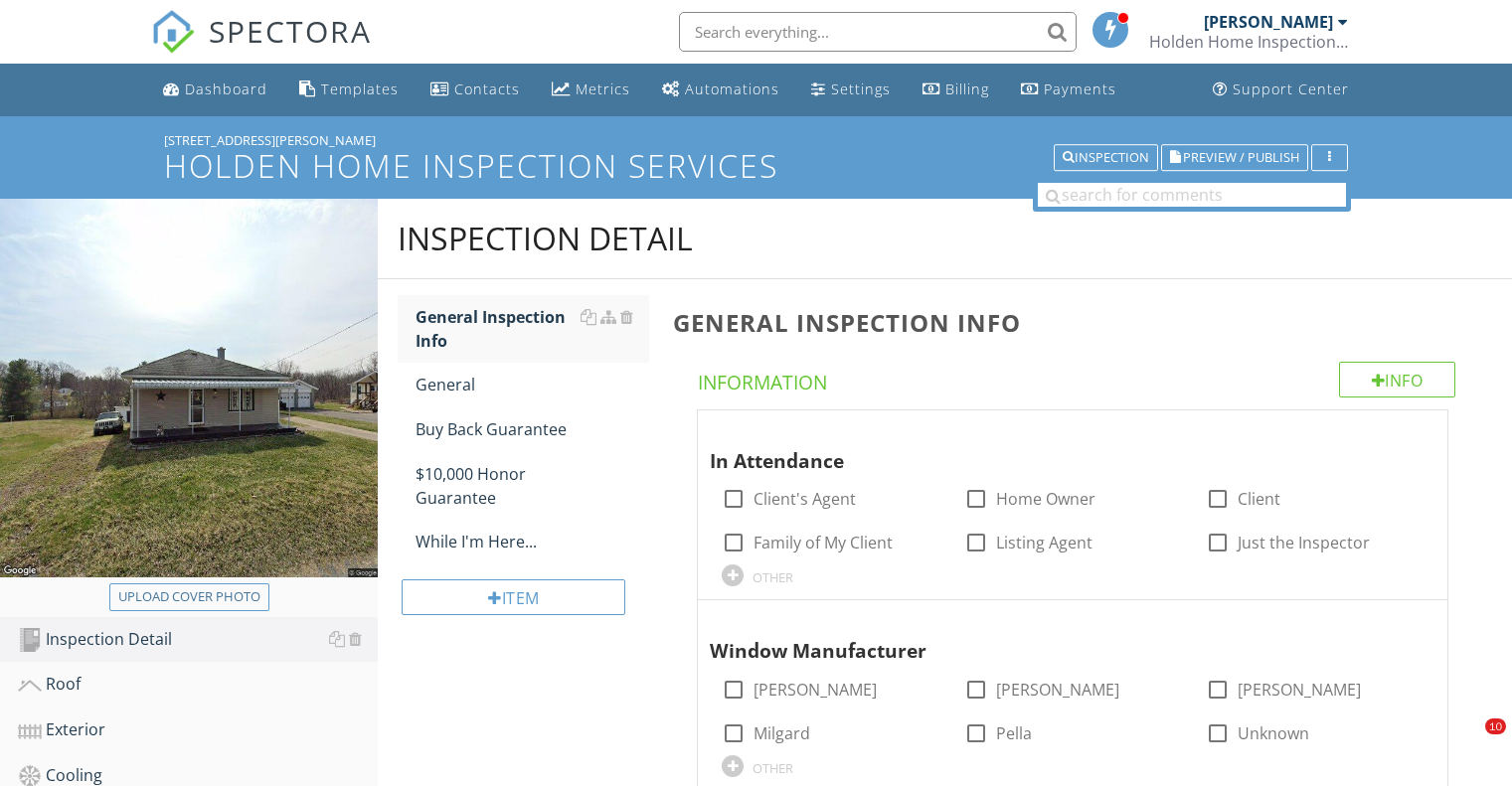 scroll, scrollTop: 0, scrollLeft: 0, axis: both 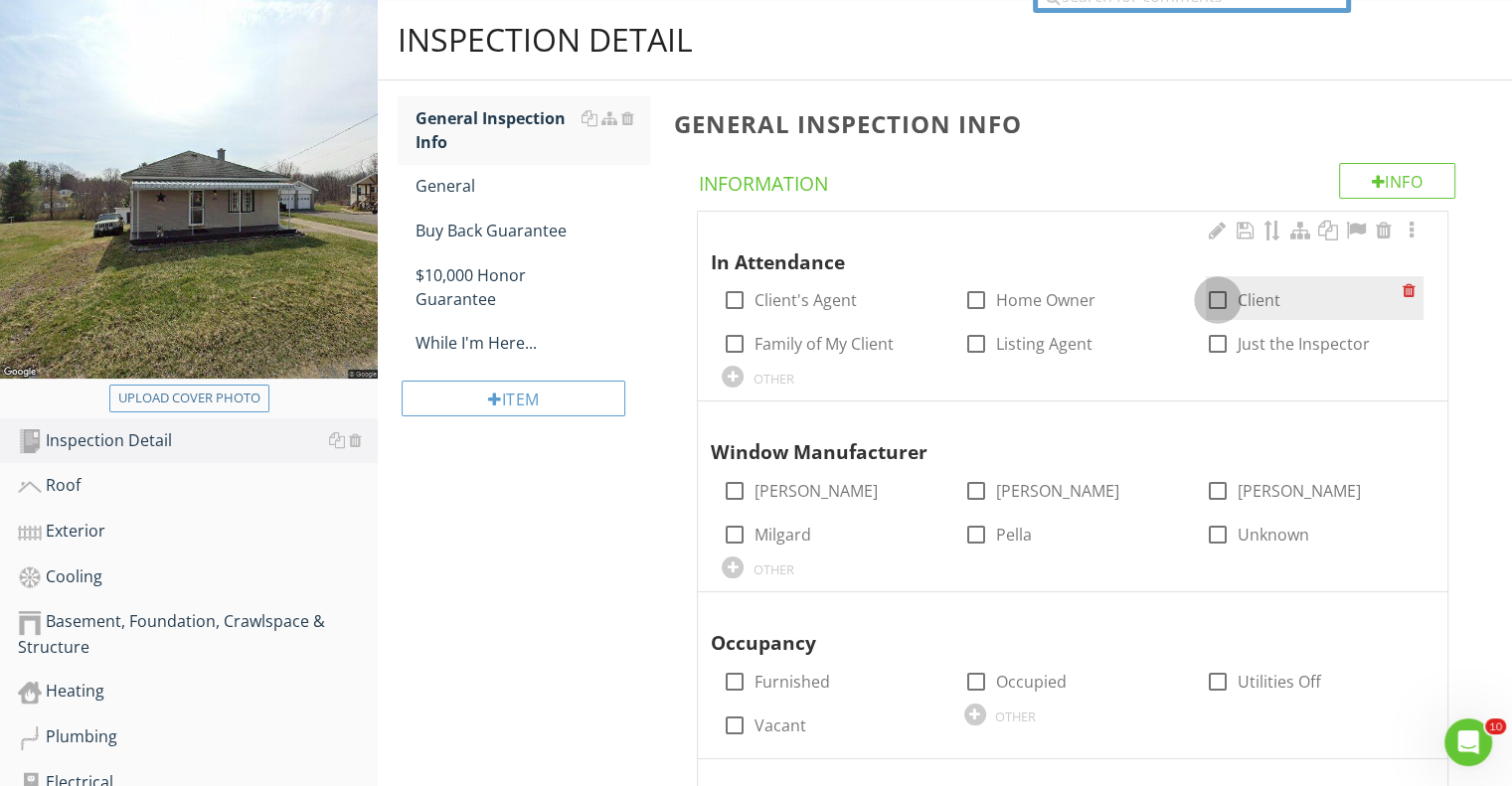 click at bounding box center [1218, 300] 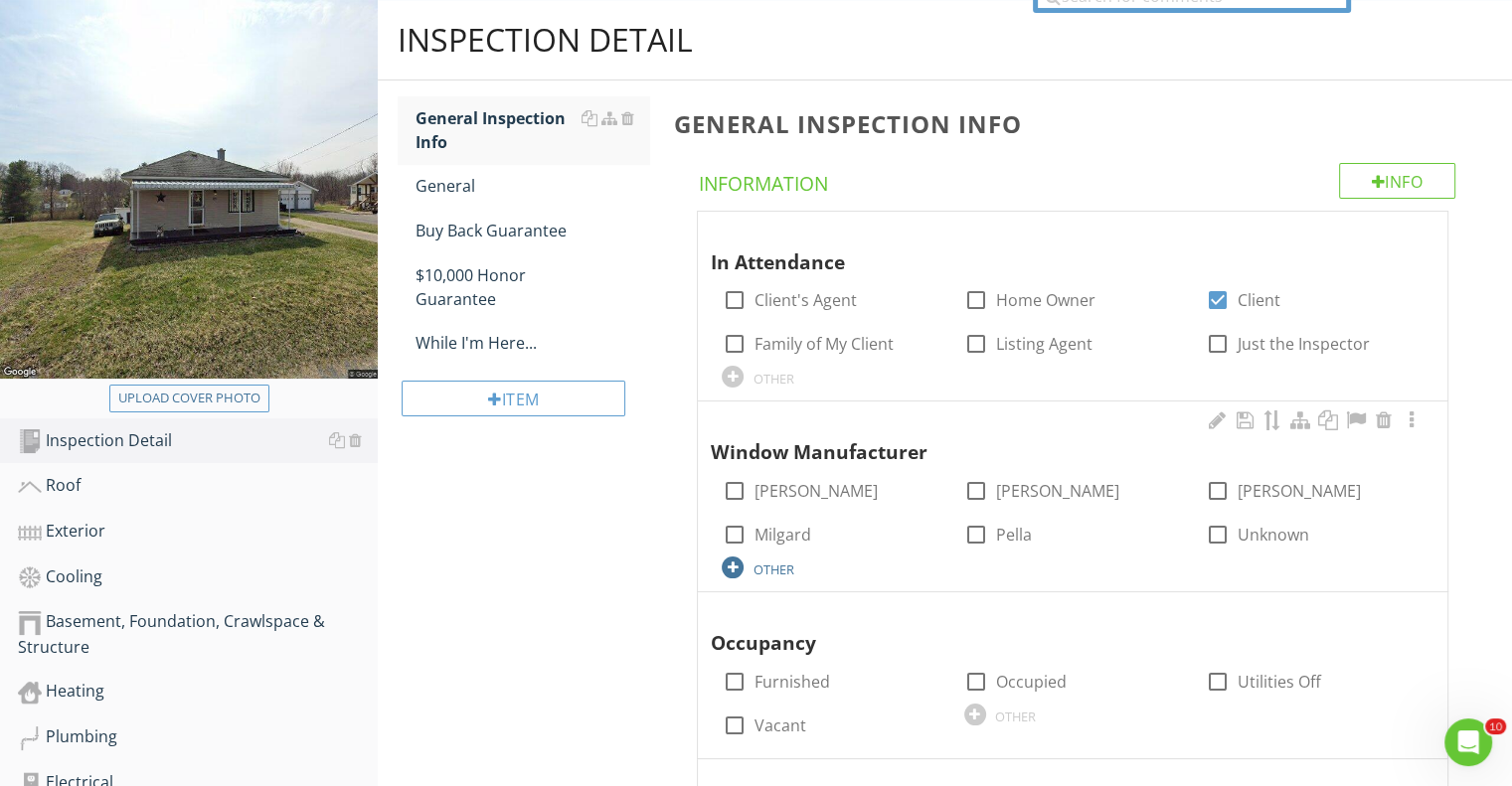 click at bounding box center (733, 567) 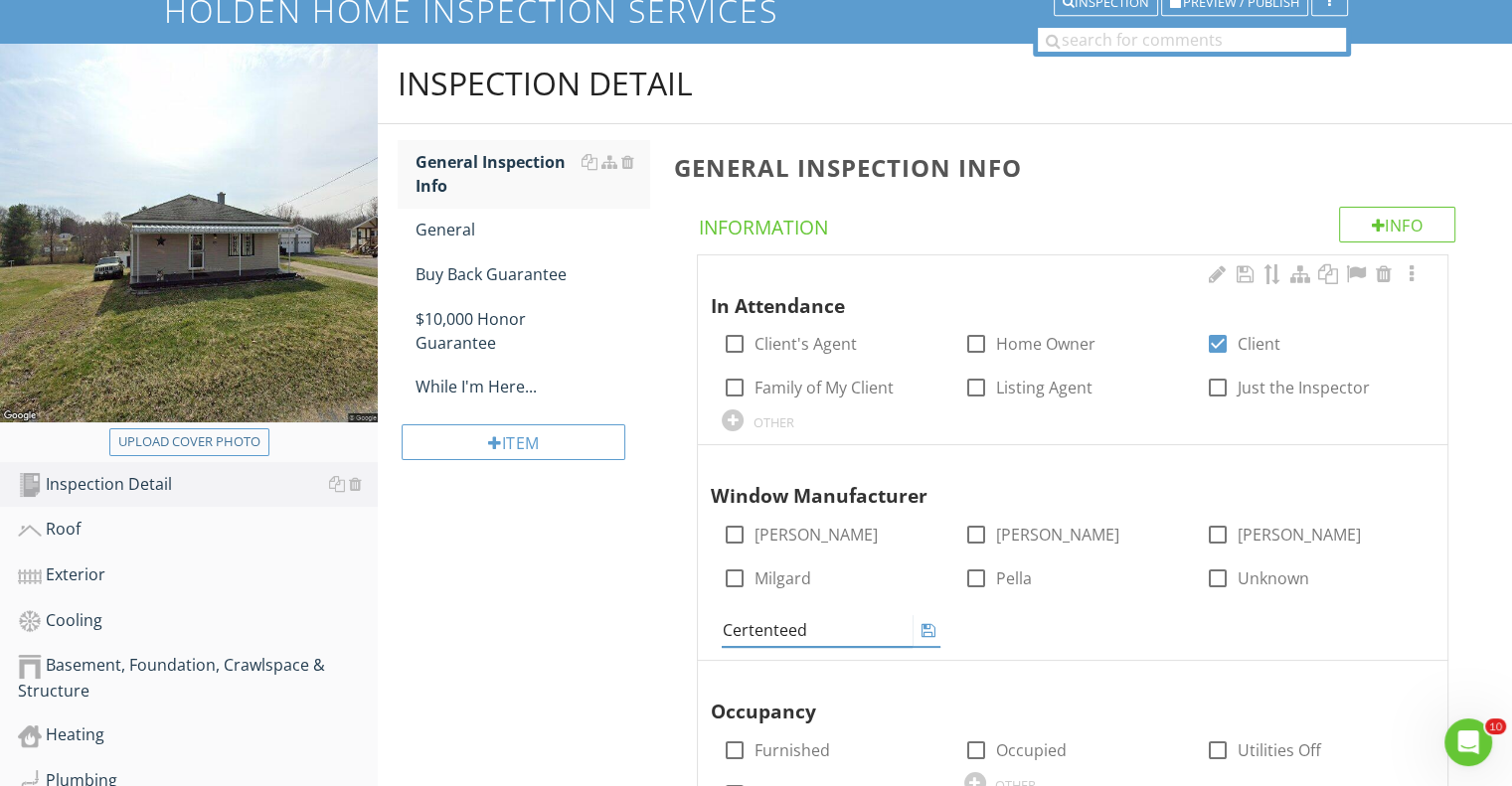 scroll, scrollTop: 397, scrollLeft: 0, axis: vertical 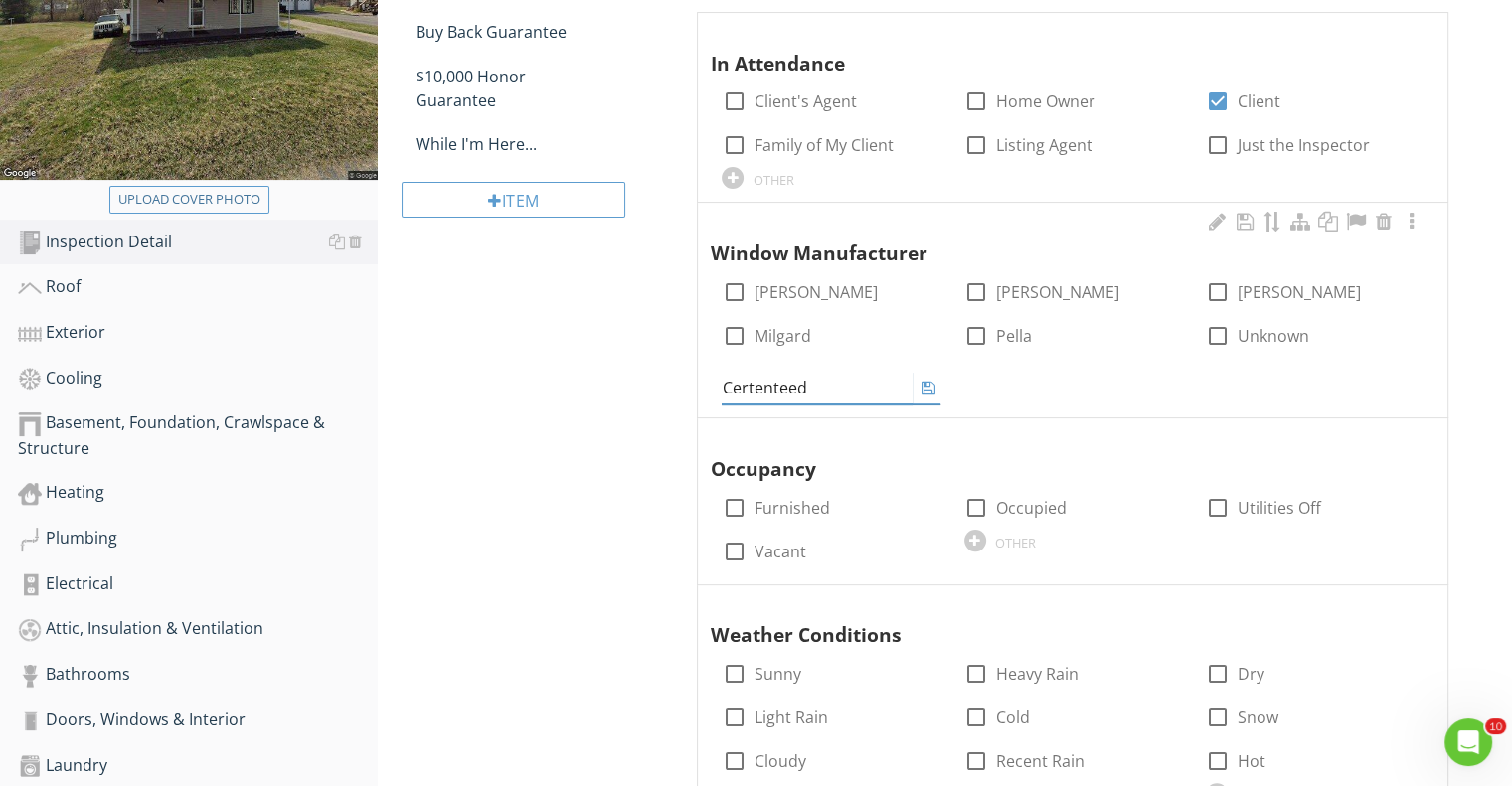 drag, startPoint x: 770, startPoint y: 387, endPoint x: 753, endPoint y: 388, distance: 17.029386 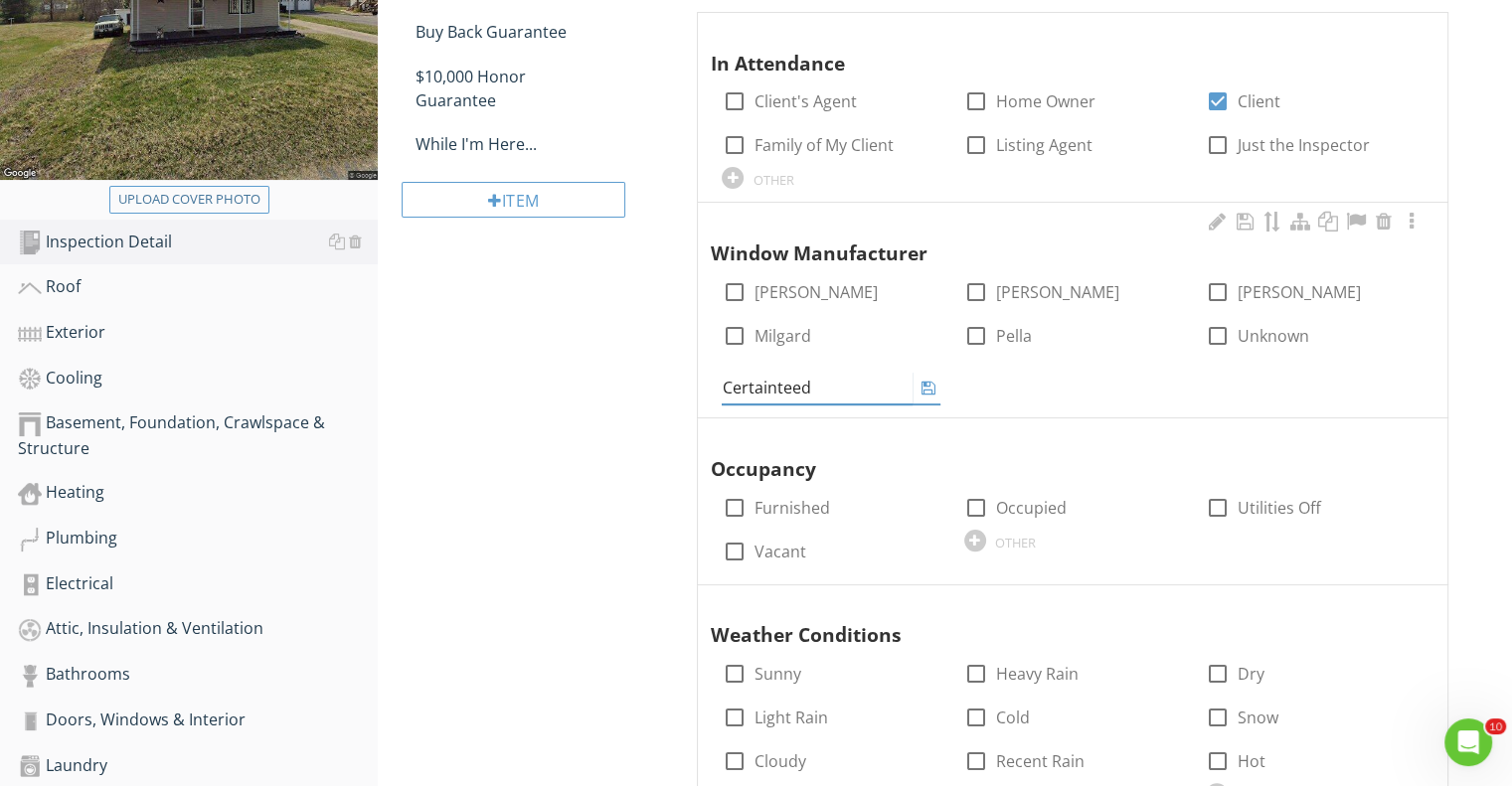 type on "Certainteed" 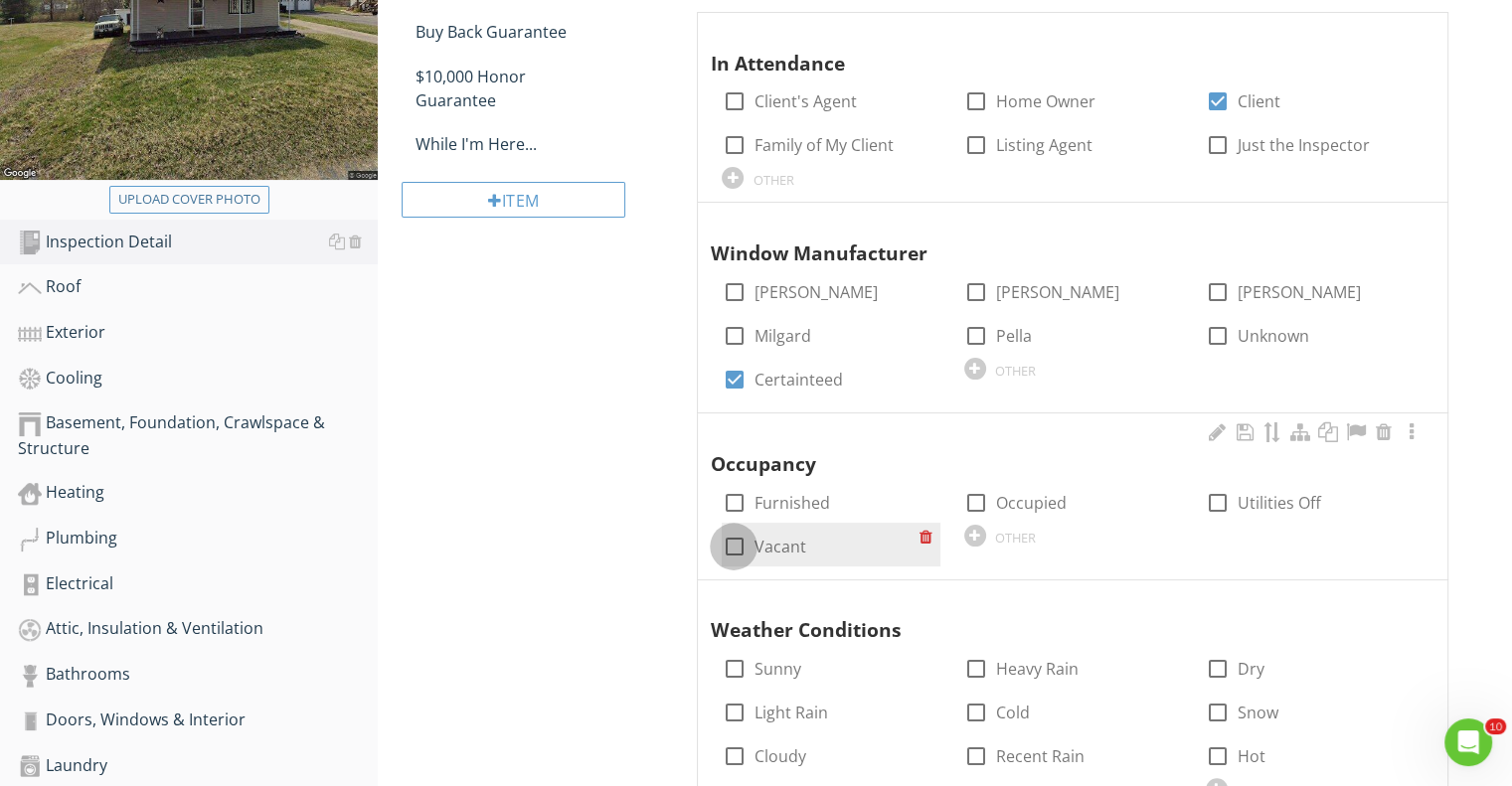 click at bounding box center [734, 547] 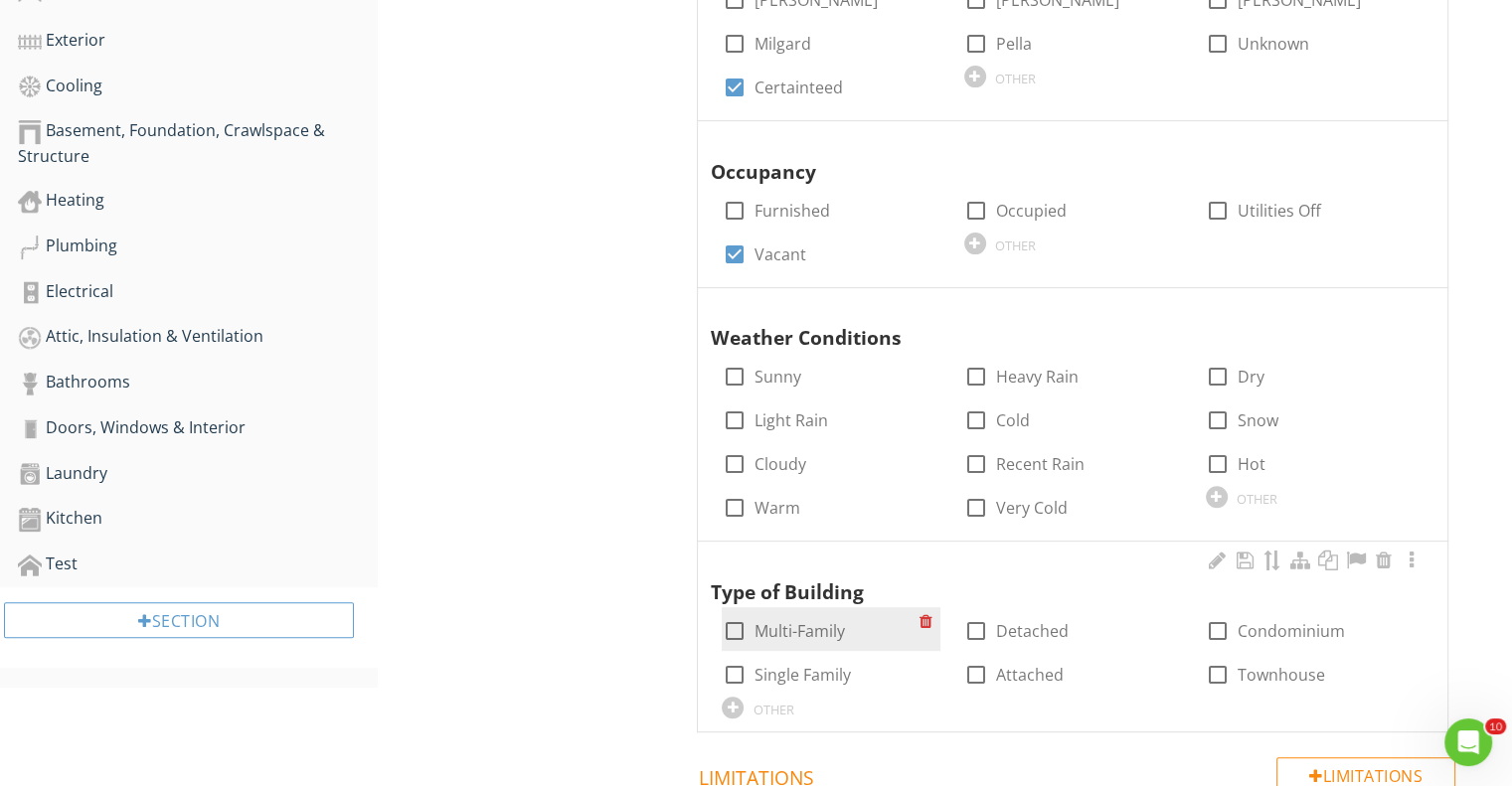 scroll, scrollTop: 696, scrollLeft: 0, axis: vertical 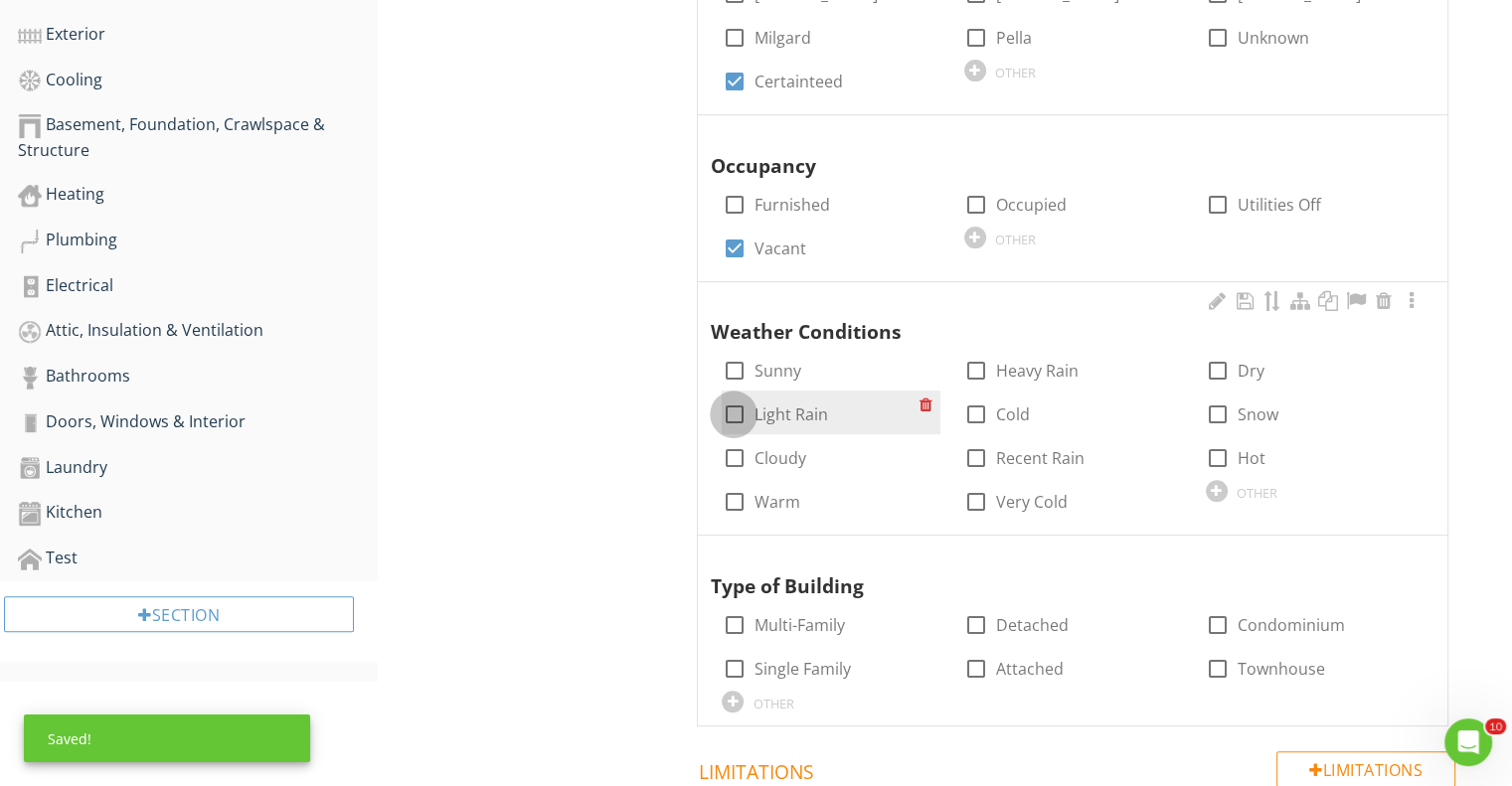 click at bounding box center [734, 414] 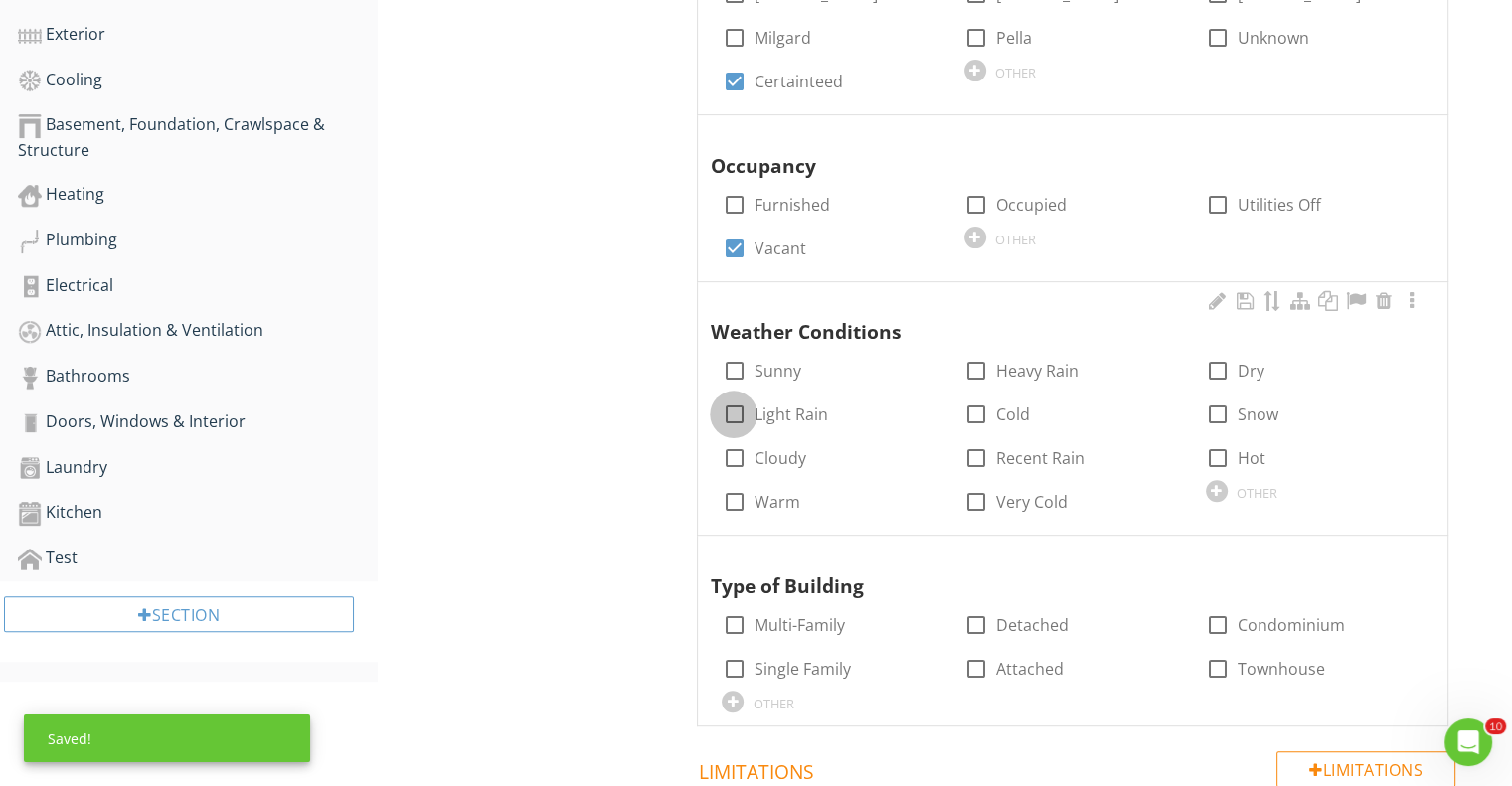 checkbox on "true" 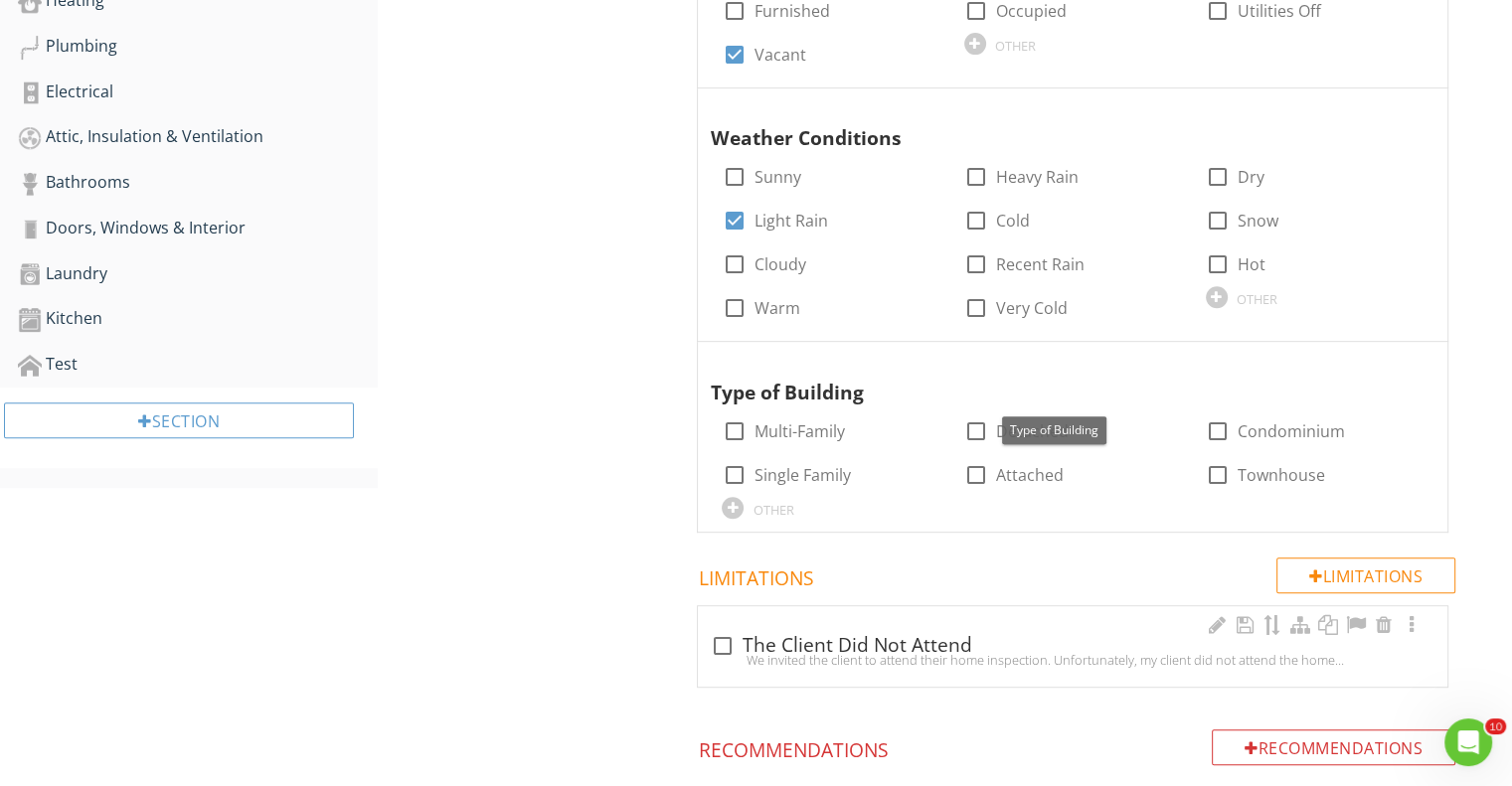 scroll, scrollTop: 894, scrollLeft: 0, axis: vertical 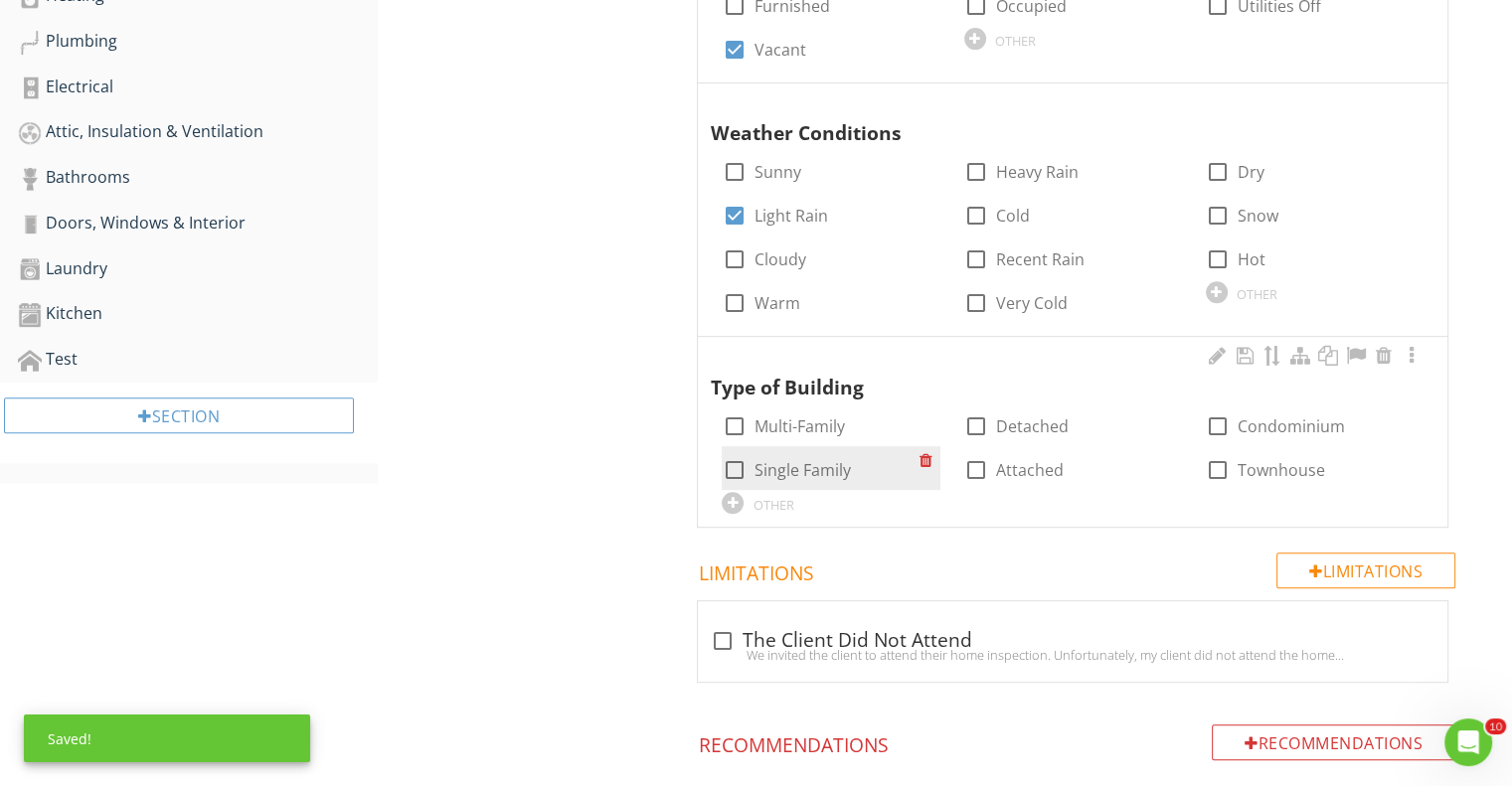 click at bounding box center (734, 470) 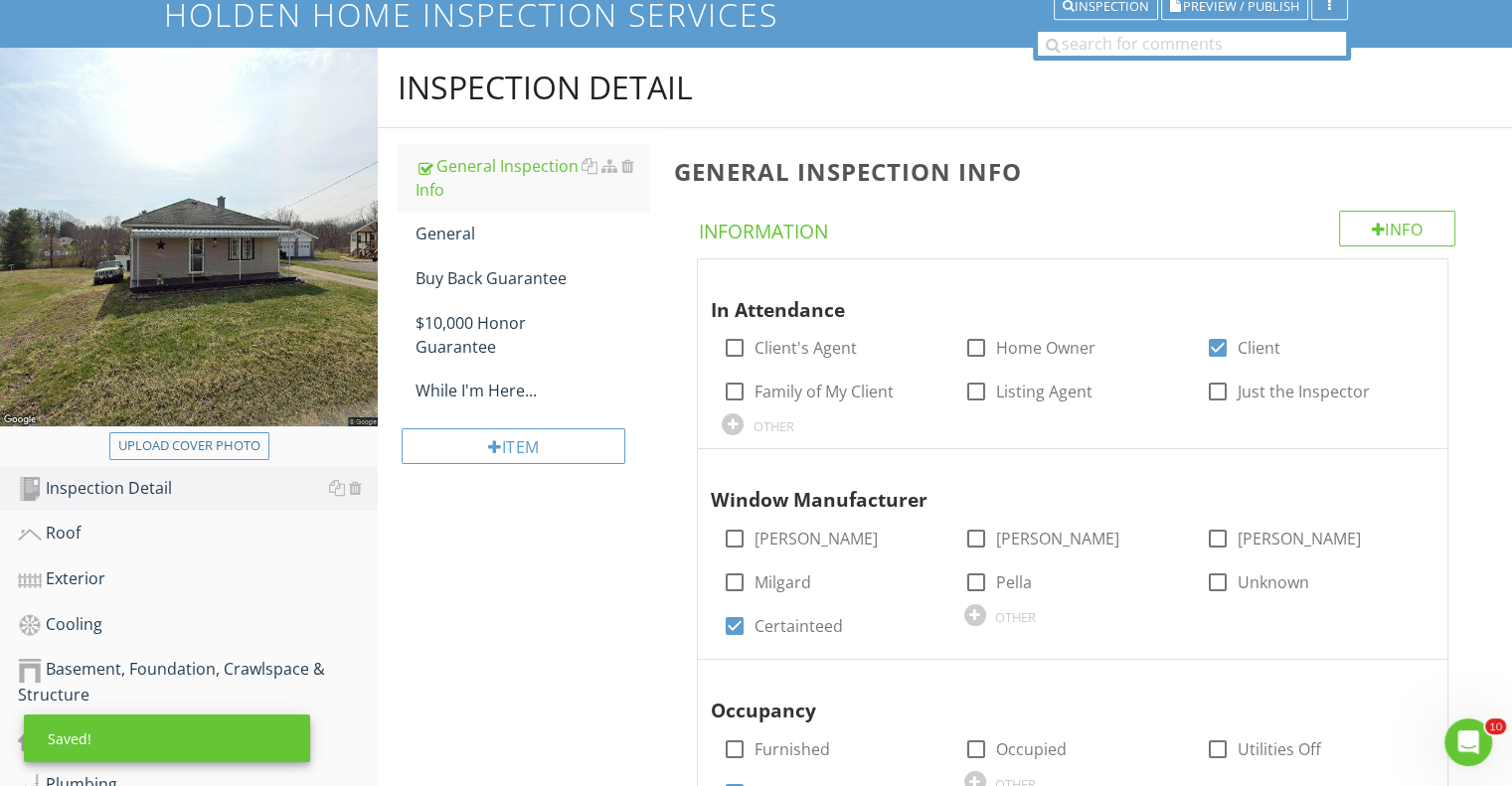 scroll, scrollTop: 0, scrollLeft: 0, axis: both 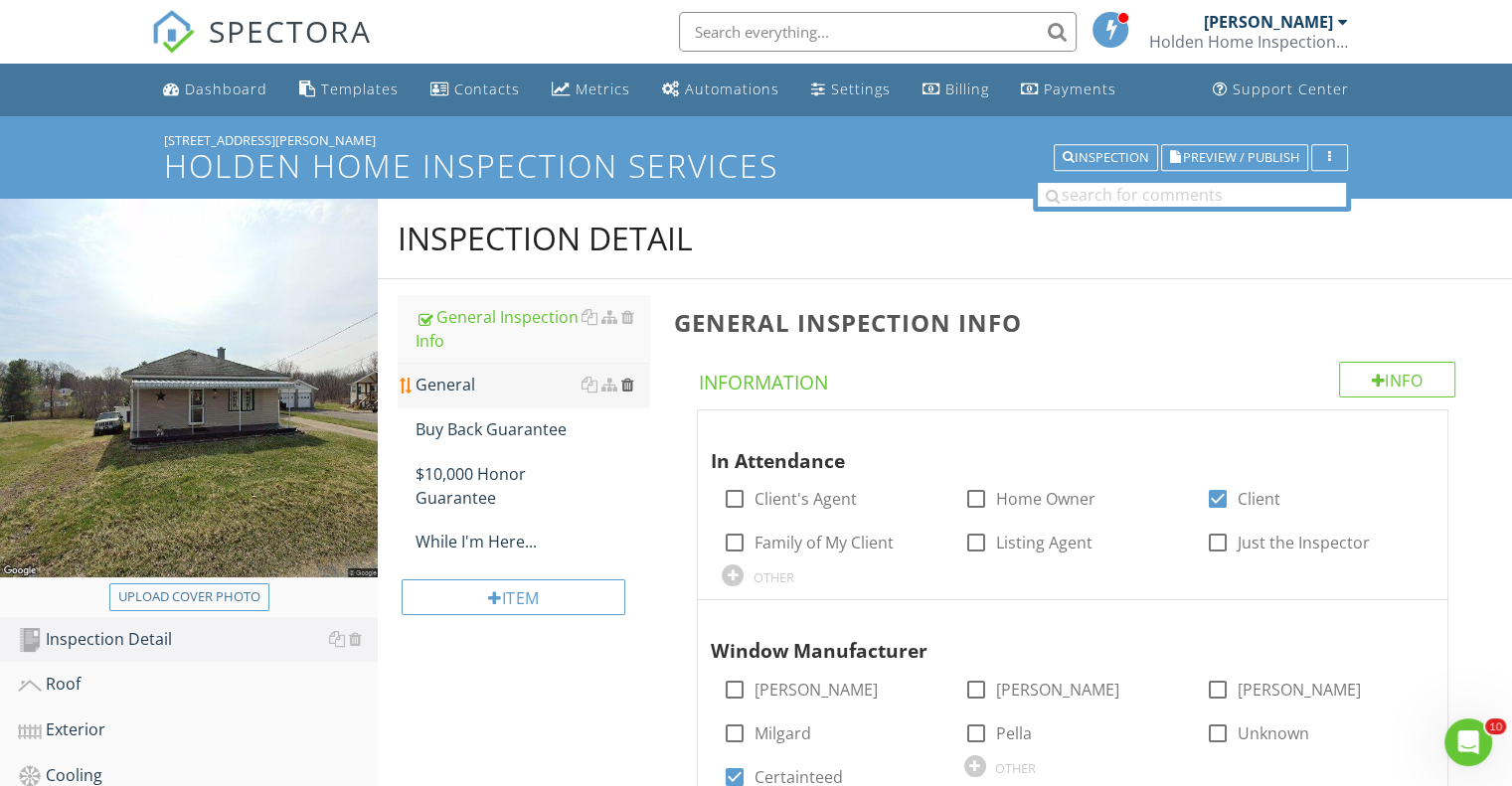 click at bounding box center (626, 385) 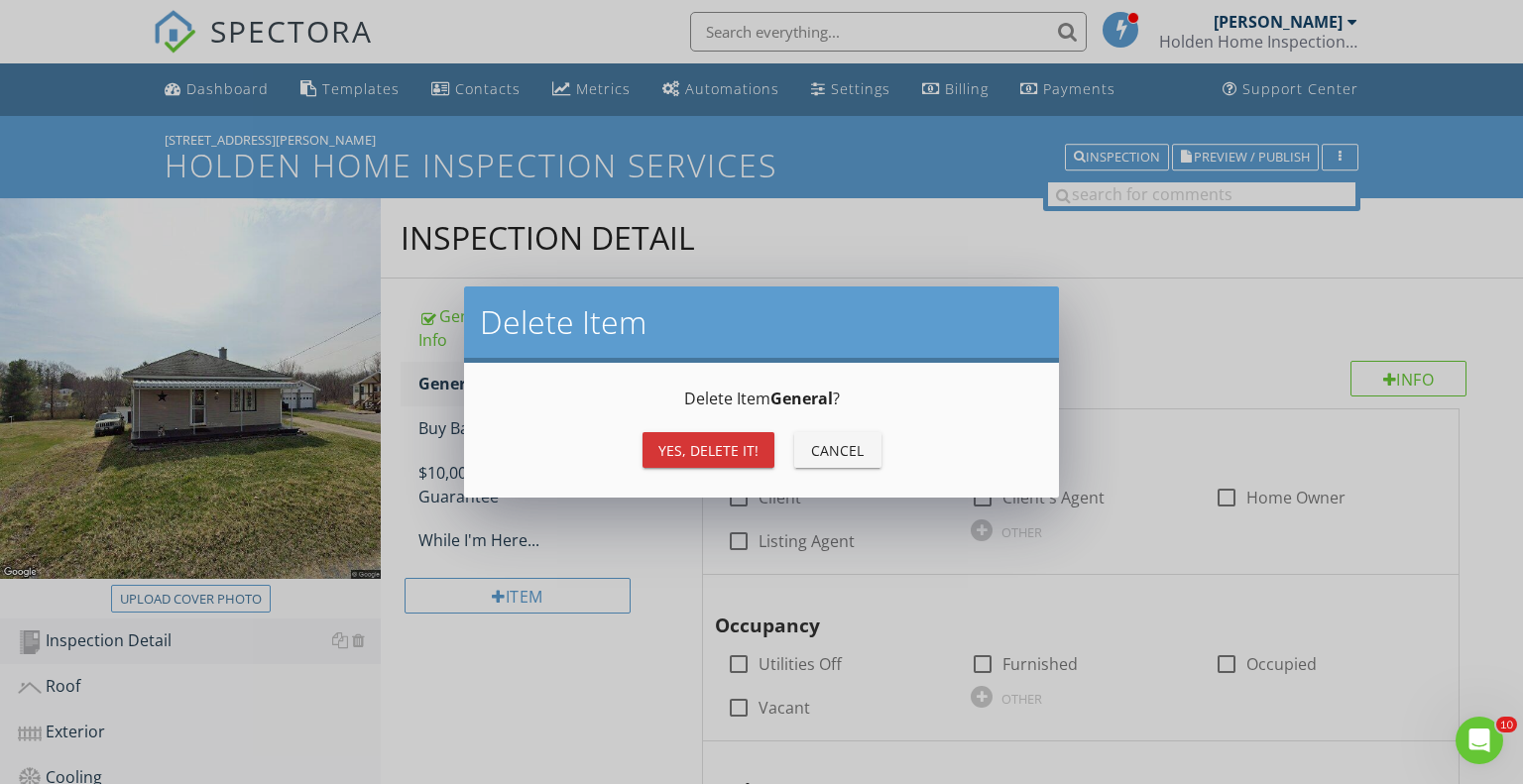 click on "Yes, Delete it!" at bounding box center (708, 450) 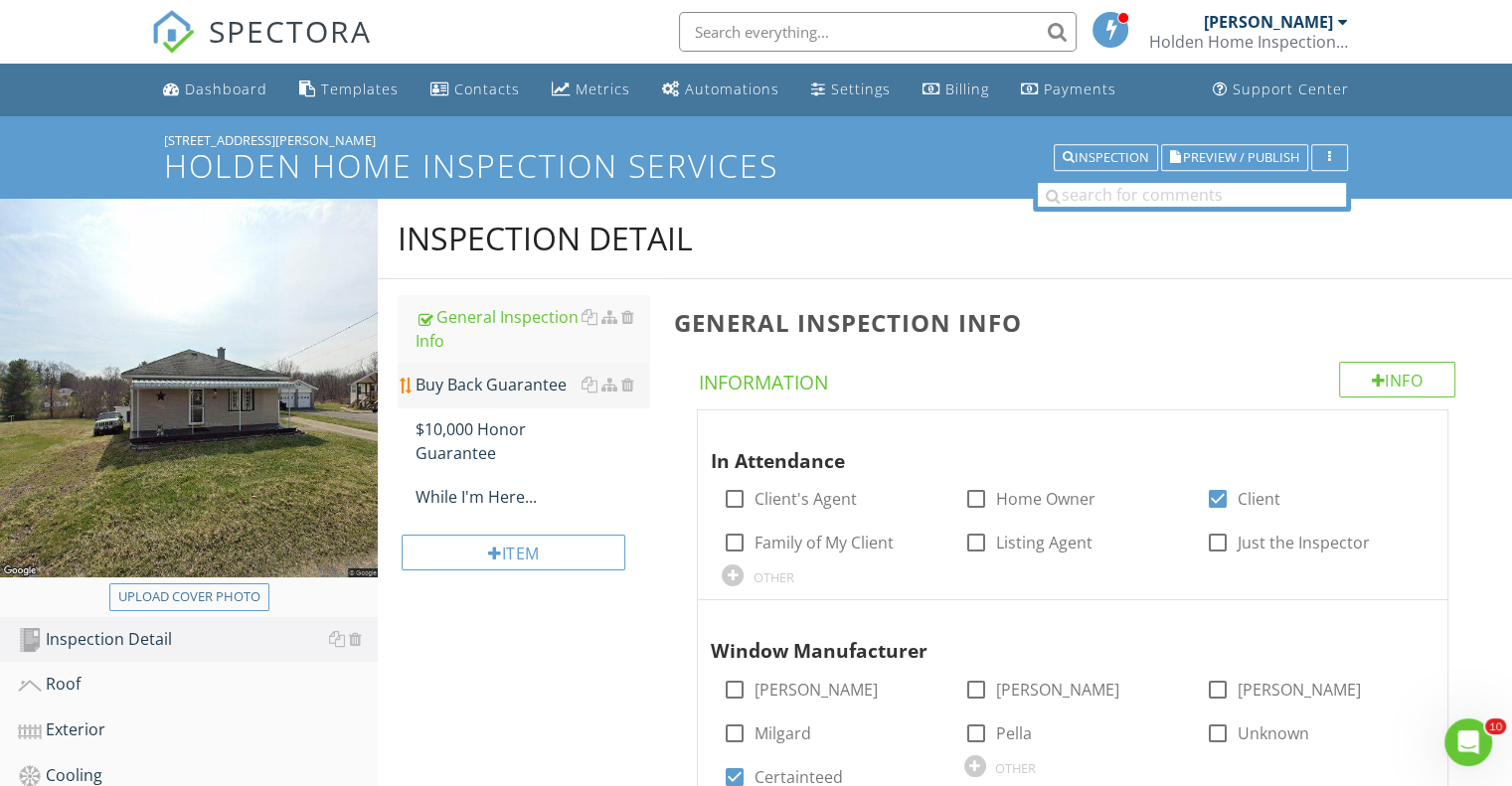 click on "Buy Back Guarantee" at bounding box center (532, 385) 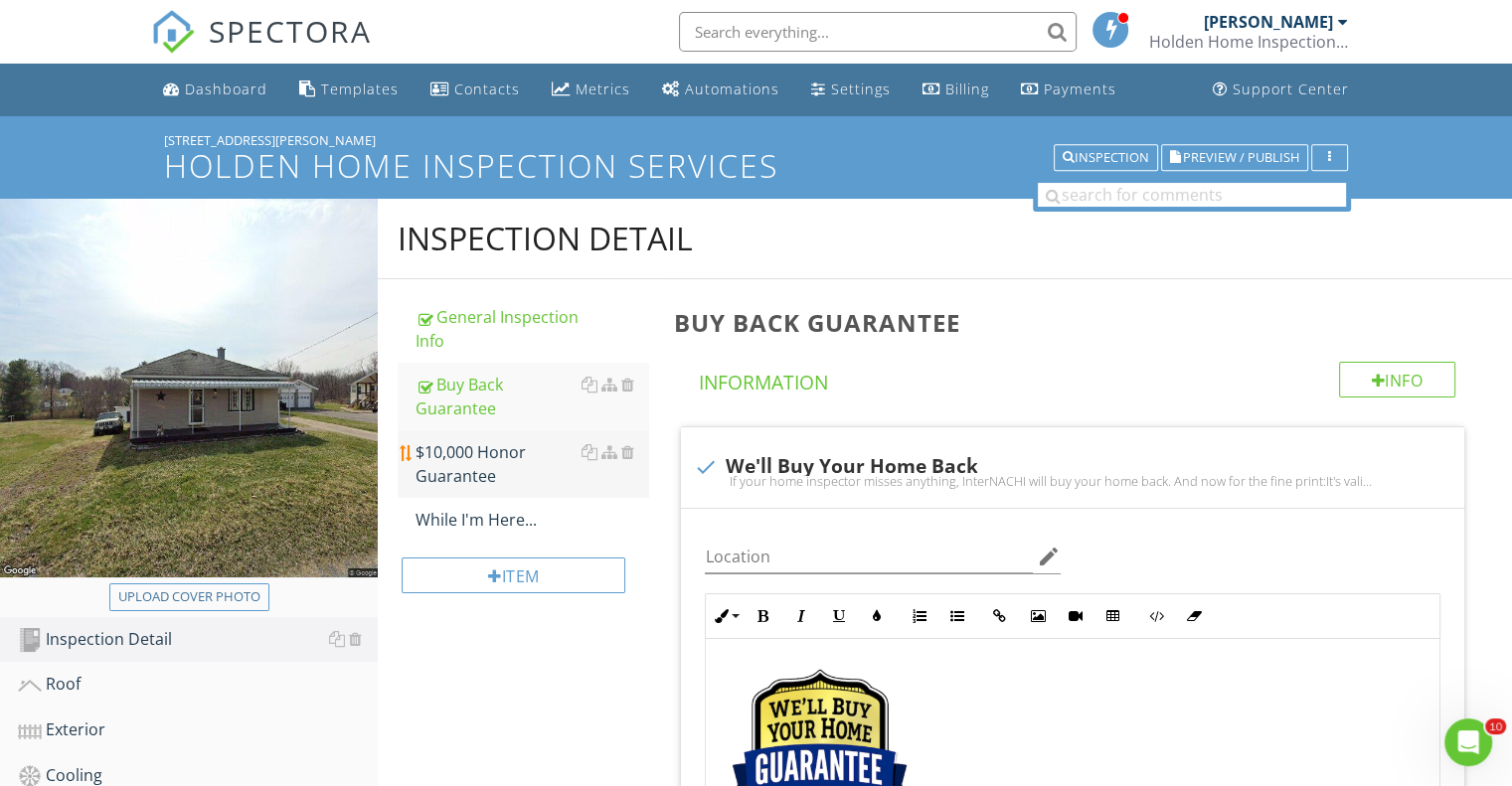 click on "$10,000 Honor Guarantee" at bounding box center [532, 464] 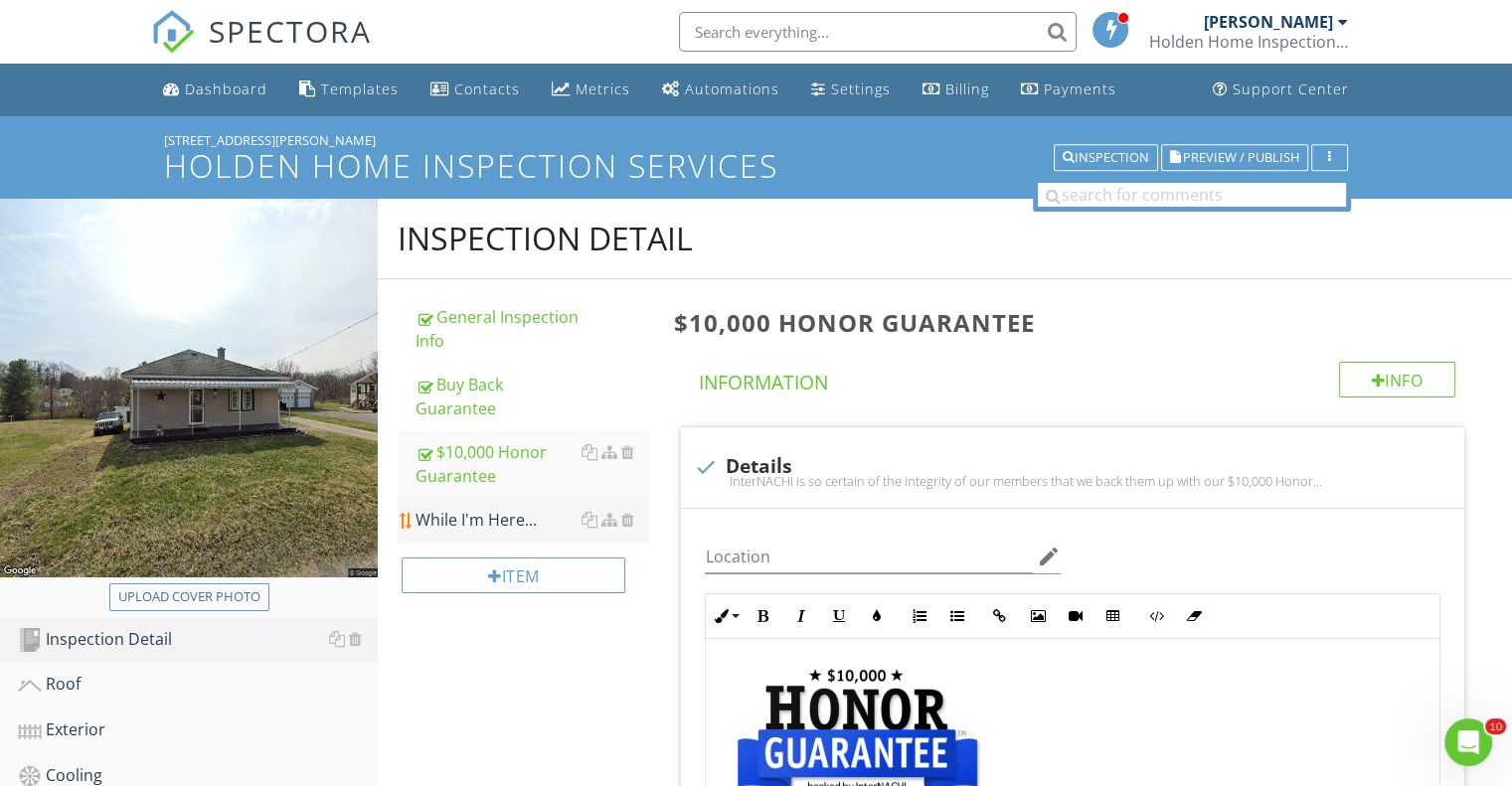 click on "While I'm Here..." at bounding box center (532, 520) 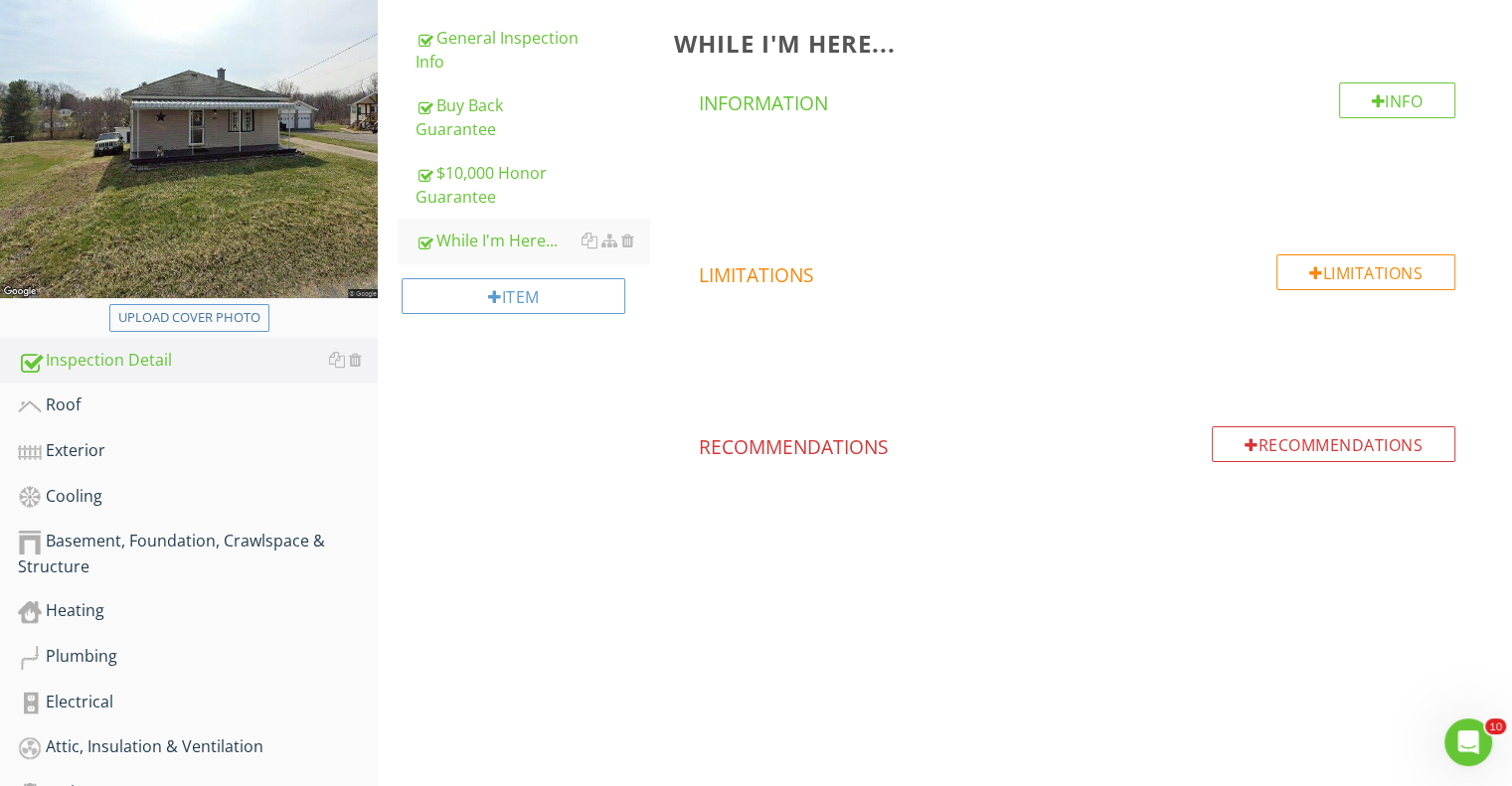 scroll, scrollTop: 298, scrollLeft: 0, axis: vertical 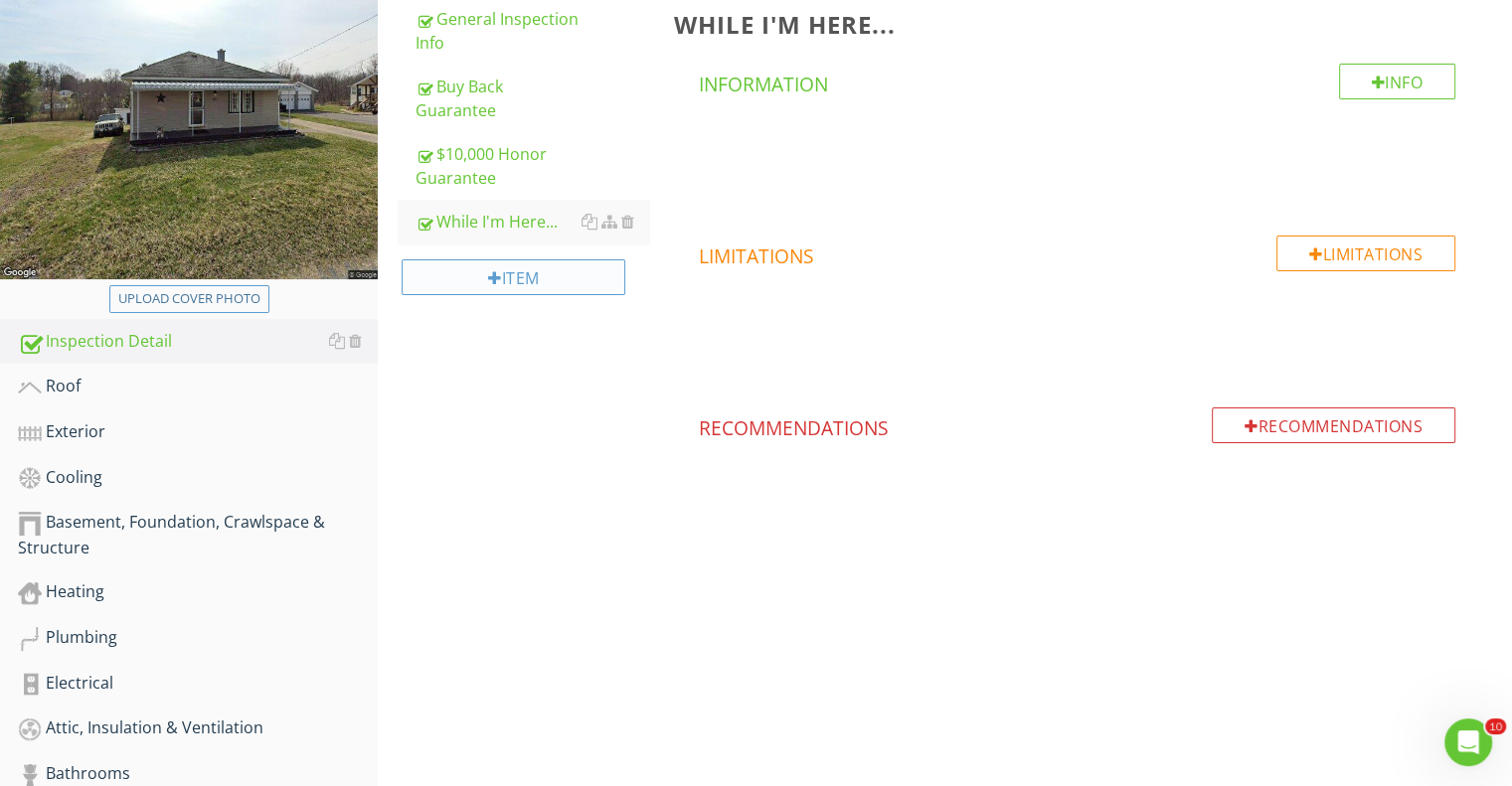 click on "Item" at bounding box center [513, 277] 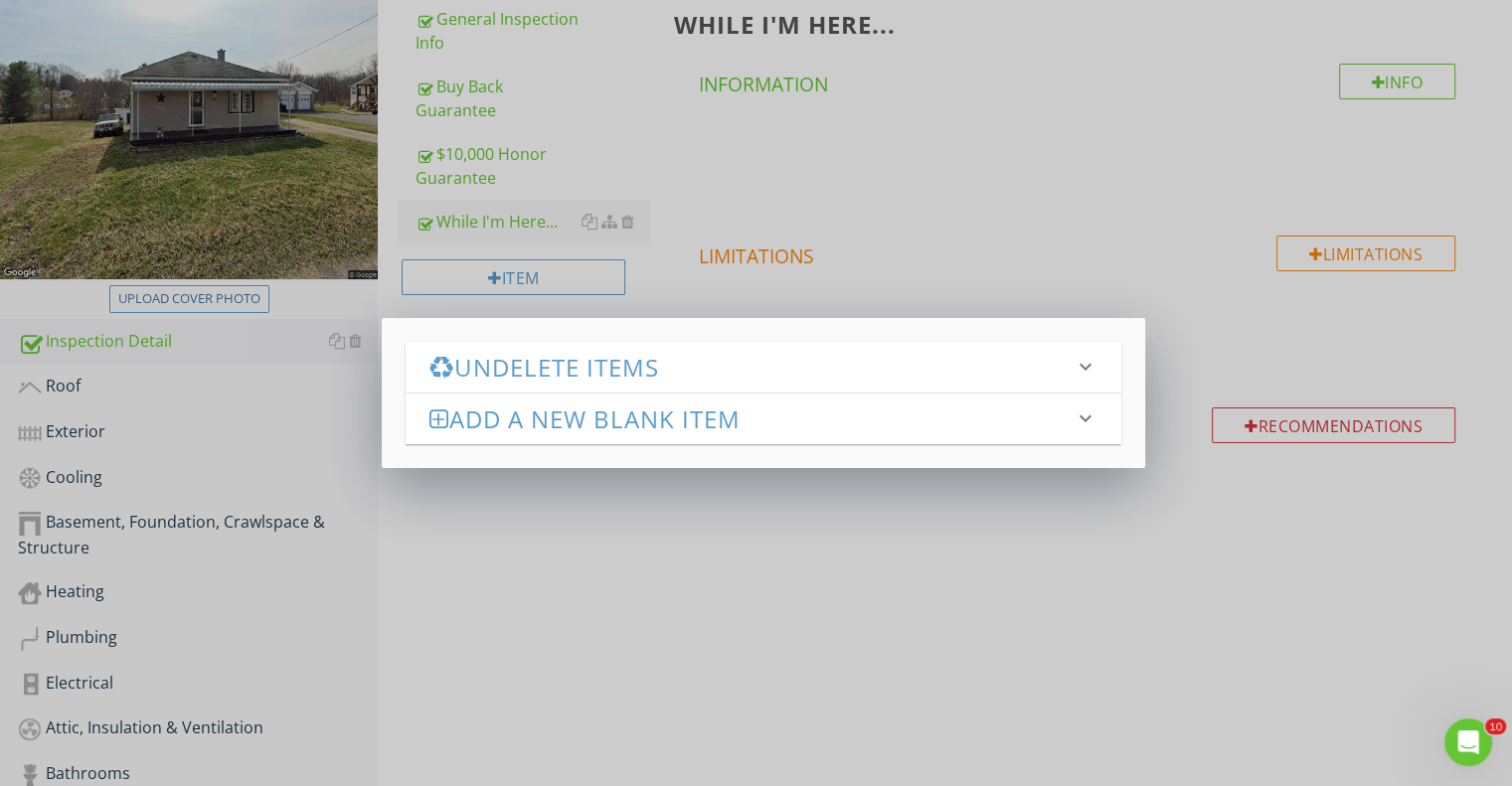 click on "Undelete Items
keyboard_arrow_down       Fetching deleted items...
Add a new Blank Item
keyboard_arrow_down     Name     check_box_outline_blank Save to template for use in future reports
Add New Item" at bounding box center (756, 393) 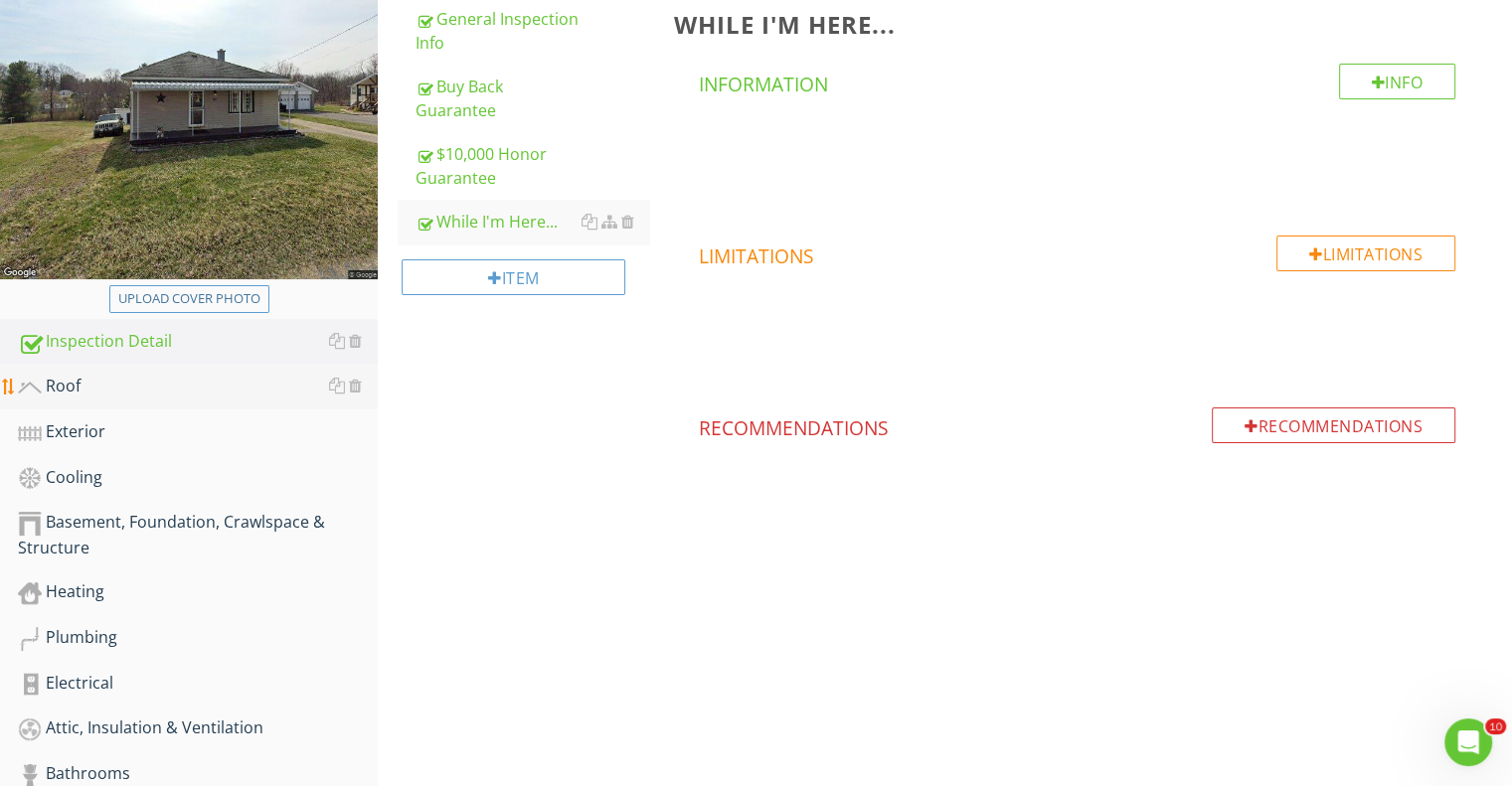 click on "Roof" at bounding box center (198, 387) 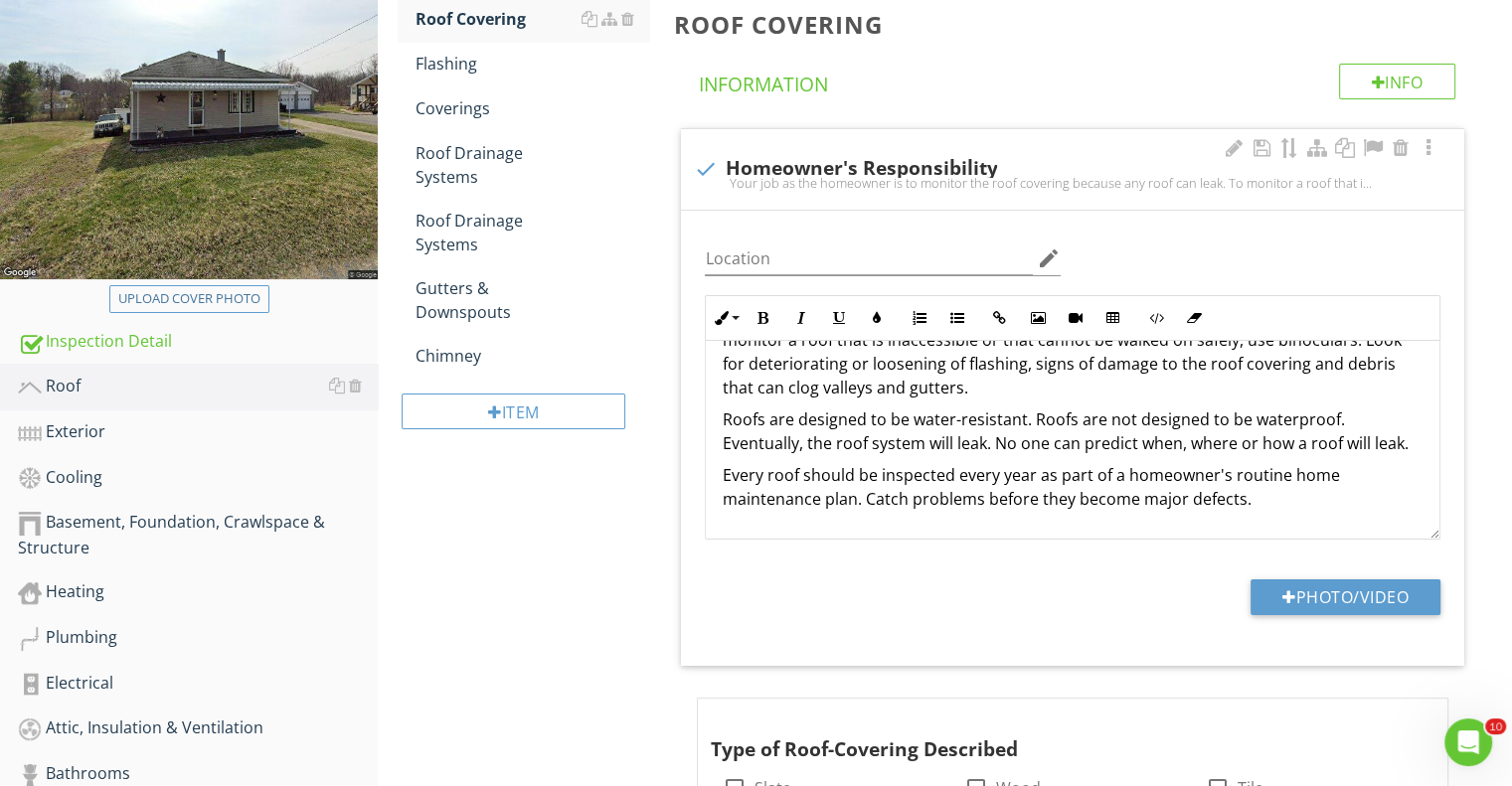 scroll, scrollTop: 87, scrollLeft: 0, axis: vertical 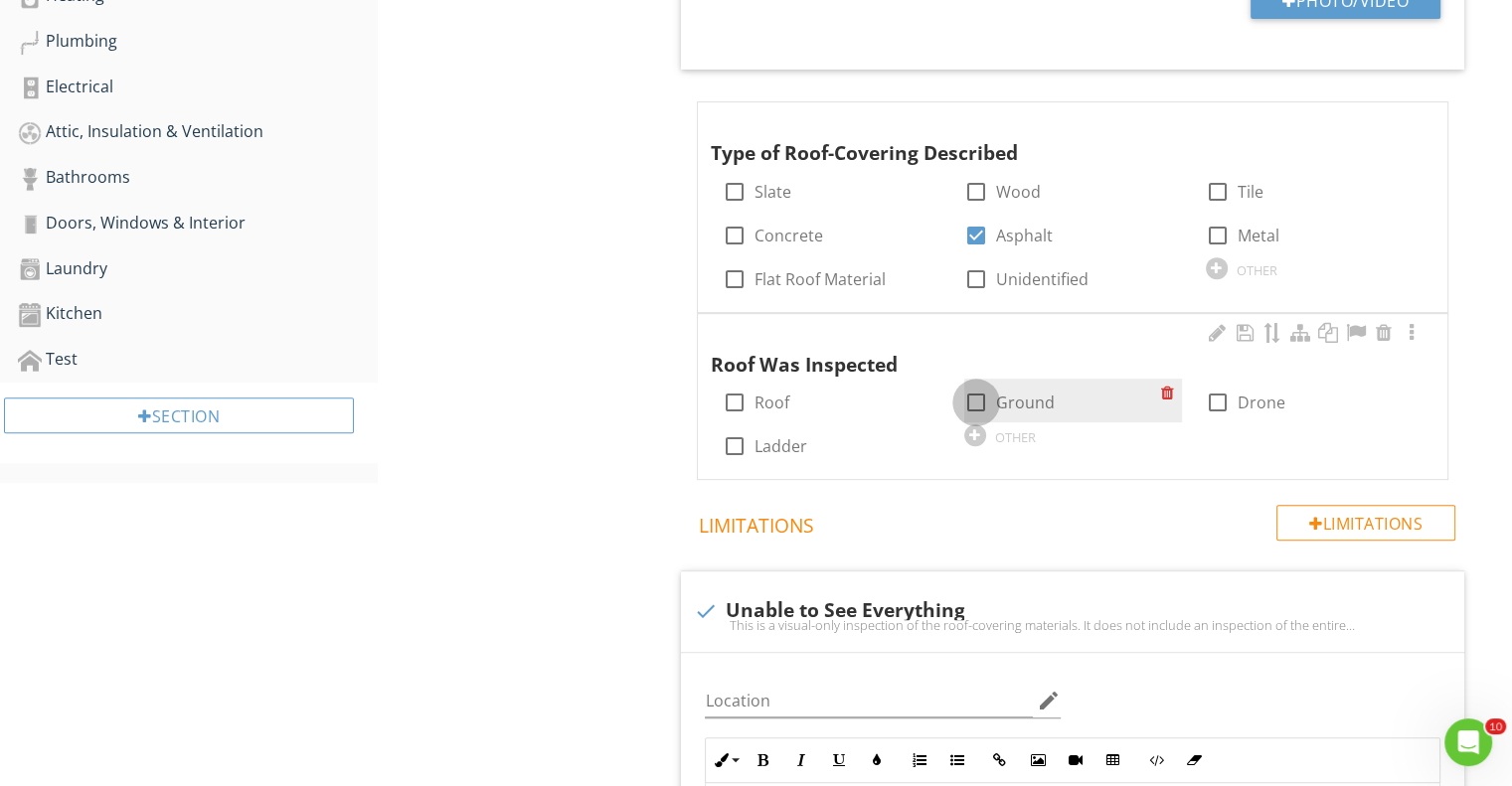 click at bounding box center [976, 402] 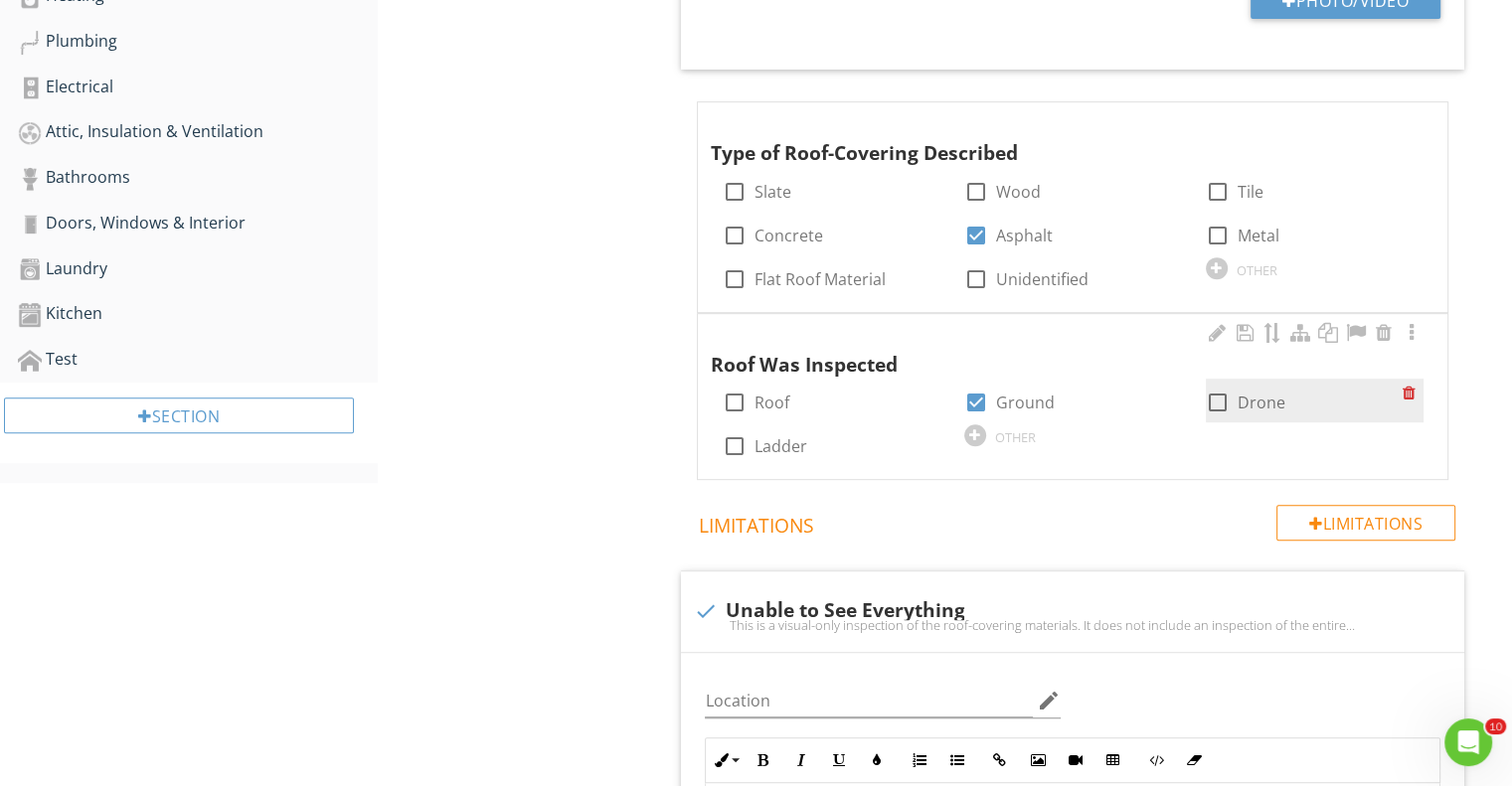 click at bounding box center [1218, 402] 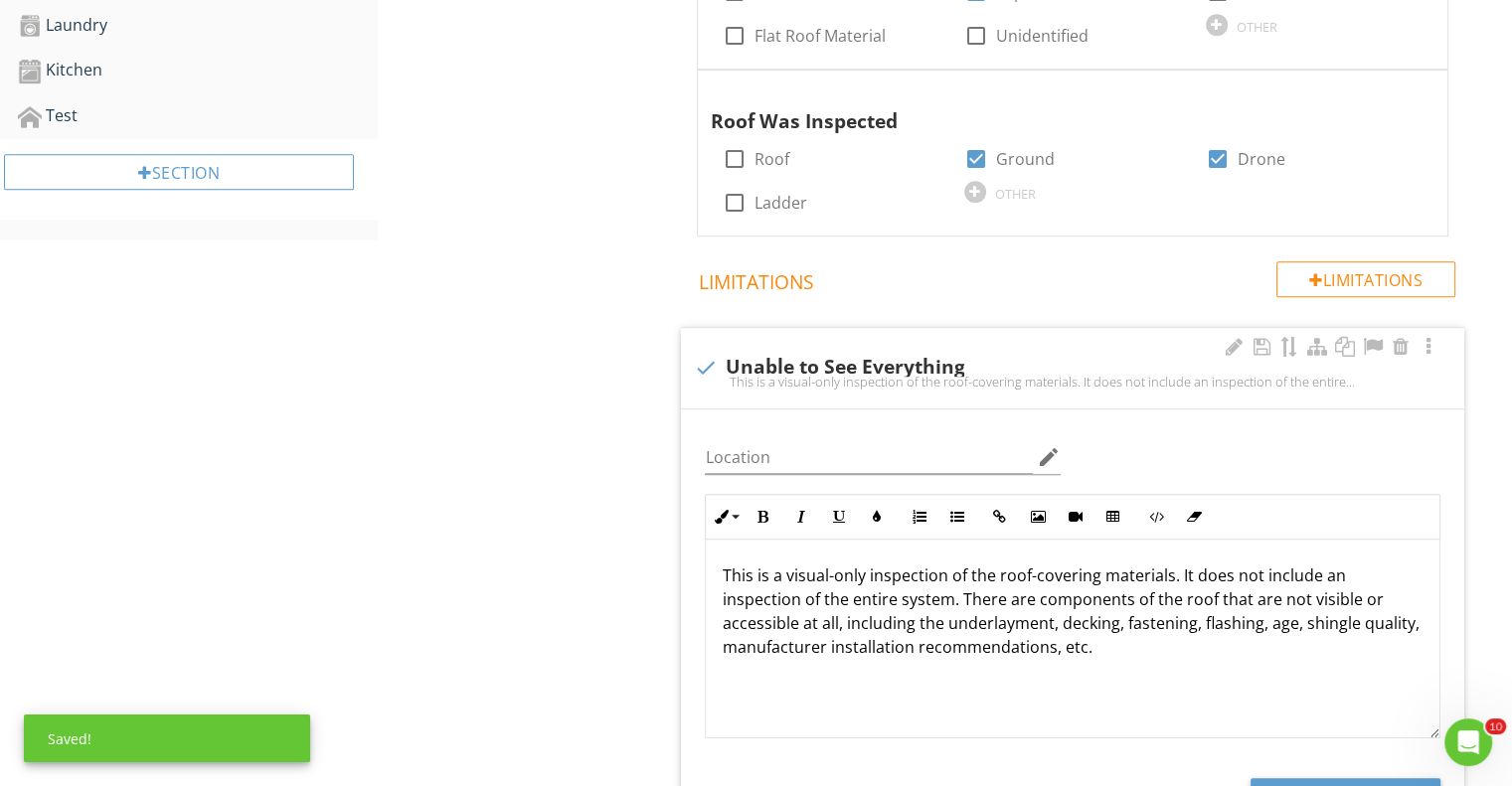 scroll, scrollTop: 1192, scrollLeft: 0, axis: vertical 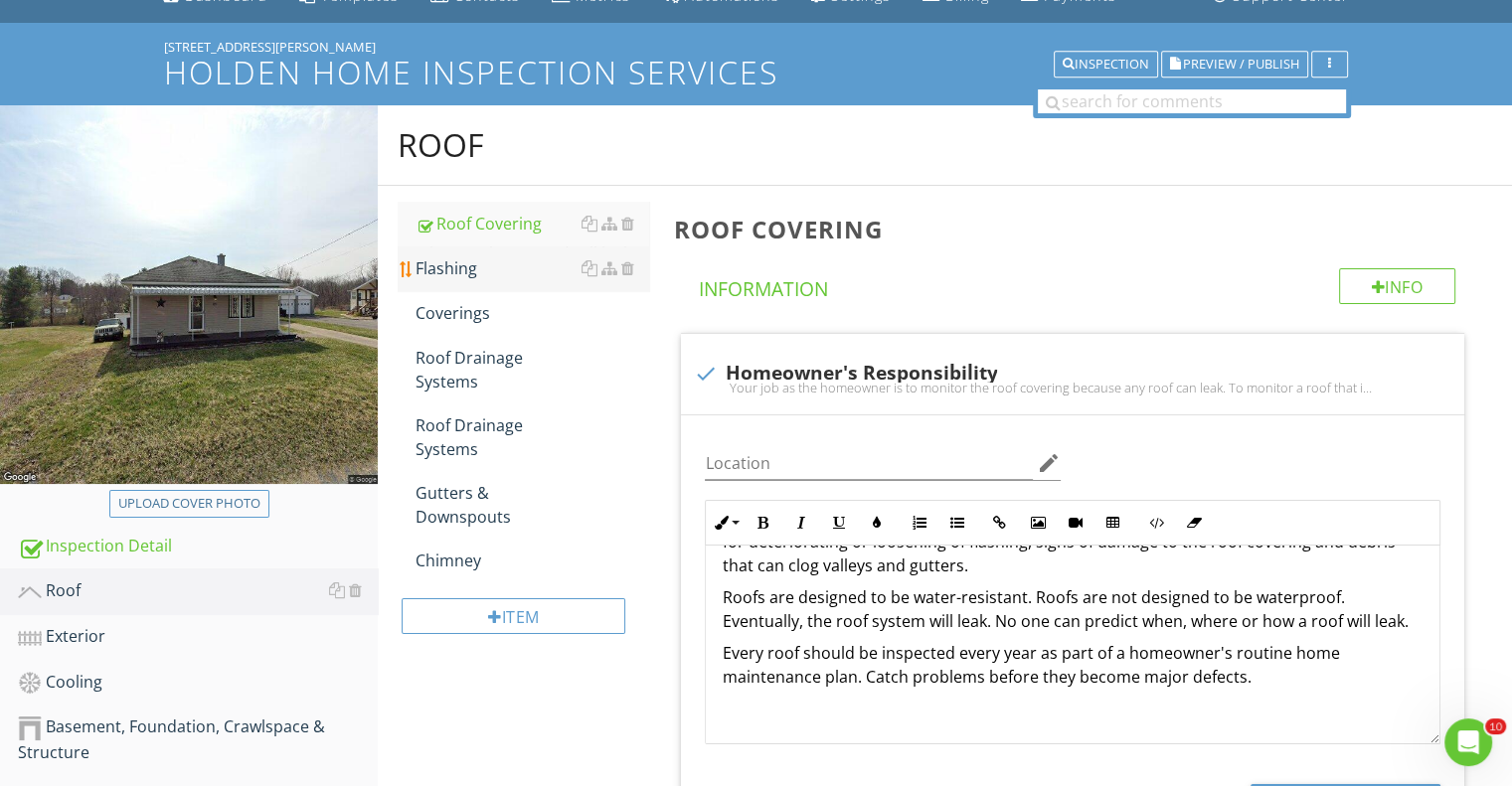 click on "Flashing" at bounding box center [532, 268] 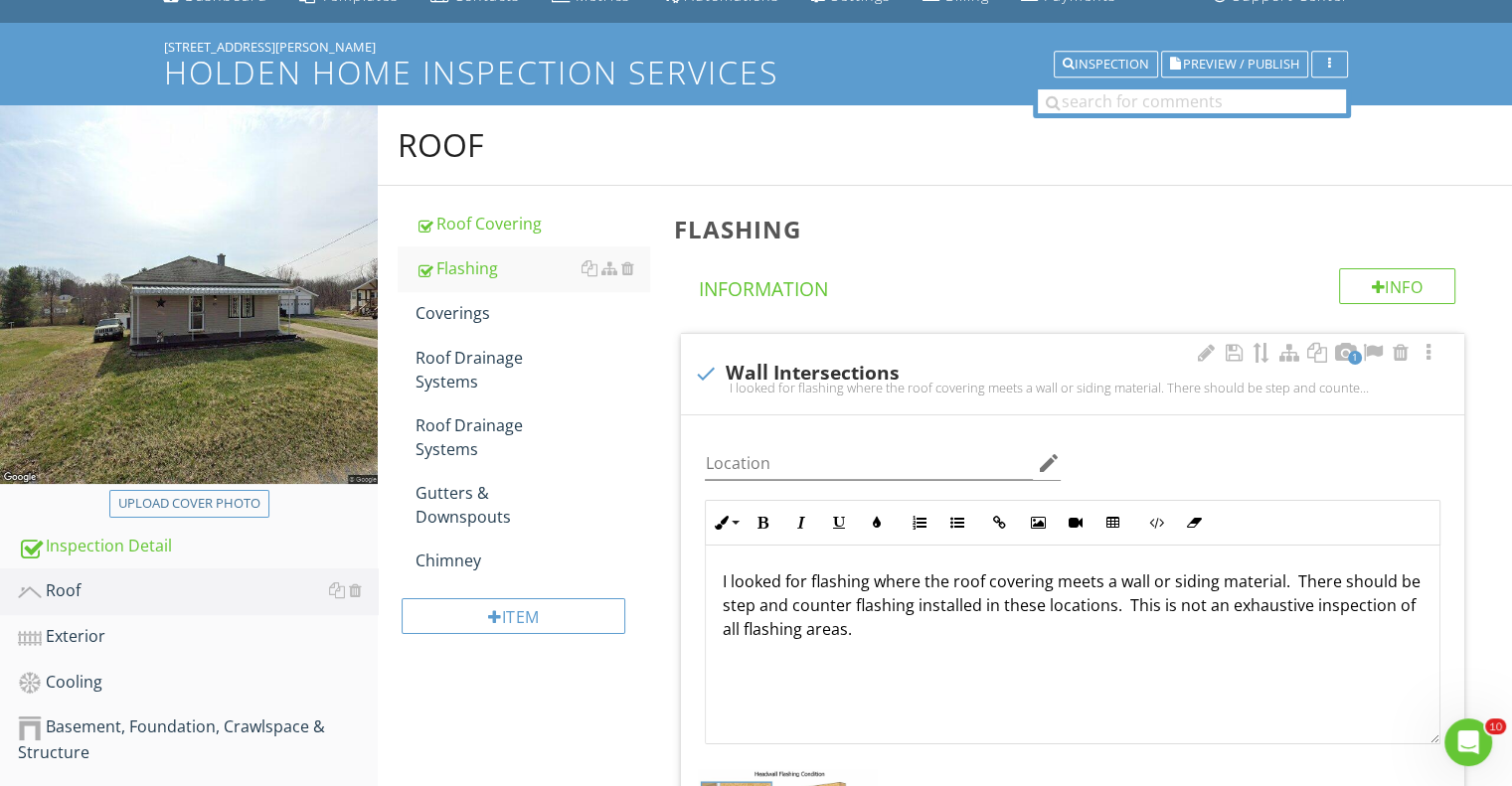 scroll, scrollTop: 0, scrollLeft: 0, axis: both 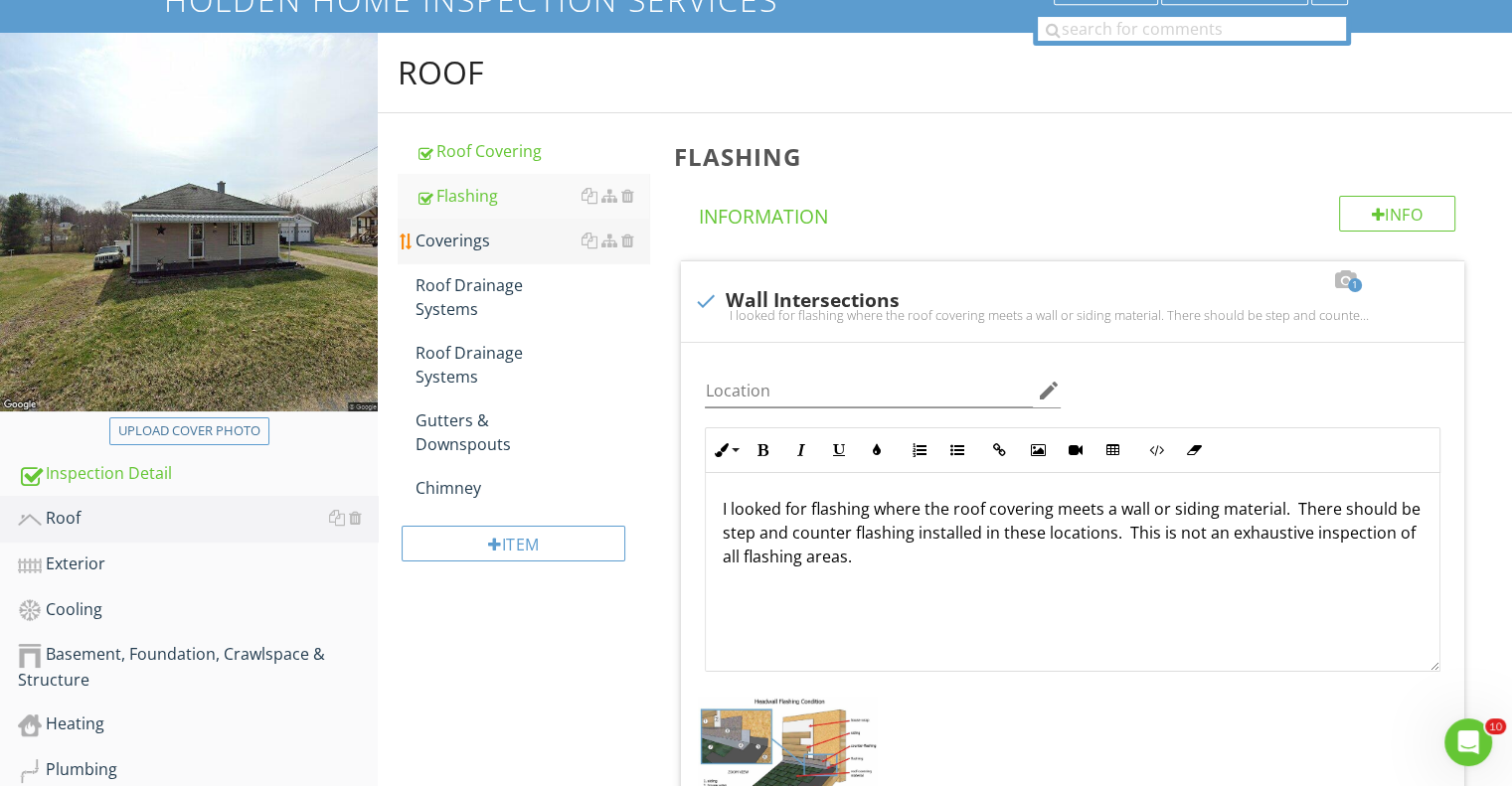 click on "Coverings" at bounding box center [532, 240] 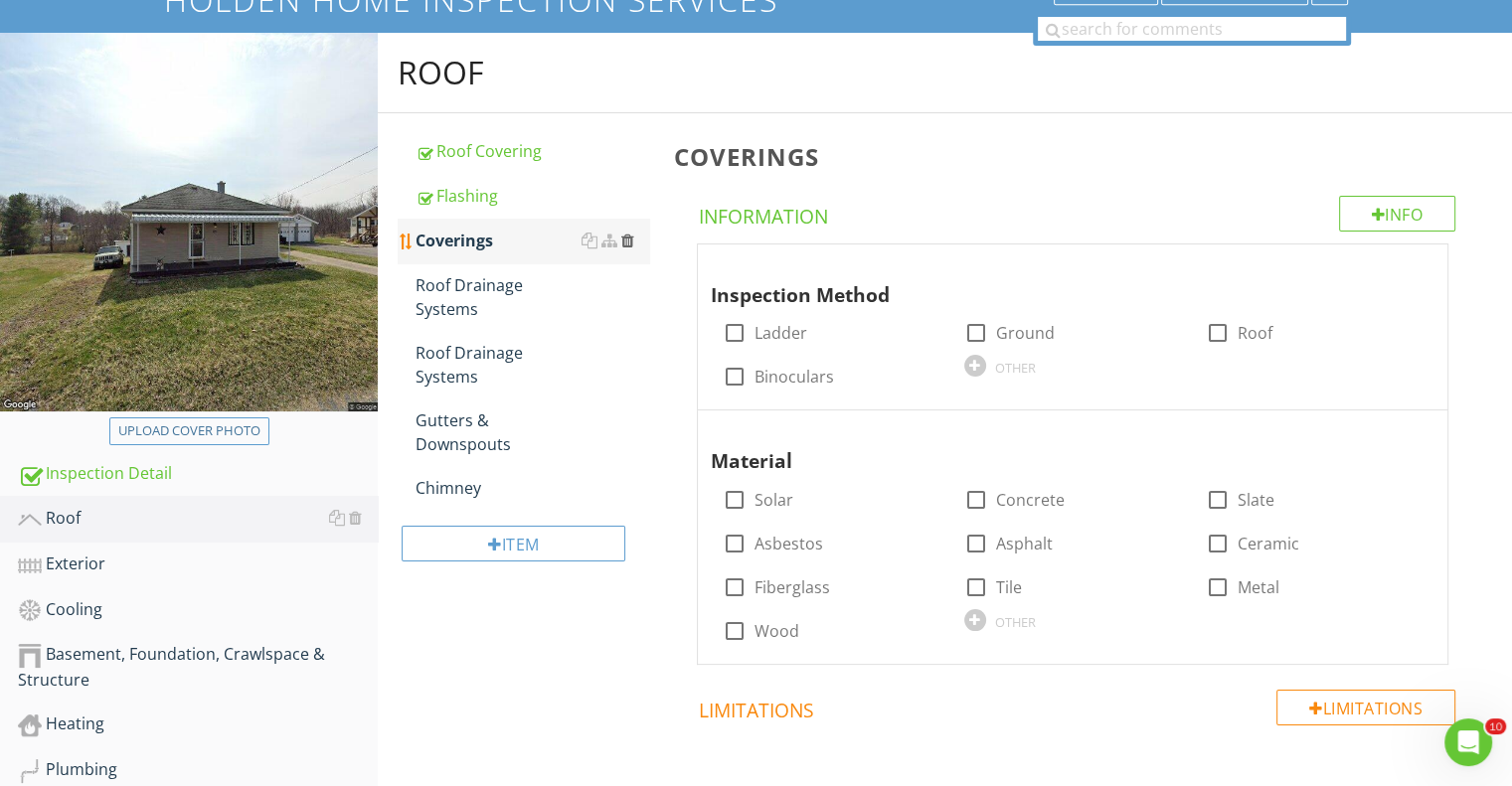 click at bounding box center [626, 240] 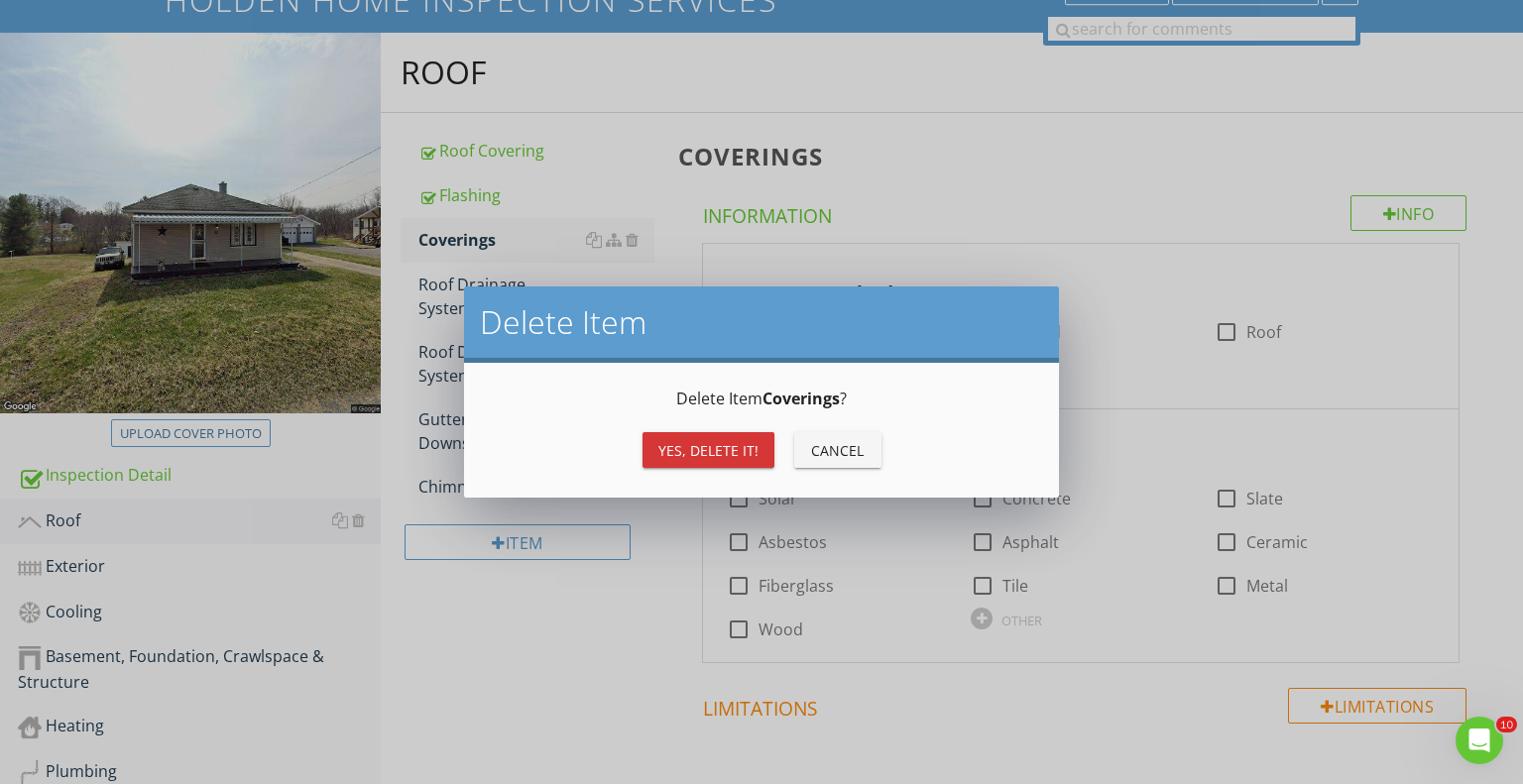 click on "Yes, Delete it!" at bounding box center (708, 450) 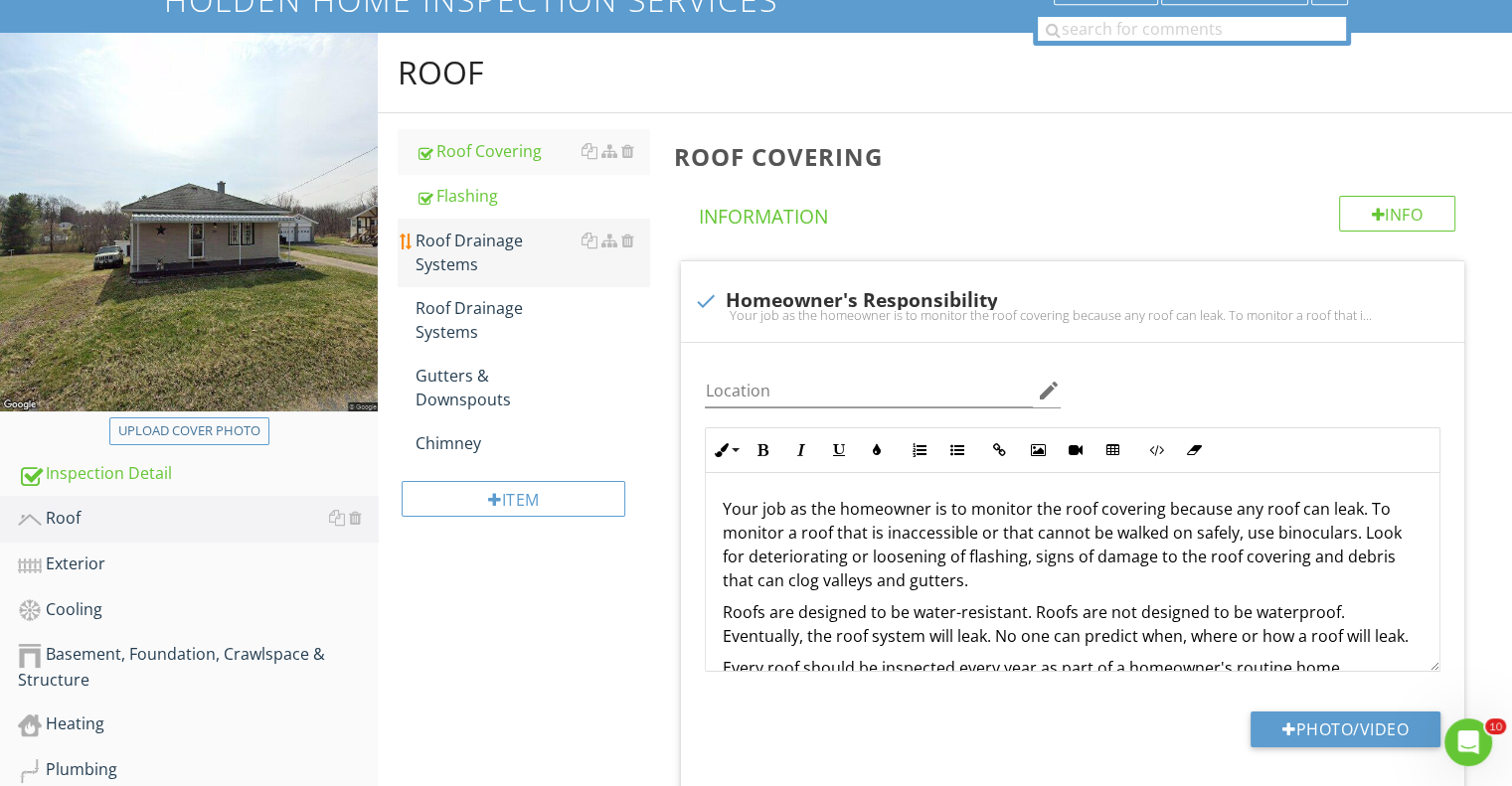 click on "Roof Drainage Systems" at bounding box center [532, 252] 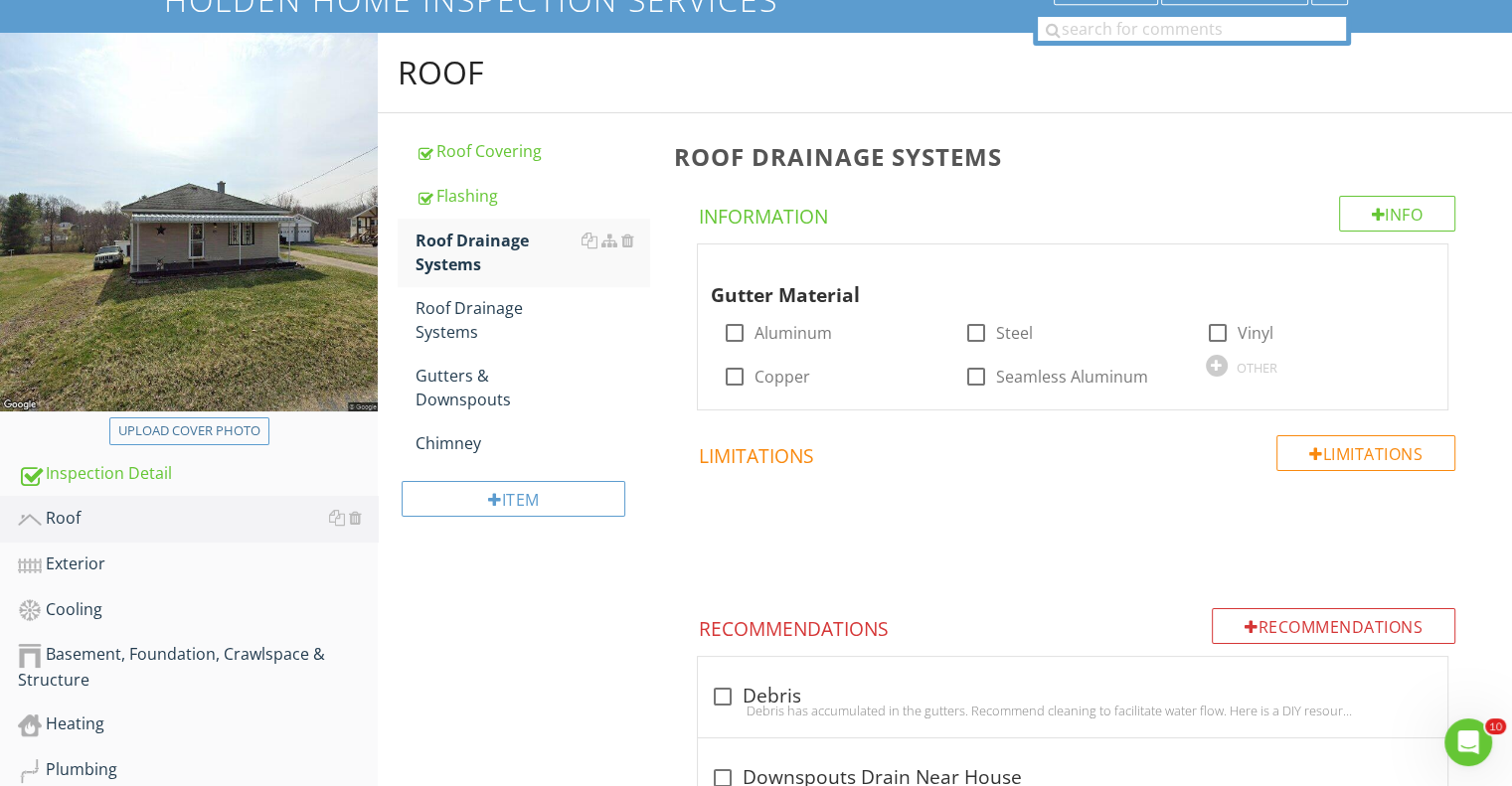 scroll, scrollTop: 0, scrollLeft: 0, axis: both 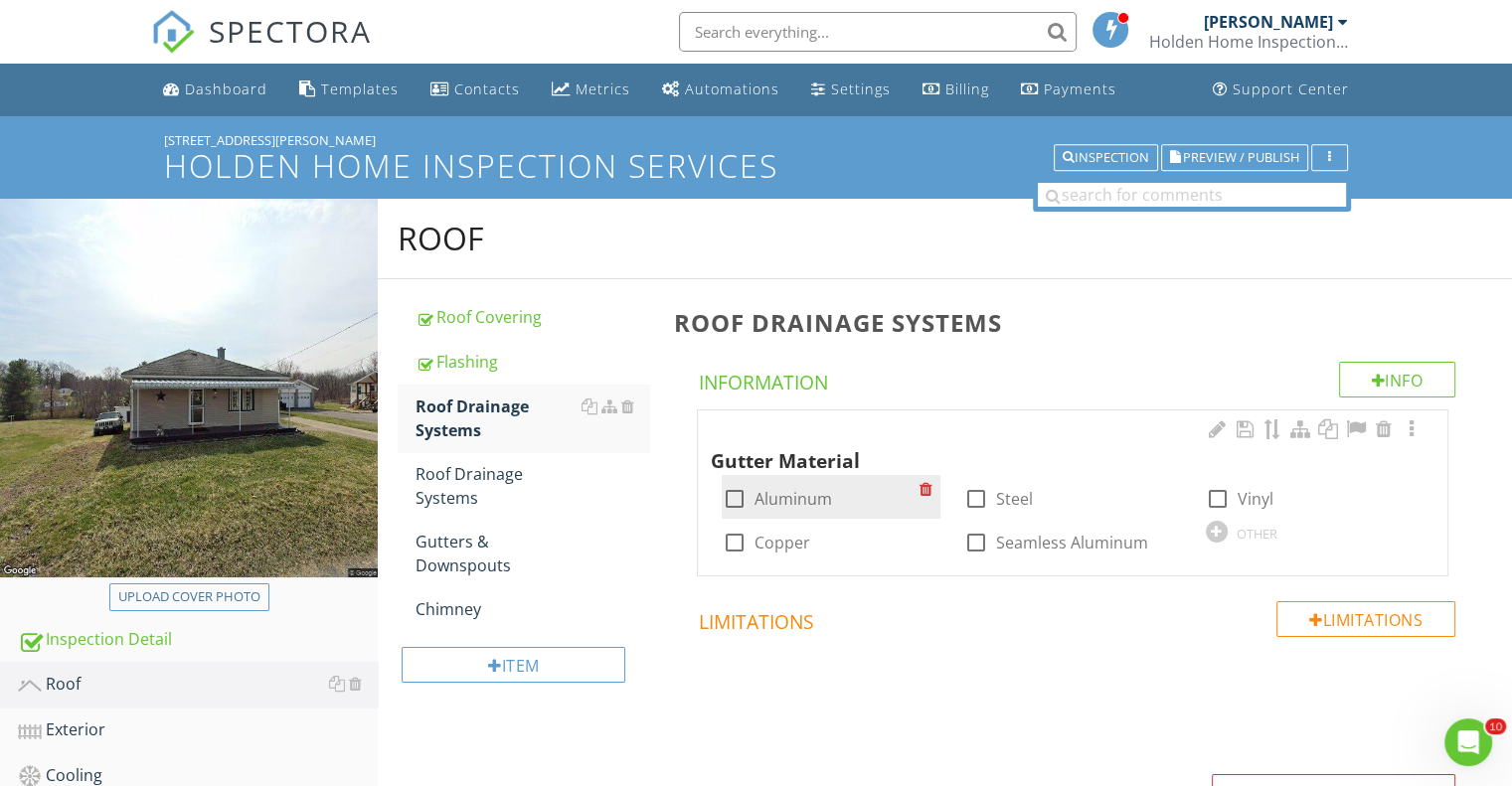 click at bounding box center [734, 499] 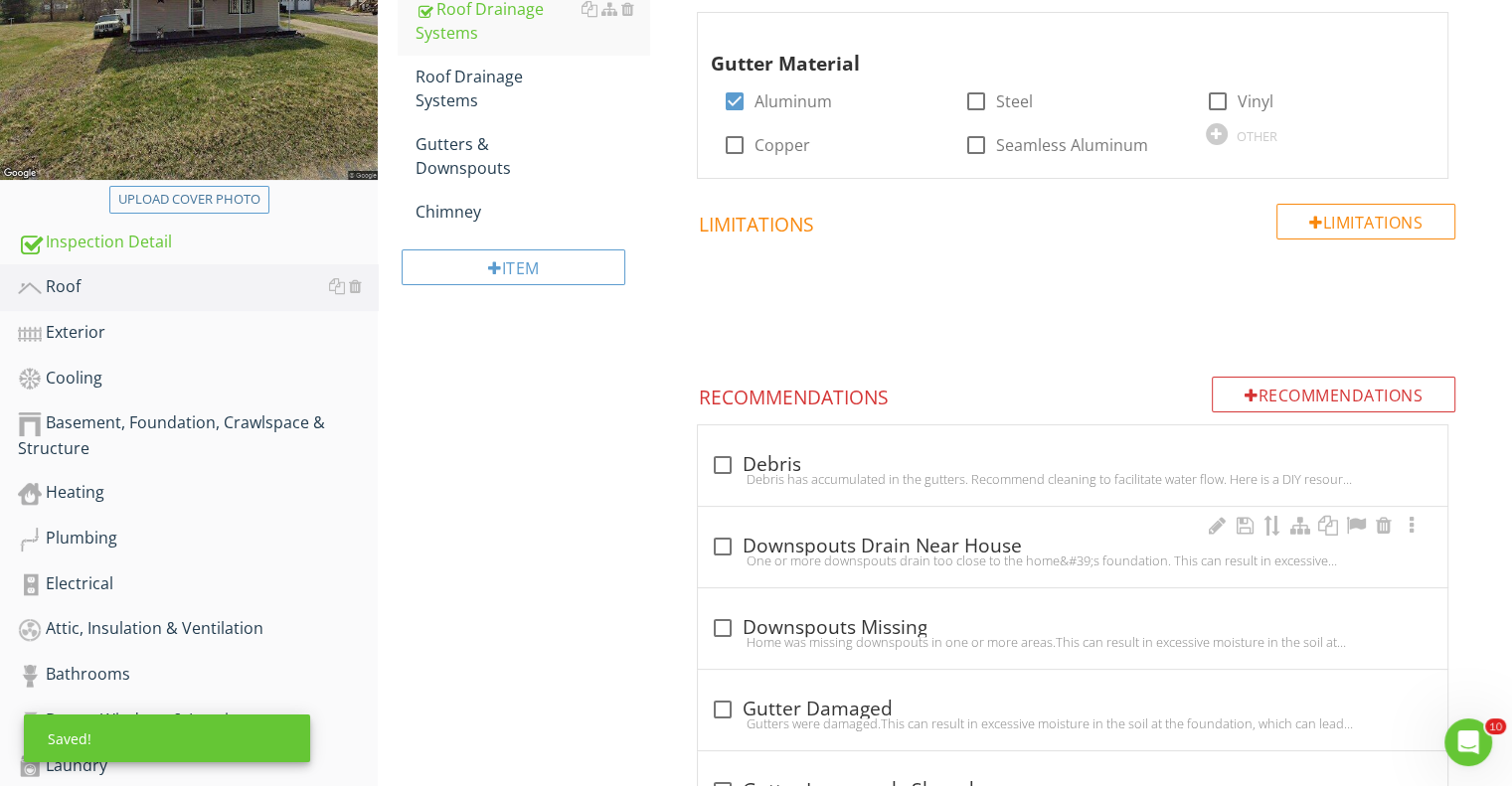 scroll, scrollTop: 497, scrollLeft: 0, axis: vertical 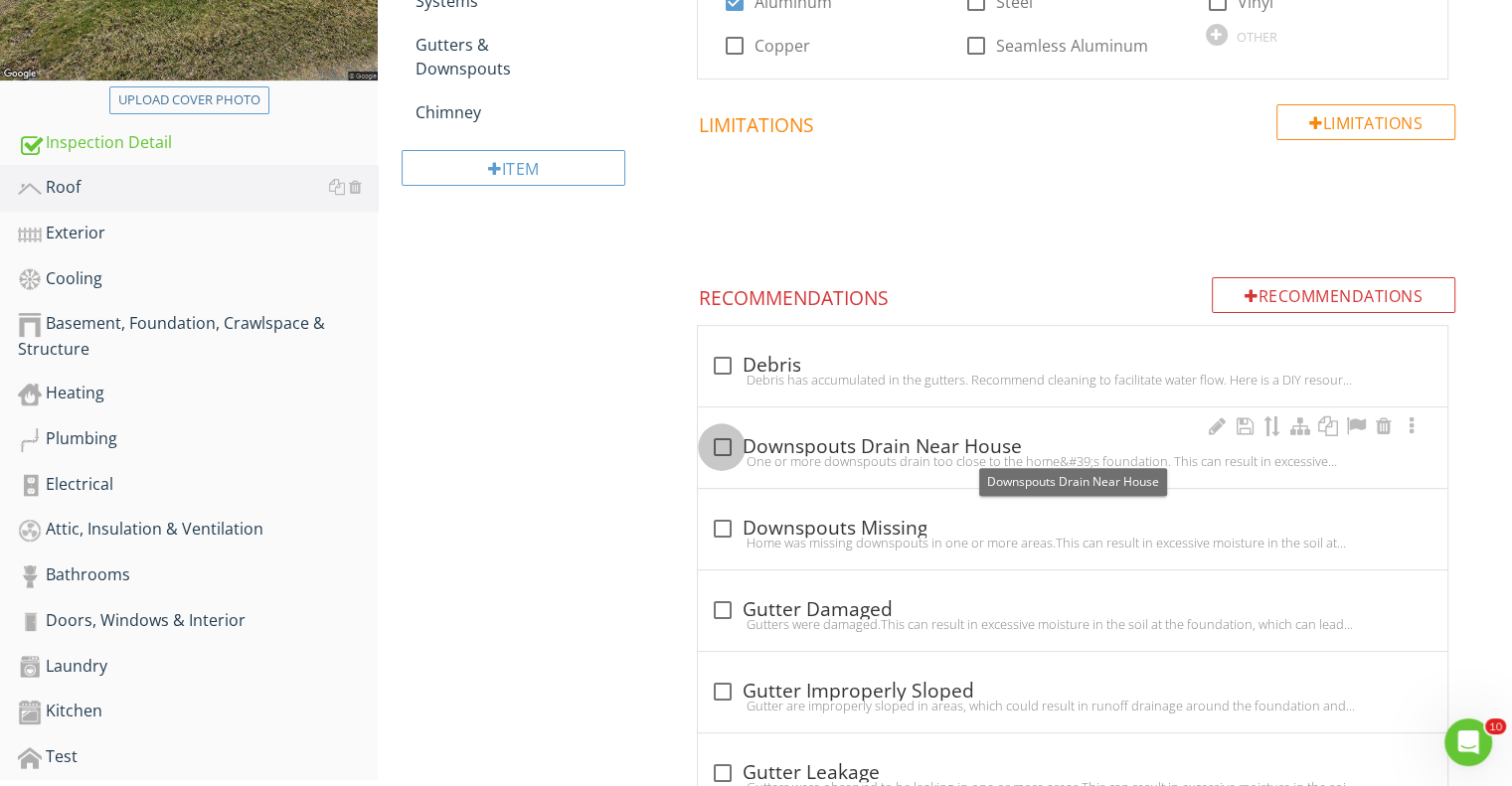 click at bounding box center (722, 447) 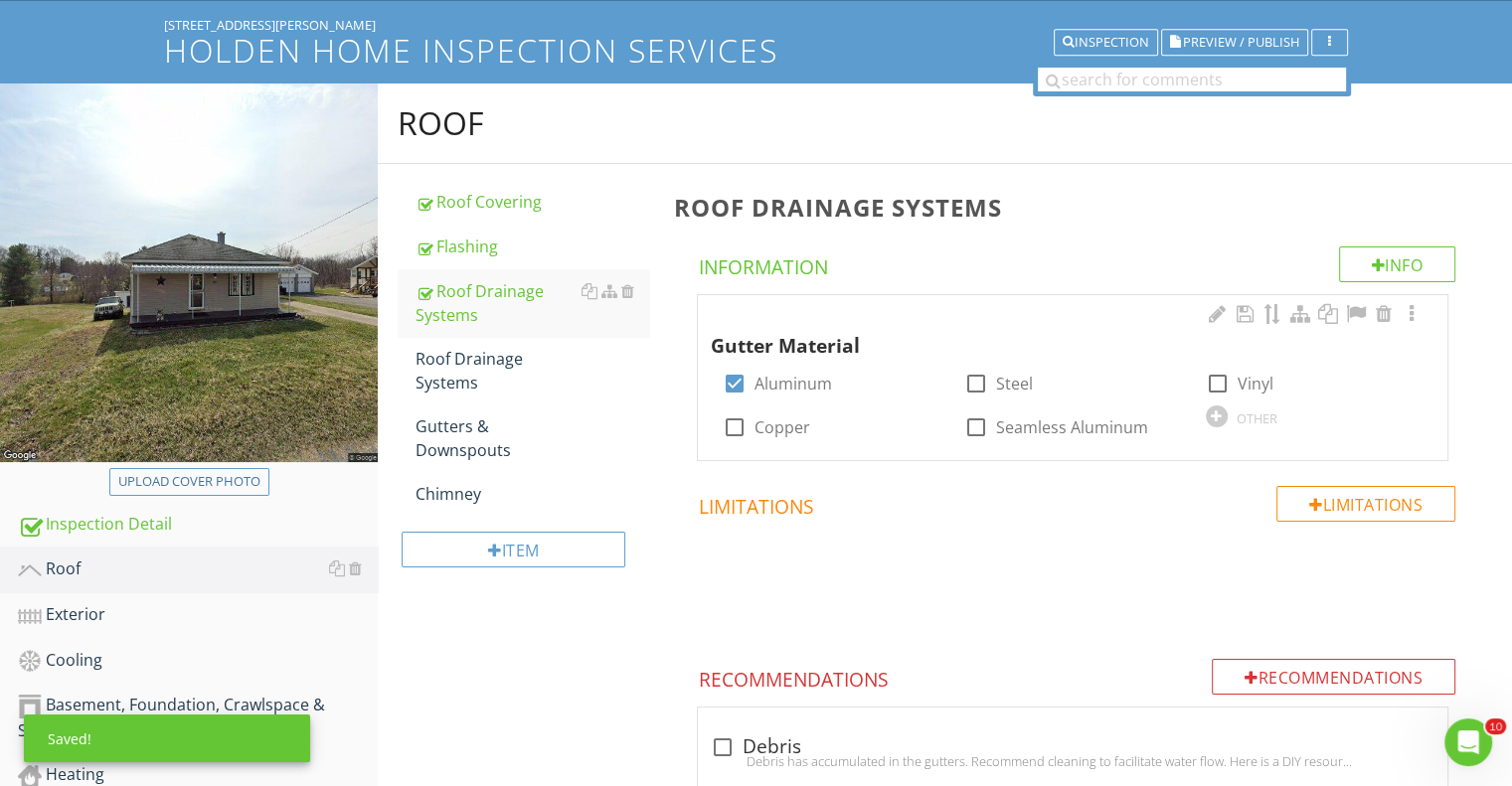 scroll, scrollTop: 43, scrollLeft: 0, axis: vertical 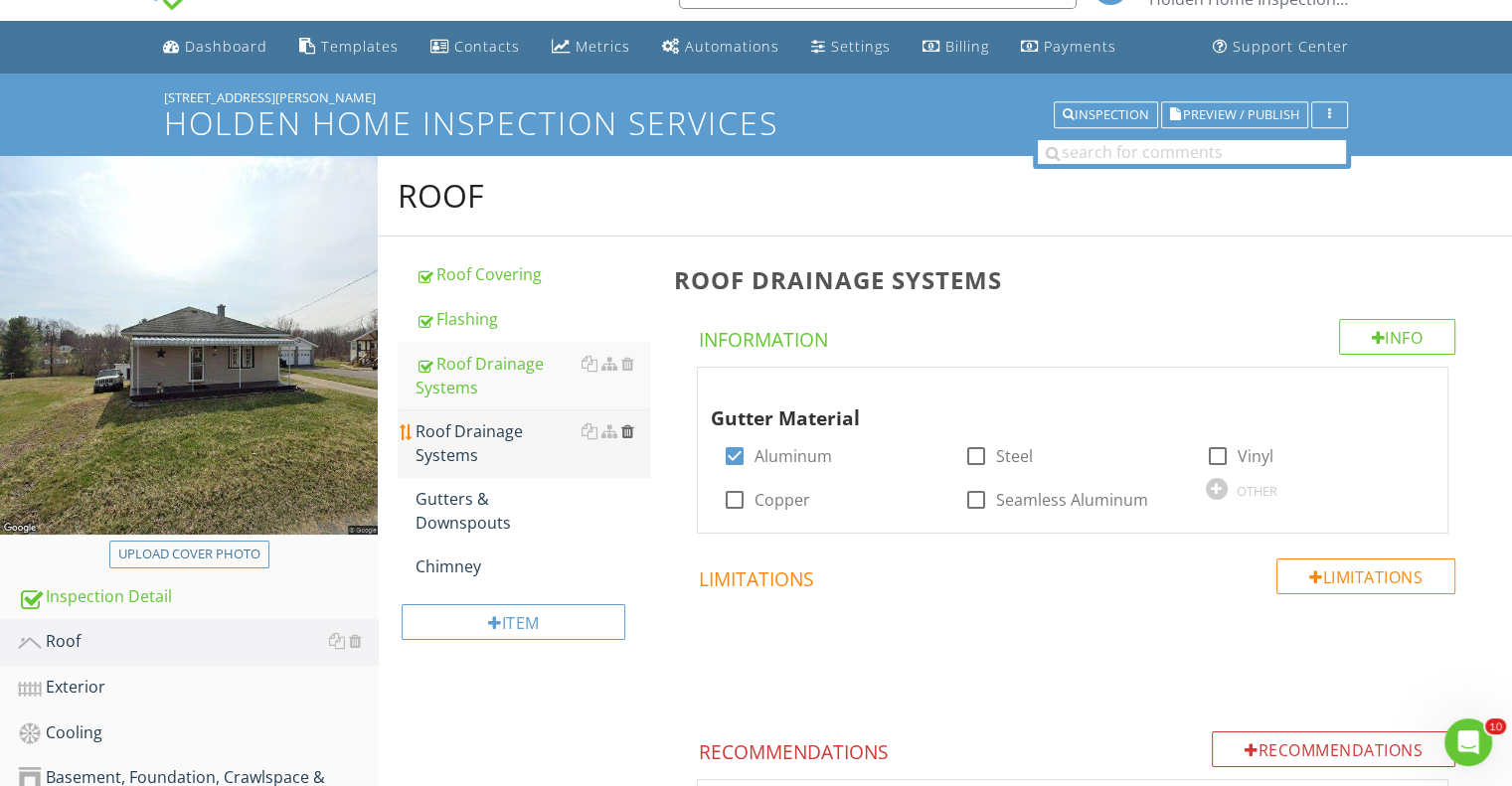 click at bounding box center [626, 431] 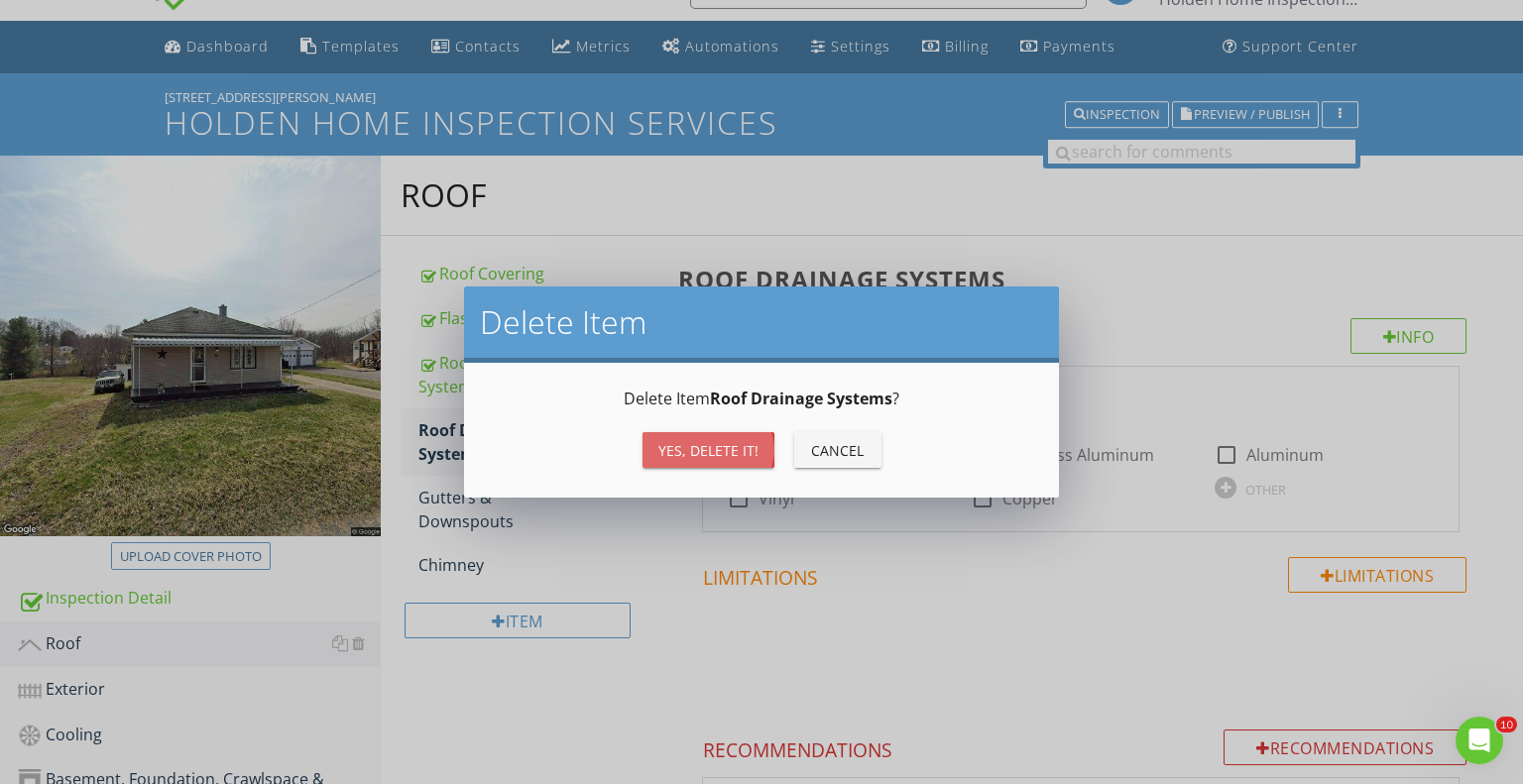click on "Yes, Delete it!" at bounding box center (708, 450) 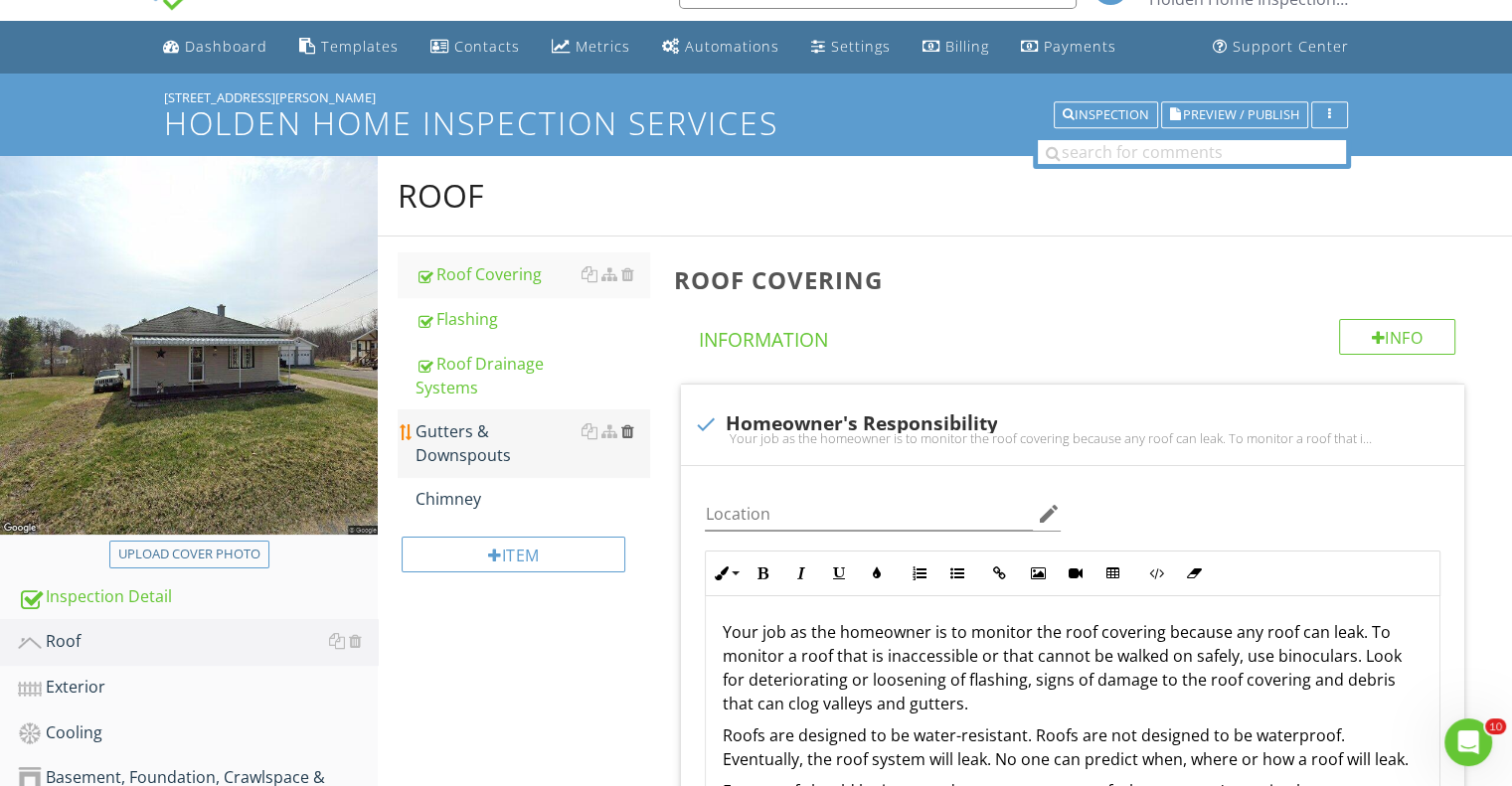 click at bounding box center (626, 431) 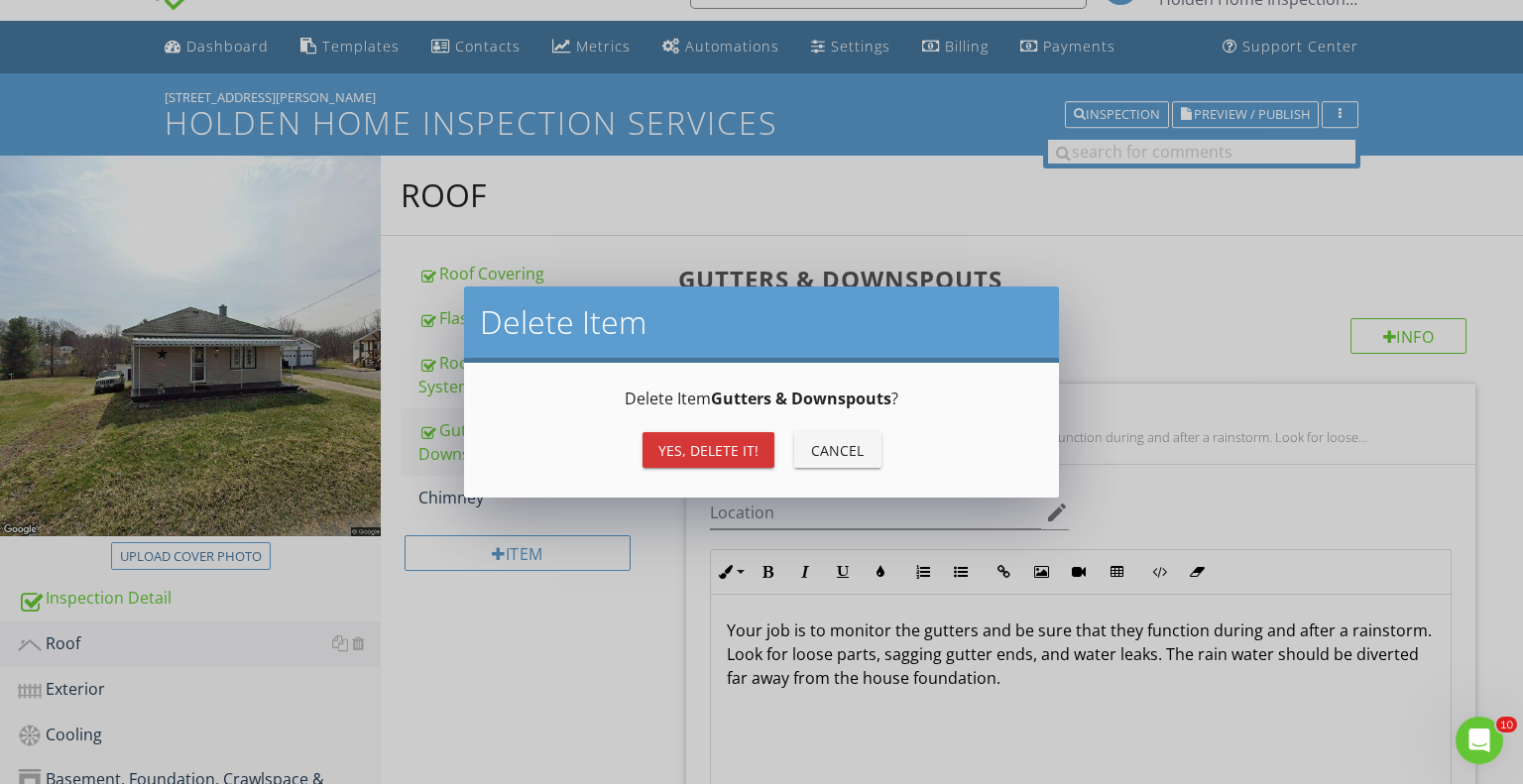 click on "Yes, Delete it!" at bounding box center [708, 450] 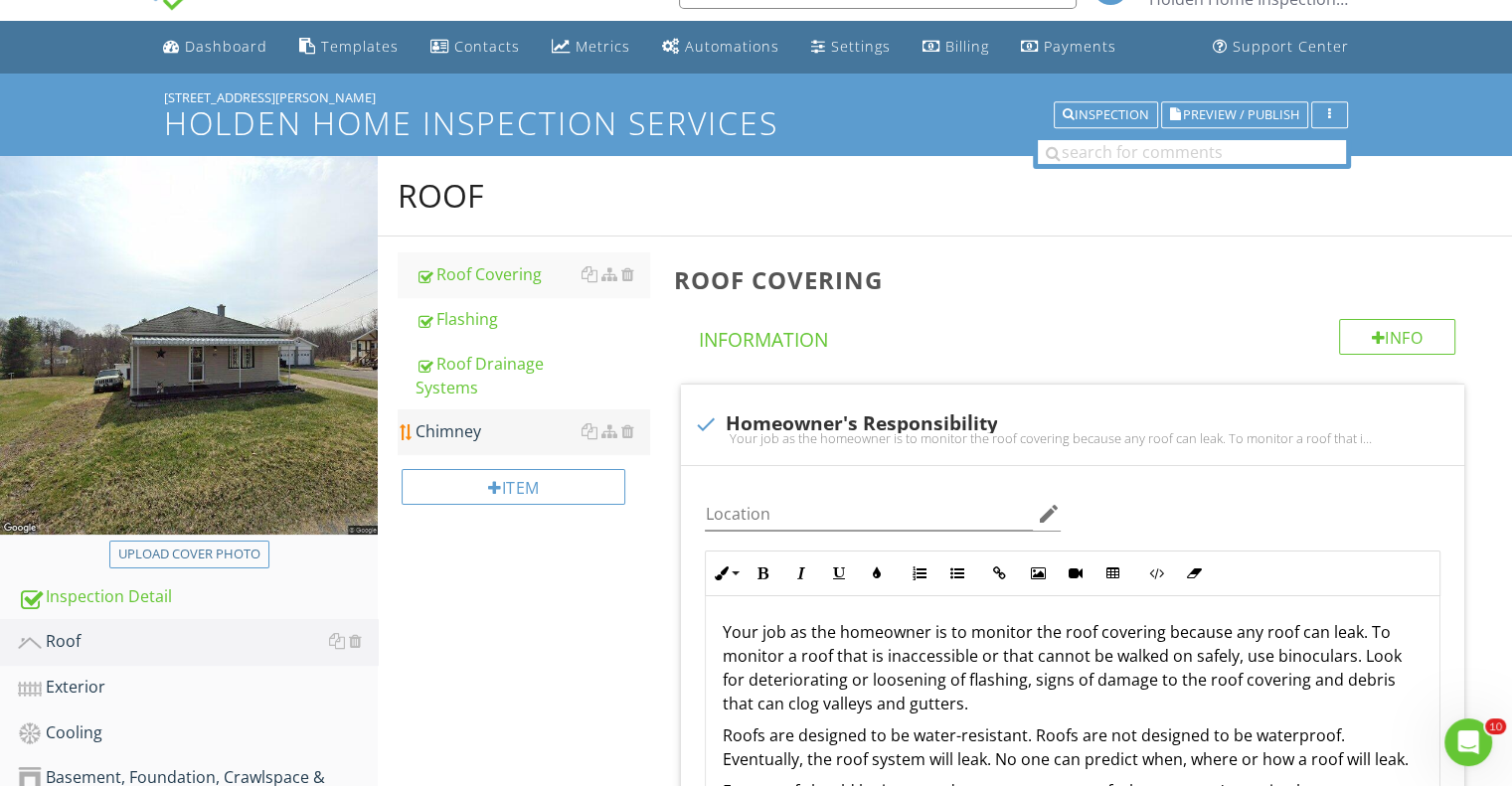 click on "Chimney" at bounding box center (532, 431) 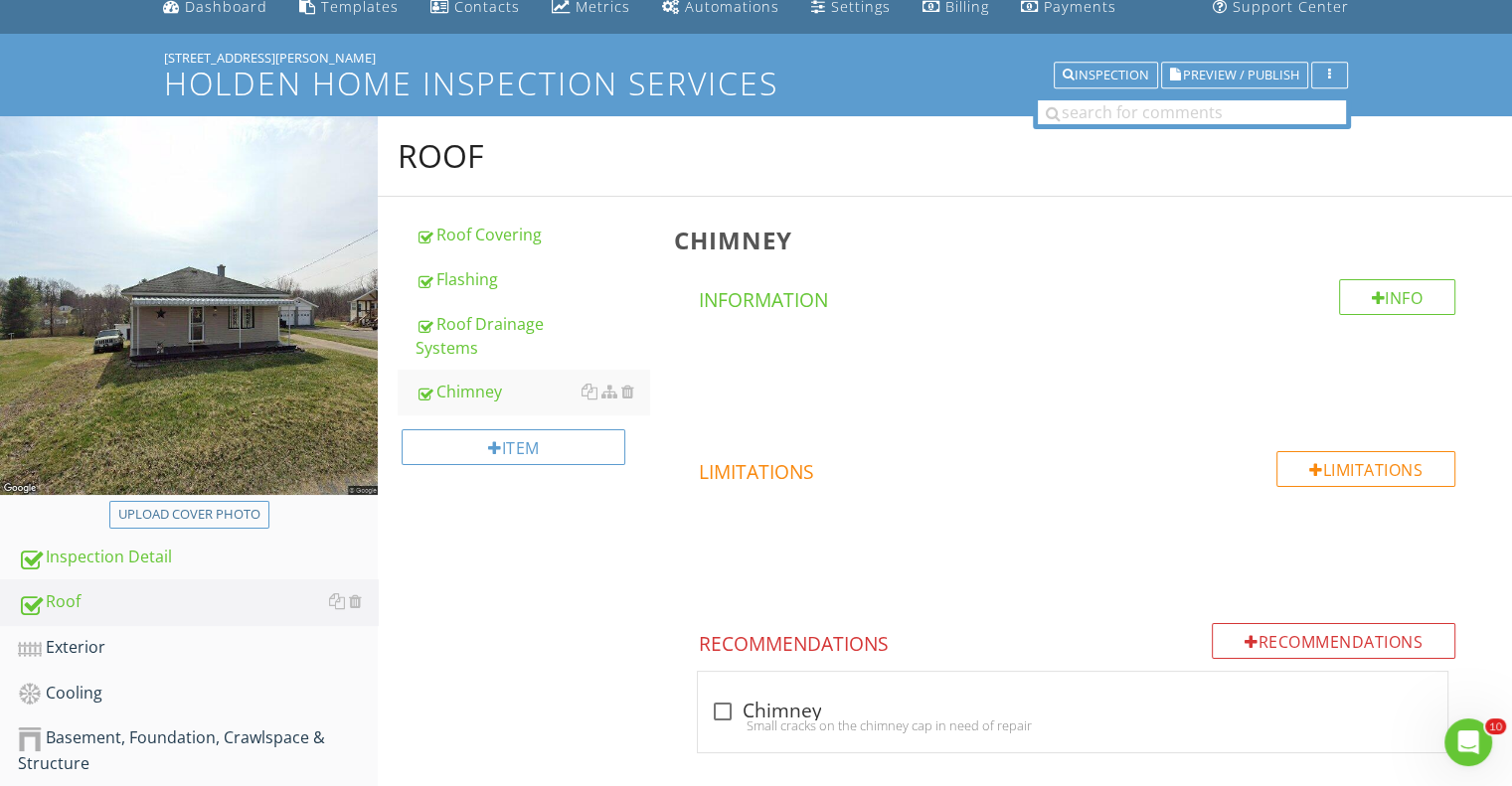 scroll, scrollTop: 199, scrollLeft: 0, axis: vertical 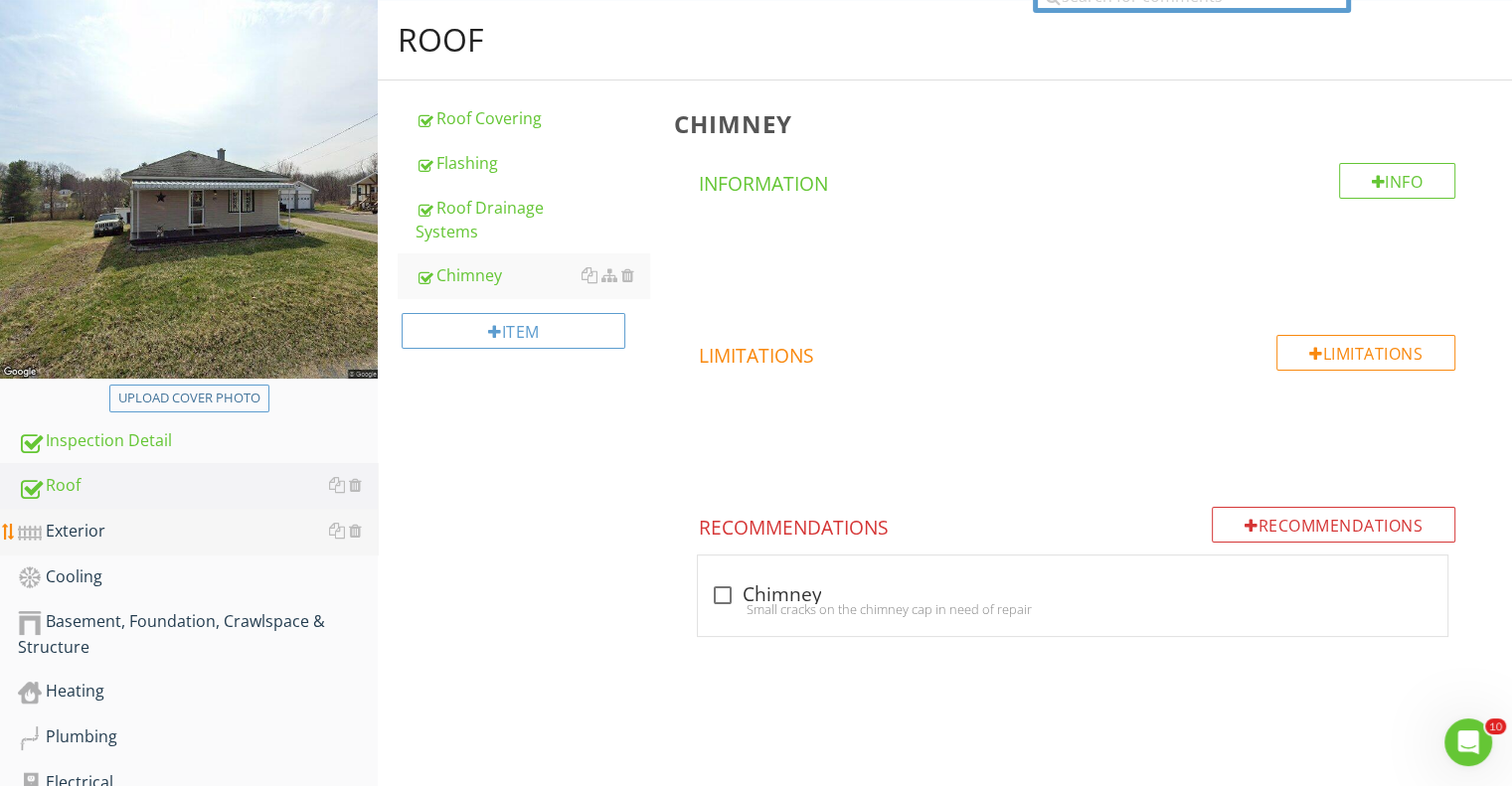click on "Exterior" at bounding box center (198, 532) 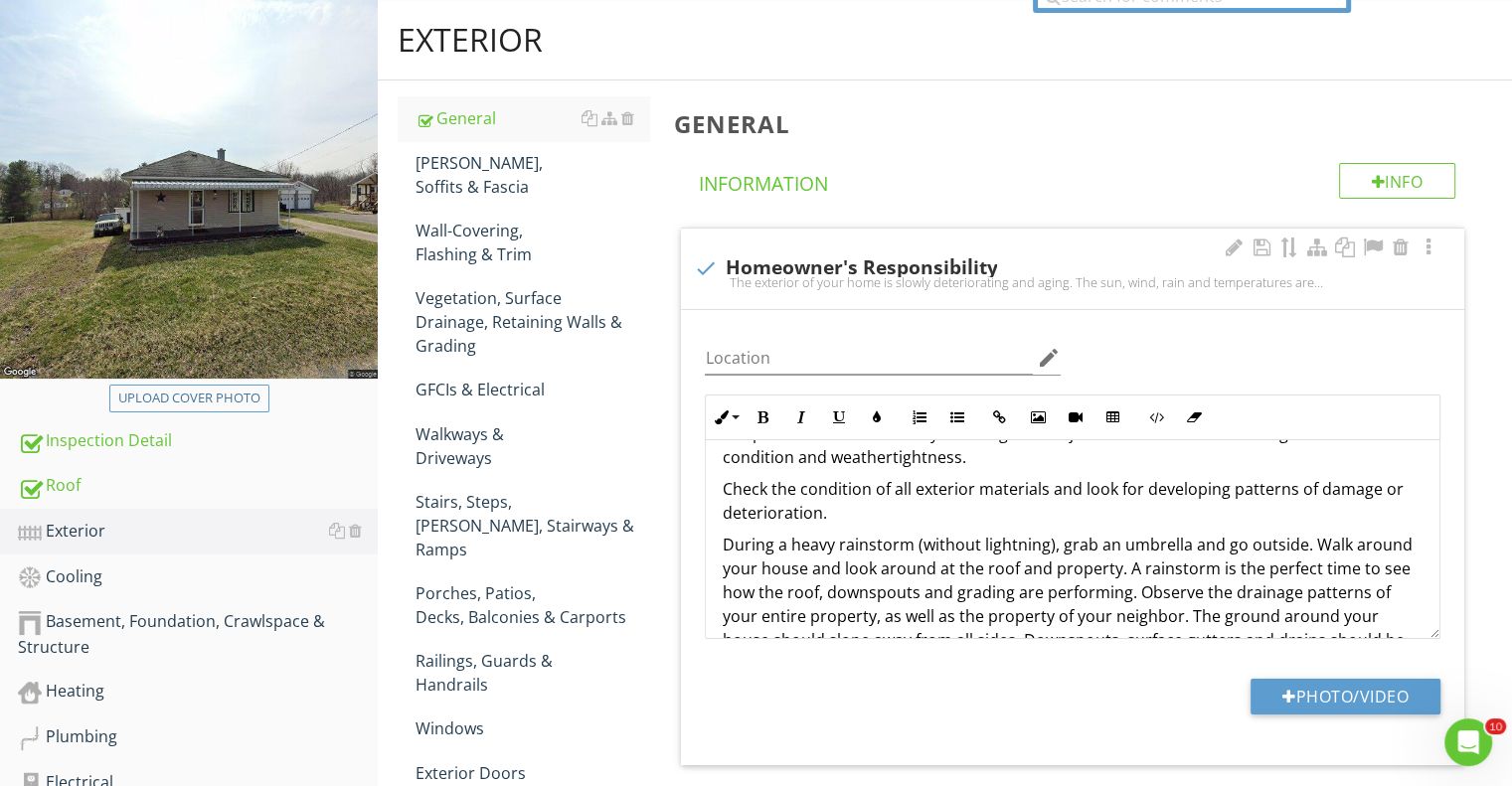 scroll, scrollTop: 127, scrollLeft: 0, axis: vertical 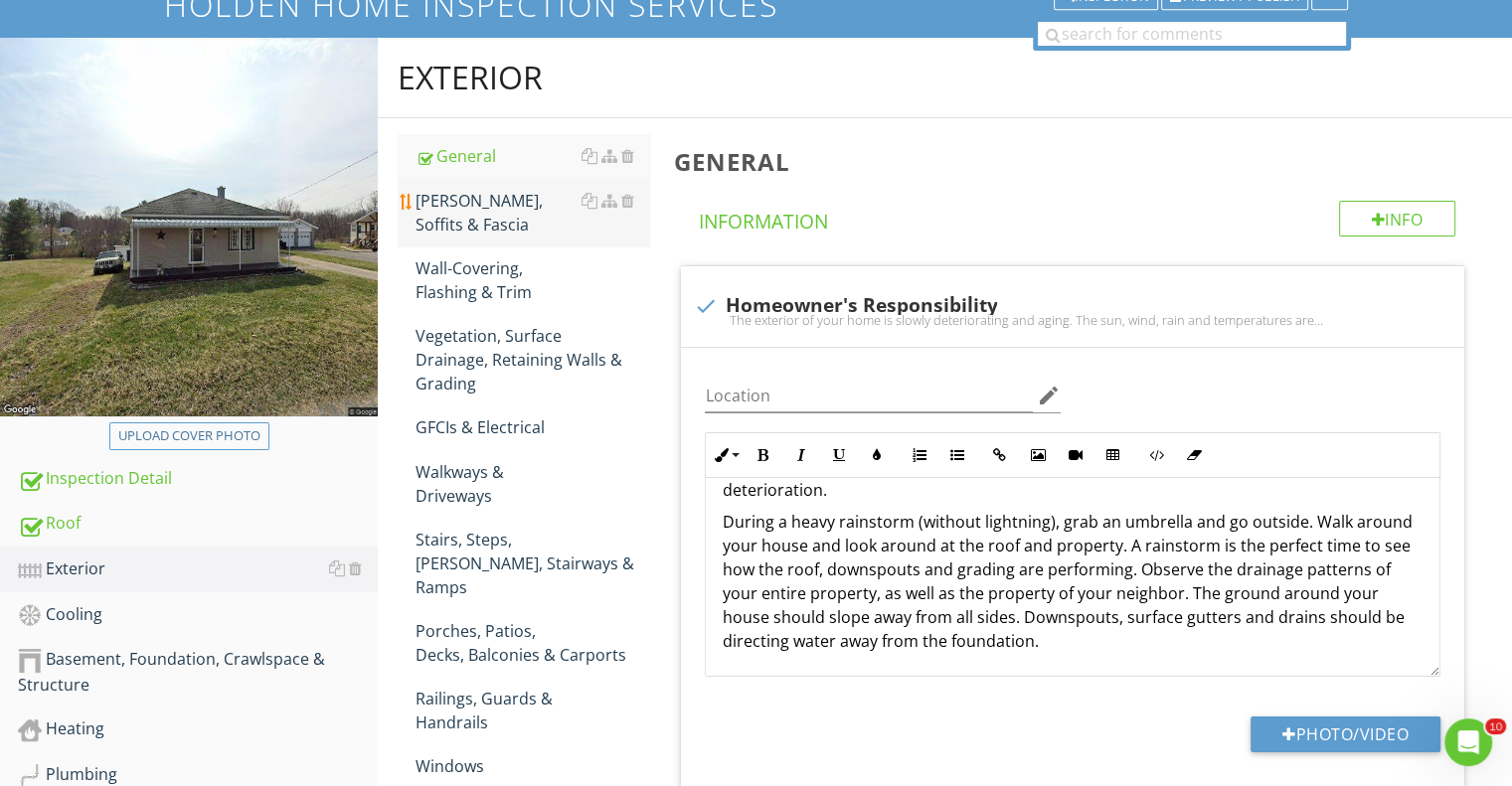 click on "Eaves, Soffits & Fascia" at bounding box center [532, 213] 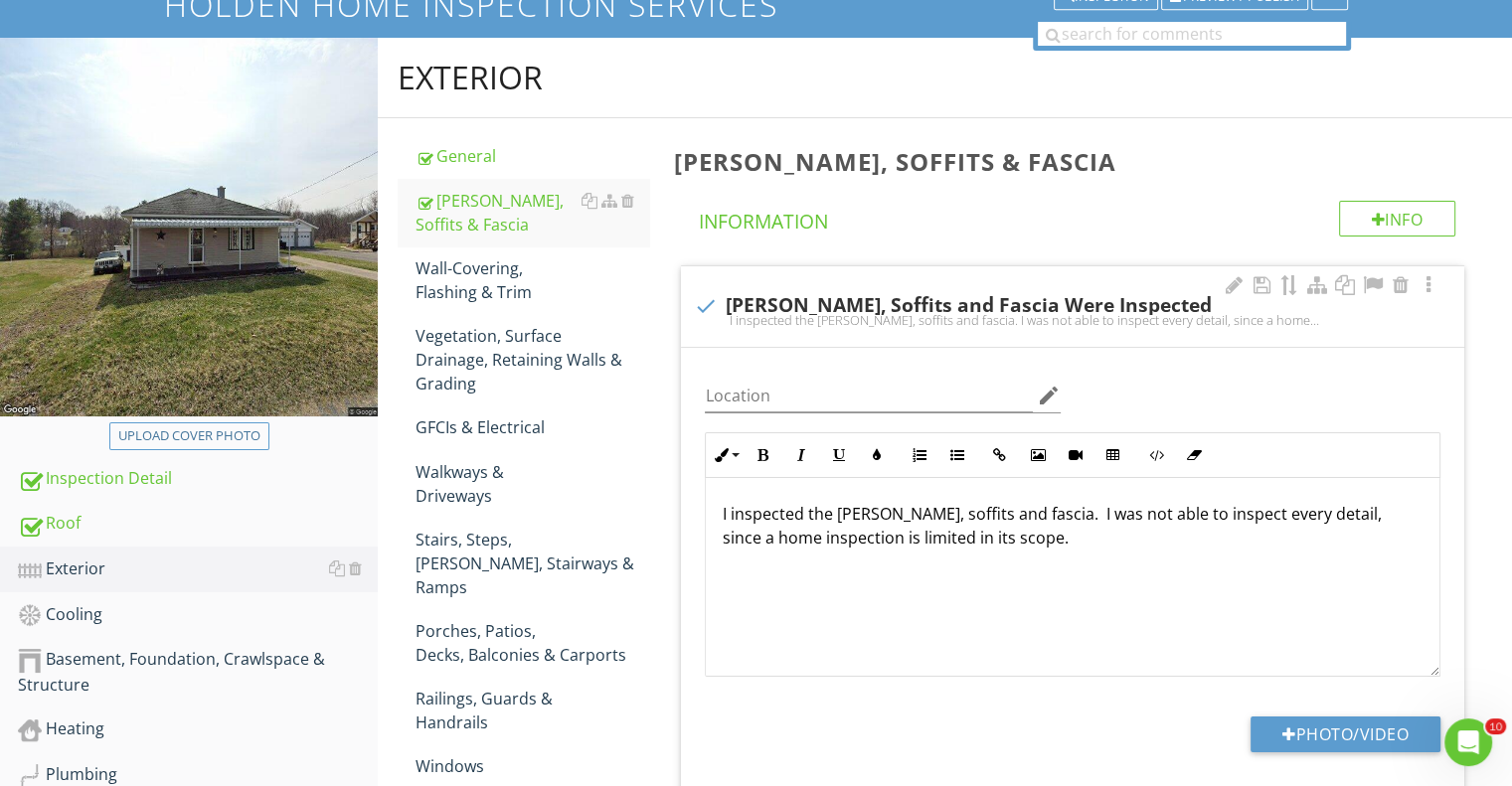 scroll, scrollTop: 0, scrollLeft: 0, axis: both 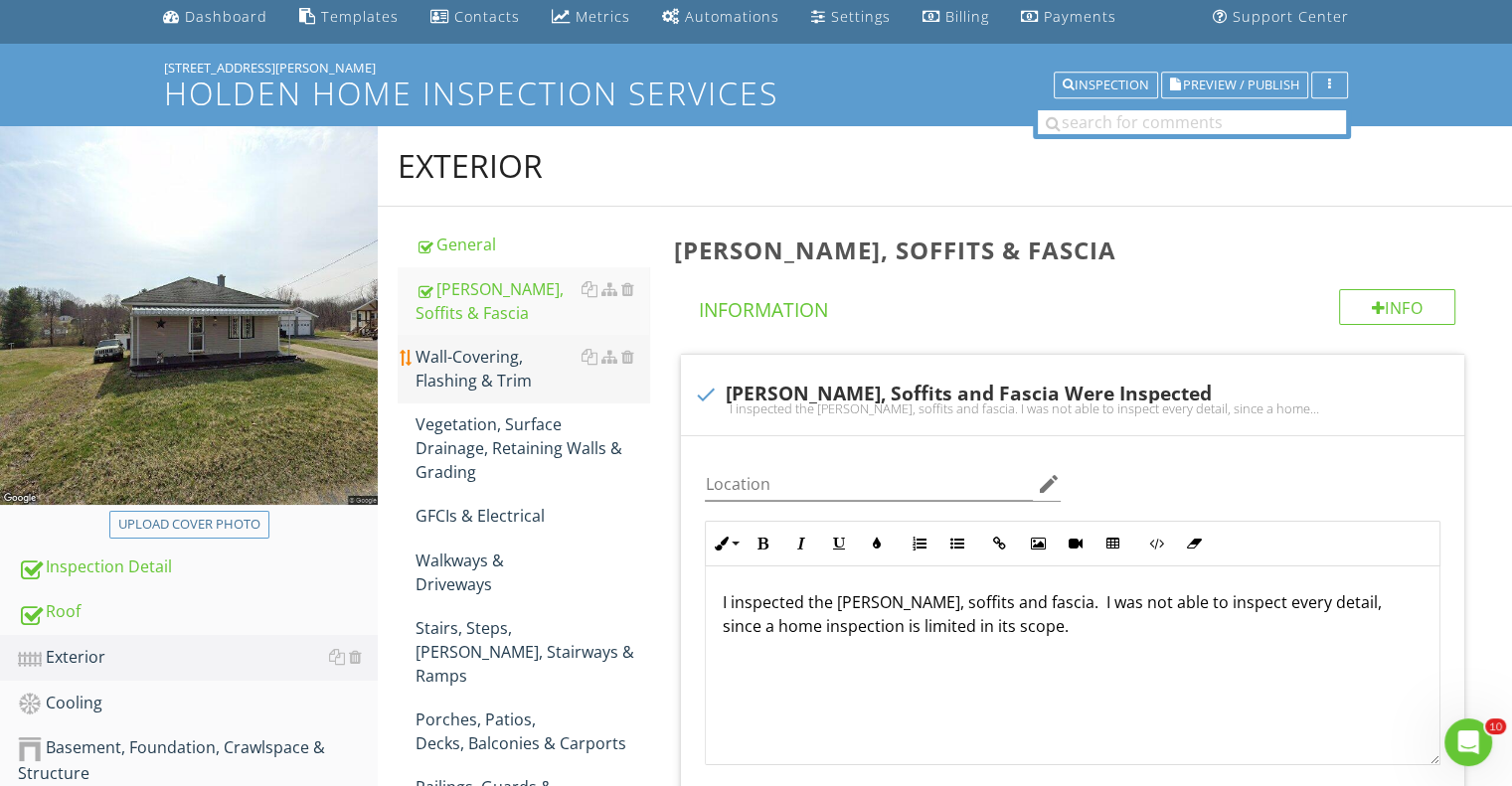click on "Wall-Covering, Flashing & Trim" at bounding box center [532, 369] 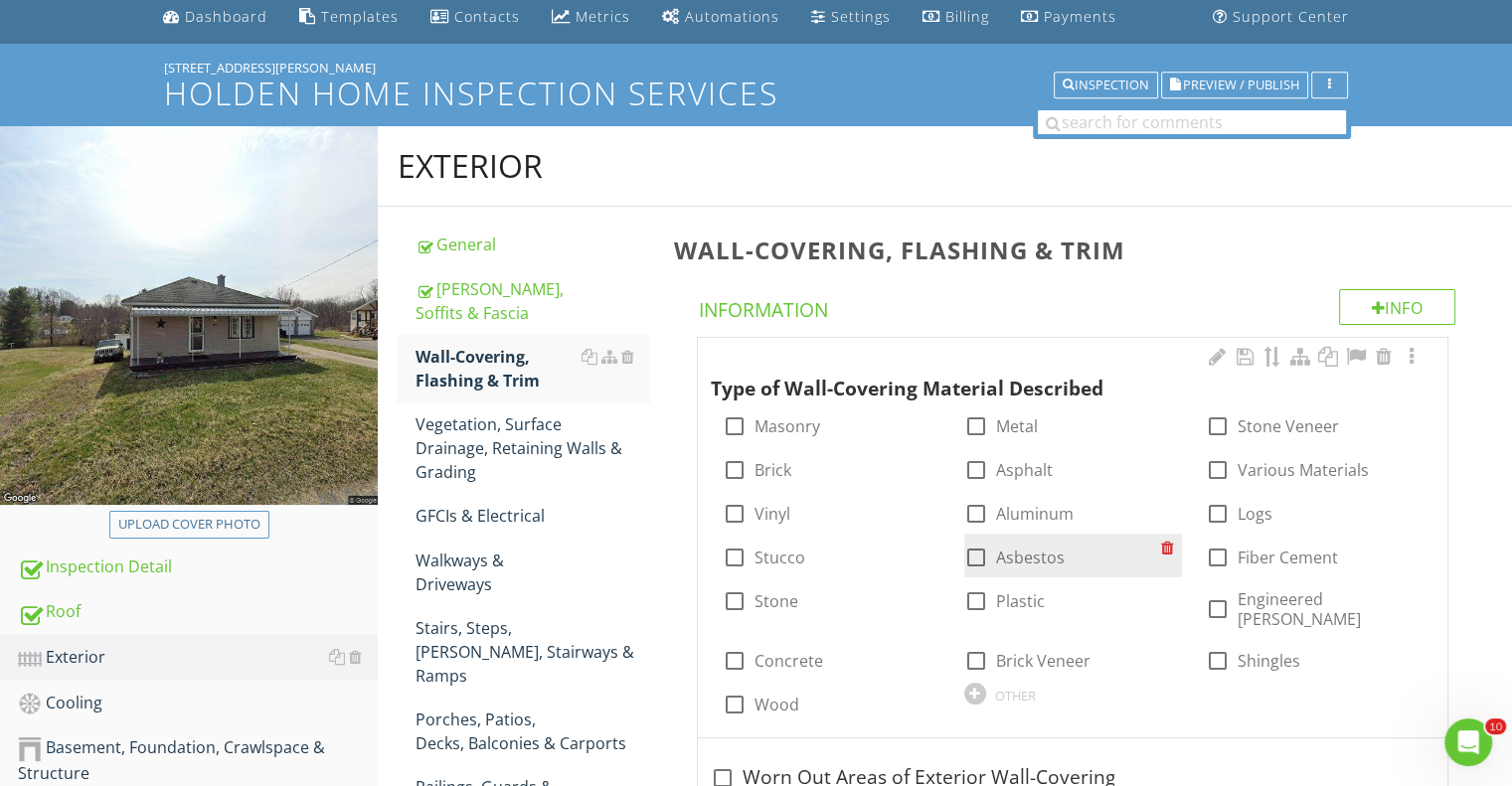 click at bounding box center (976, 557) 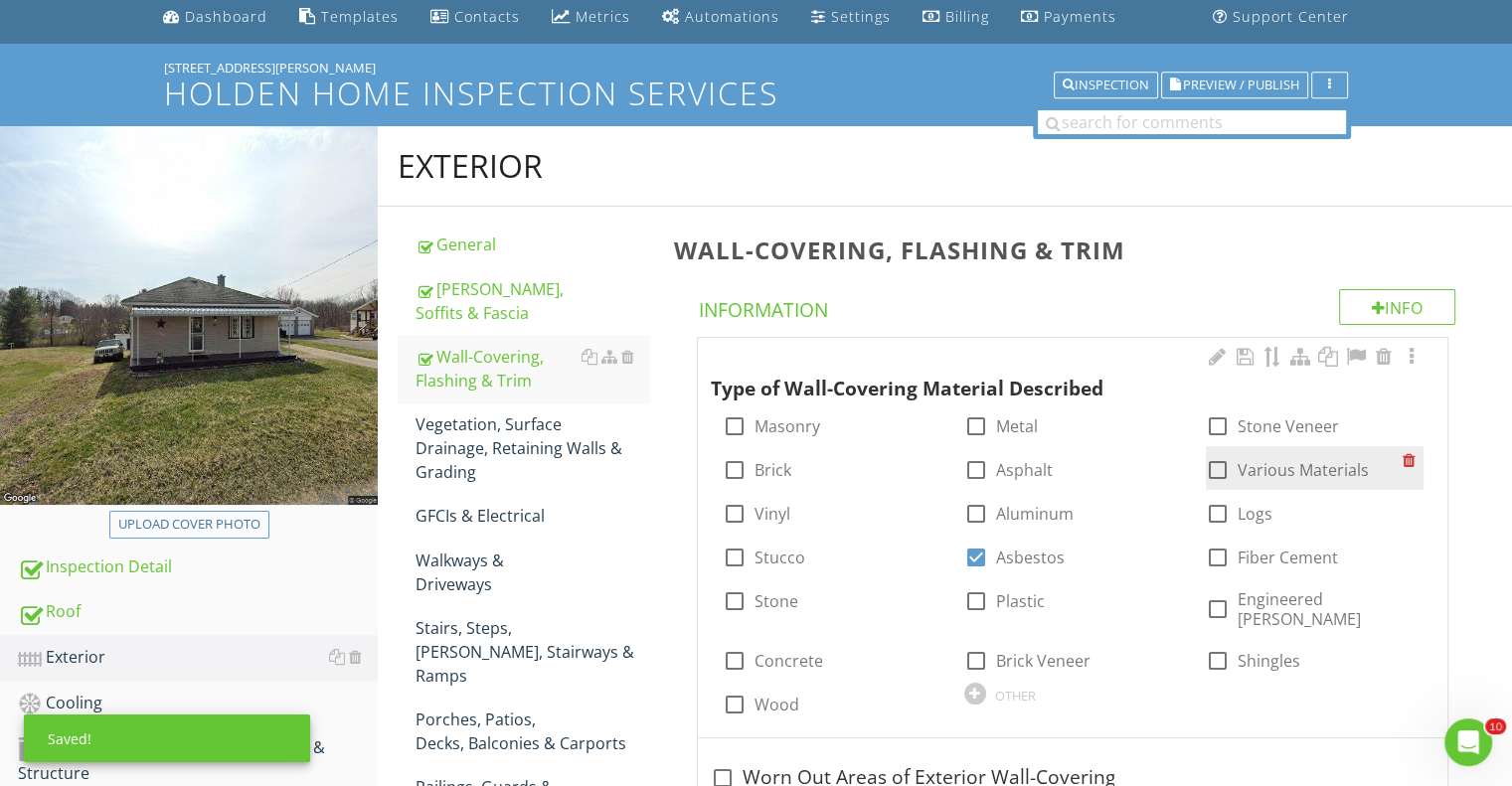 click at bounding box center [1218, 470] 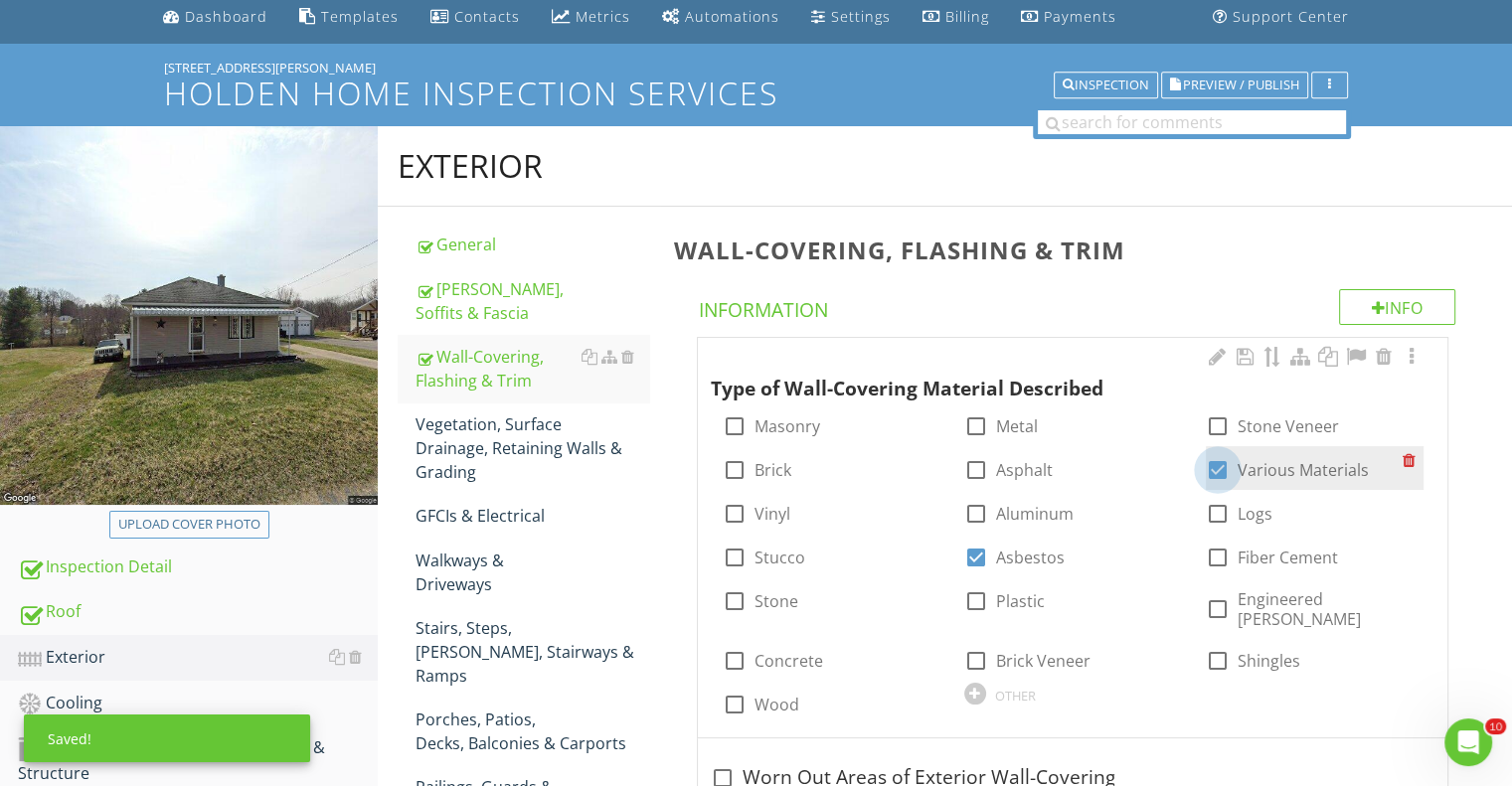 checkbox on "true" 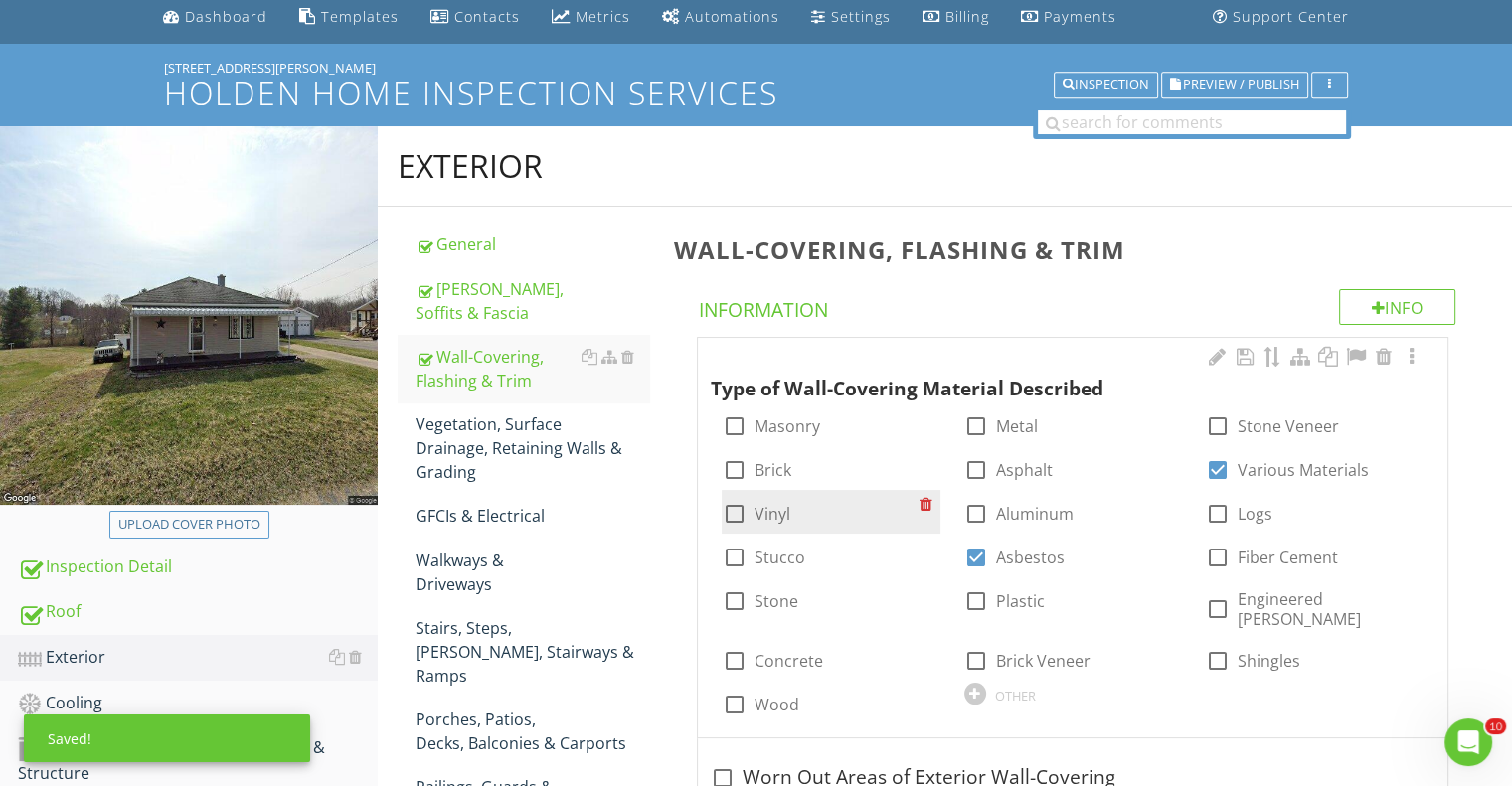 click at bounding box center [734, 514] 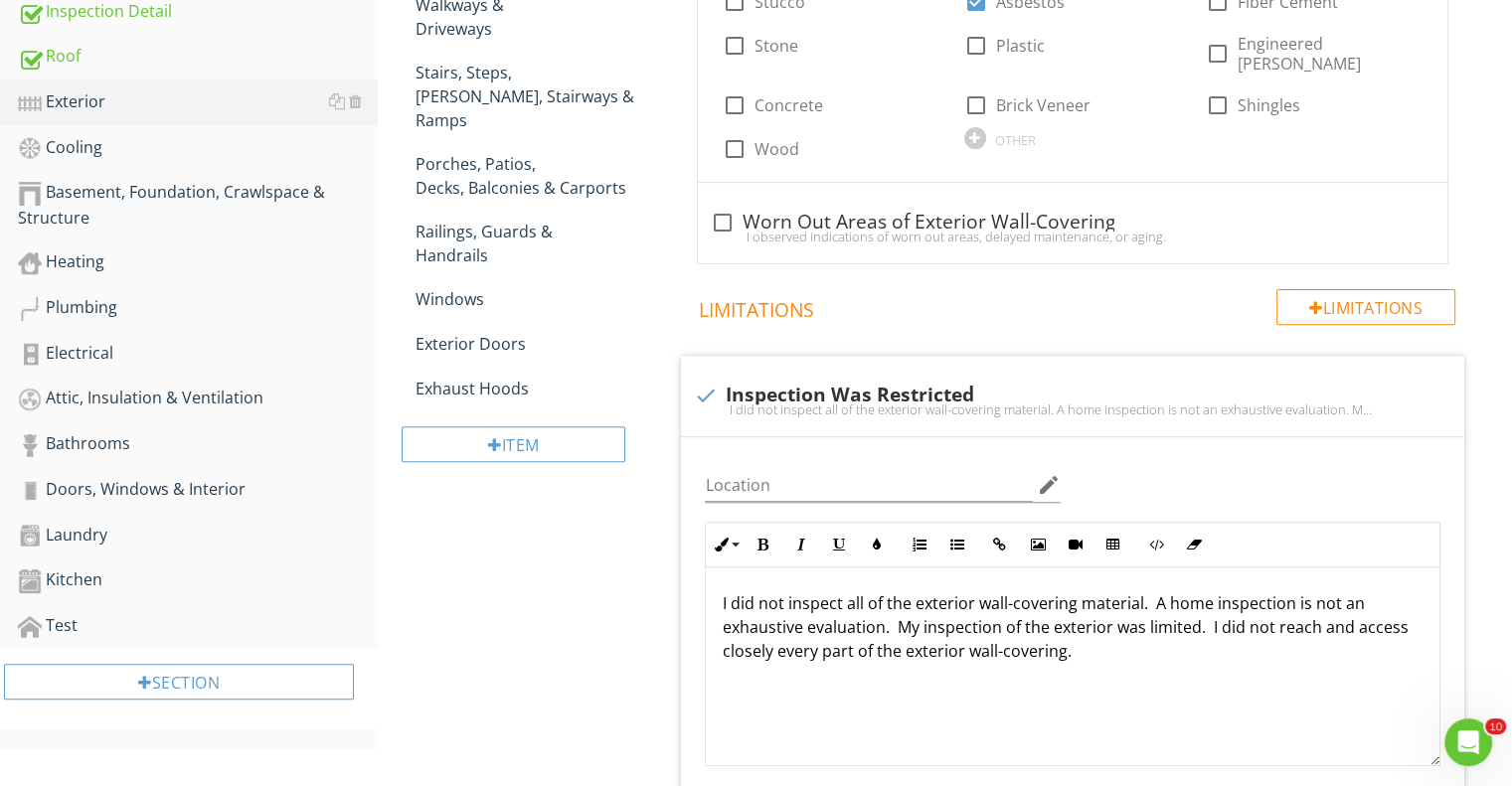 scroll, scrollTop: 669, scrollLeft: 0, axis: vertical 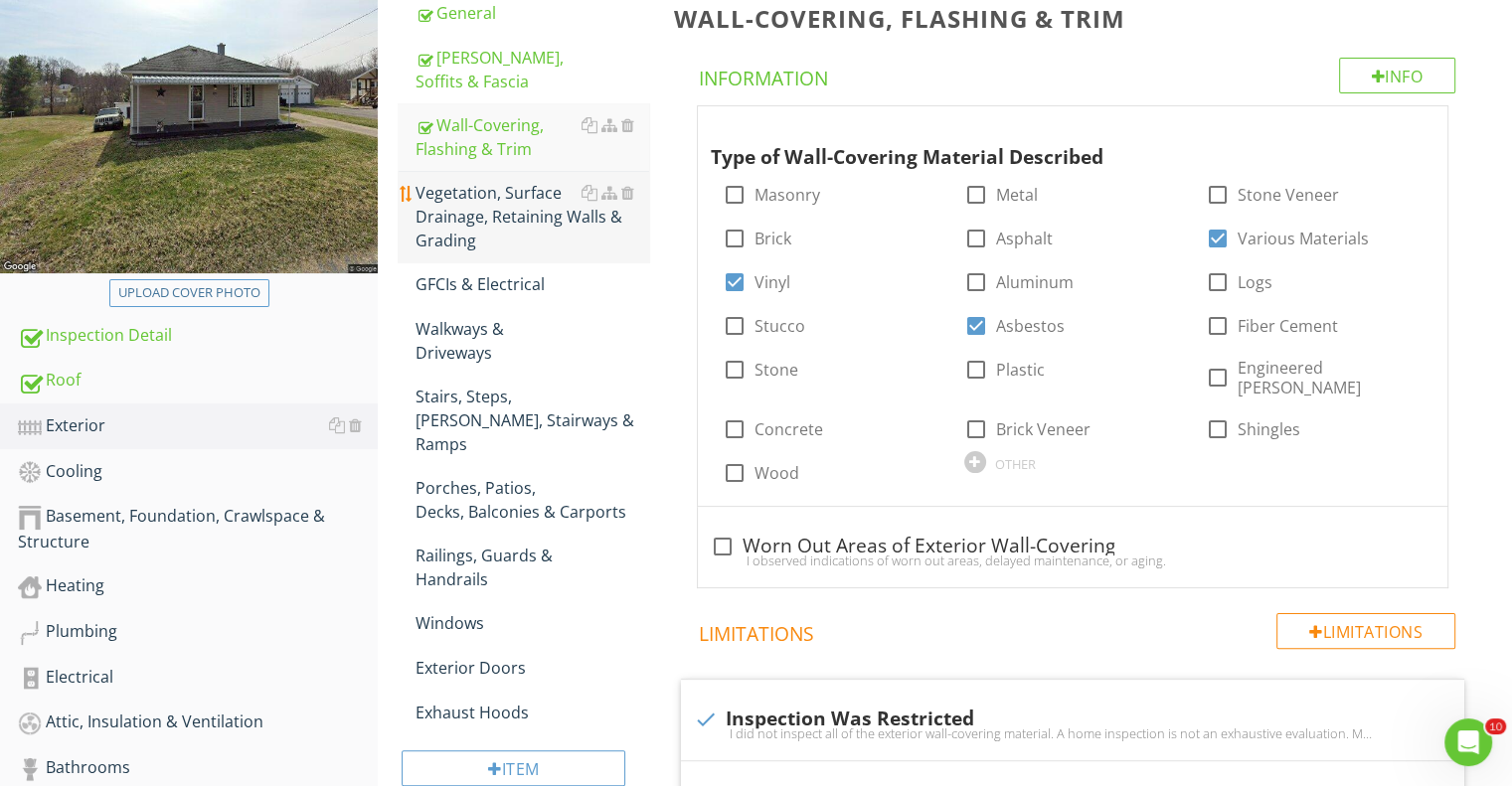 click on "Vegetation, Surface Drainage, Retaining Walls & Grading" at bounding box center (532, 217) 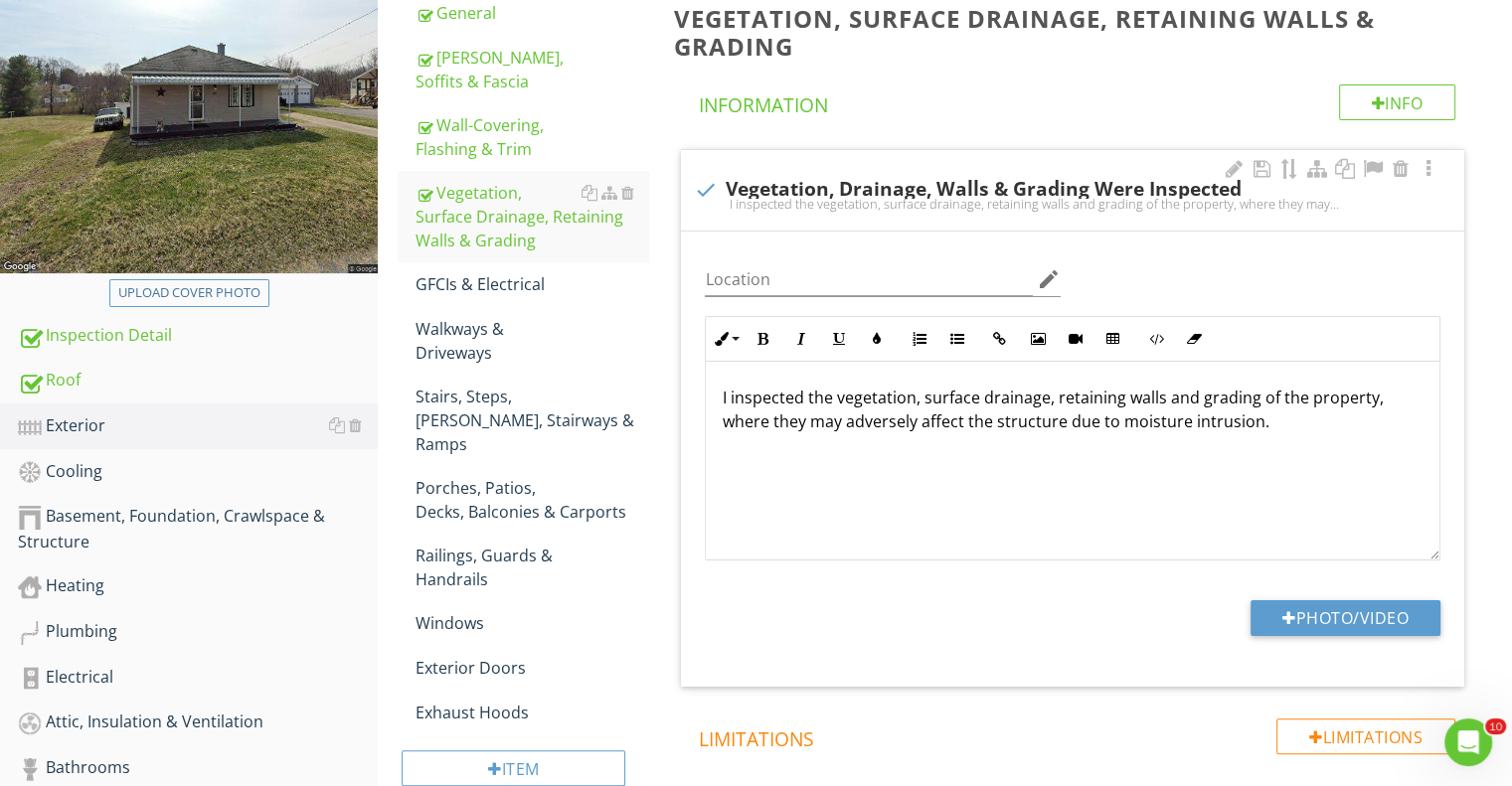 scroll, scrollTop: 0, scrollLeft: 0, axis: both 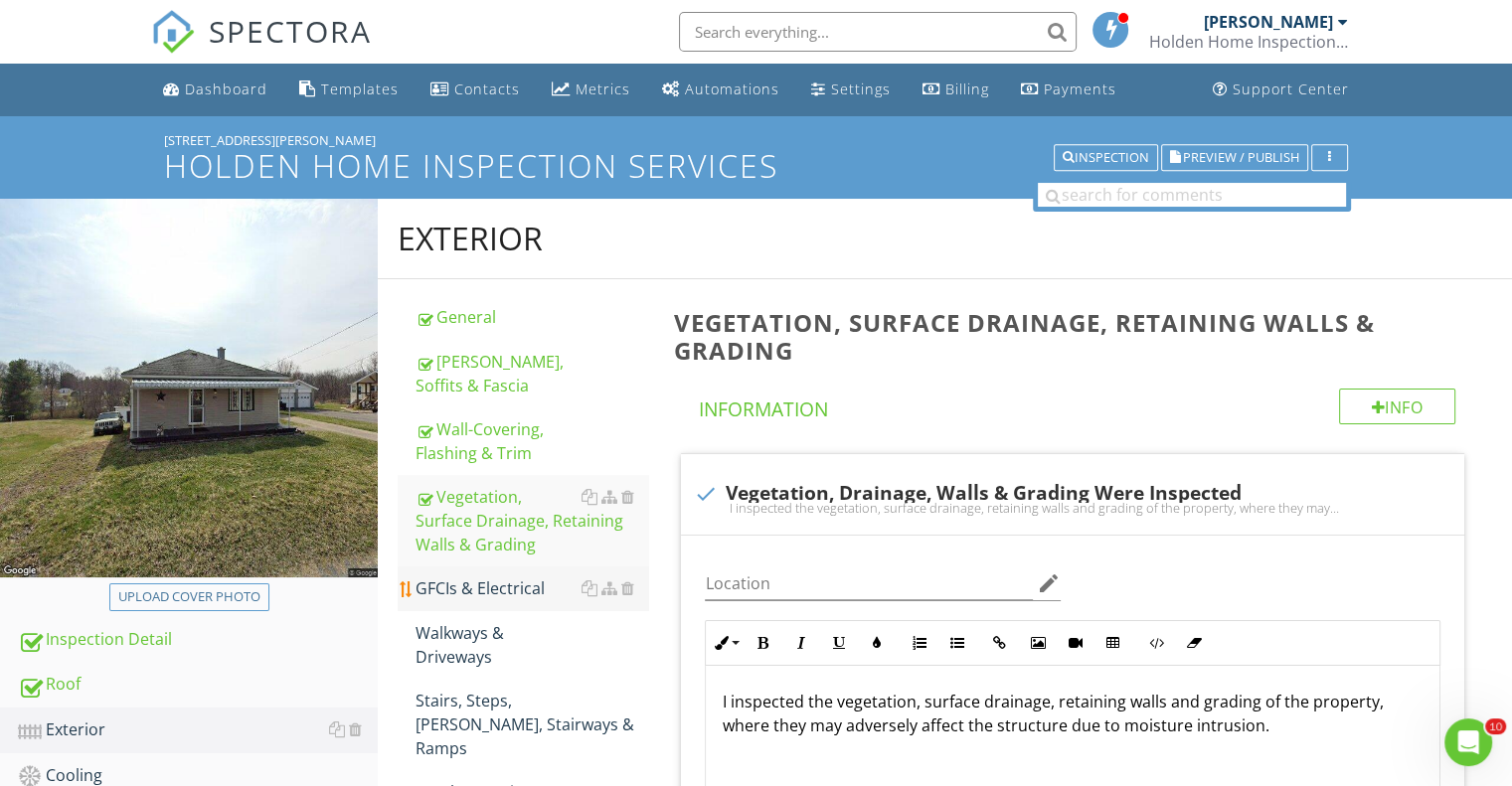 click on "GFCIs & Electrical" at bounding box center (532, 588) 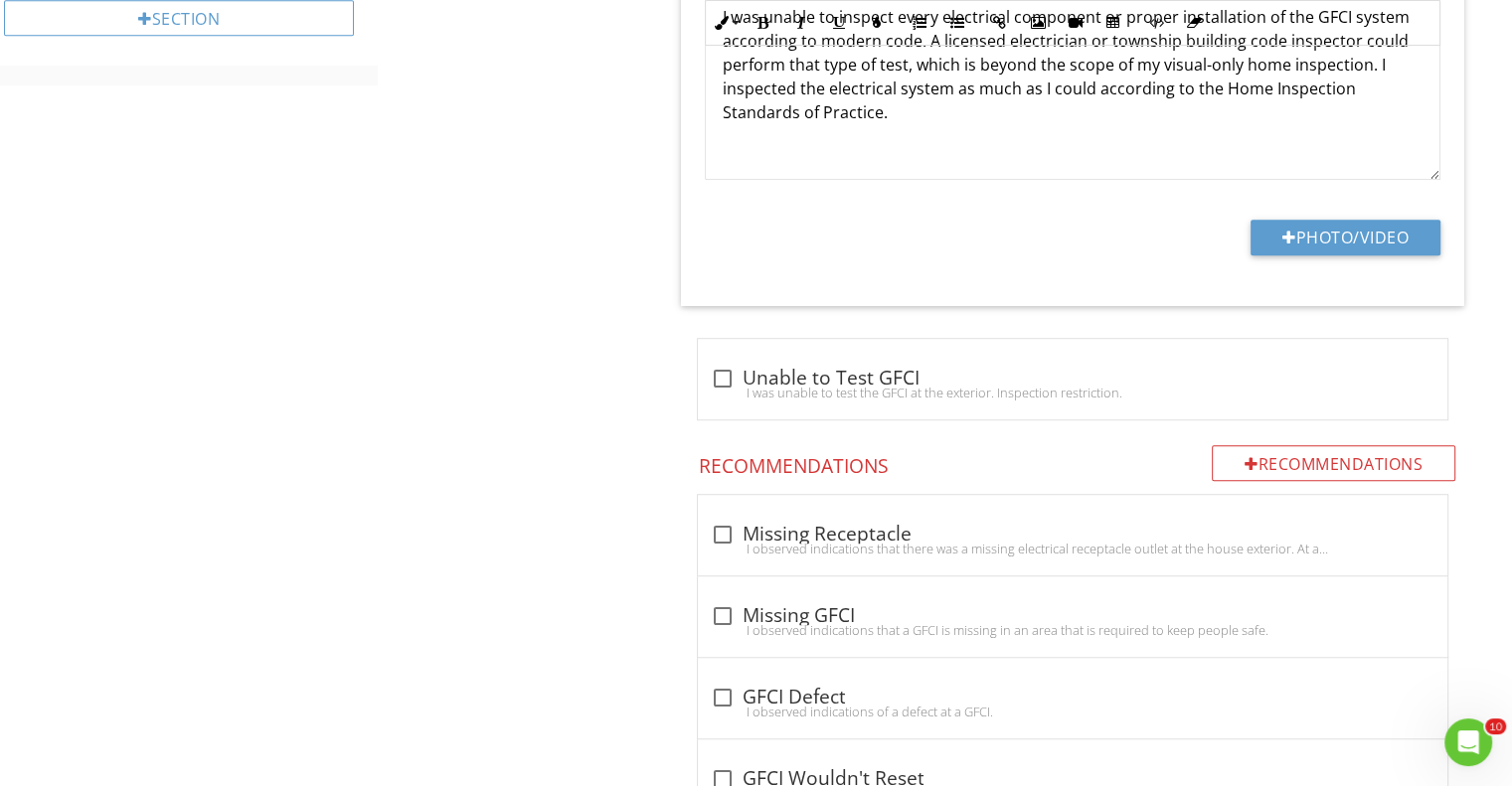 scroll, scrollTop: 1391, scrollLeft: 0, axis: vertical 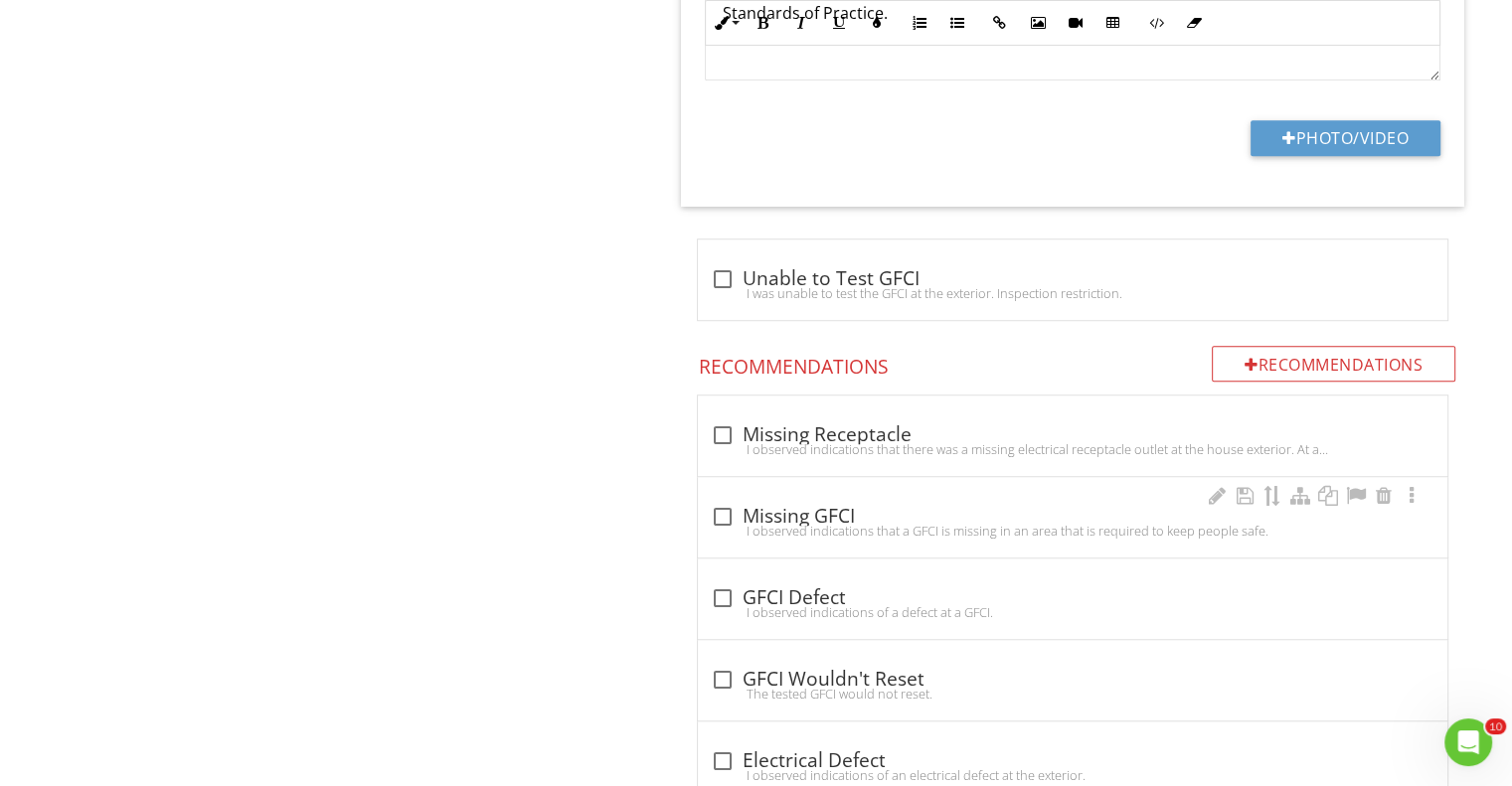 click at bounding box center [722, 517] 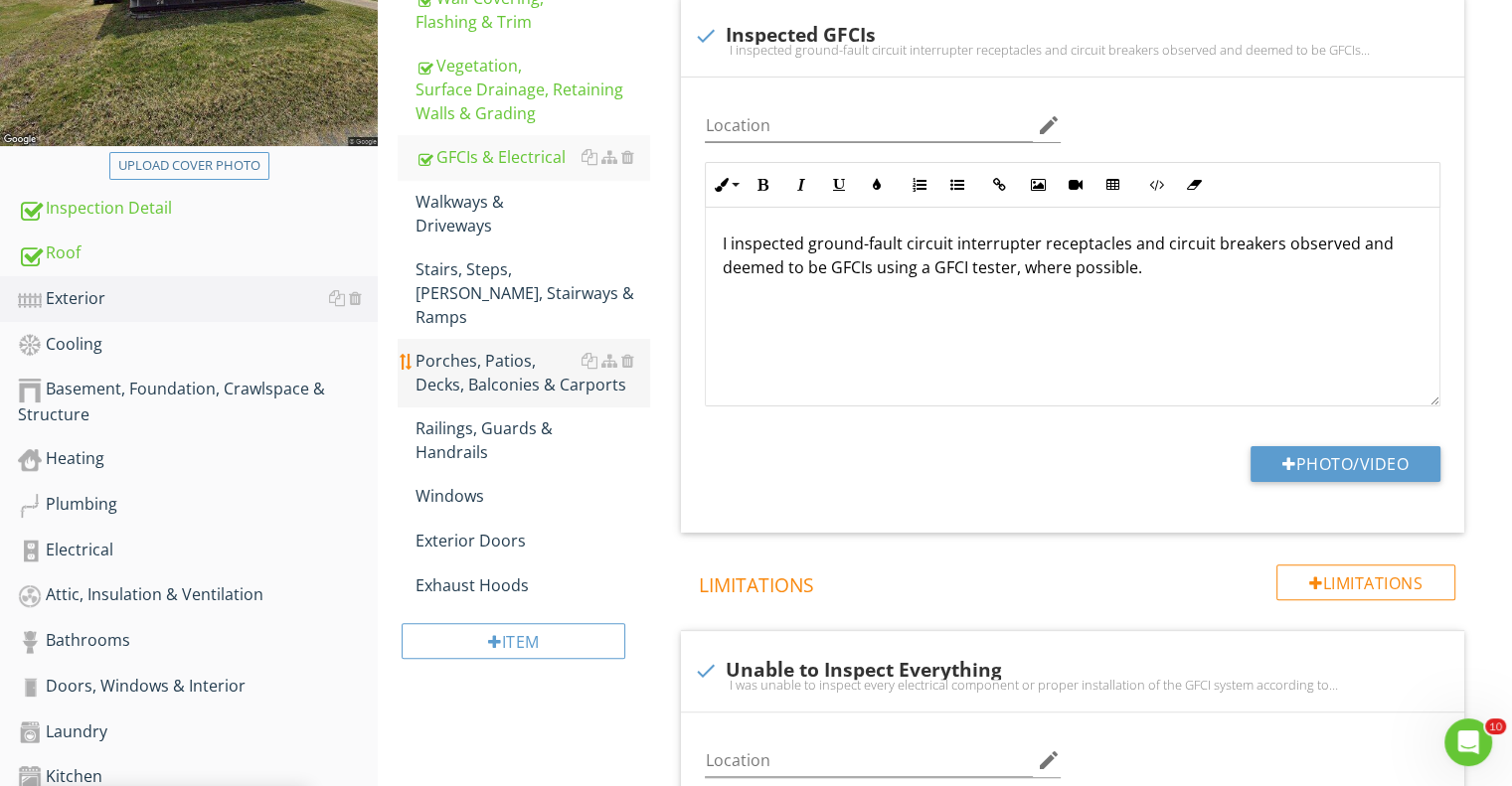 scroll, scrollTop: 397, scrollLeft: 0, axis: vertical 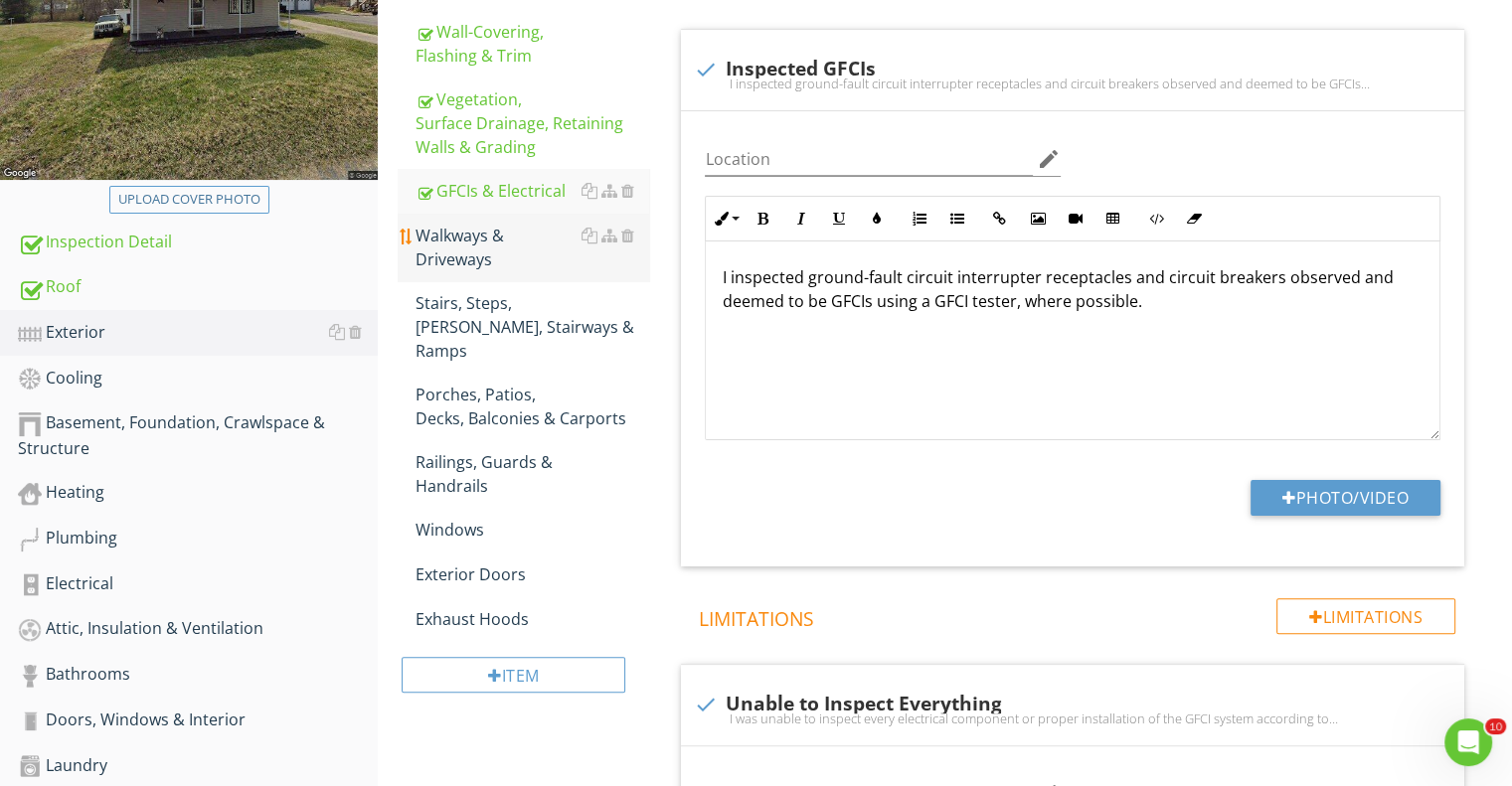 click on "Walkways & Driveways" at bounding box center (532, 247) 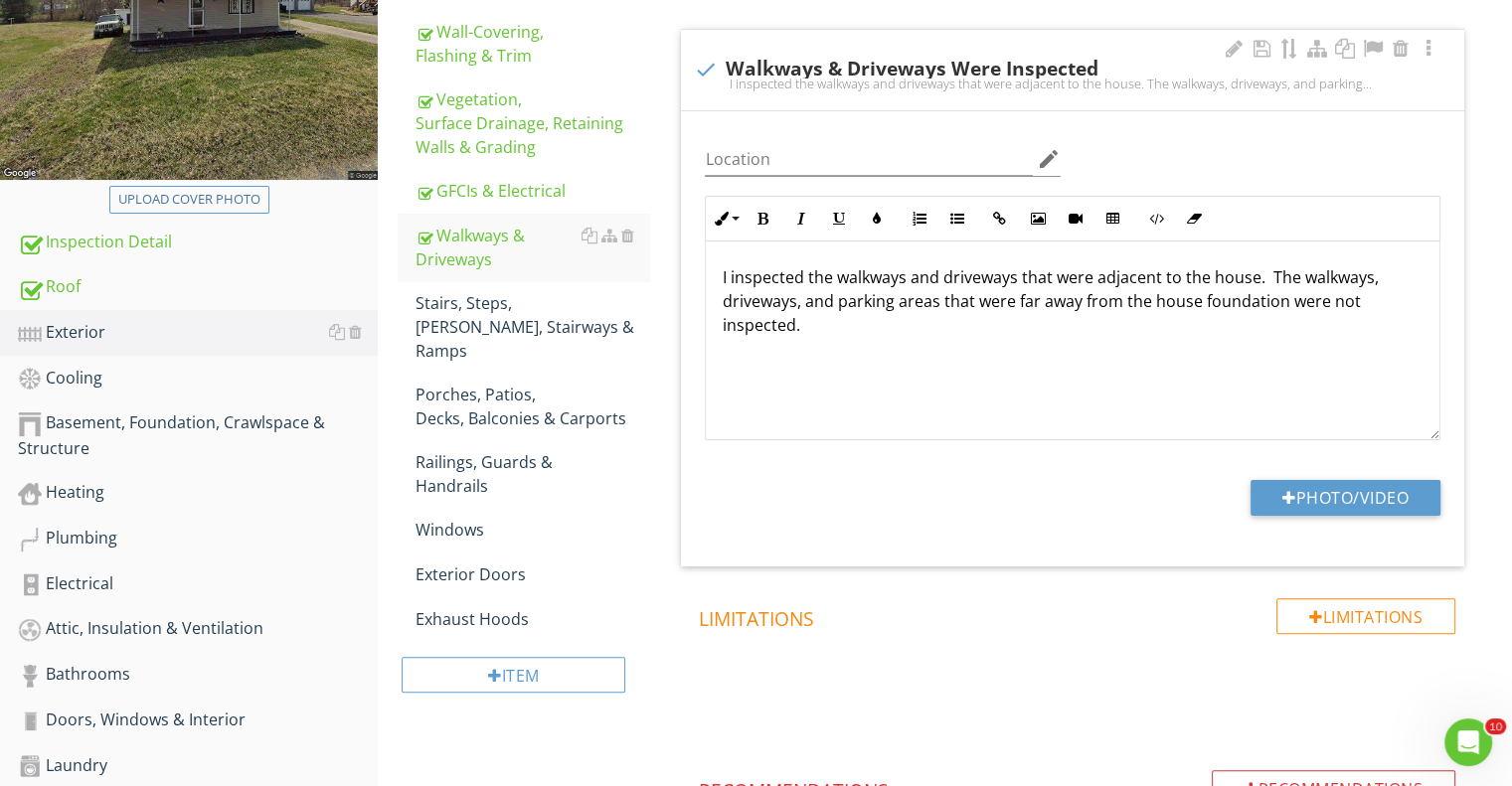 scroll, scrollTop: 0, scrollLeft: 0, axis: both 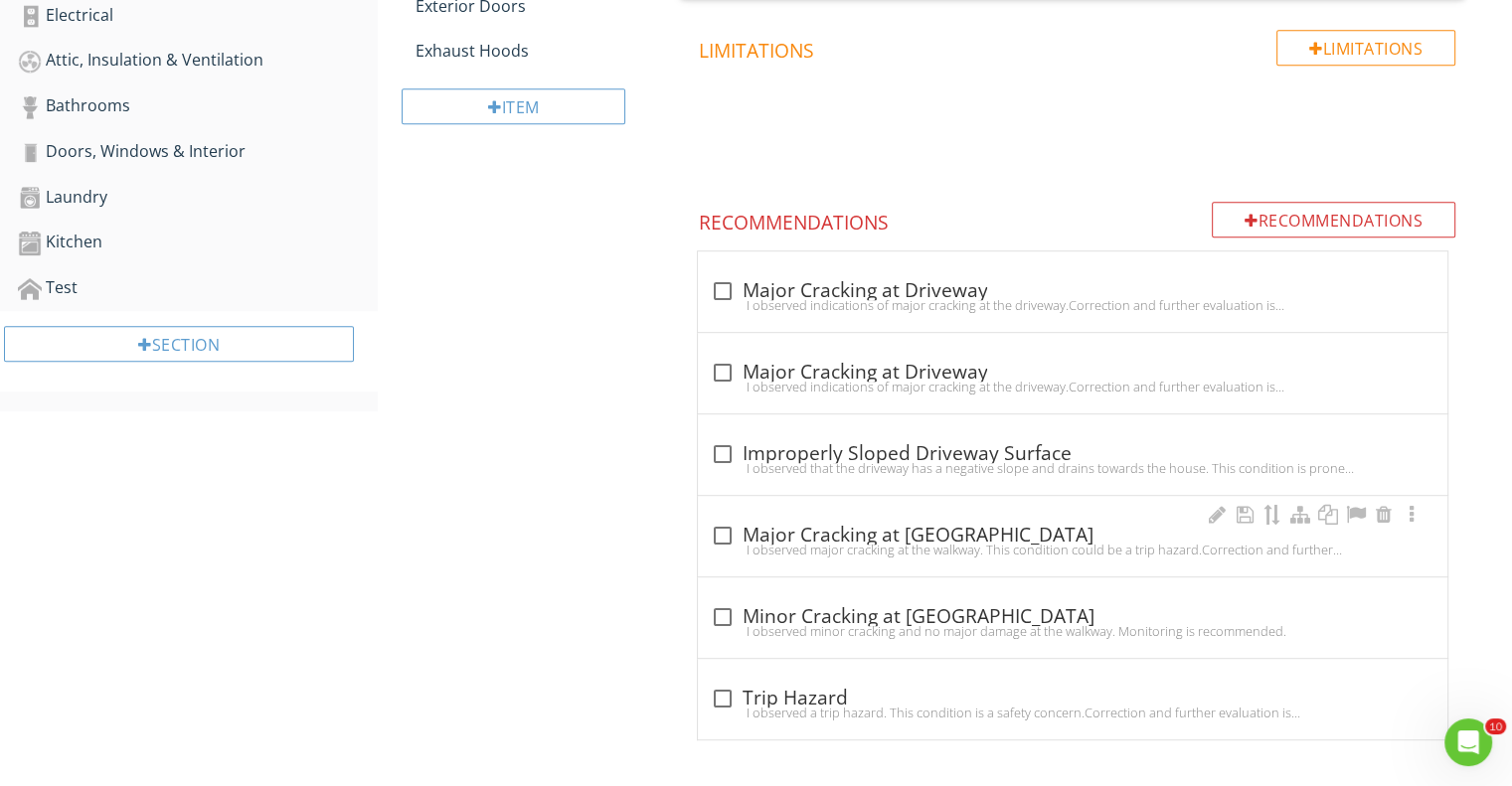 click at bounding box center [722, 536] 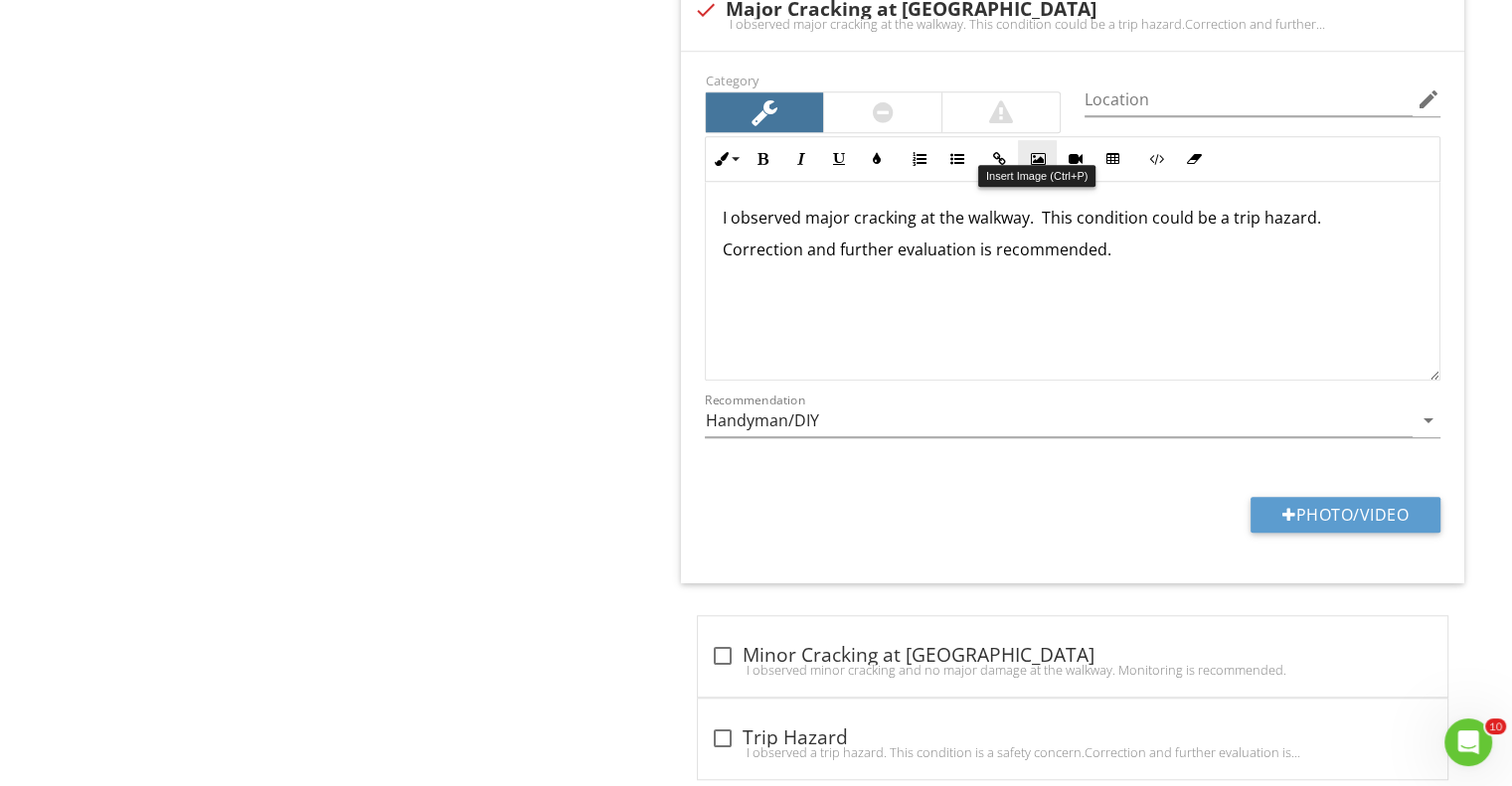 scroll, scrollTop: 1562, scrollLeft: 0, axis: vertical 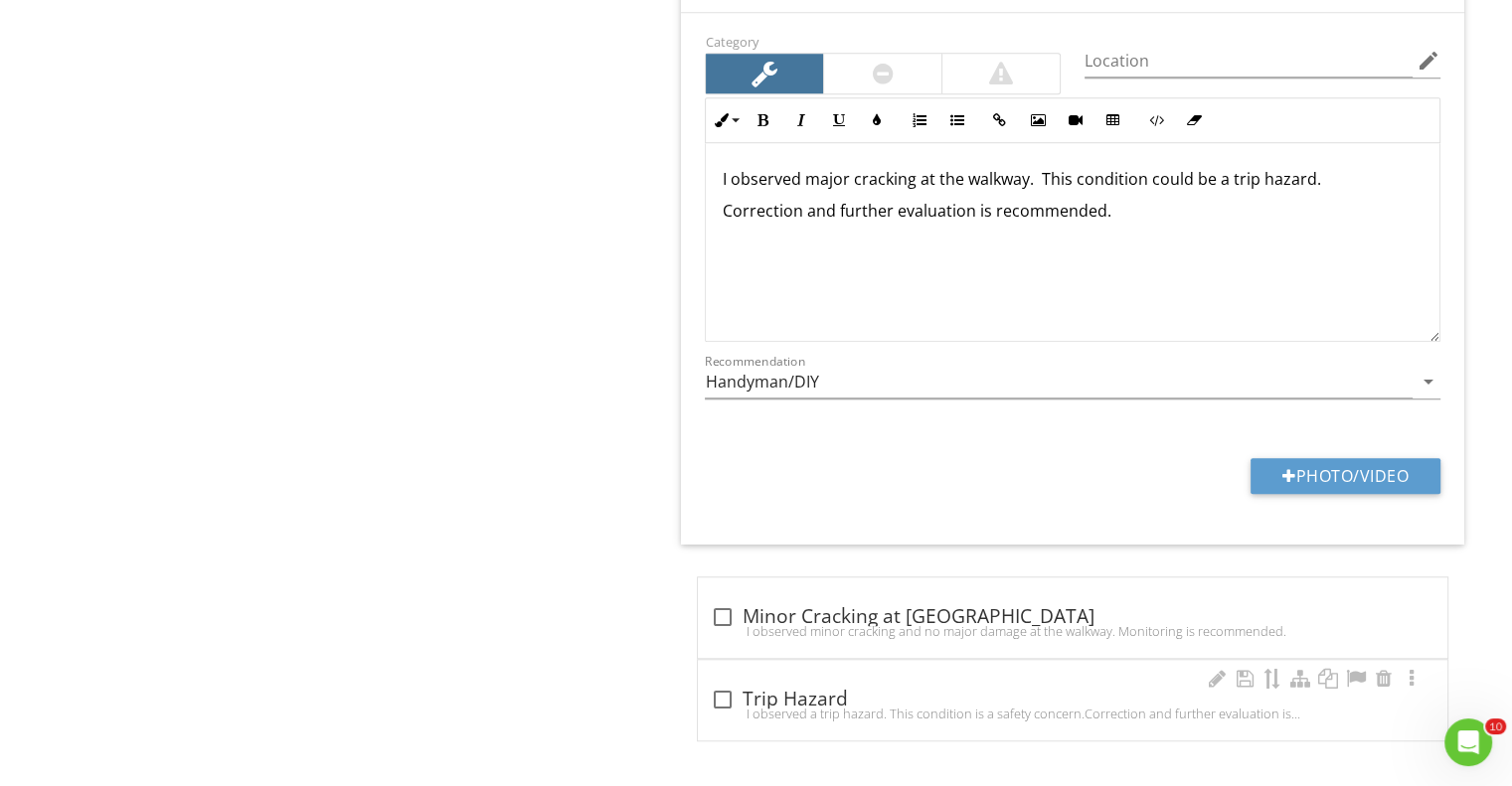 click at bounding box center [722, 700] 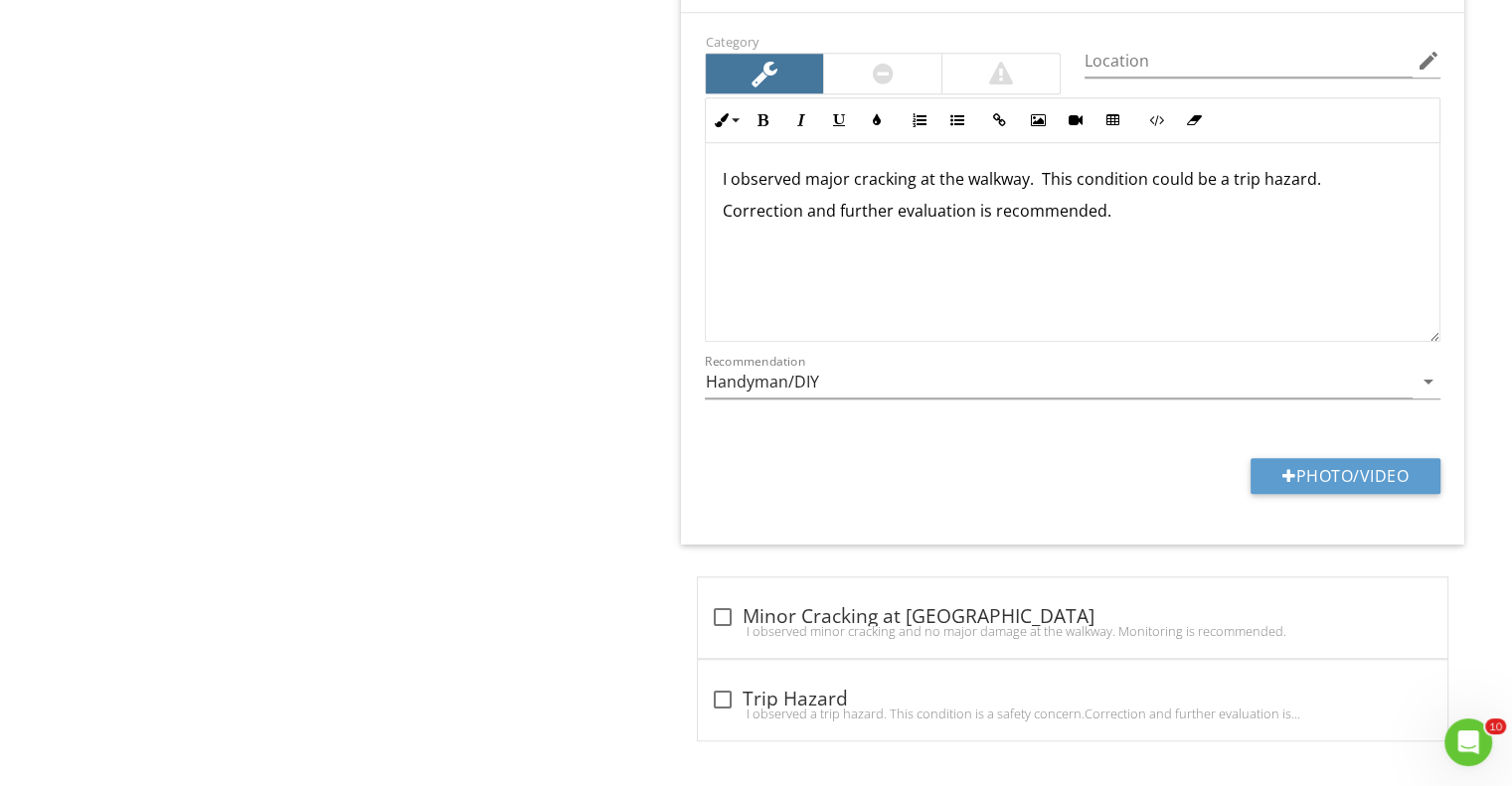 checkbox on "true" 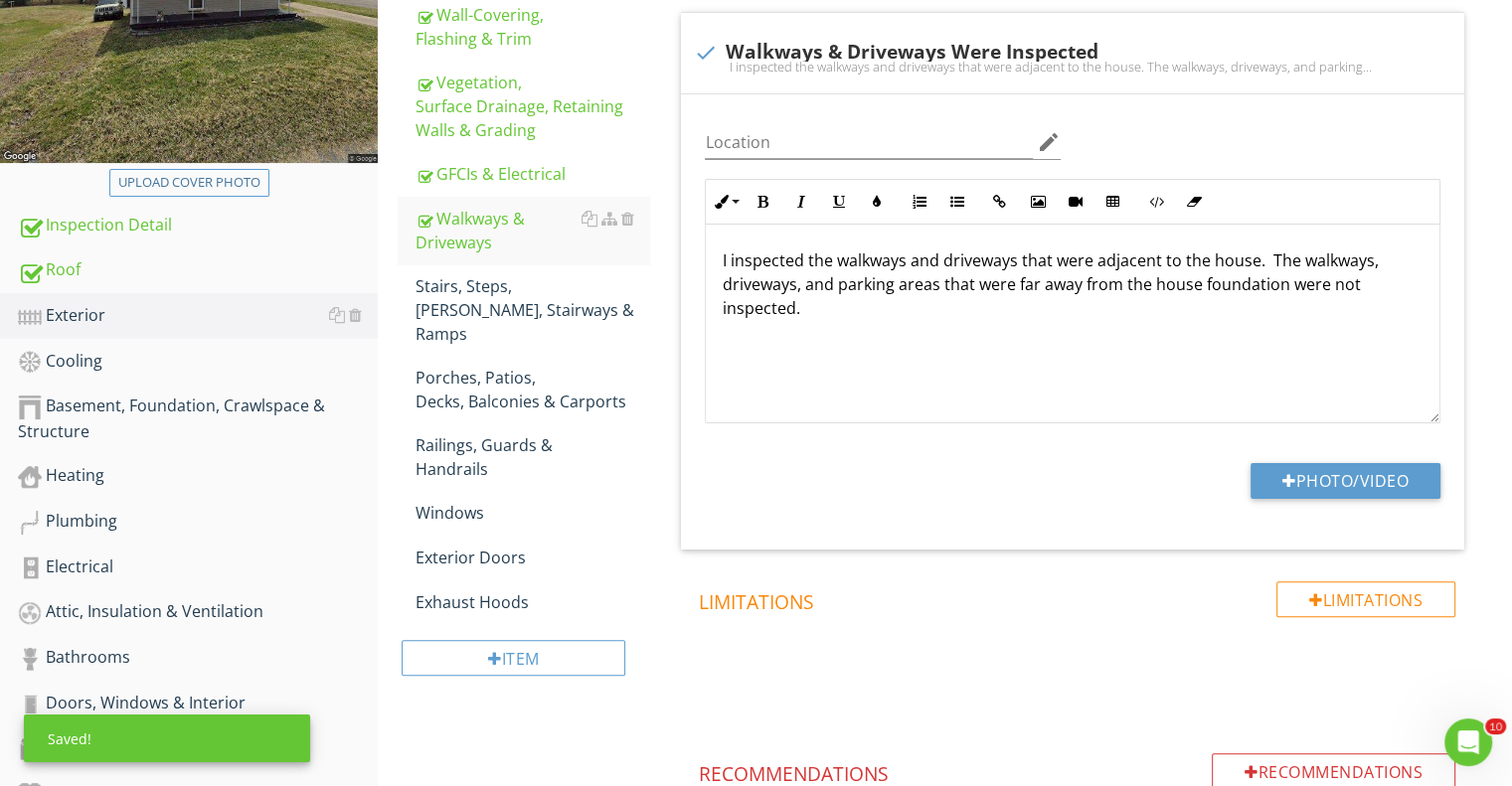 scroll, scrollTop: 370, scrollLeft: 0, axis: vertical 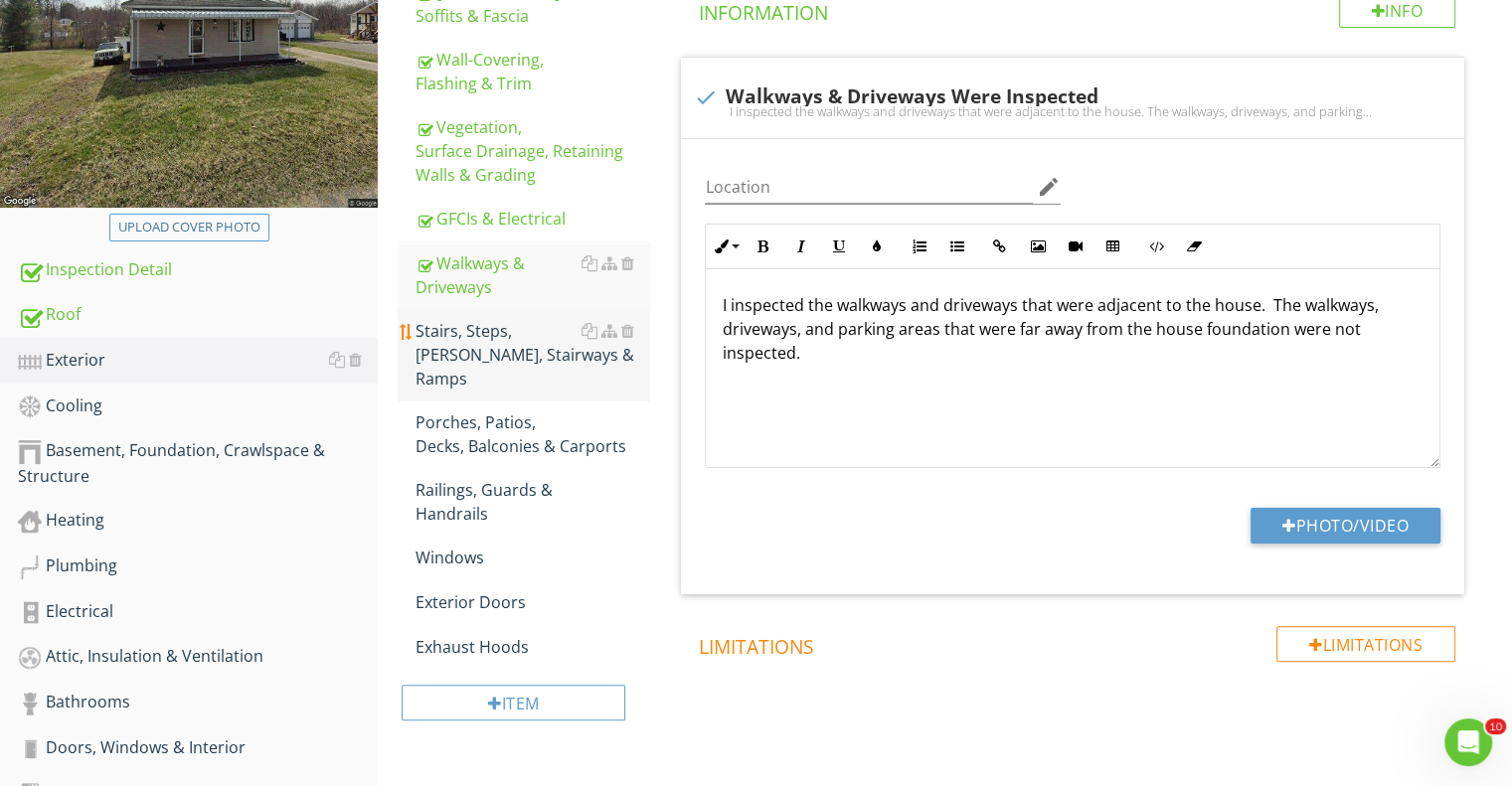 click on "Stairs, Steps, Stoops, Stairways & Ramps" at bounding box center (532, 355) 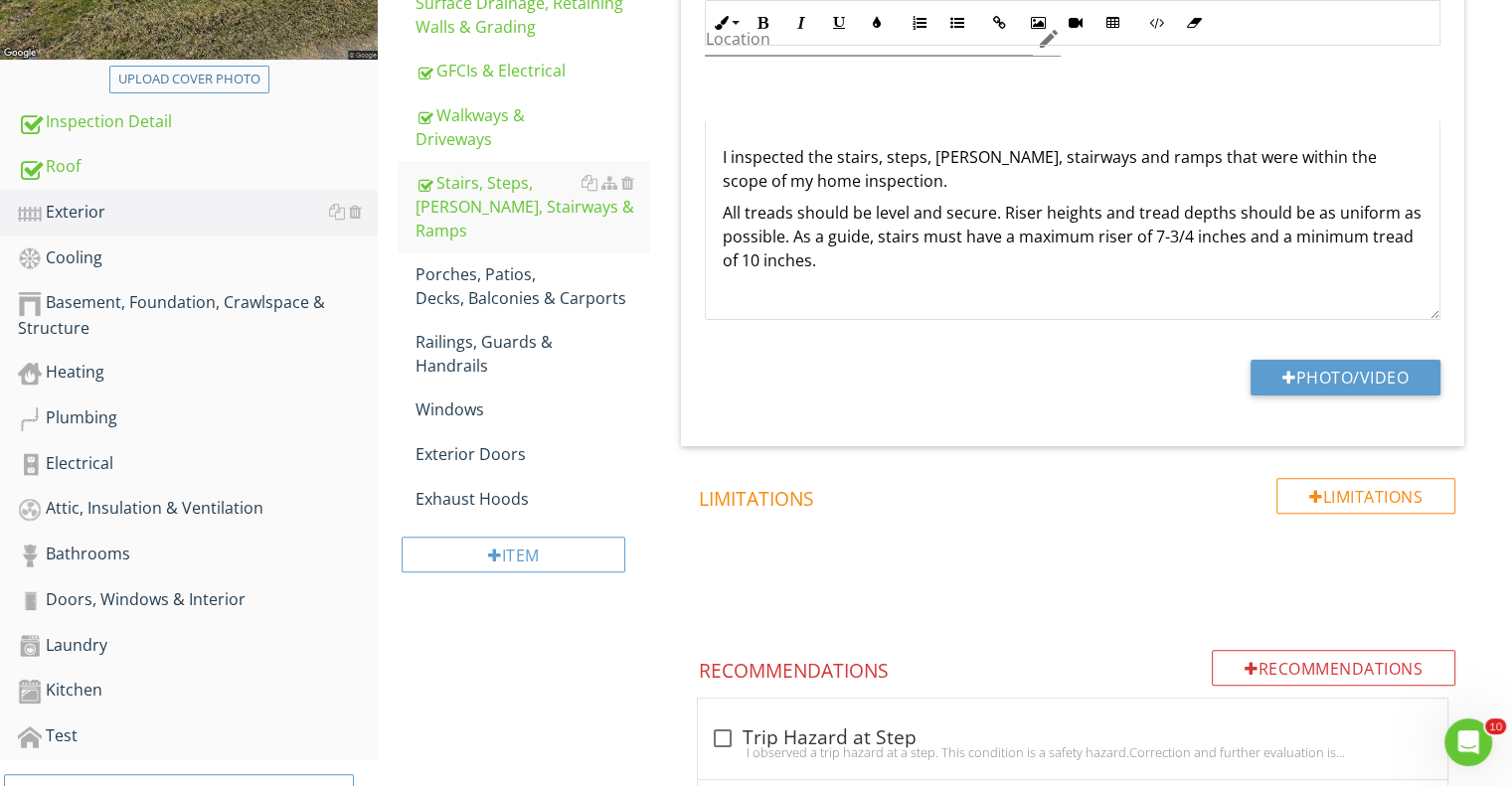 scroll, scrollTop: 767, scrollLeft: 0, axis: vertical 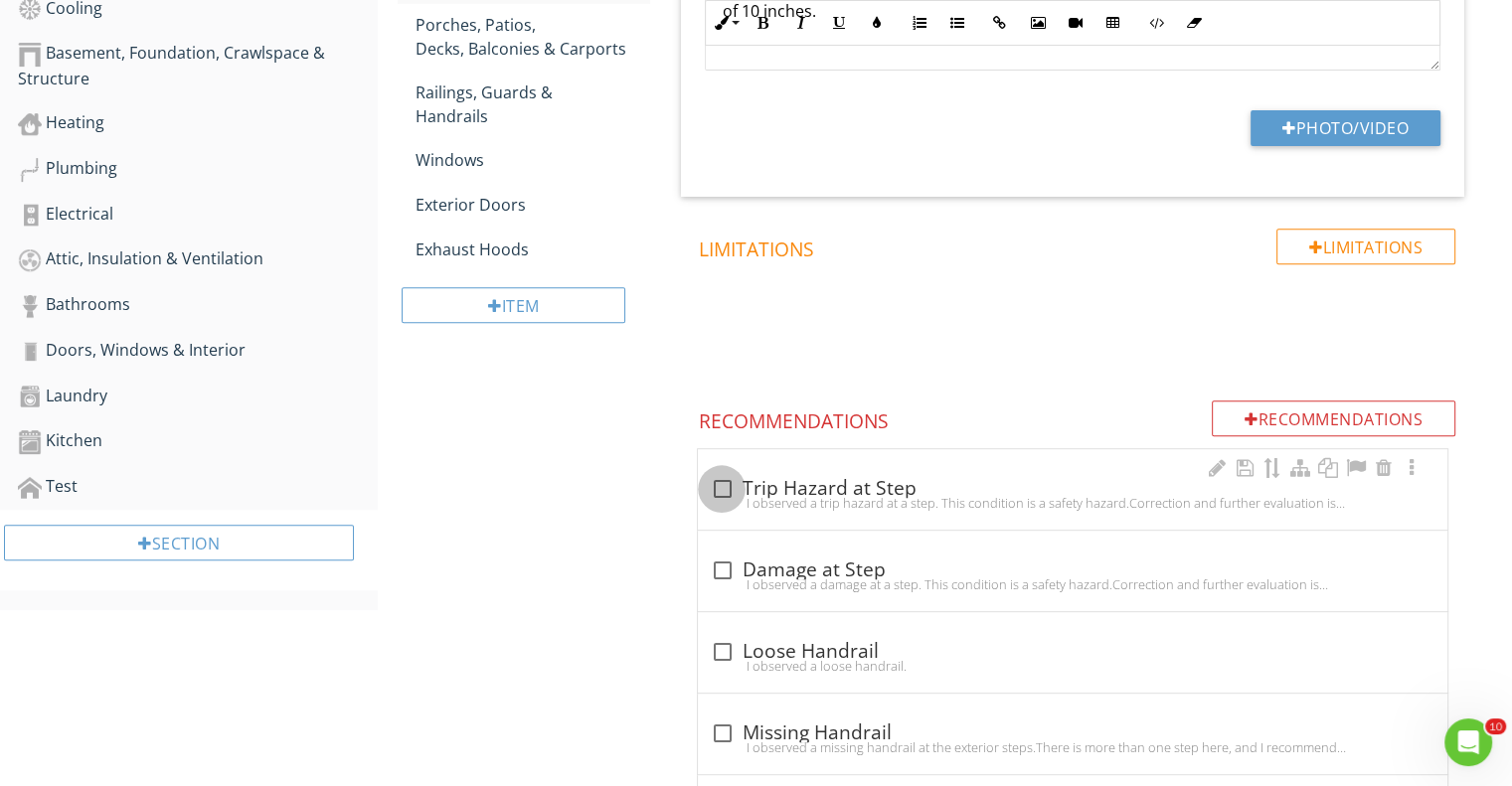 click at bounding box center [722, 489] 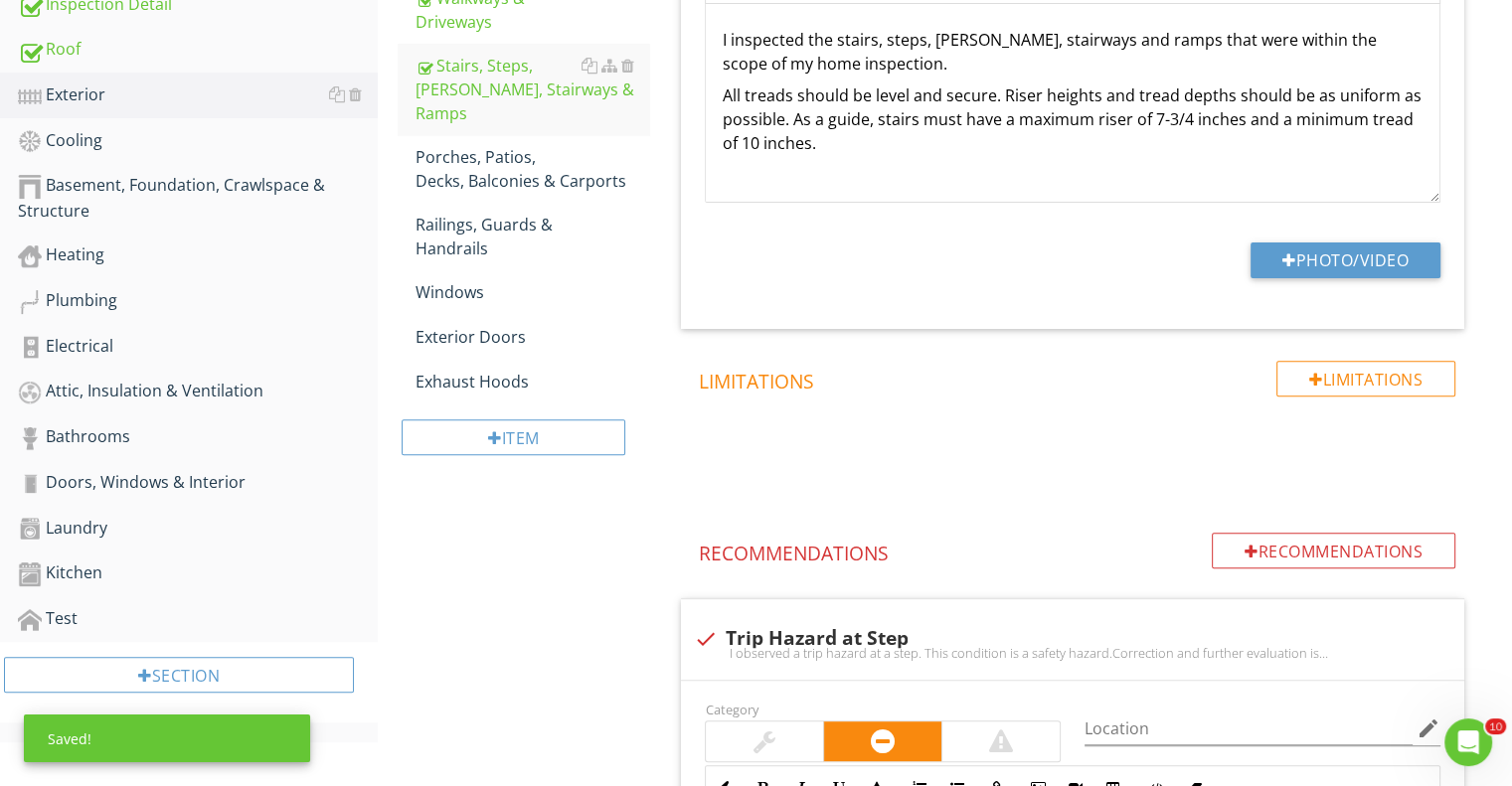 scroll, scrollTop: 370, scrollLeft: 0, axis: vertical 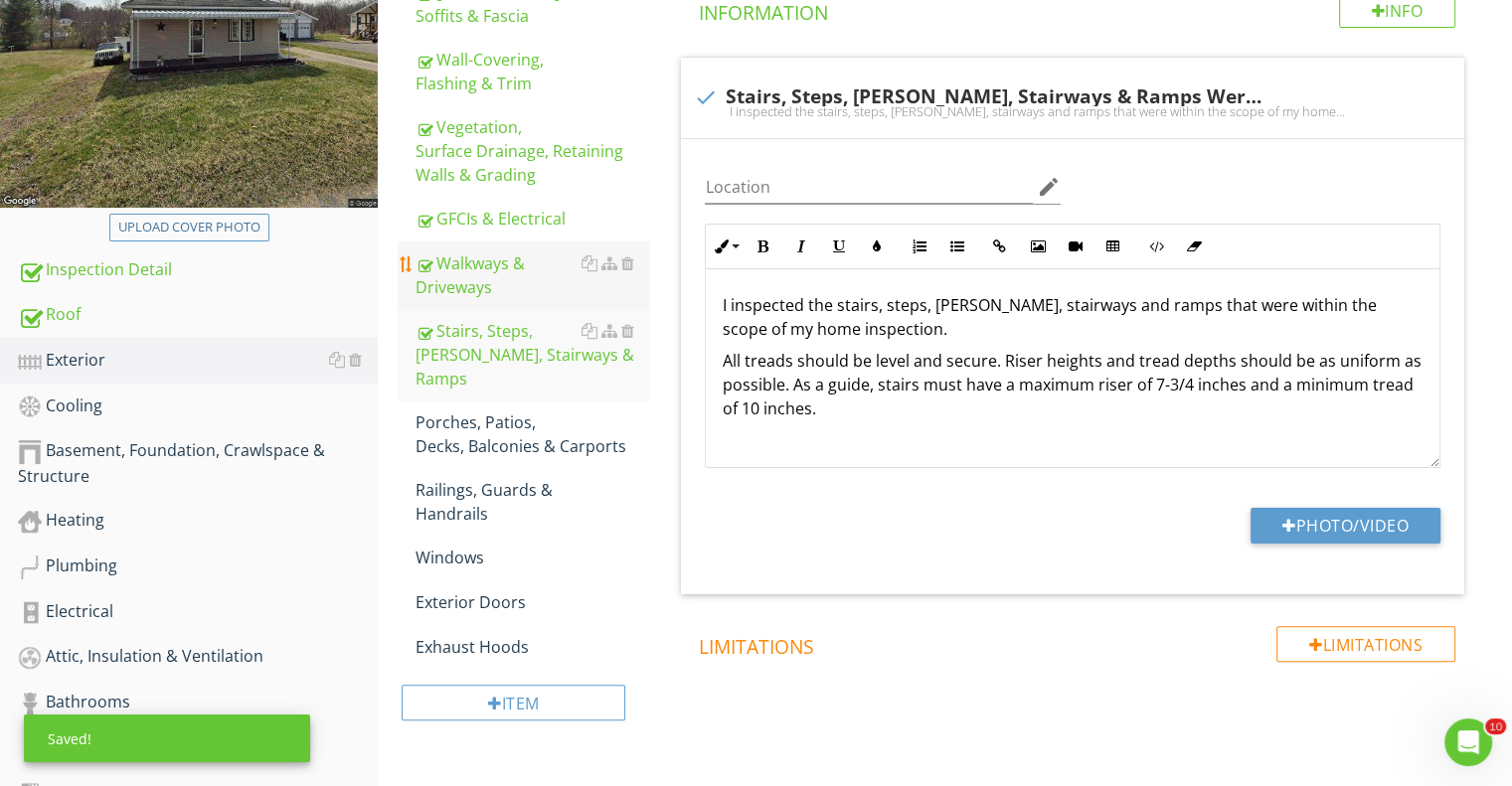 click on "Walkways & Driveways" at bounding box center (532, 275) 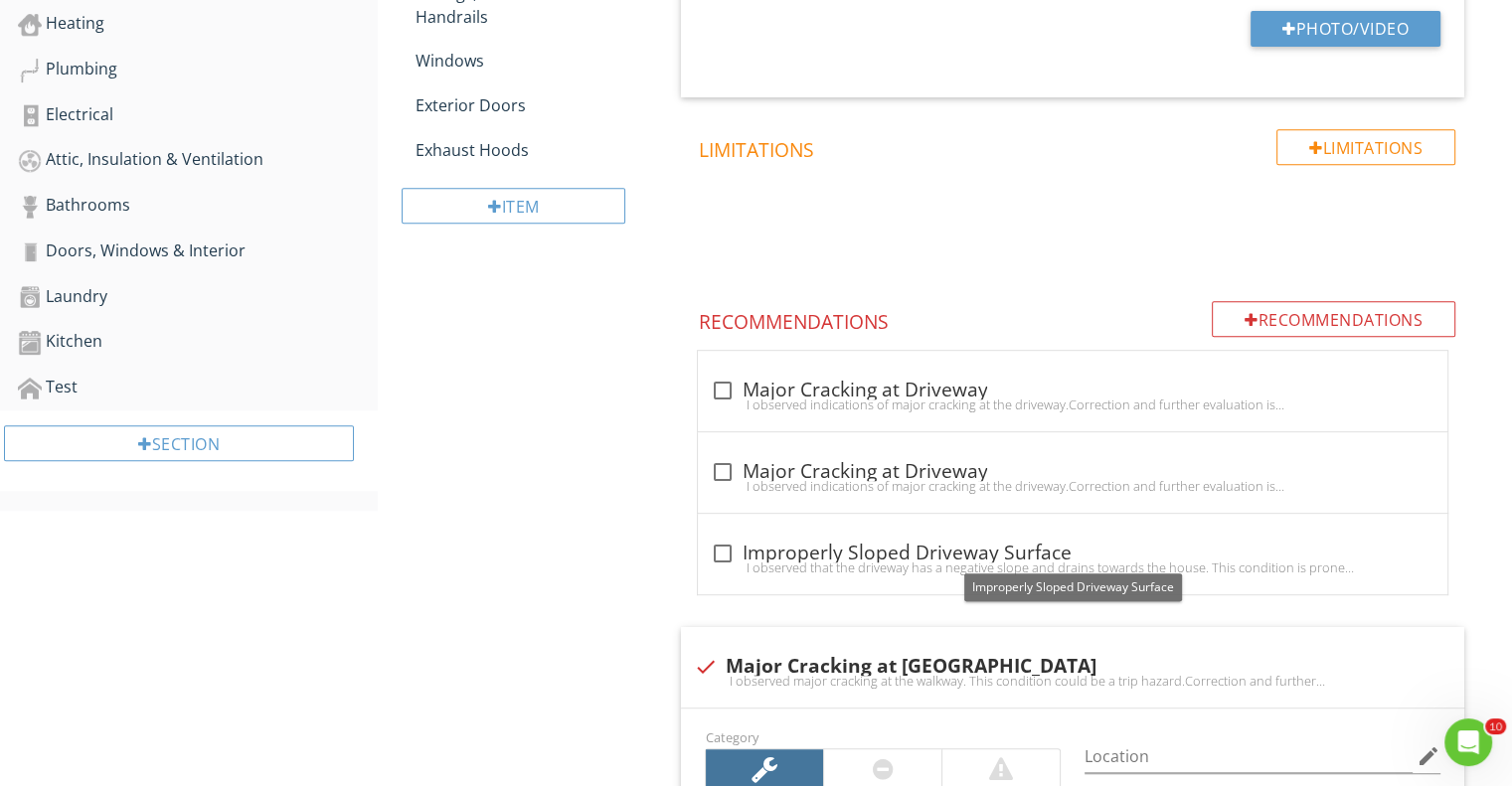 scroll, scrollTop: 1363, scrollLeft: 0, axis: vertical 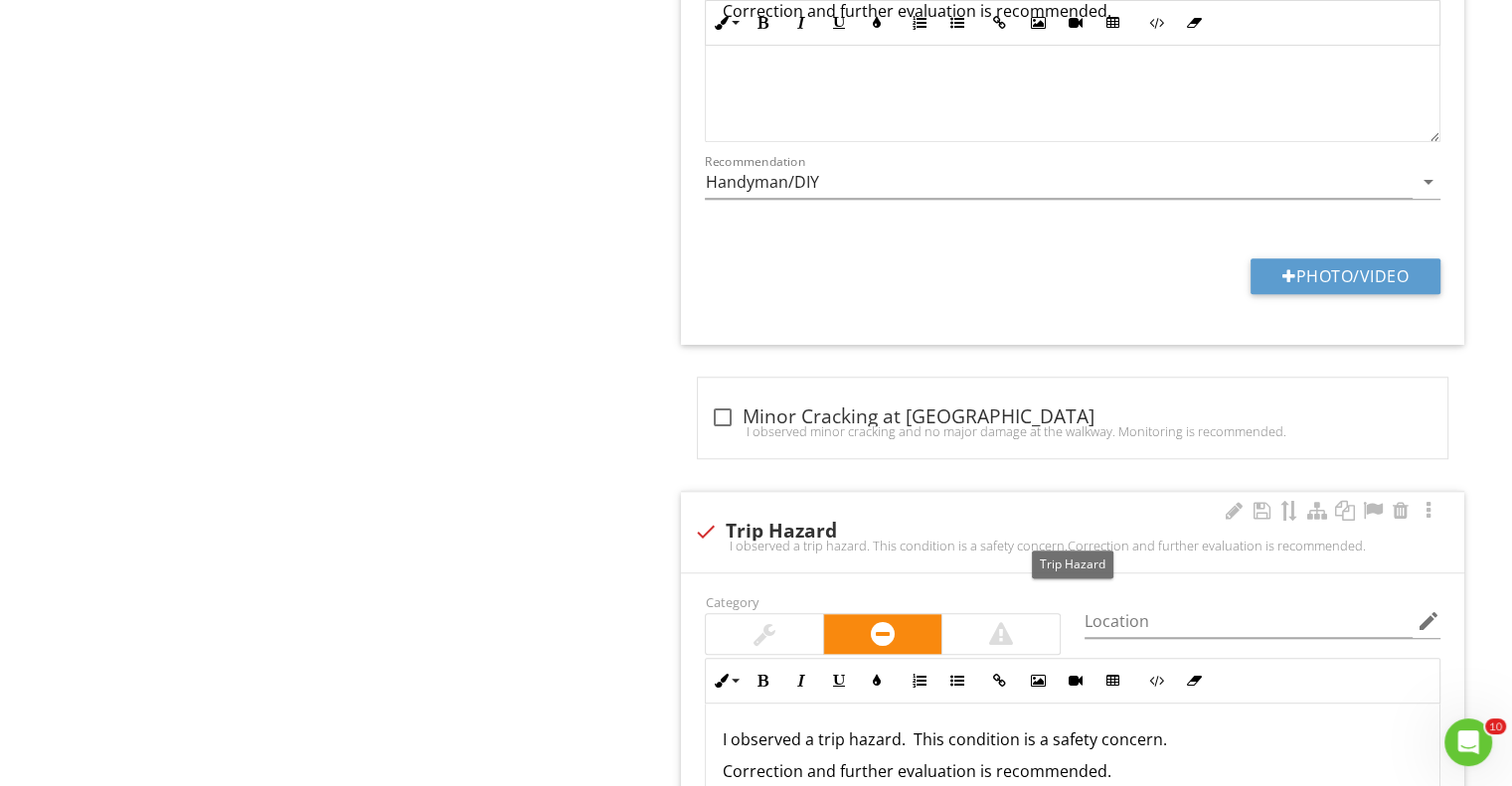 click at bounding box center [705, 532] 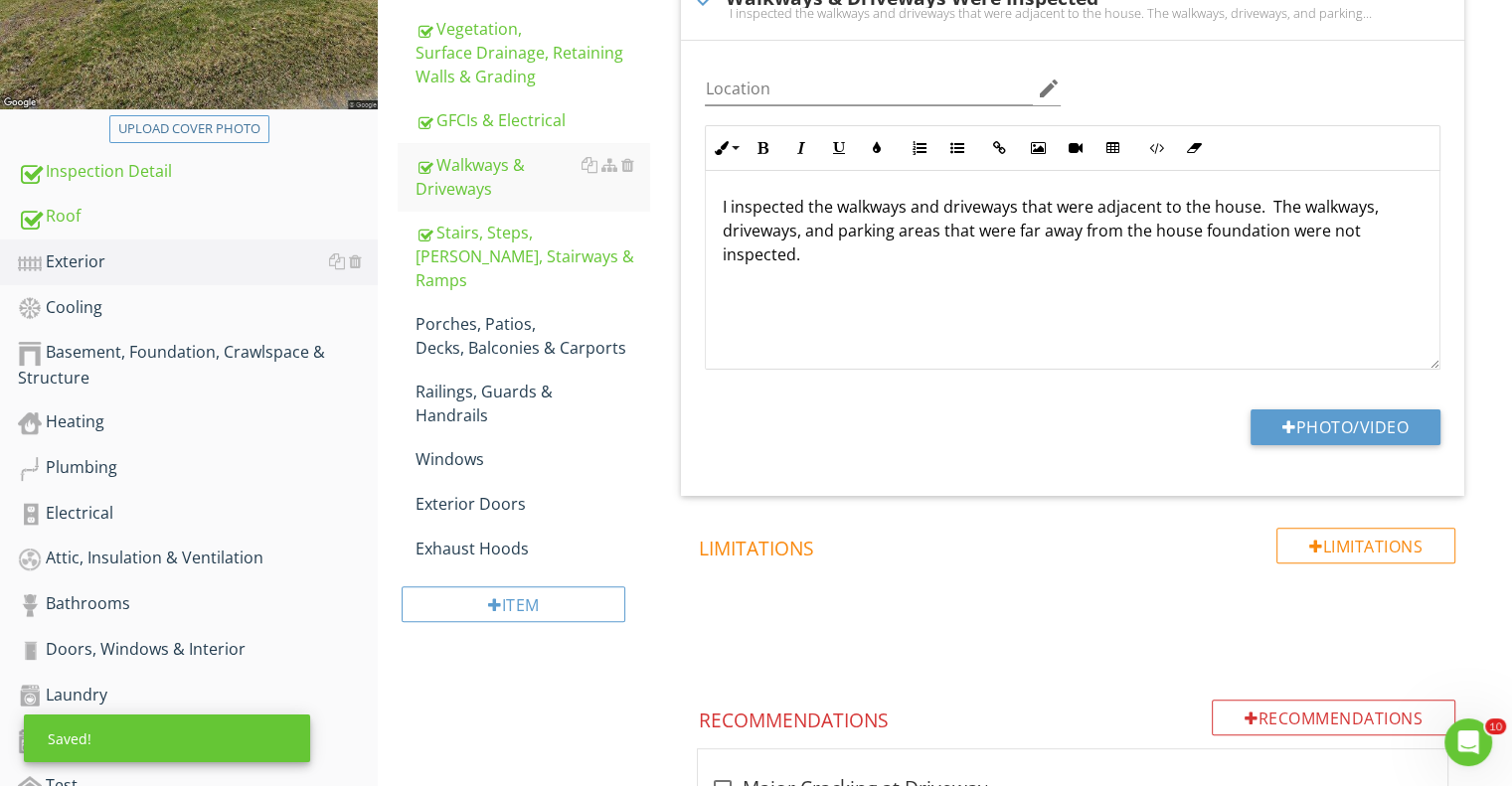 scroll, scrollTop: 370, scrollLeft: 0, axis: vertical 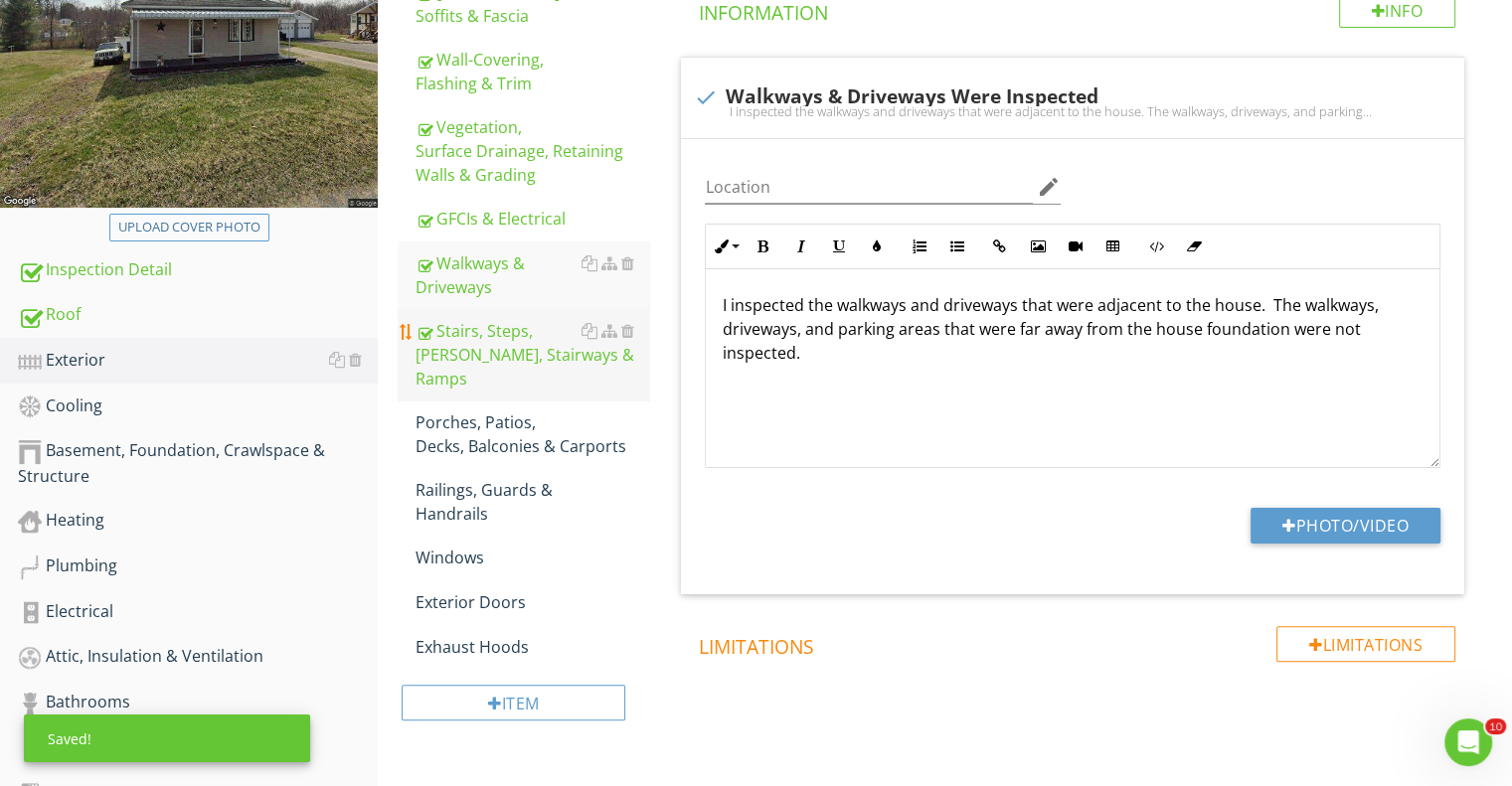click on "Stairs, Steps, Stoops, Stairways & Ramps" at bounding box center [532, 355] 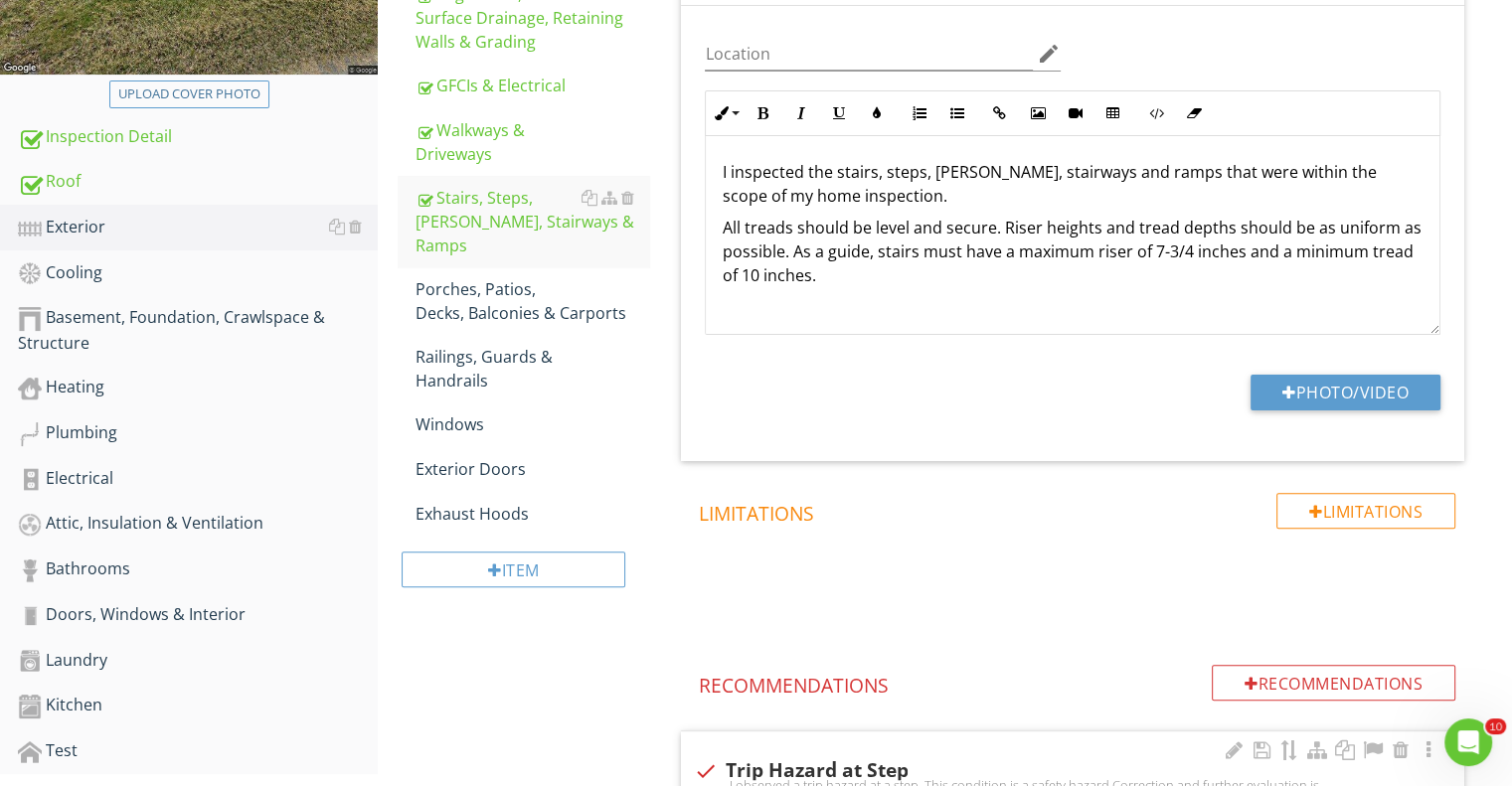 scroll, scrollTop: 469, scrollLeft: 0, axis: vertical 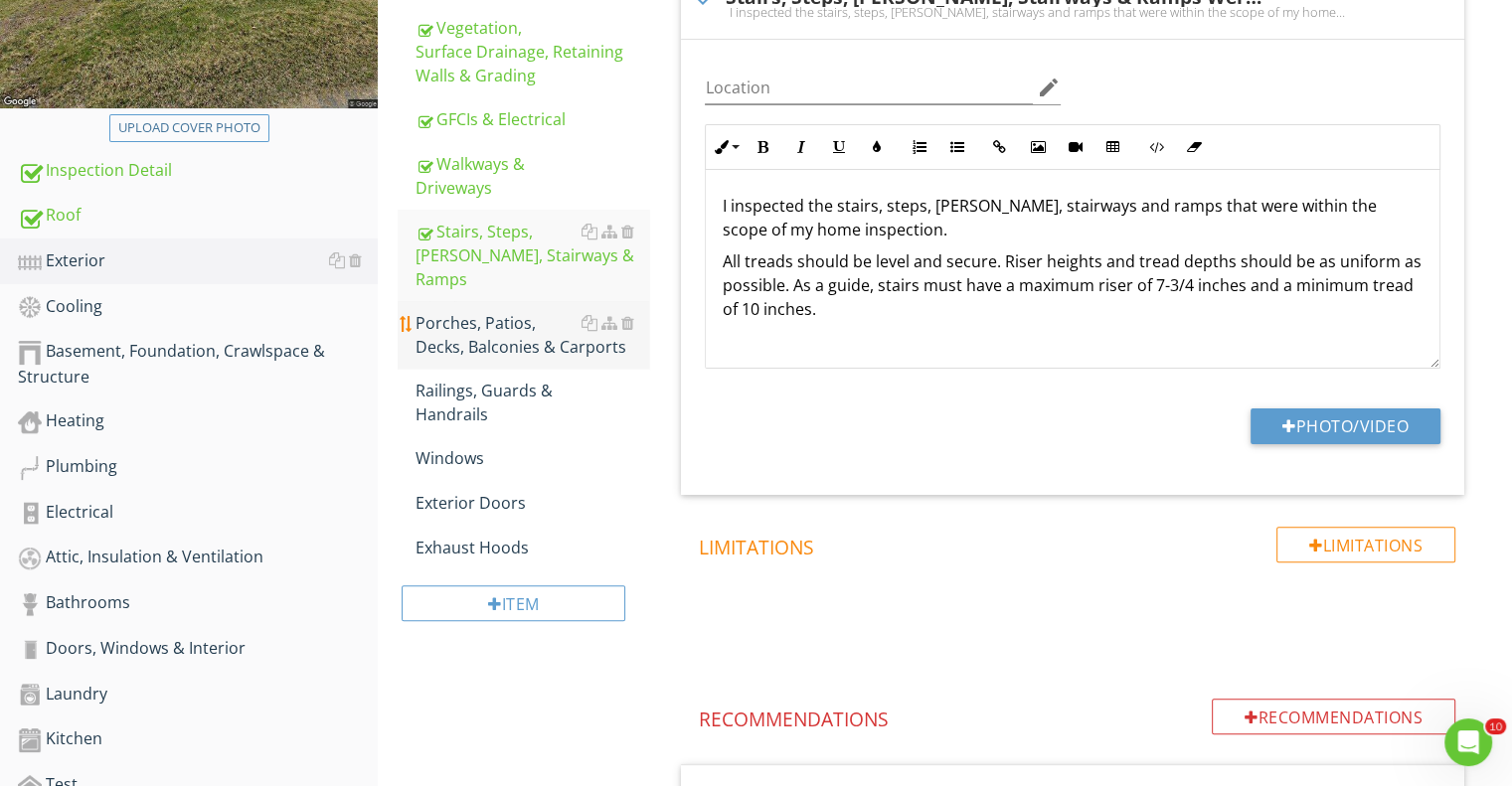 click on "Porches, Patios, Decks, Balconies & Carports" at bounding box center (532, 335) 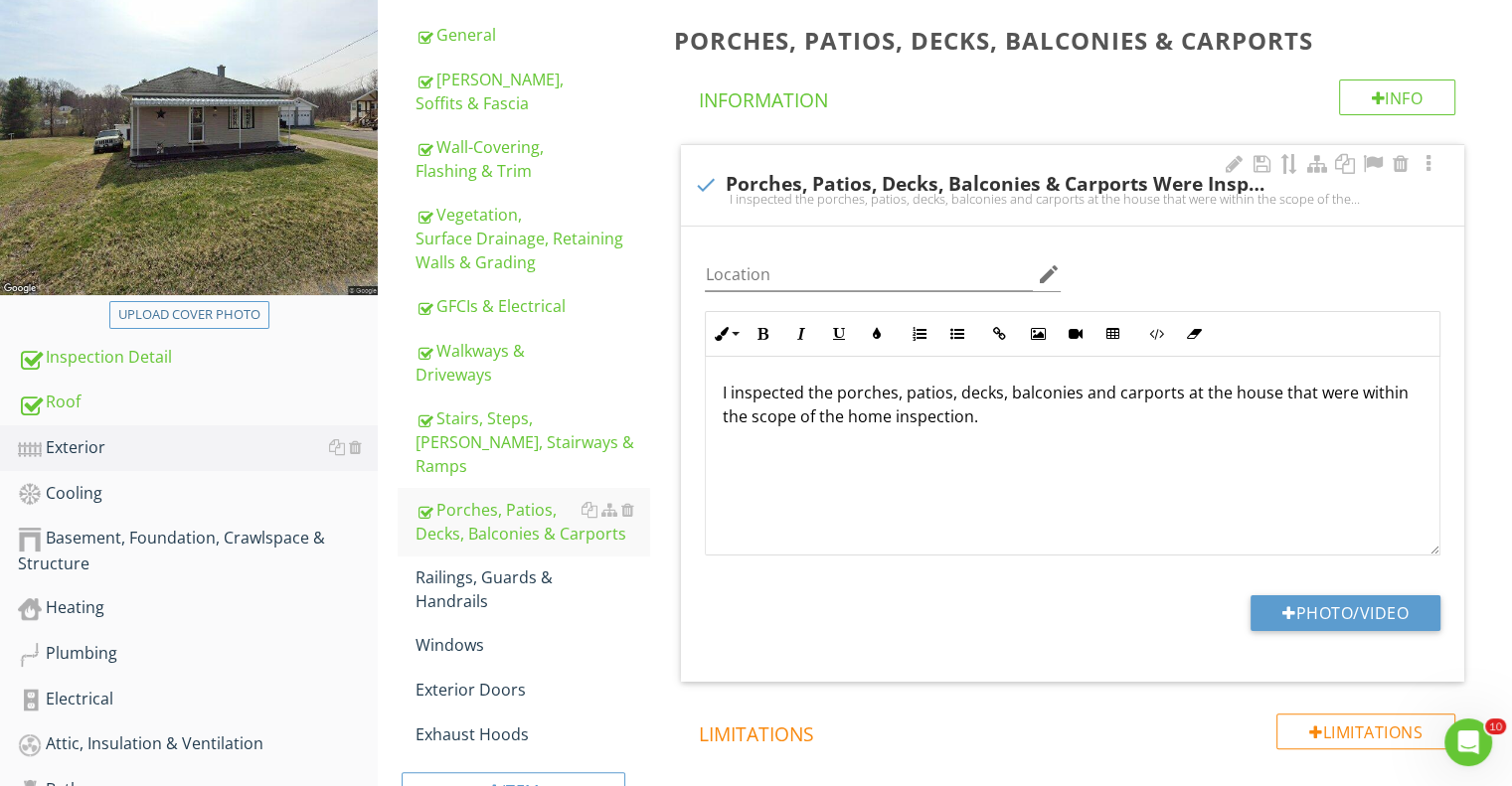 scroll, scrollTop: 270, scrollLeft: 0, axis: vertical 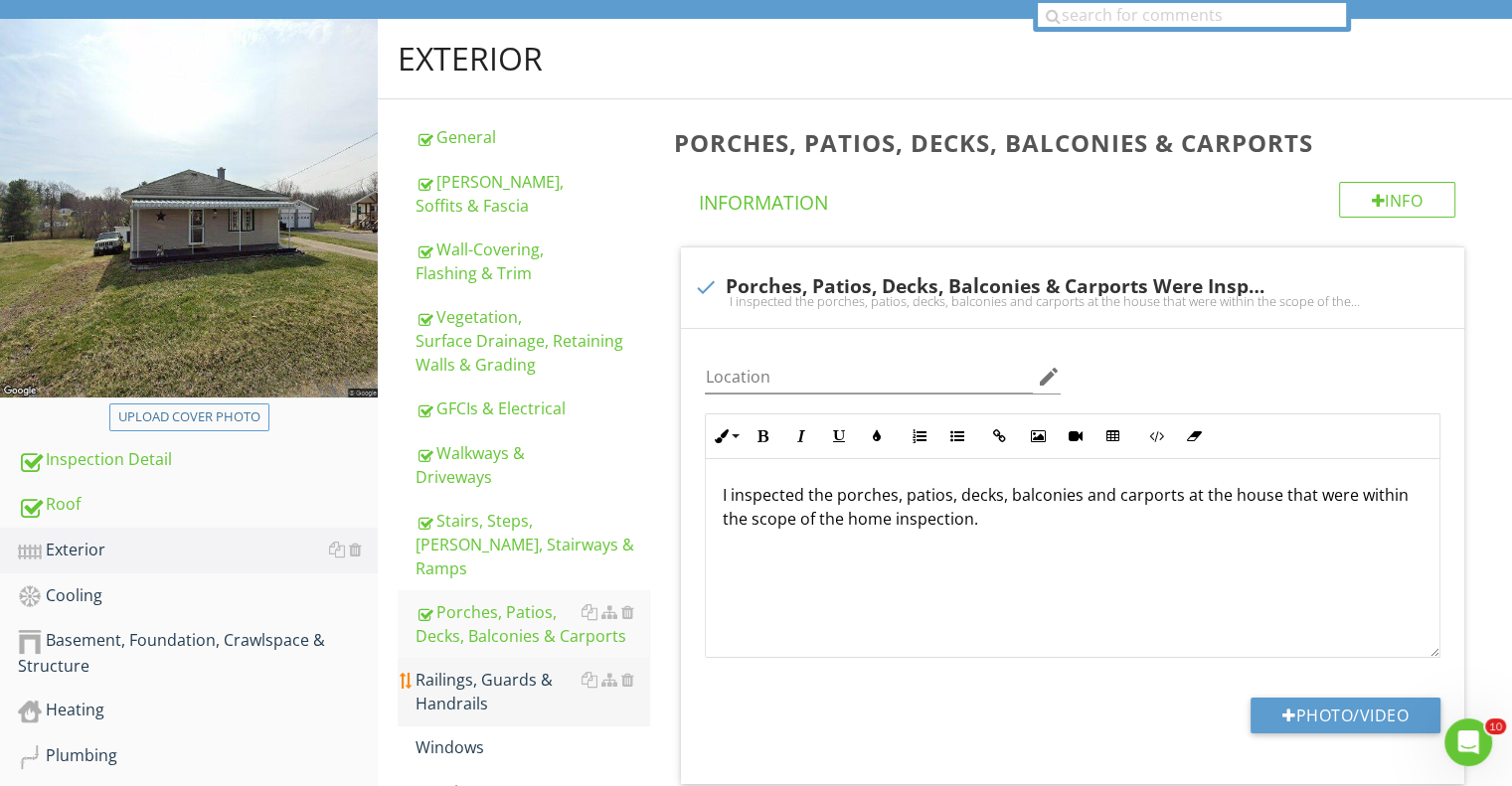 click on "Railings, Guards & Handrails" at bounding box center [532, 692] 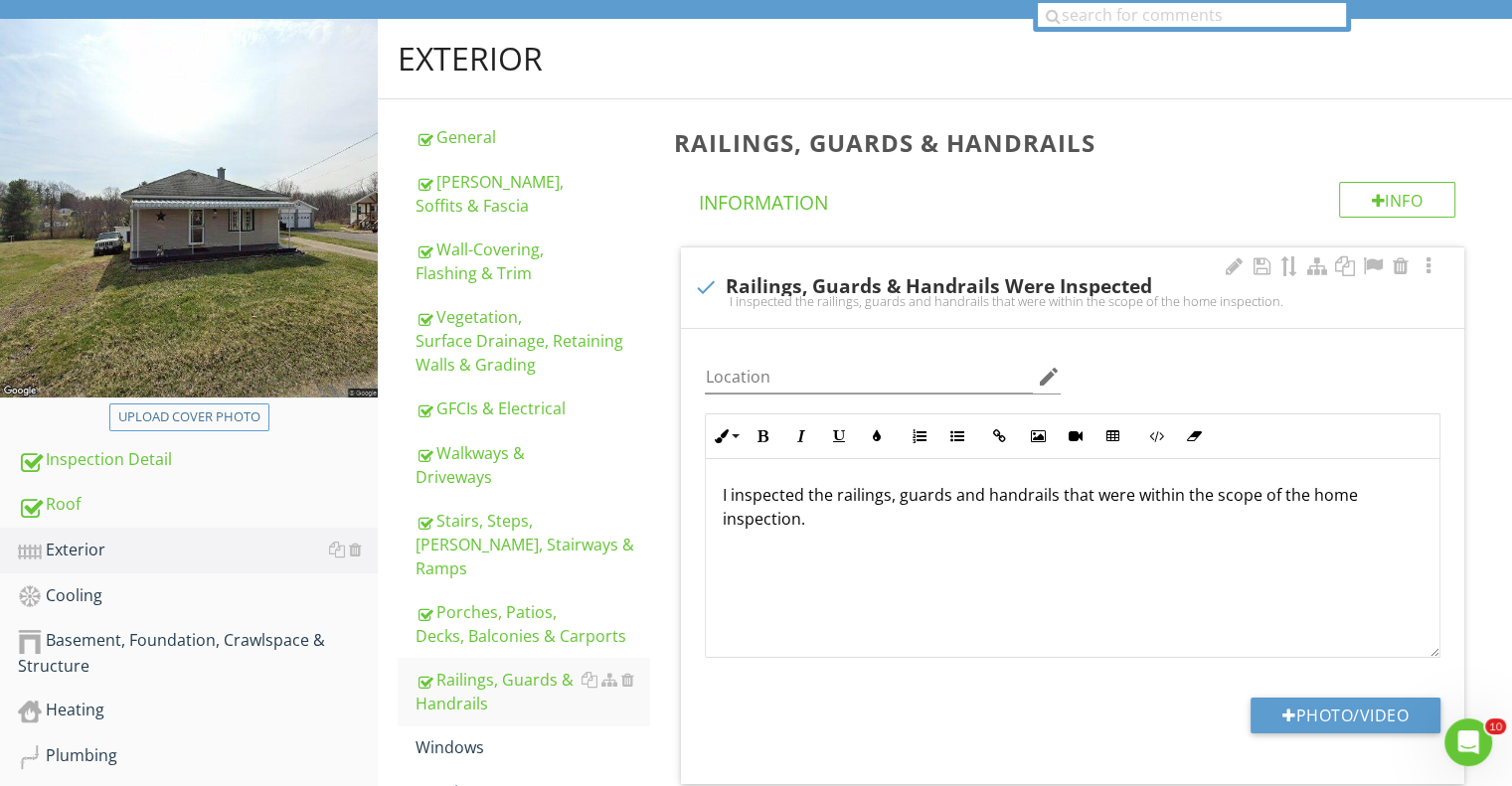 scroll, scrollTop: 0, scrollLeft: 0, axis: both 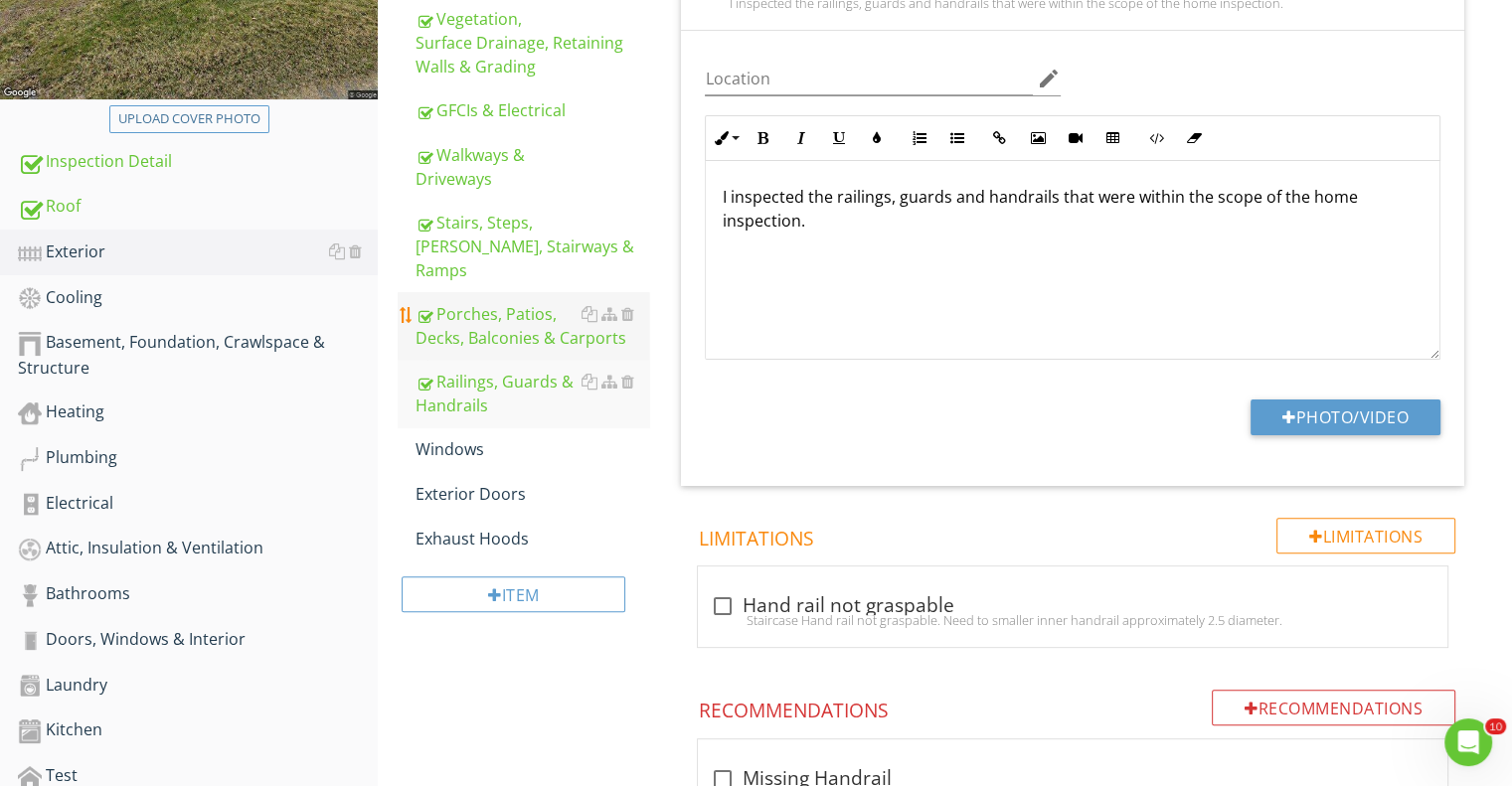 click on "Porches, Patios, Decks, Balconies & Carports" at bounding box center (532, 326) 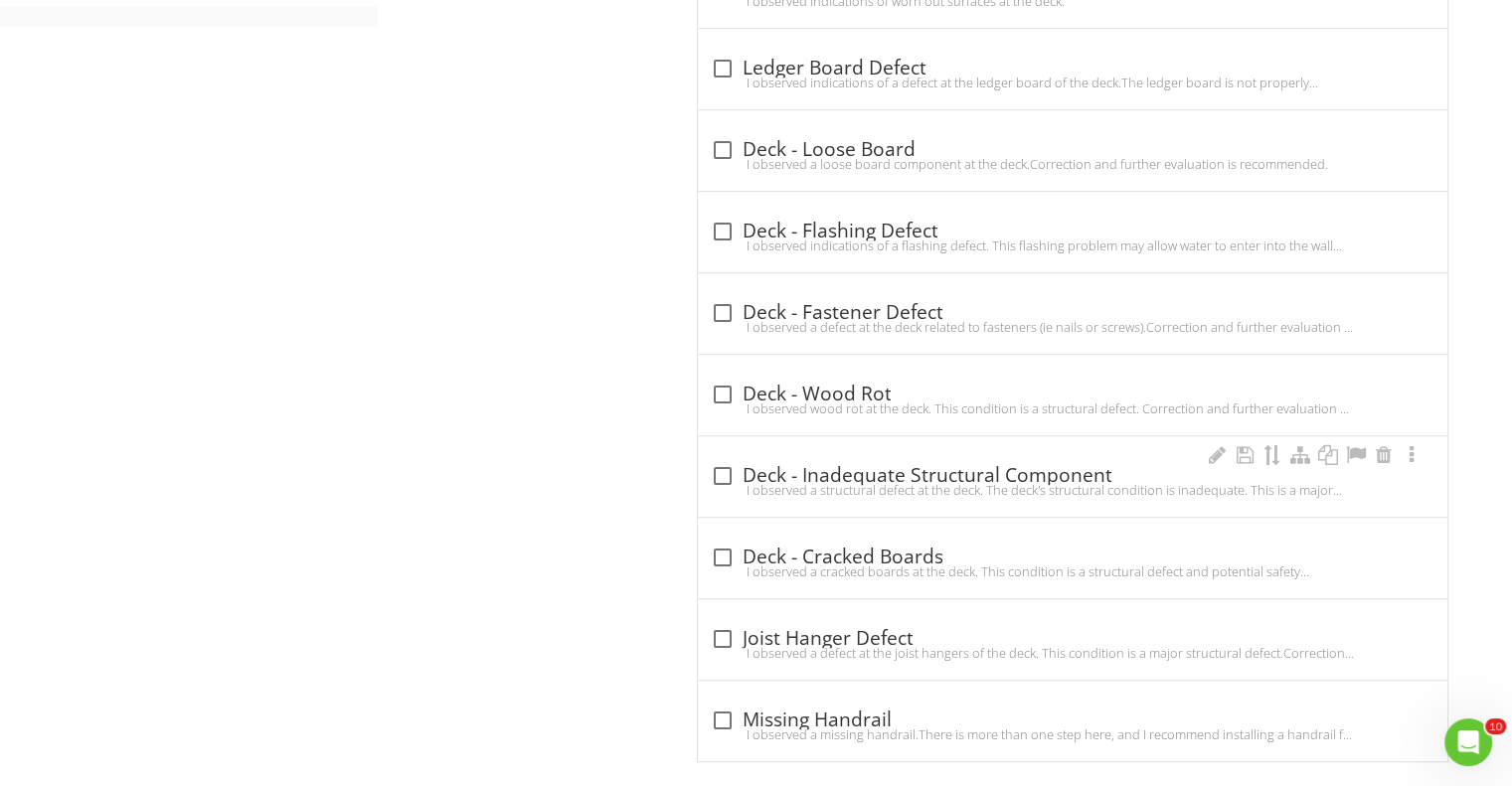 scroll, scrollTop: 1372, scrollLeft: 0, axis: vertical 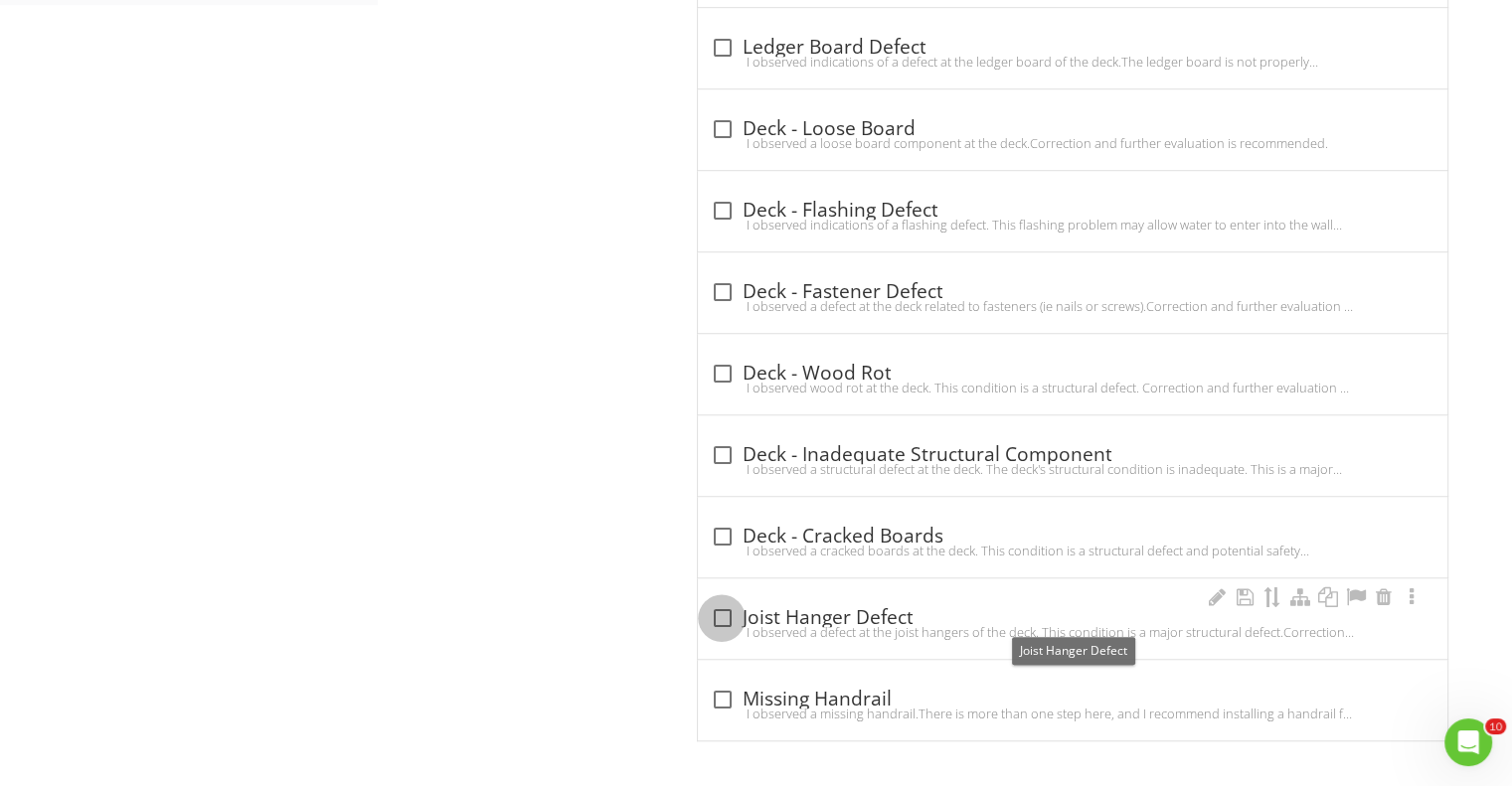 click at bounding box center (722, 618) 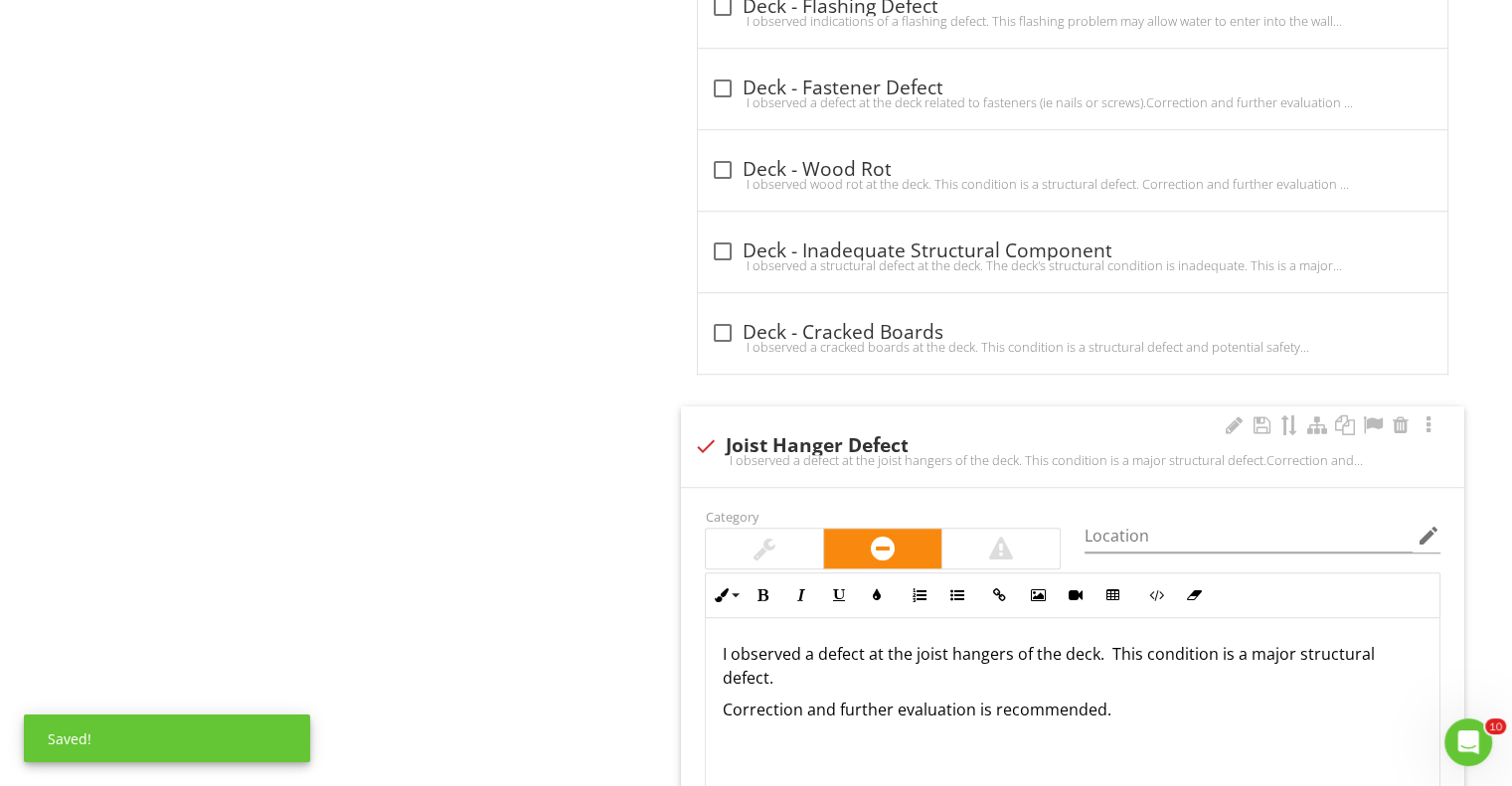 scroll, scrollTop: 1770, scrollLeft: 0, axis: vertical 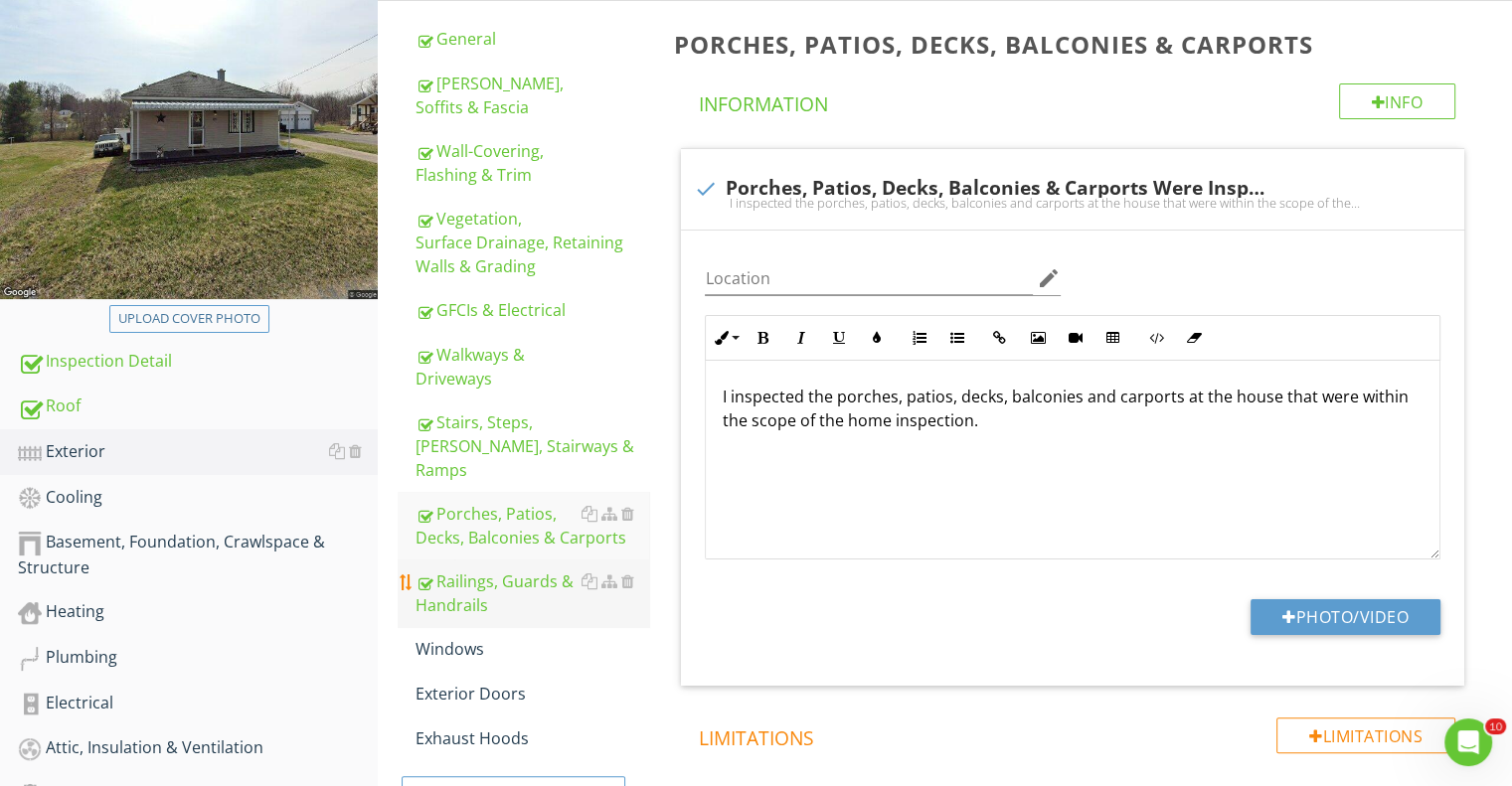 click on "Railings, Guards & Handrails" at bounding box center [532, 593] 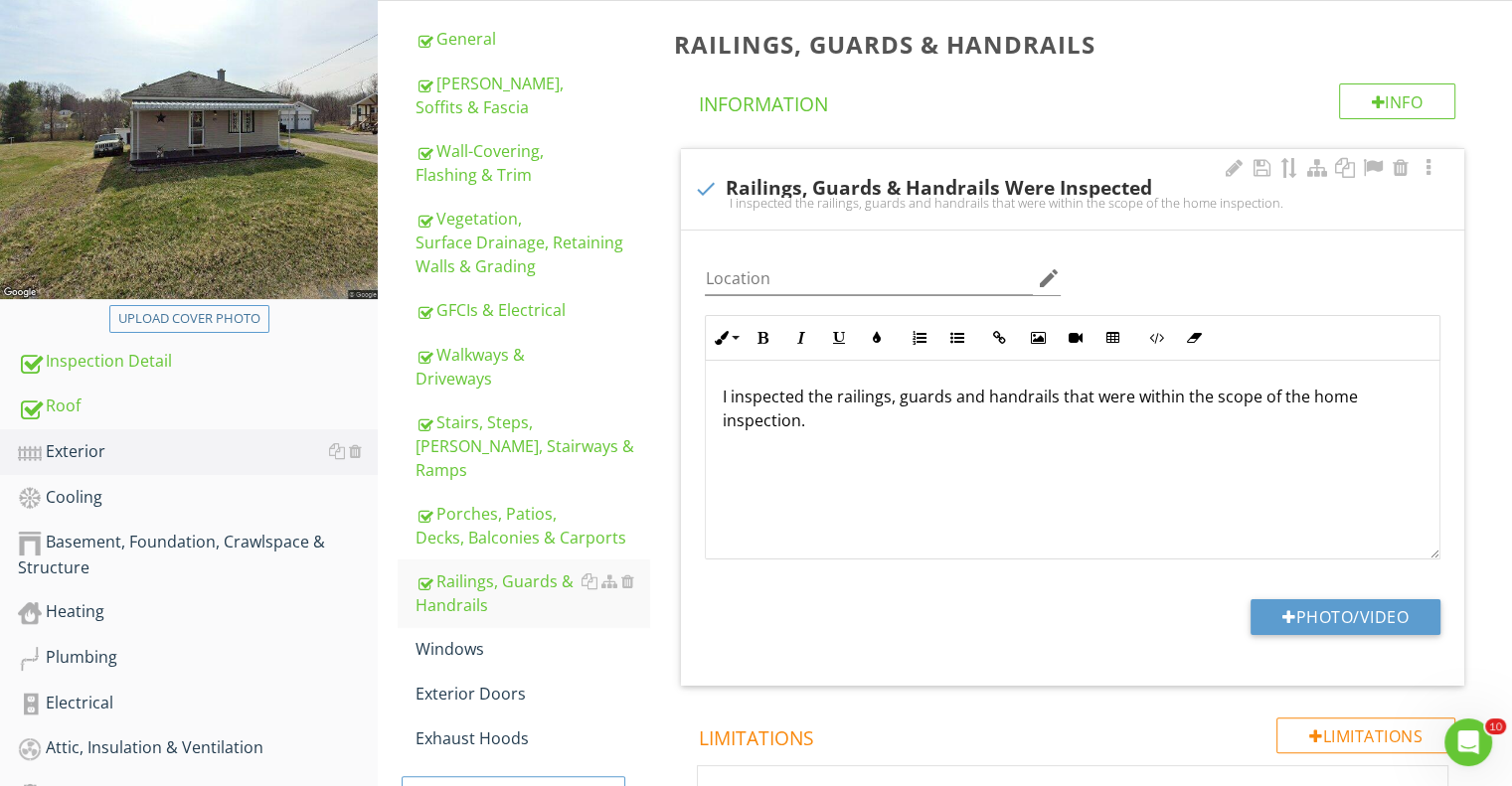 scroll, scrollTop: 0, scrollLeft: 0, axis: both 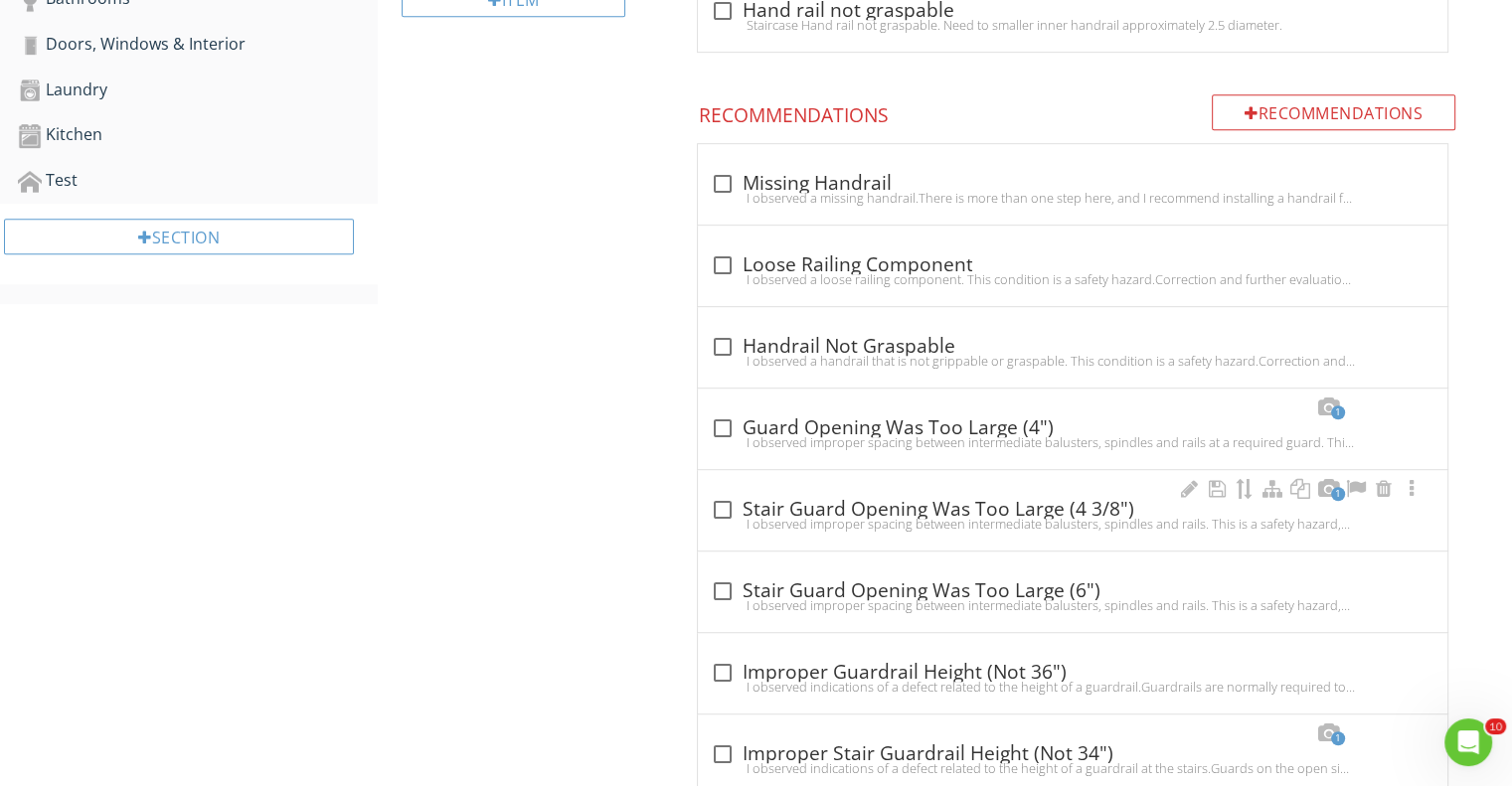 click at bounding box center [722, 510] 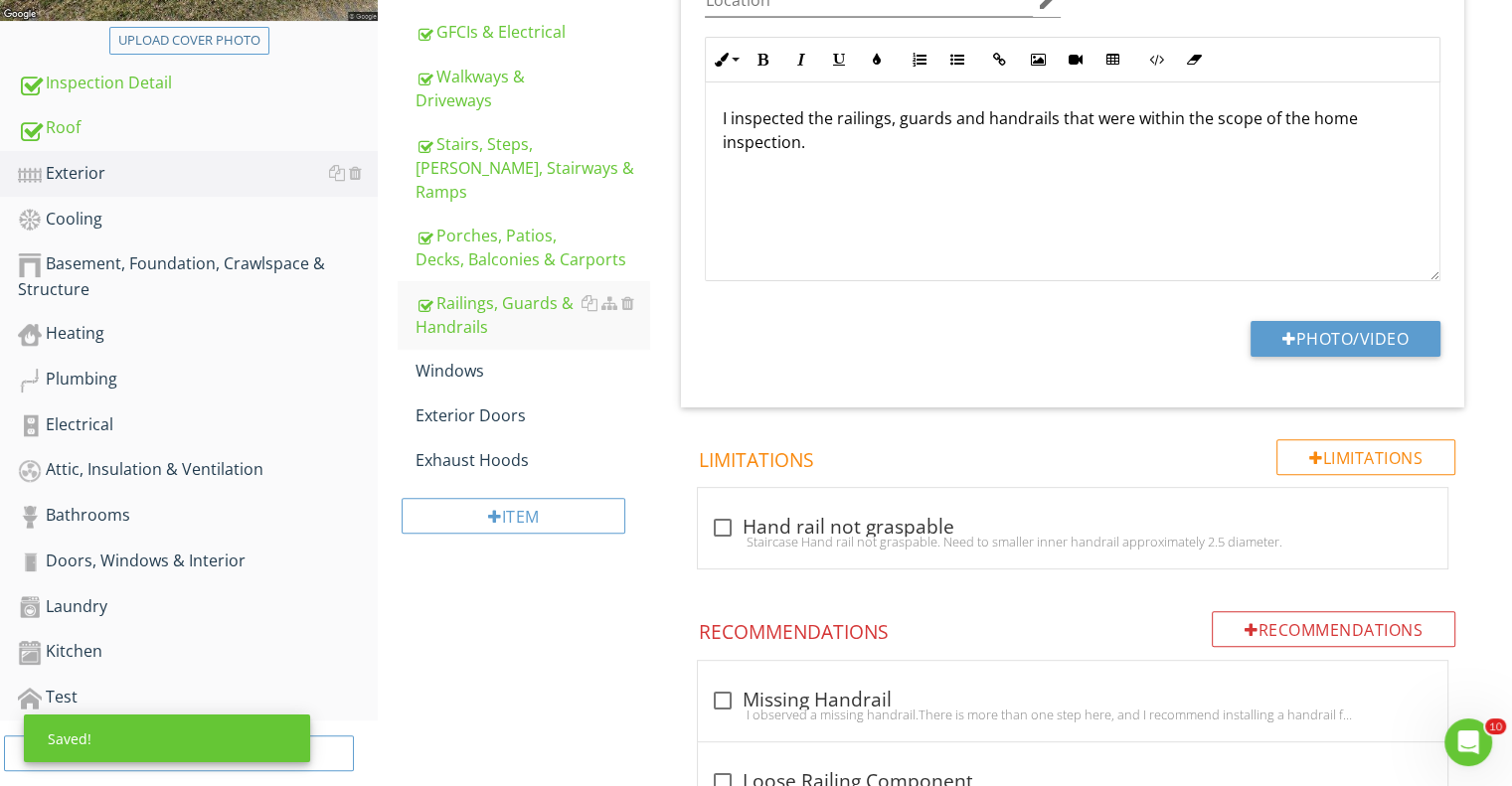 scroll, scrollTop: 477, scrollLeft: 0, axis: vertical 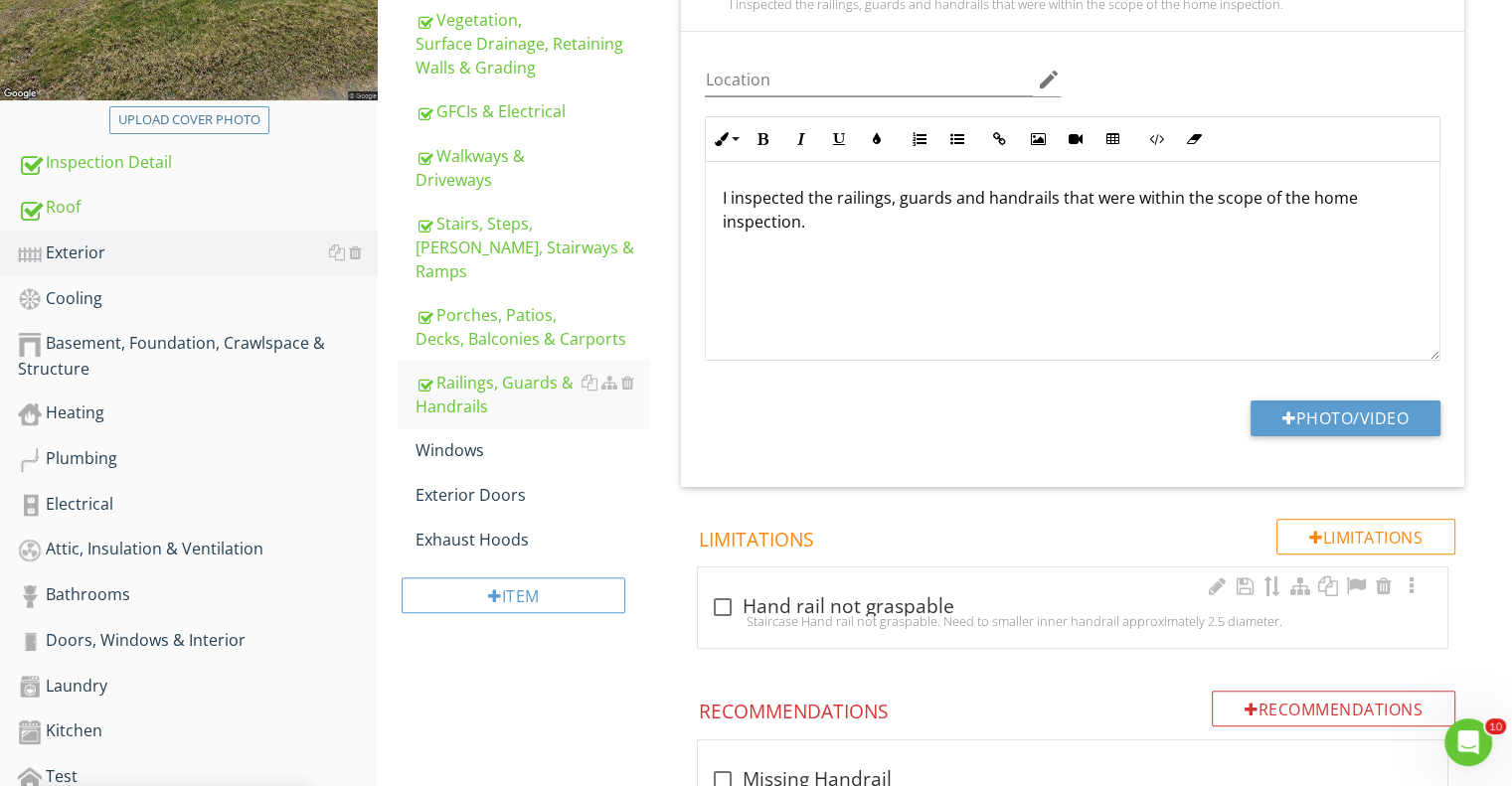 click on "Windows" at bounding box center [532, 450] 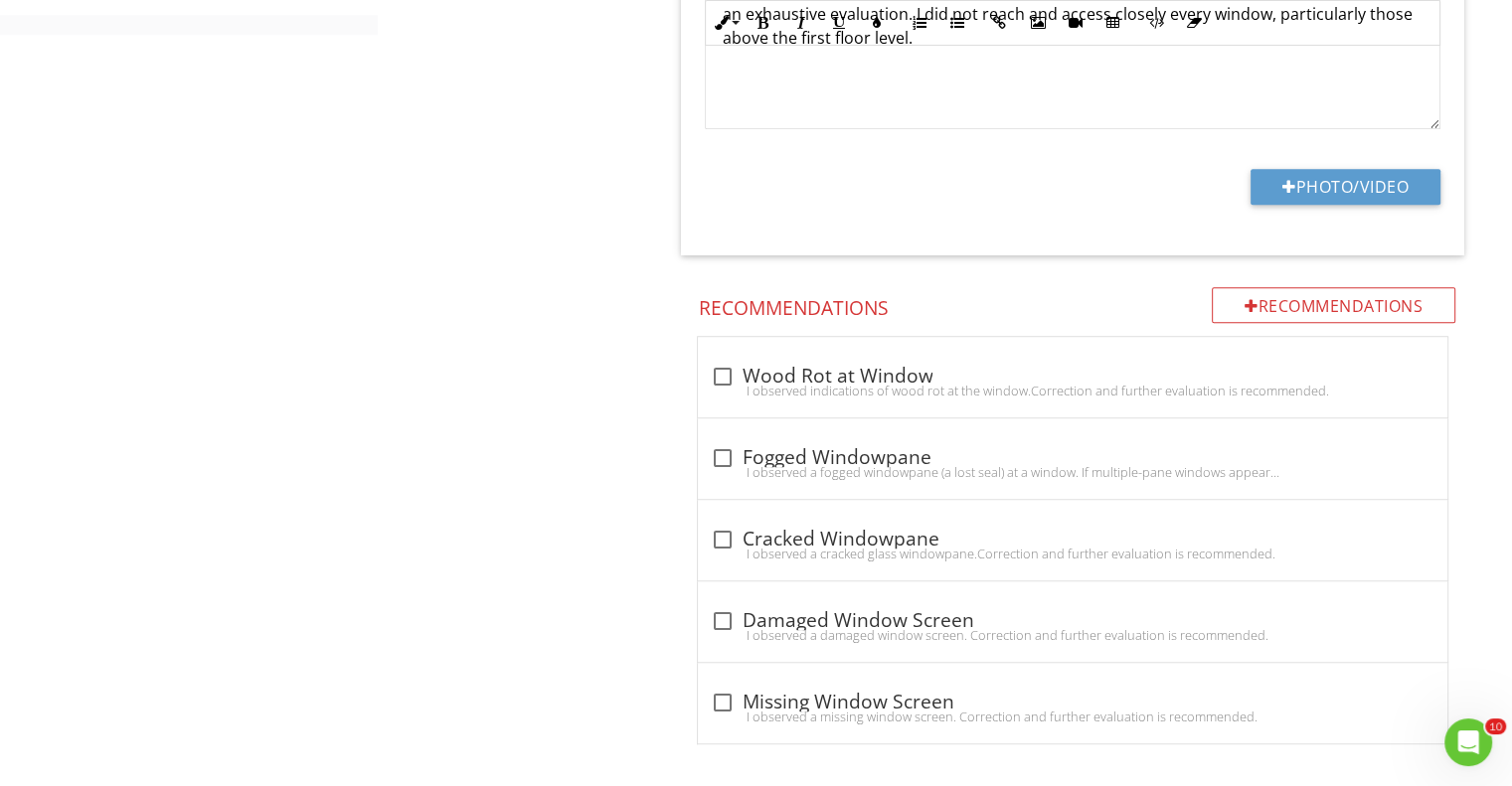 scroll, scrollTop: 1346, scrollLeft: 0, axis: vertical 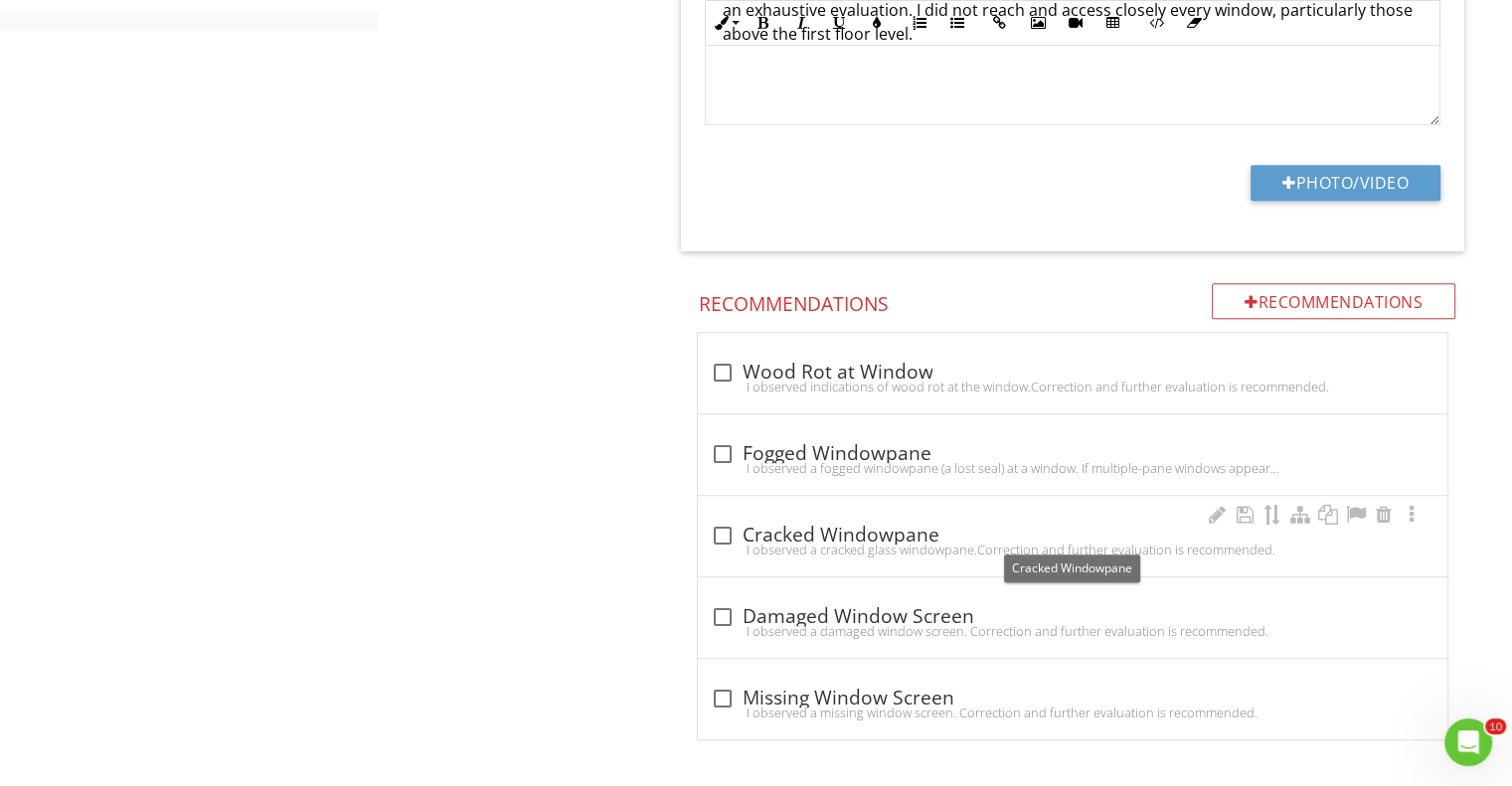 click at bounding box center [722, 536] 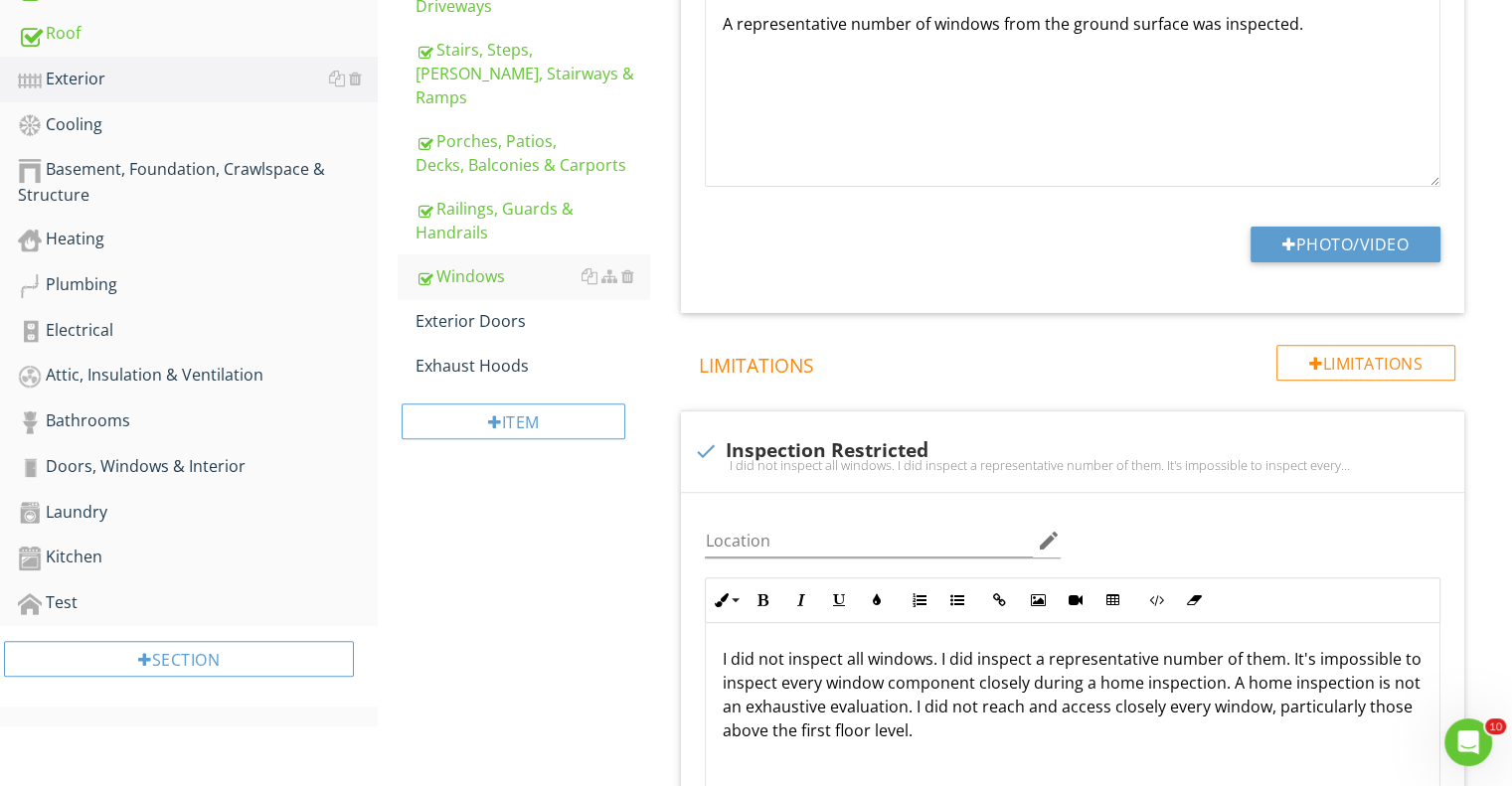 scroll, scrollTop: 353, scrollLeft: 0, axis: vertical 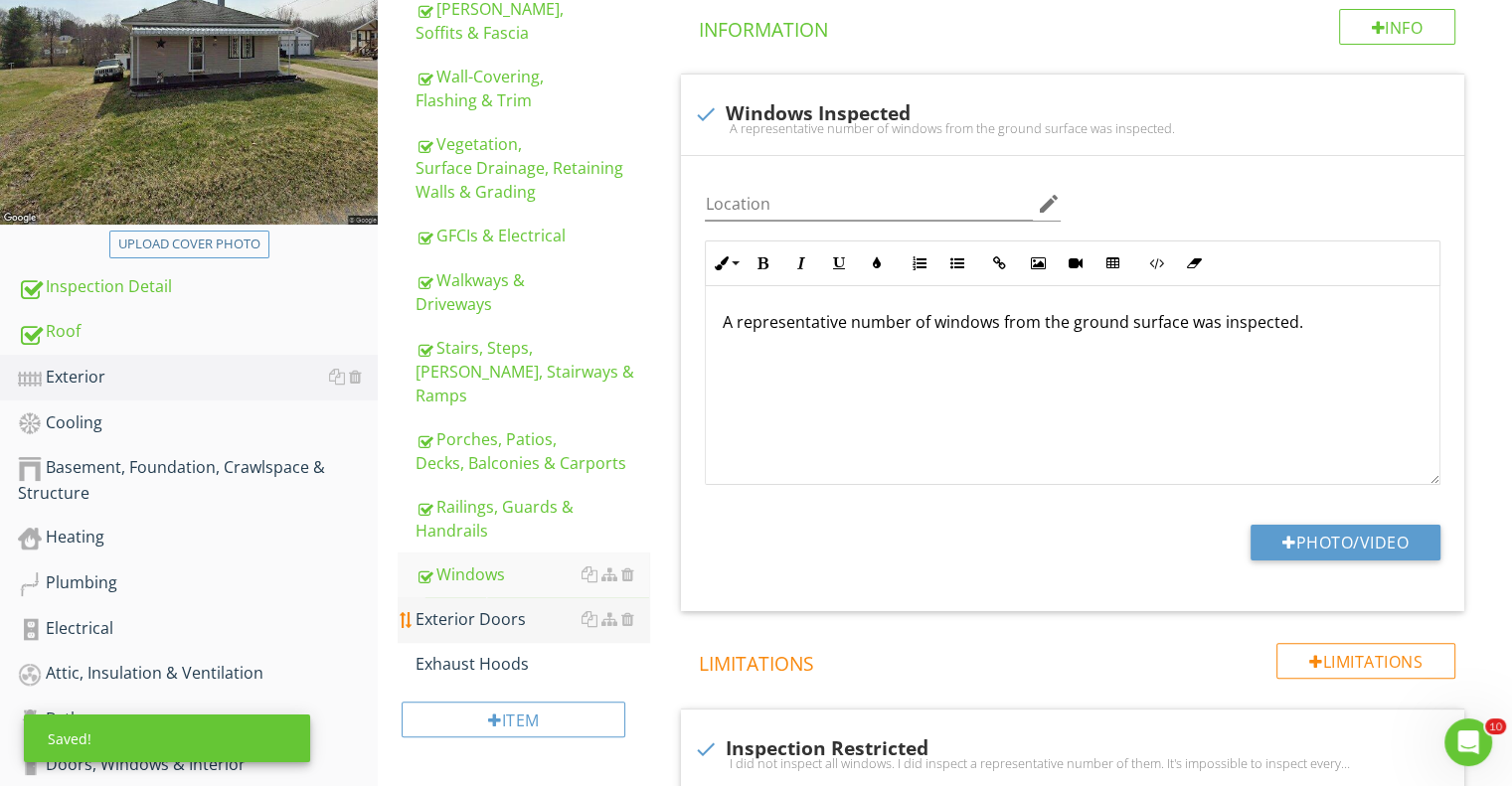 click on "Exterior Doors" at bounding box center [532, 619] 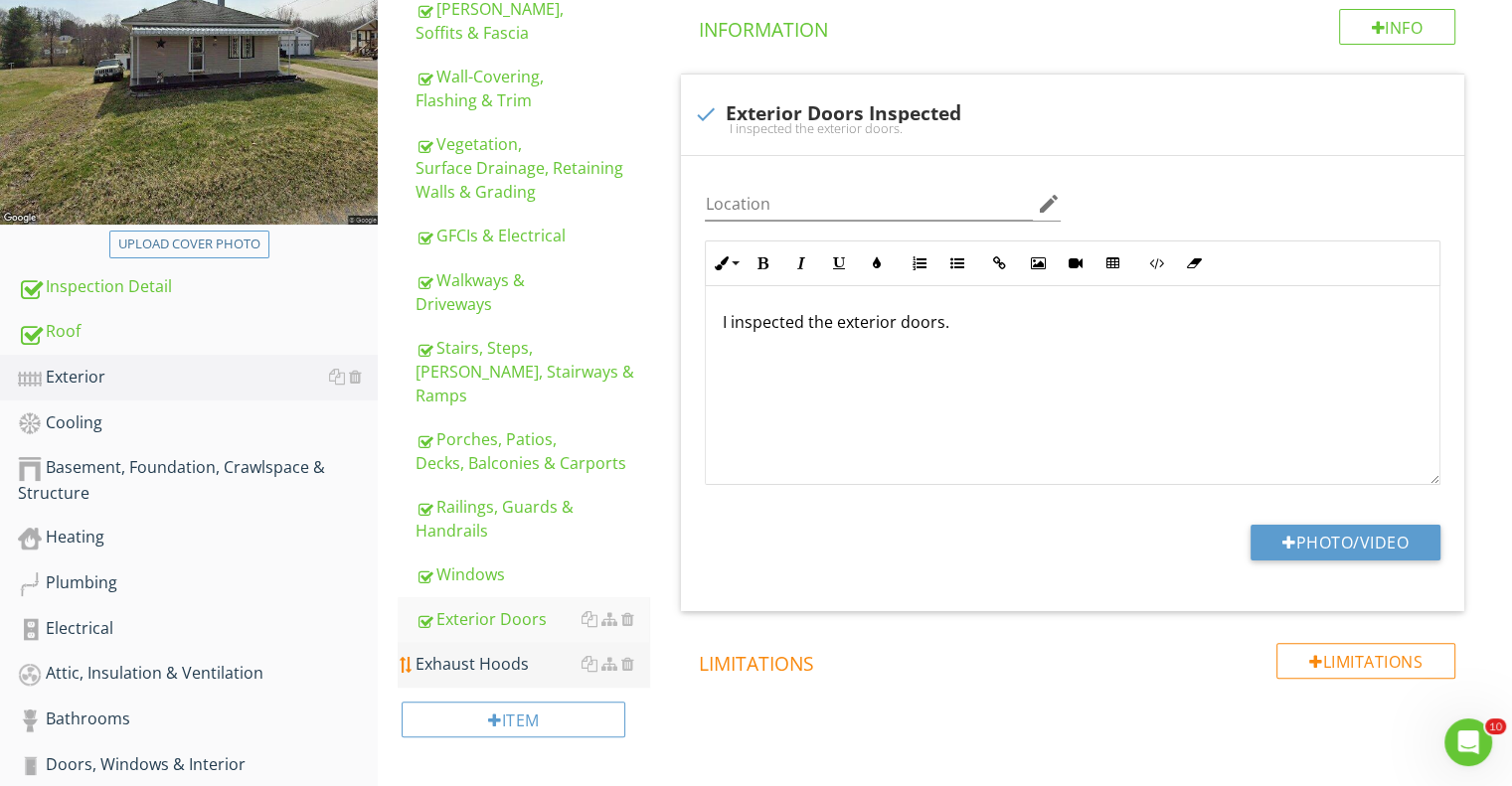 click on "Exhaust Hoods" at bounding box center (532, 664) 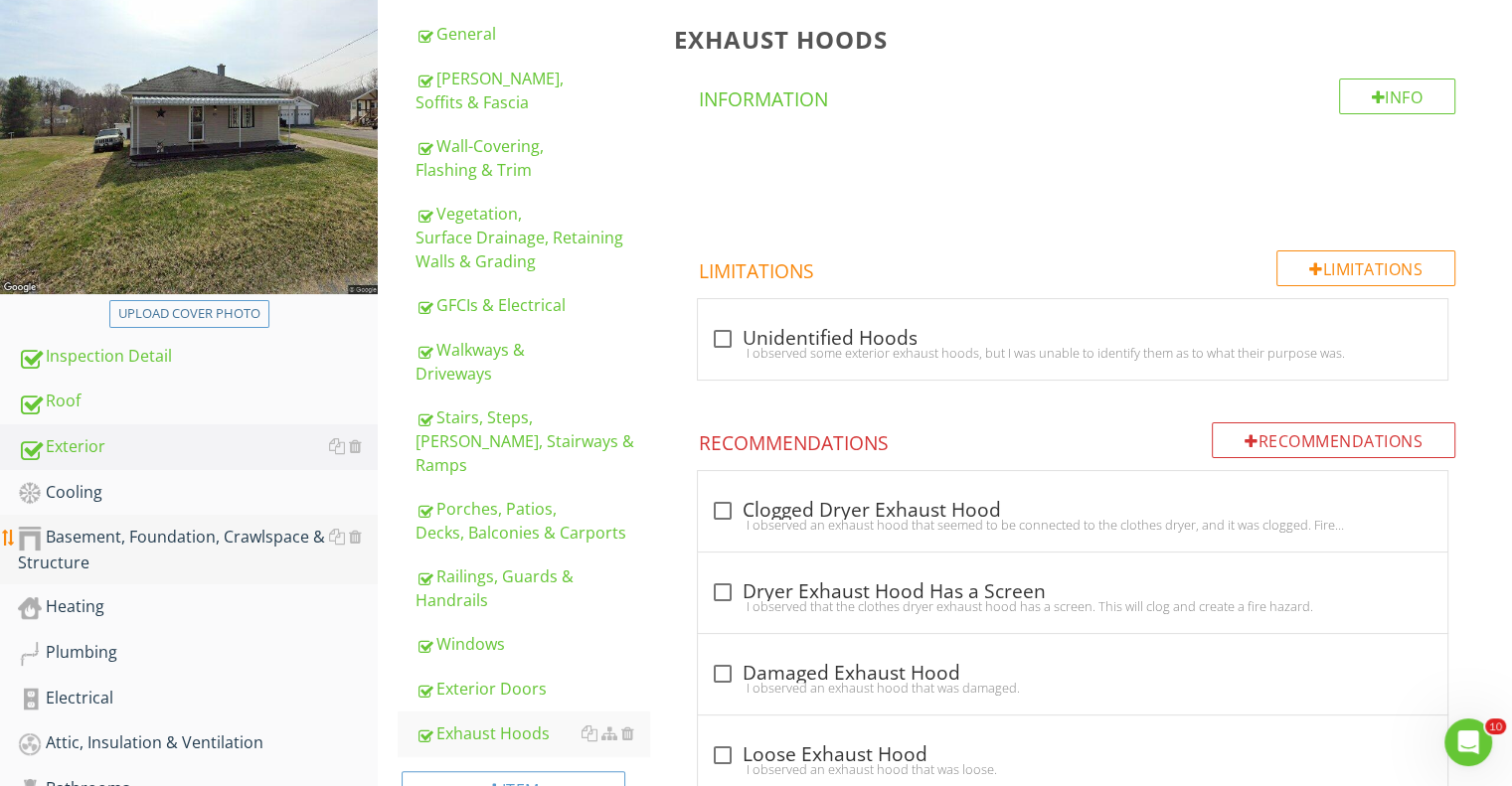 scroll, scrollTop: 286, scrollLeft: 0, axis: vertical 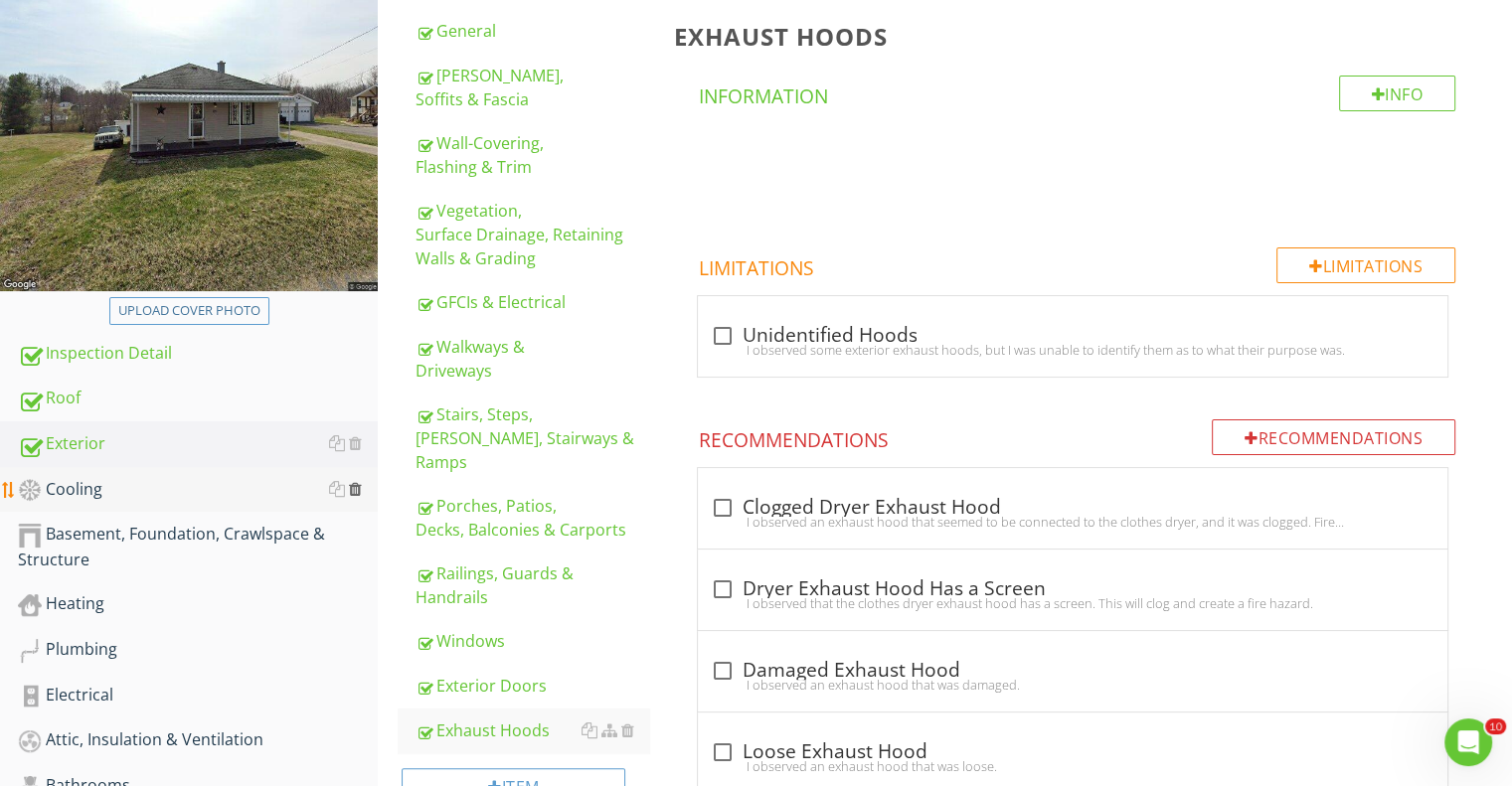 click at bounding box center [355, 489] 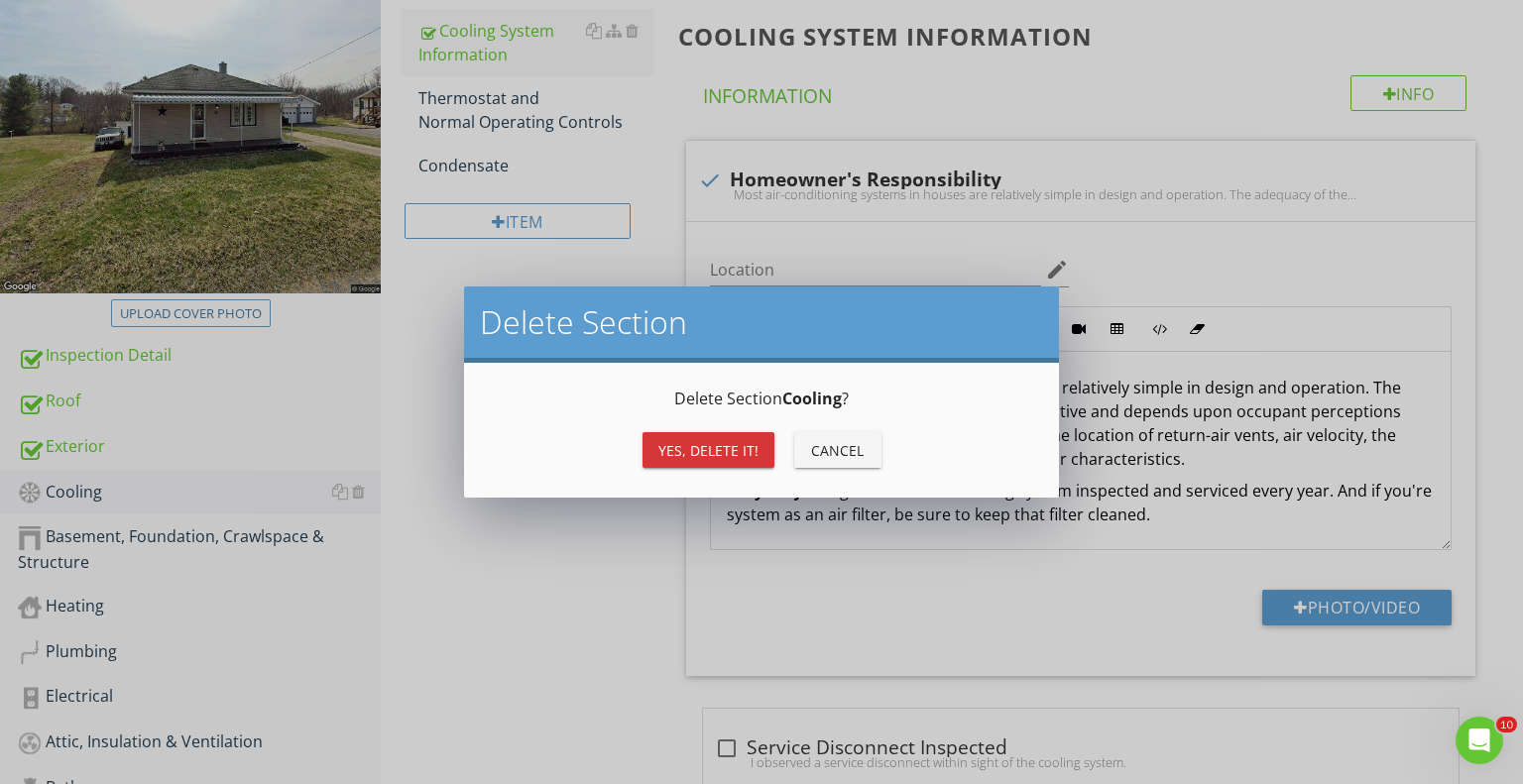 click on "Yes, Delete it!" at bounding box center [708, 450] 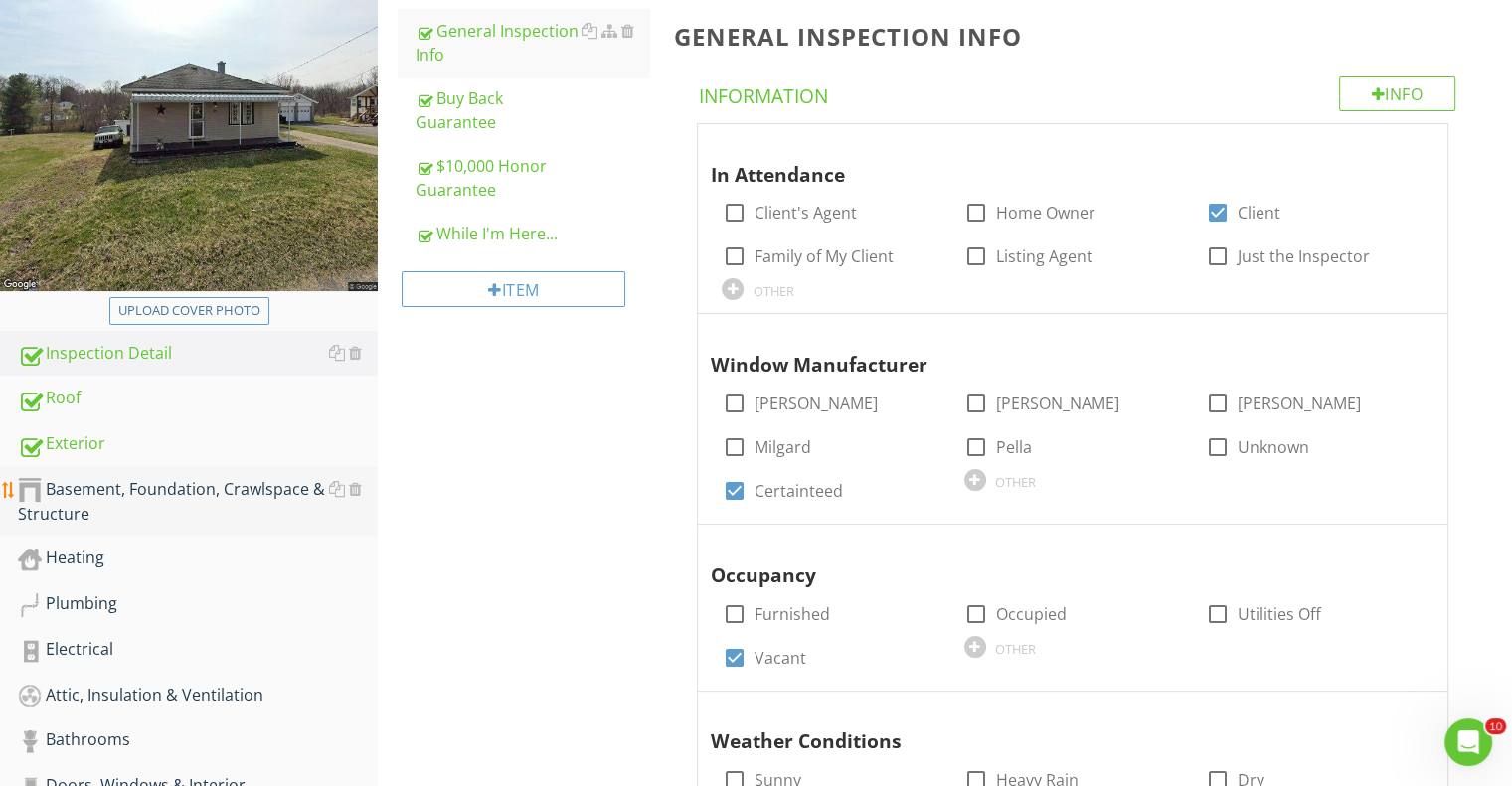 click on "Basement, Foundation, Crawlspace & Structure" at bounding box center (198, 502) 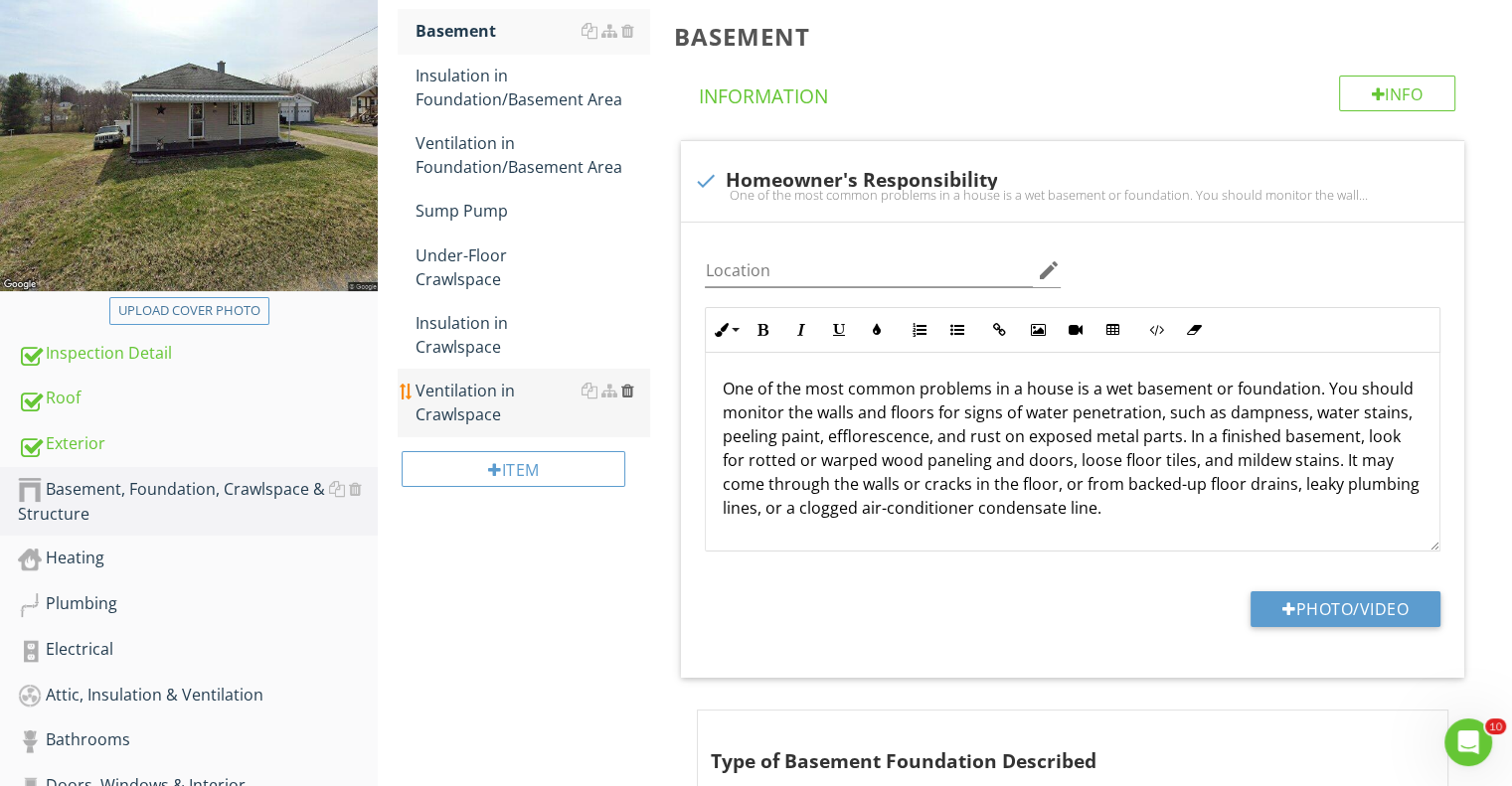 click at bounding box center (626, 391) 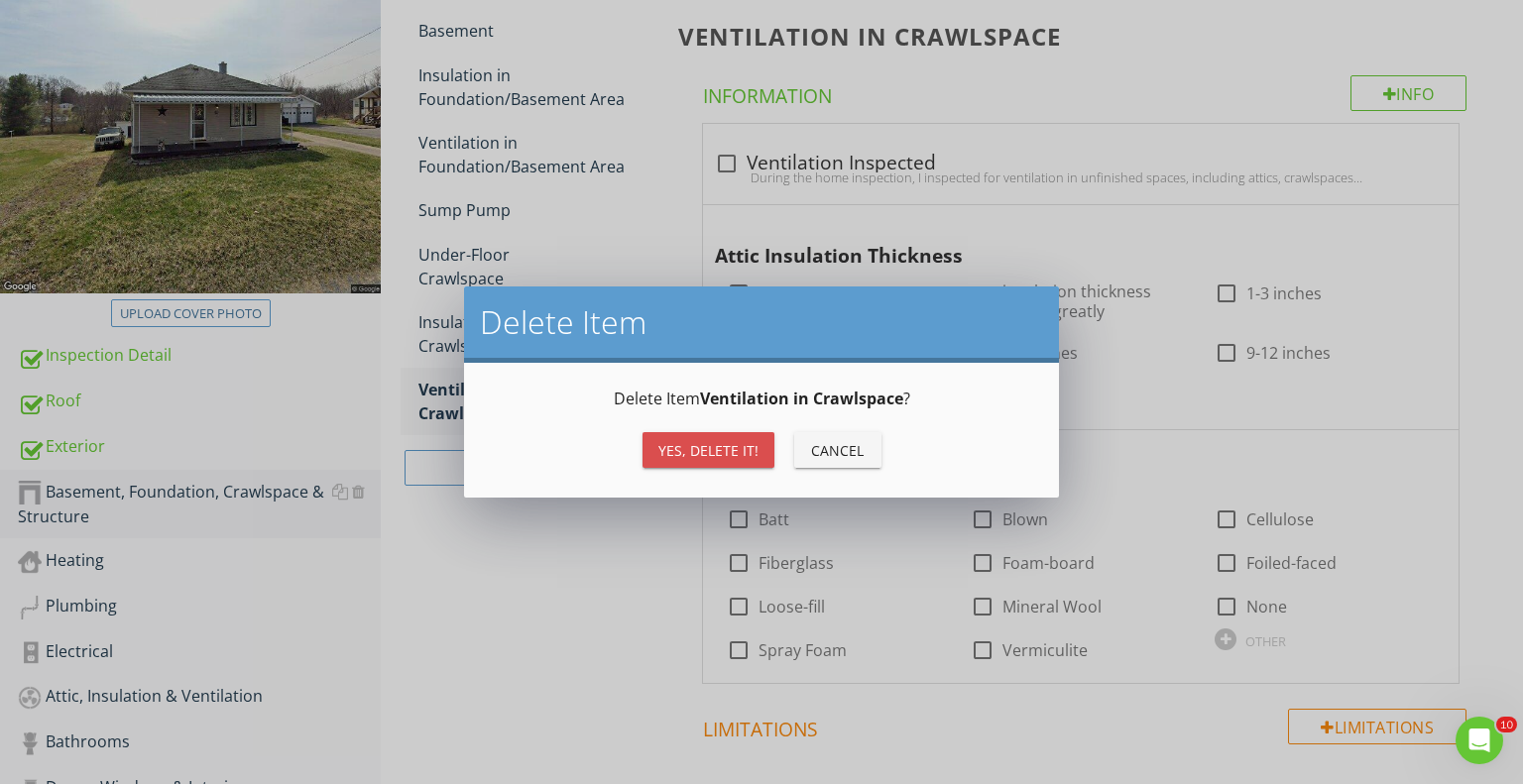 click on "Yes, Delete it!" at bounding box center [708, 450] 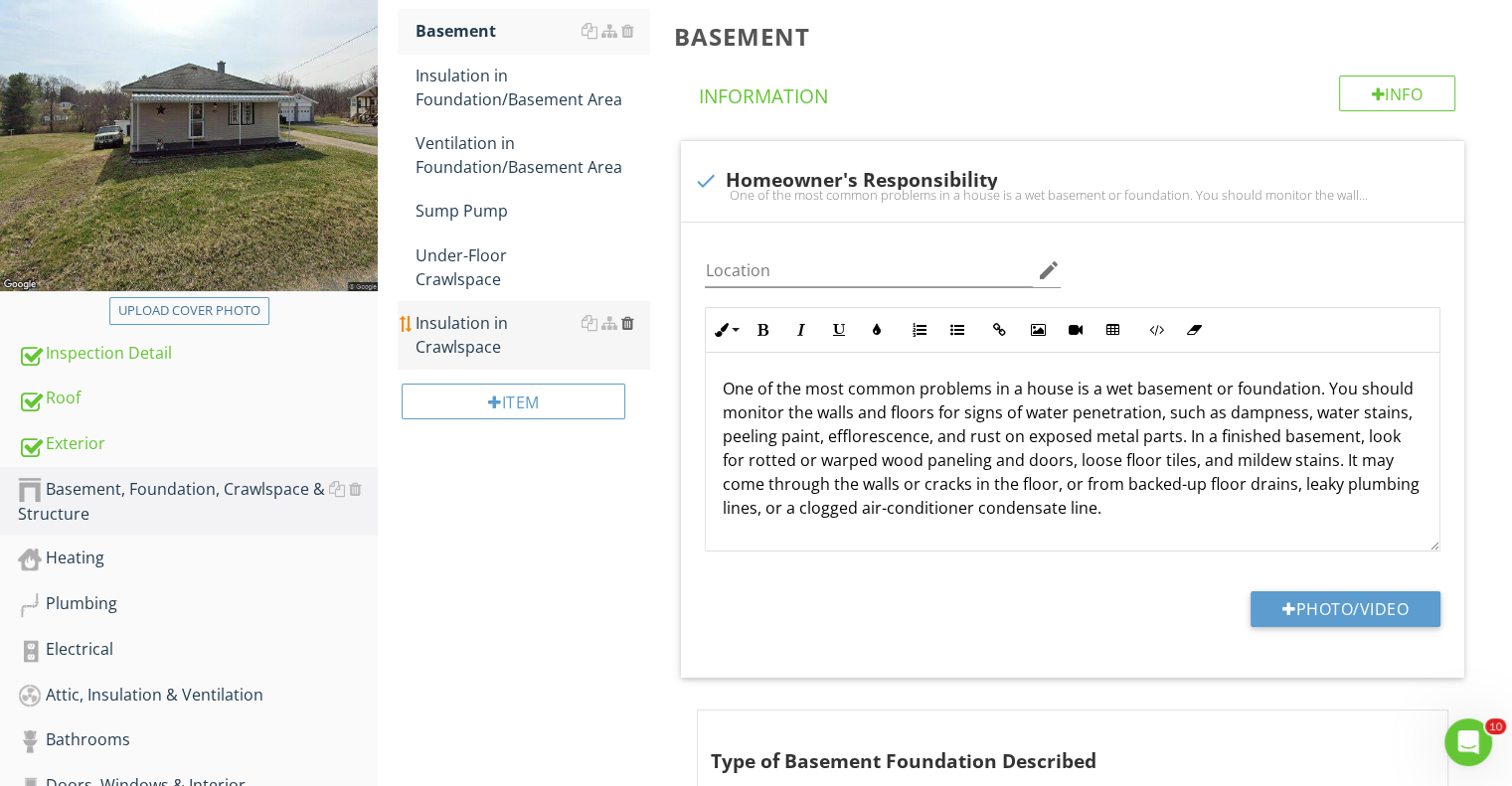 click at bounding box center [626, 323] 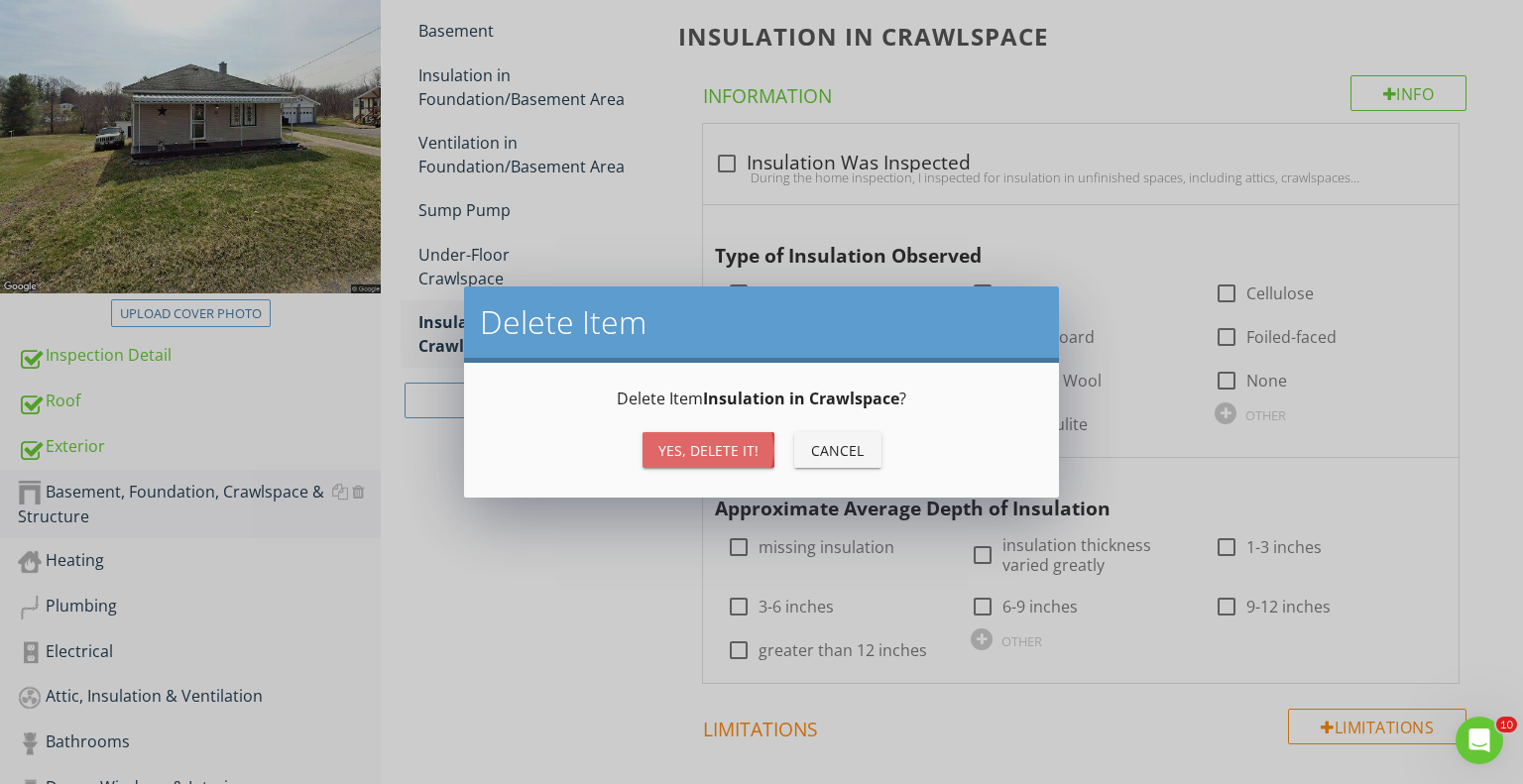 click on "Yes, Delete it!" at bounding box center (708, 450) 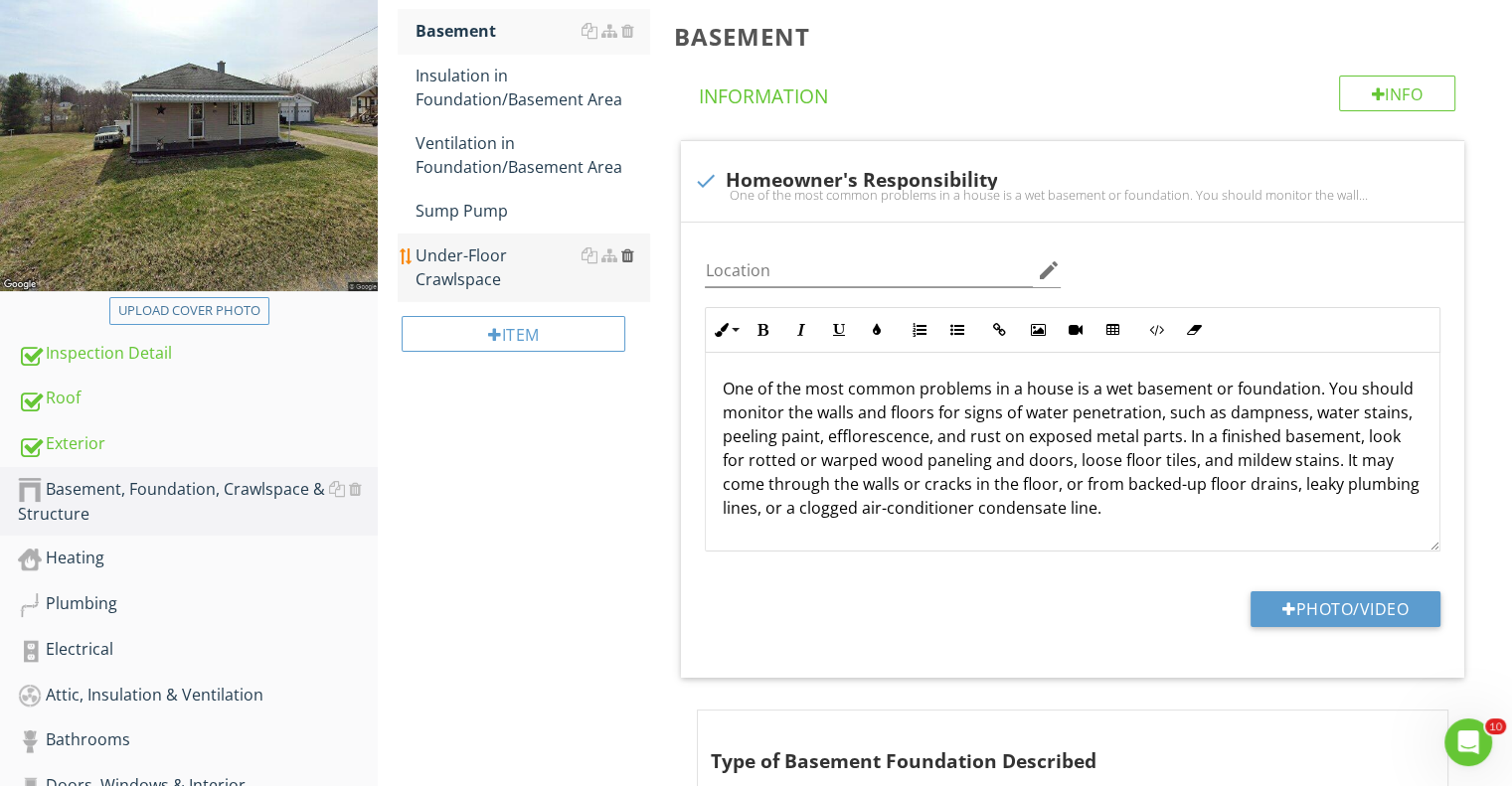 click at bounding box center [626, 255] 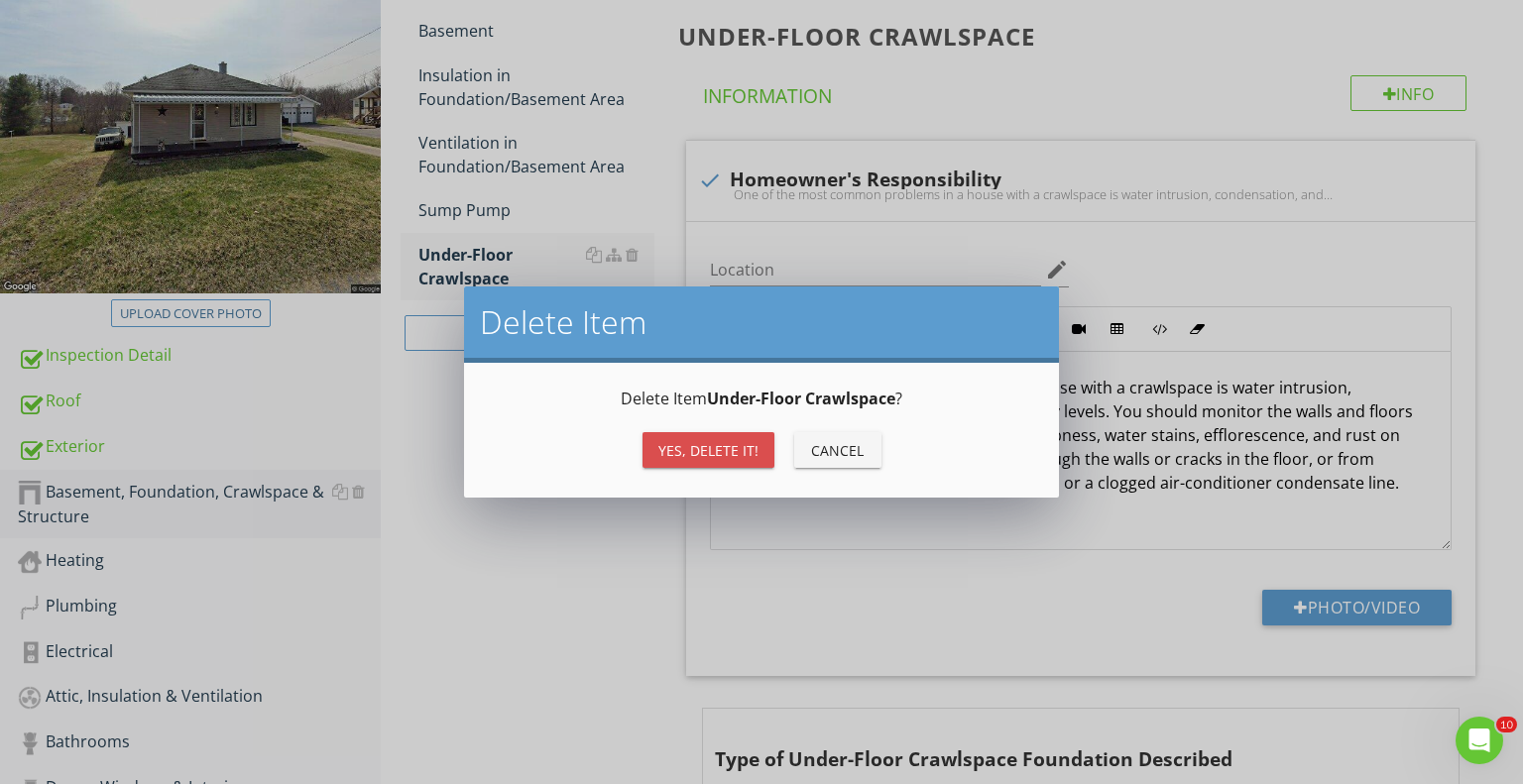 click on "Yes, Delete it!" at bounding box center [708, 450] 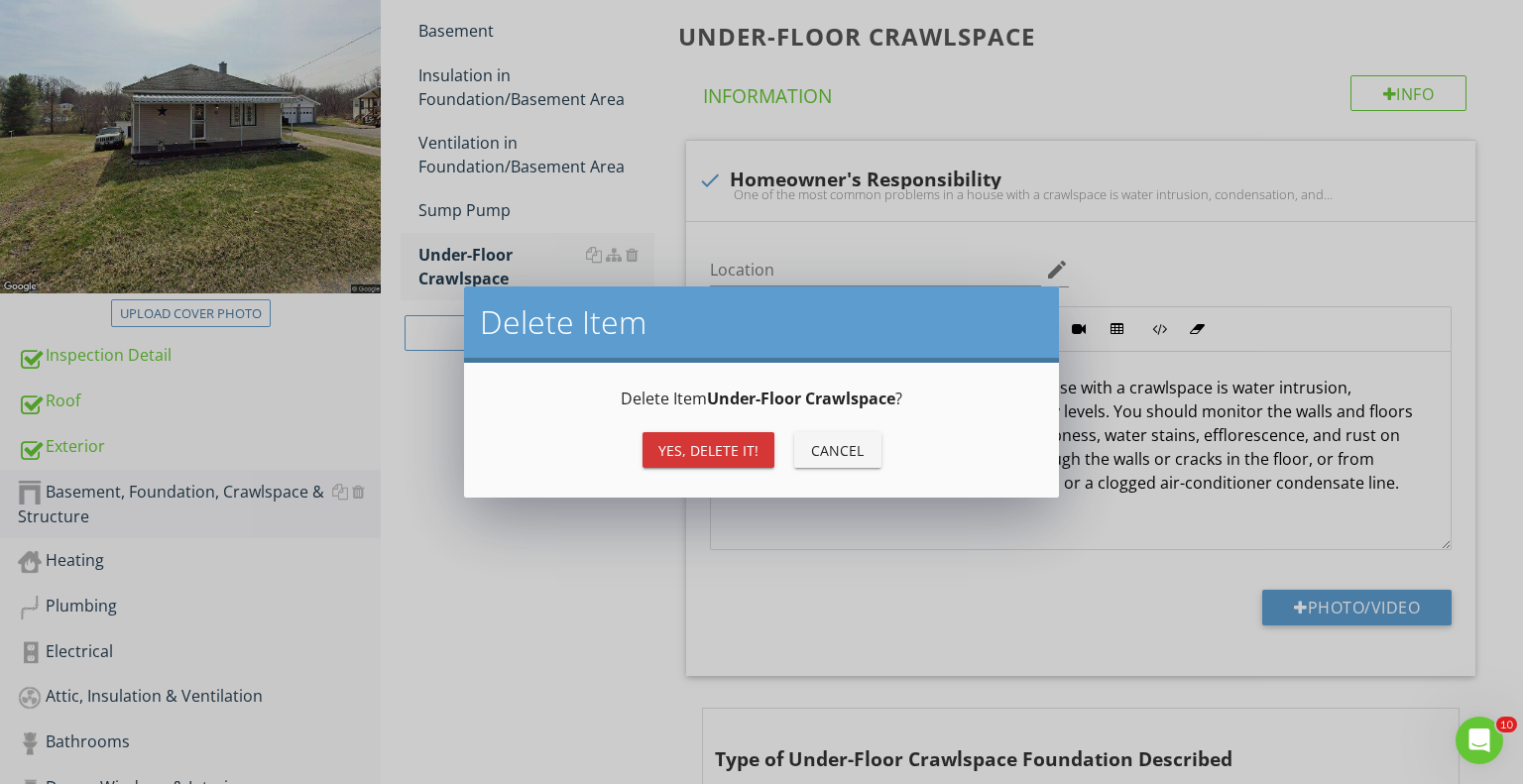 type on "<p>Structural components were inspected according to the <a fr-original-style="" href="http://www.nachi.org/sop" rel="noopener noreferrer" style="color: rgb(92, 156, 207);" target="_blank">Home Inspection Standards of Practice</a>, including readily observed floor joists.&nbsp;</p>" 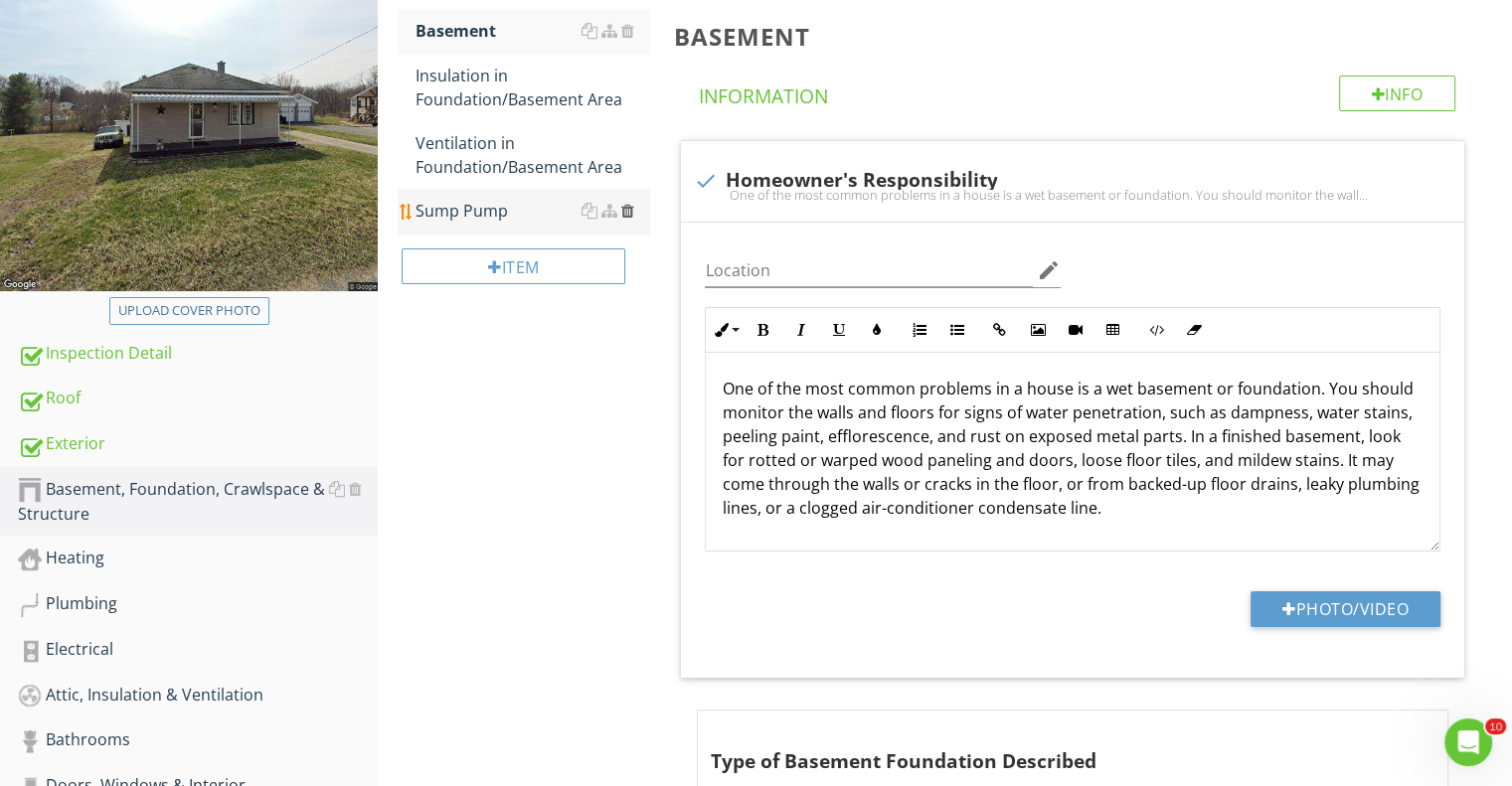 click at bounding box center (626, 211) 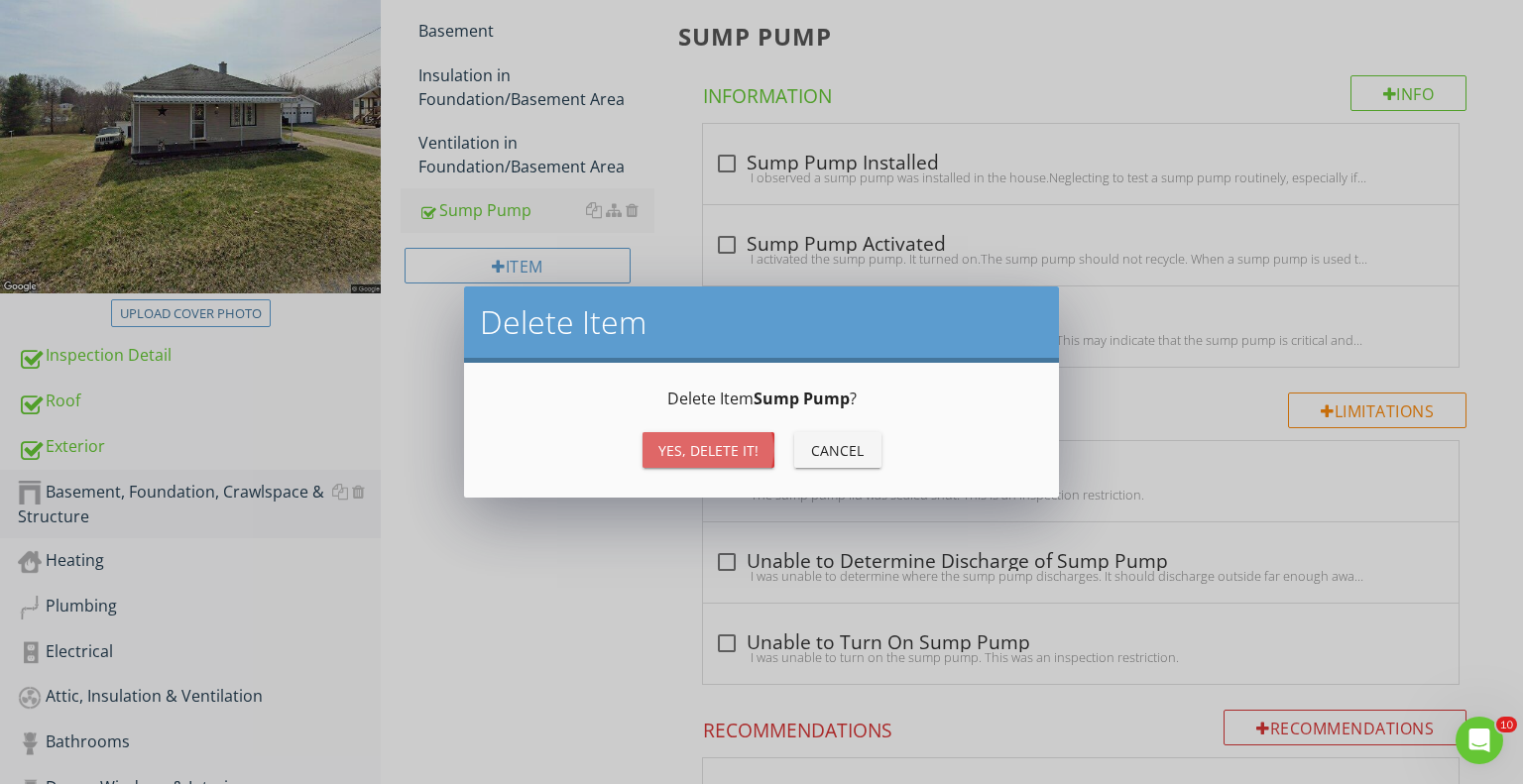 click on "Yes, Delete it!" at bounding box center (708, 450) 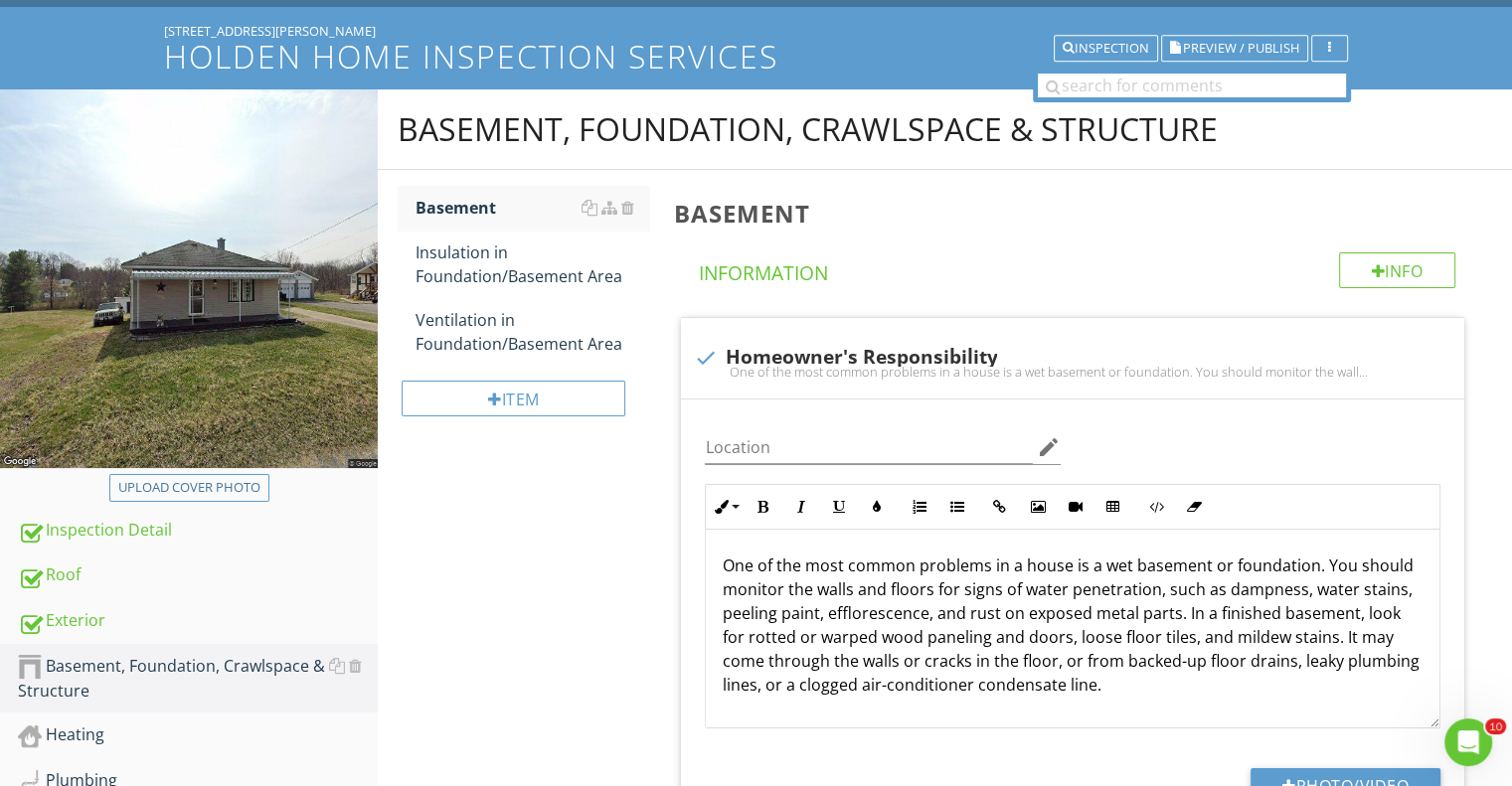 scroll, scrollTop: 87, scrollLeft: 0, axis: vertical 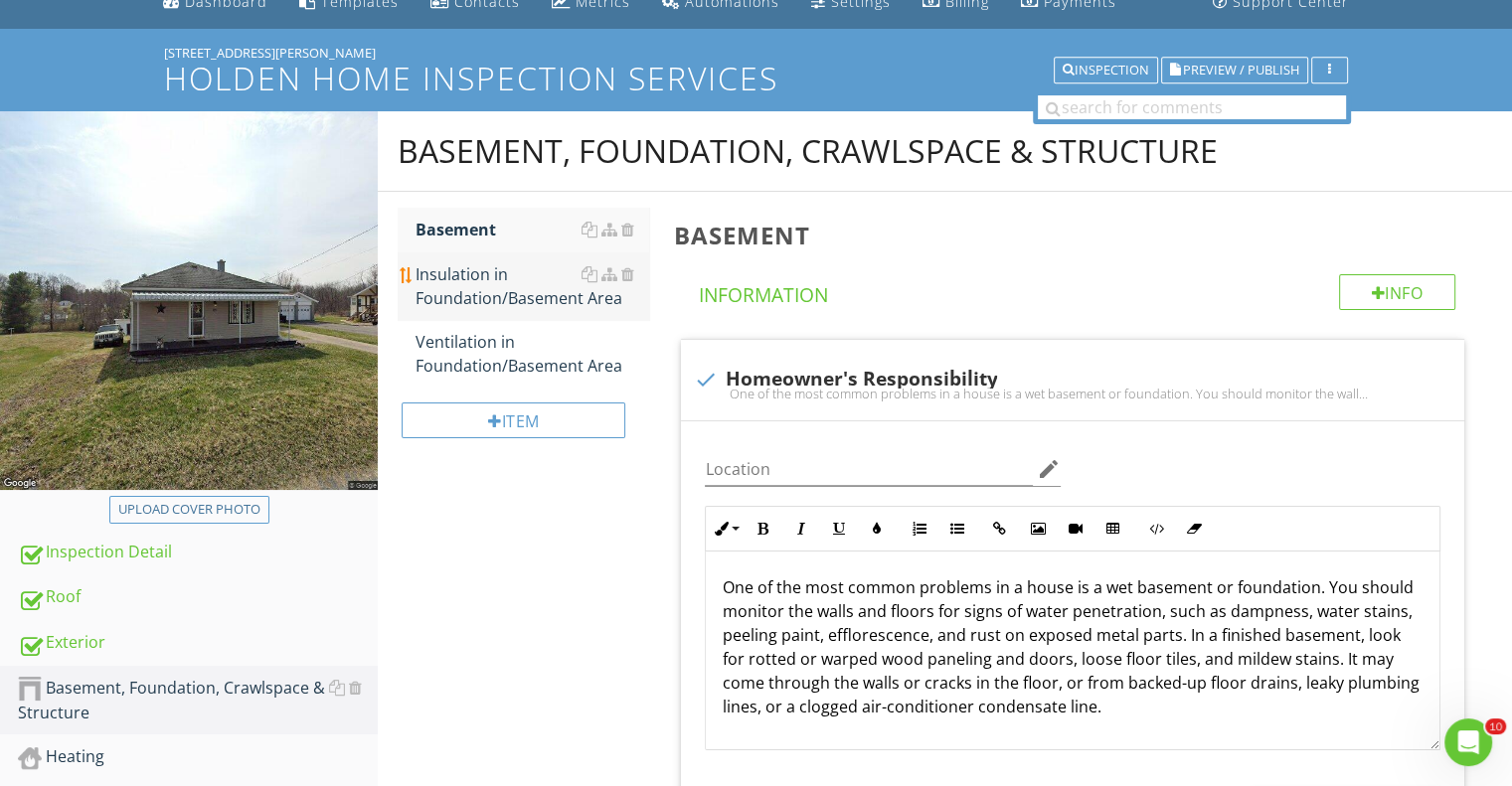 click on "Insulation in Foundation/Basement Area" at bounding box center [532, 286] 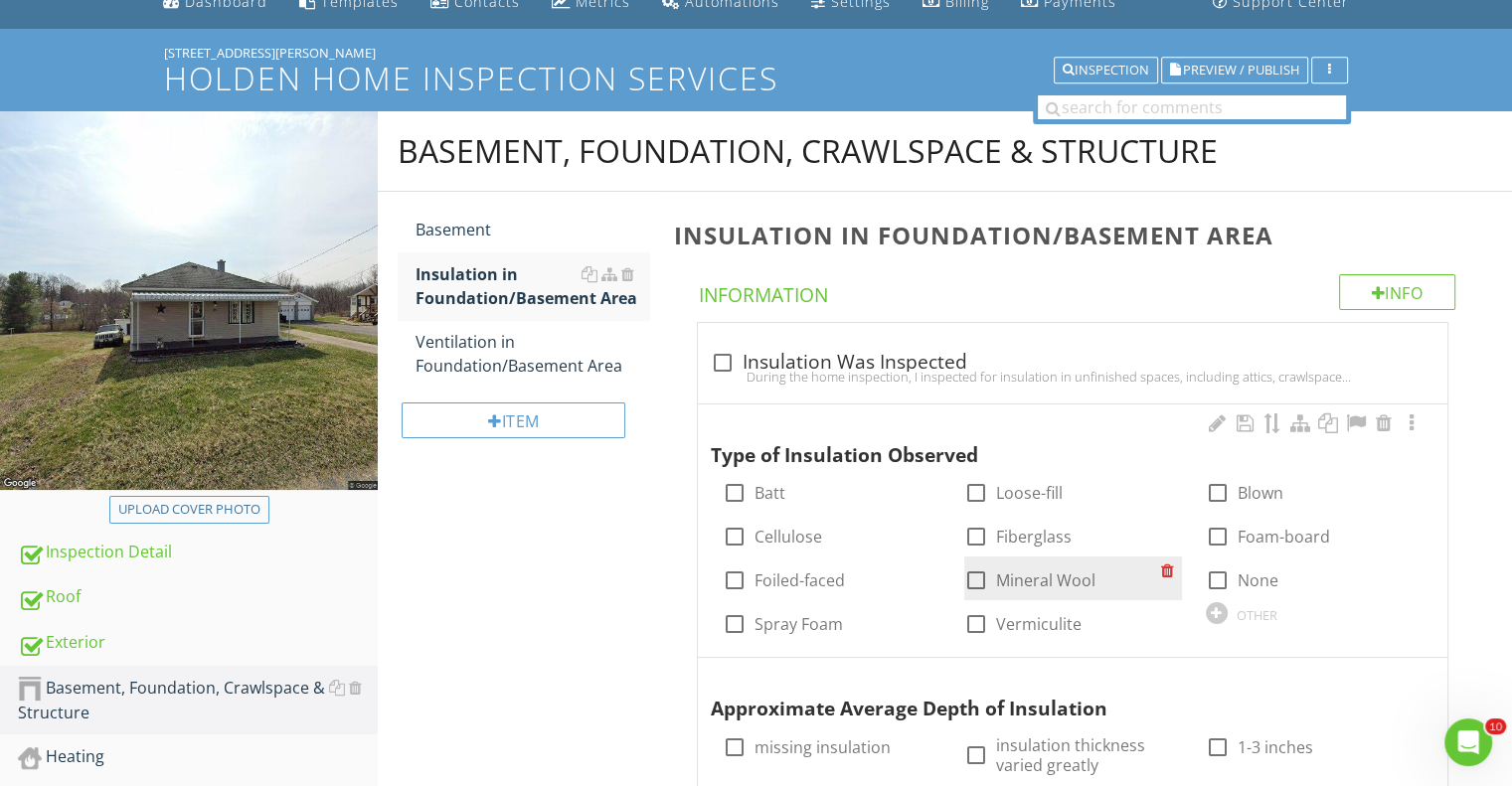 scroll, scrollTop: 187, scrollLeft: 0, axis: vertical 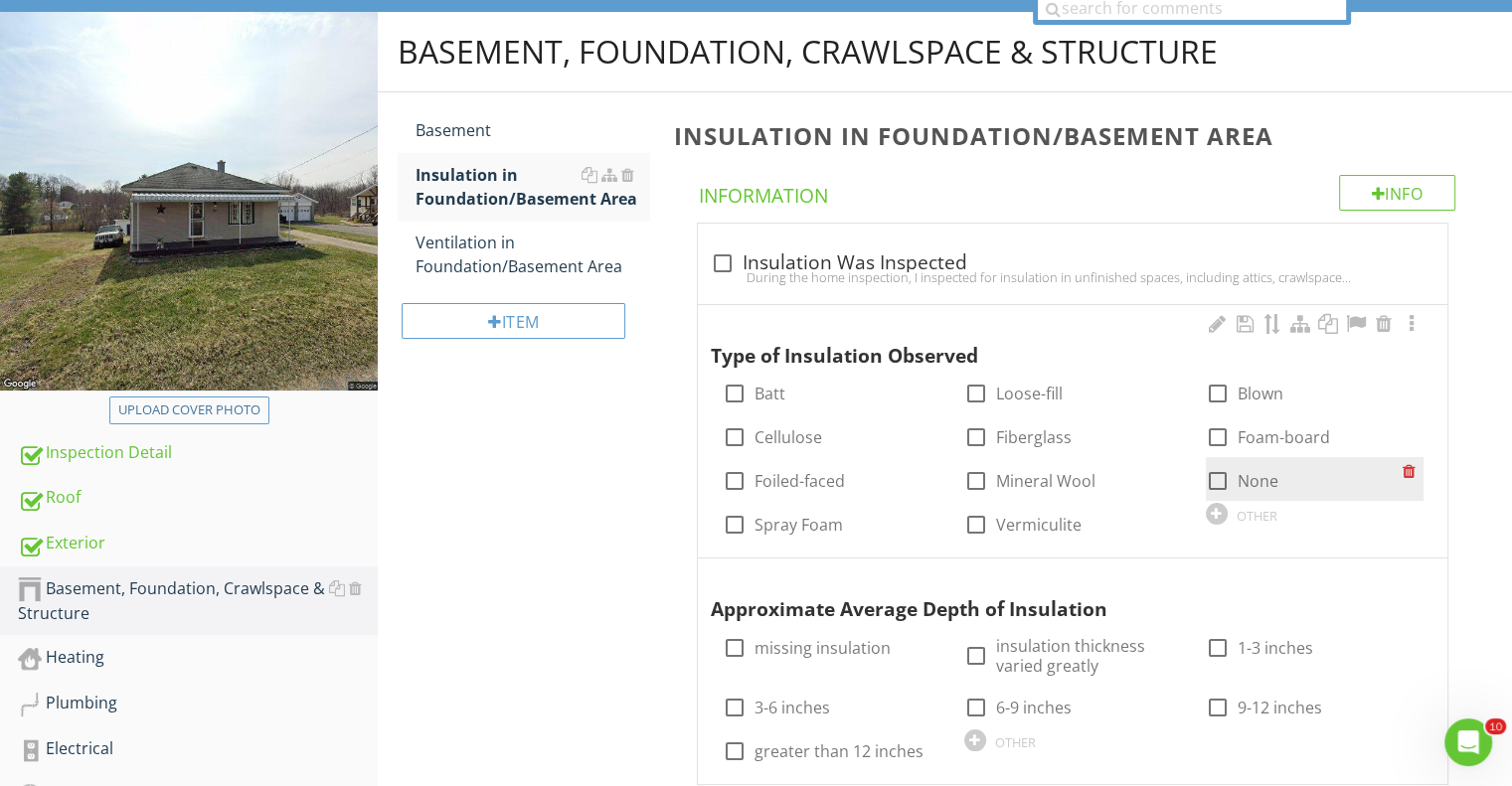 click at bounding box center (1218, 481) 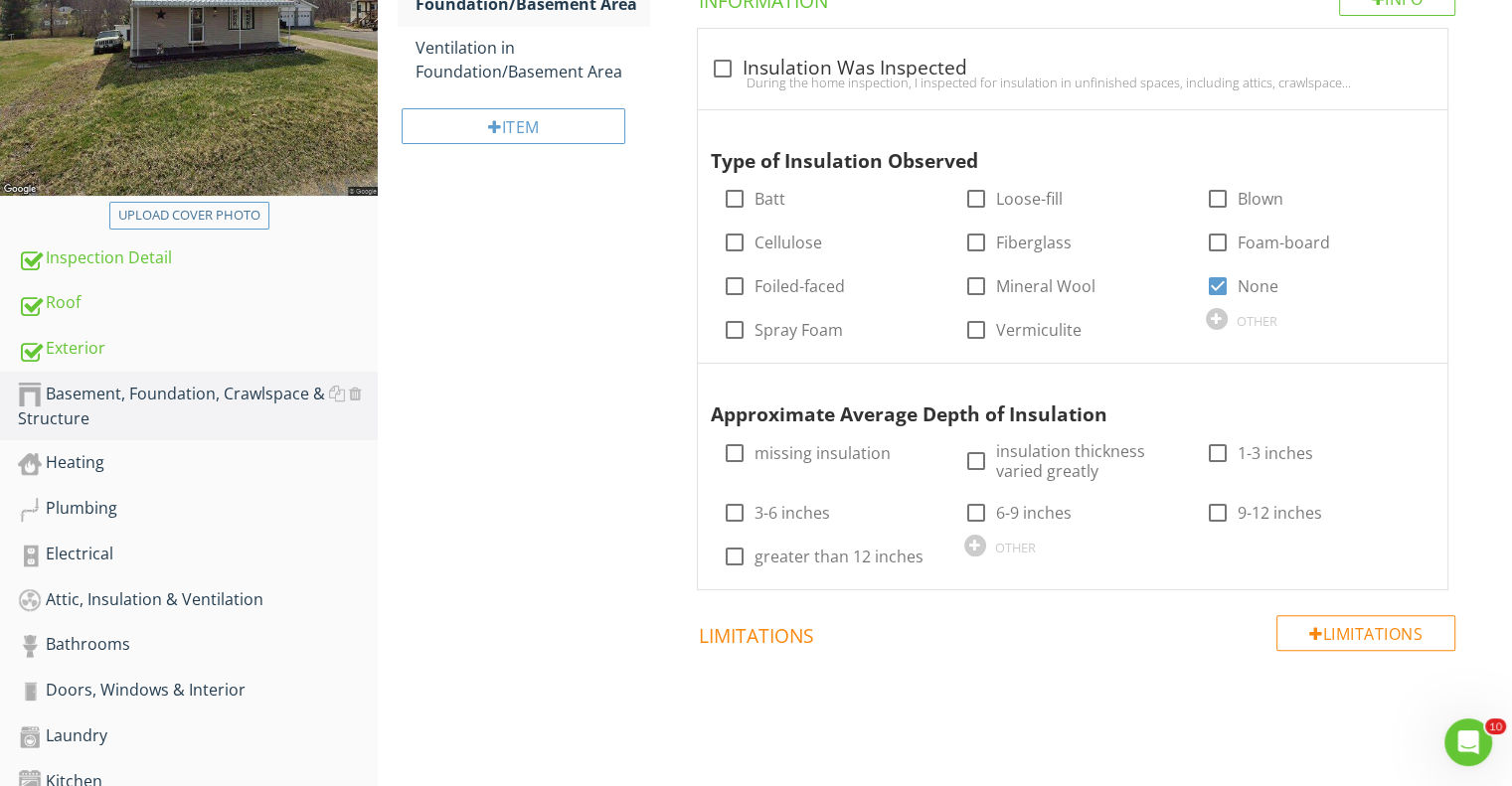 scroll, scrollTop: 386, scrollLeft: 0, axis: vertical 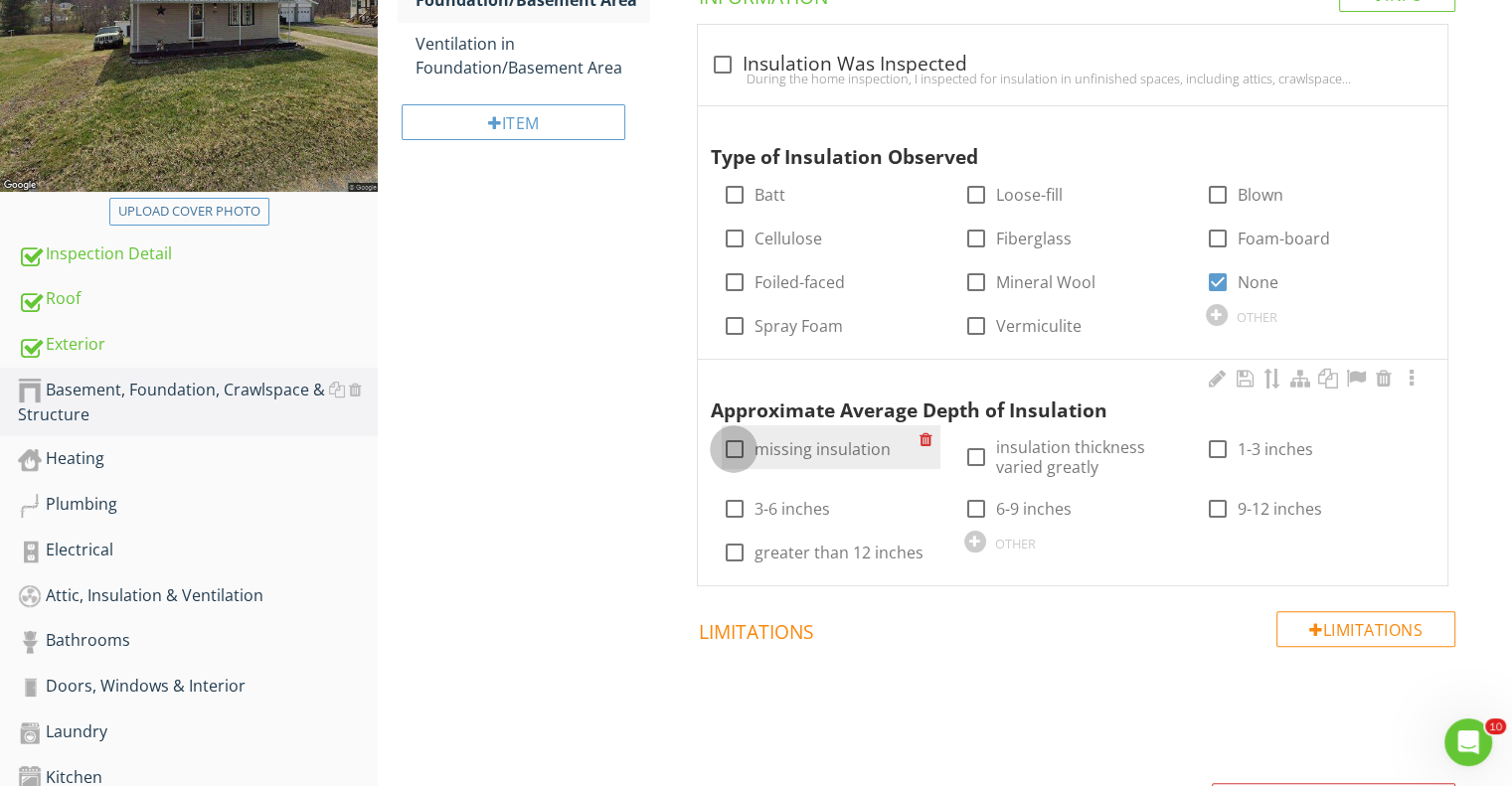 click at bounding box center (734, 449) 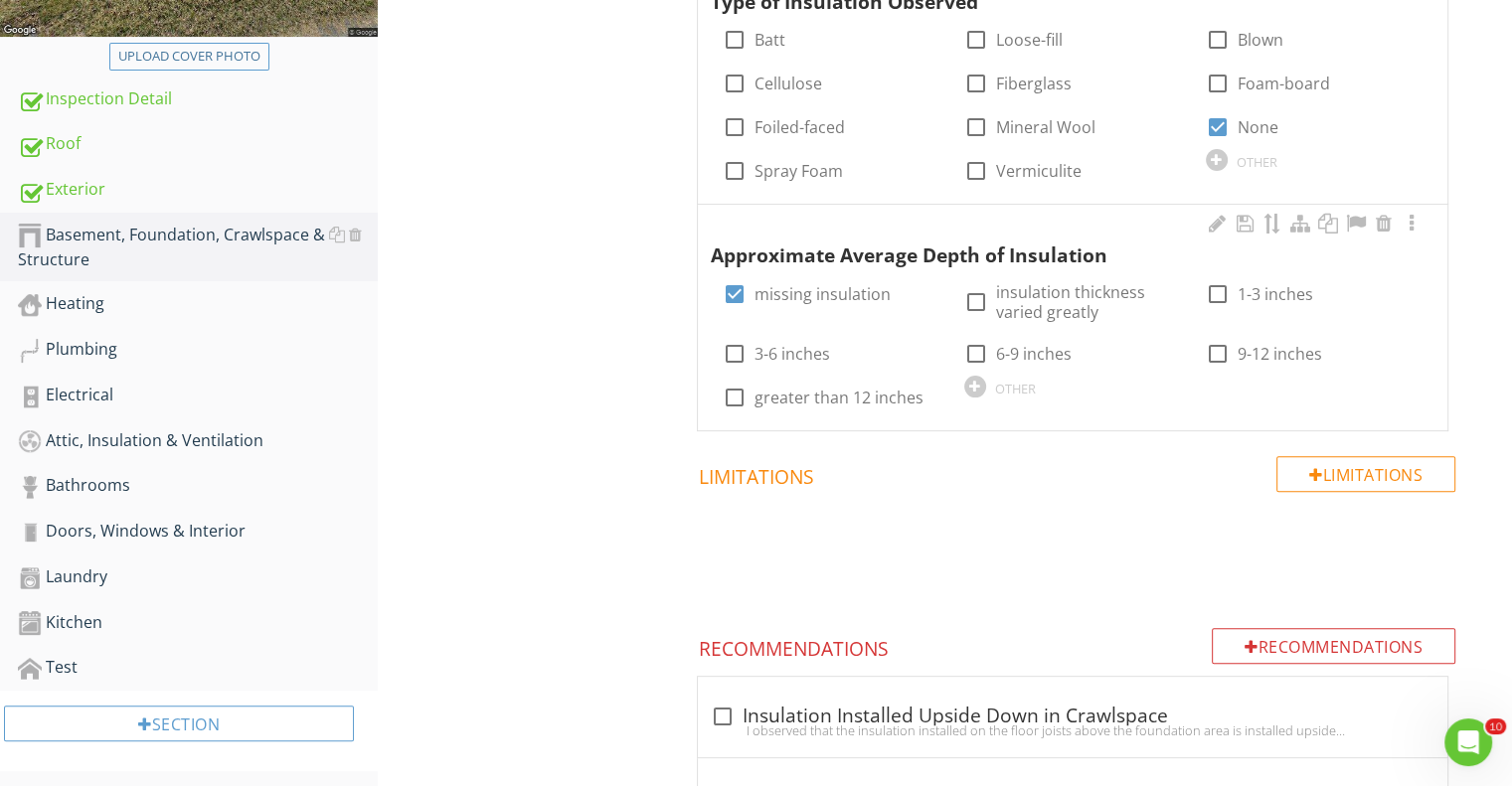 scroll, scrollTop: 783, scrollLeft: 0, axis: vertical 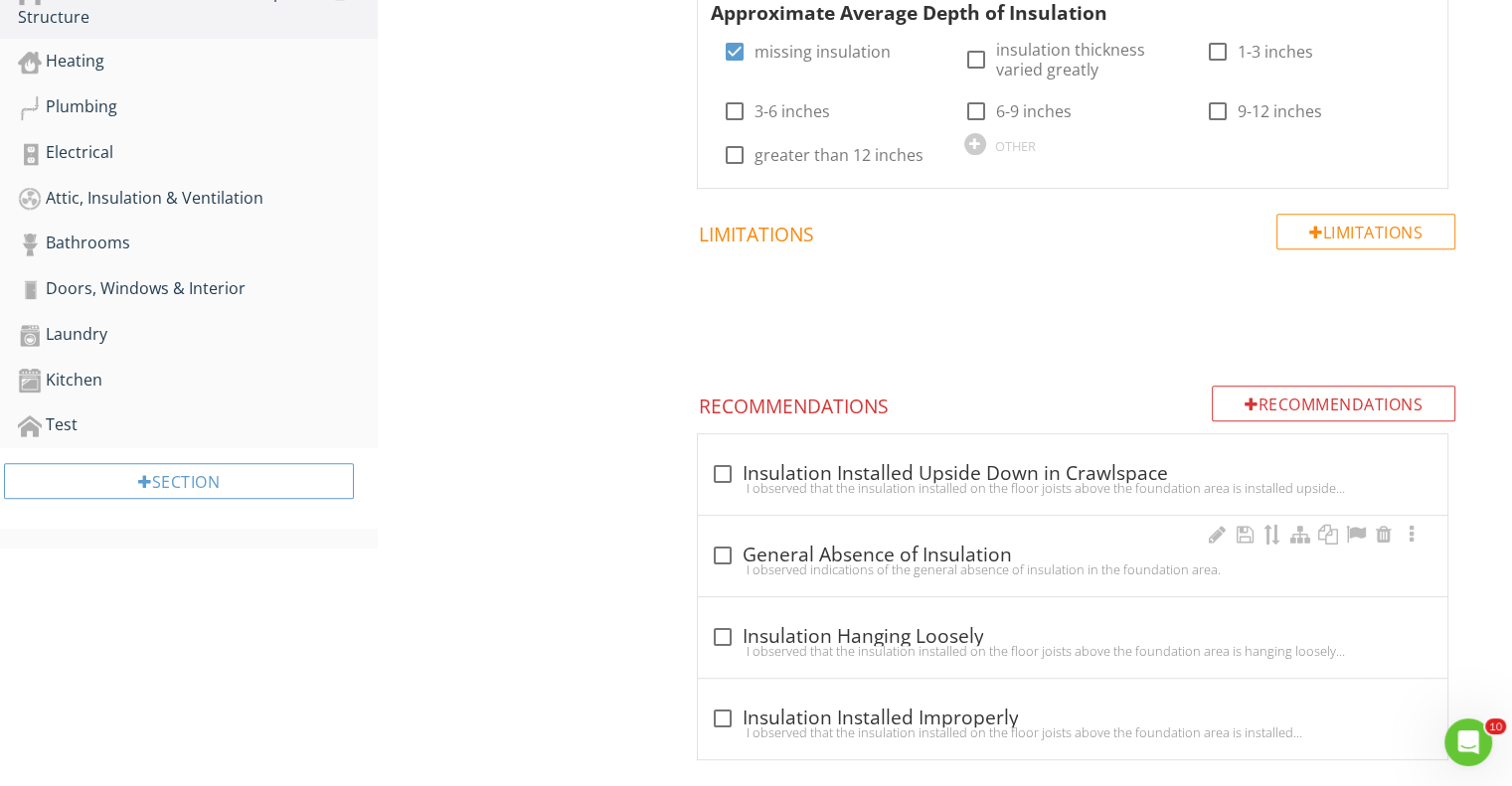 click at bounding box center [722, 555] 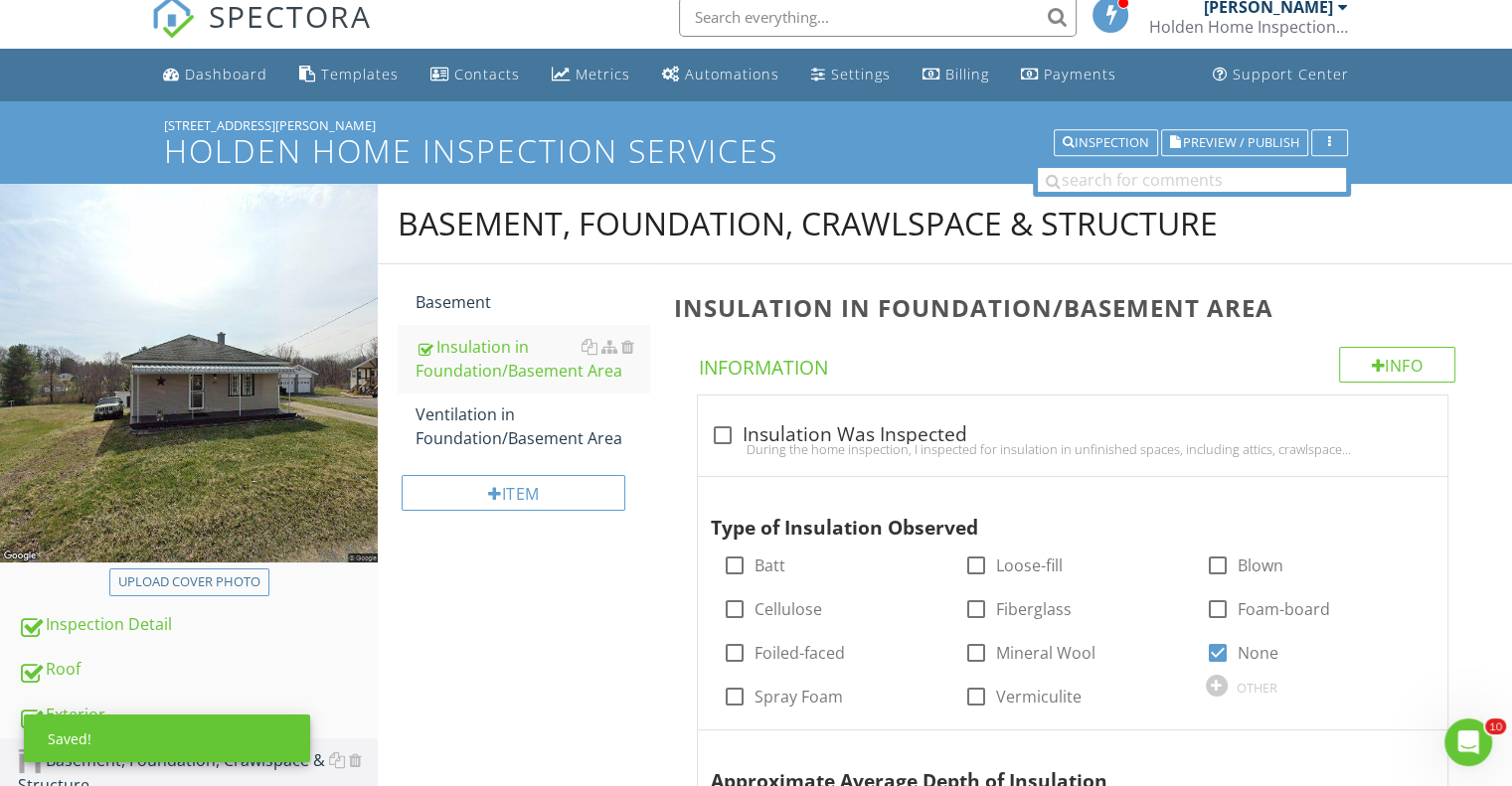 scroll, scrollTop: 9, scrollLeft: 0, axis: vertical 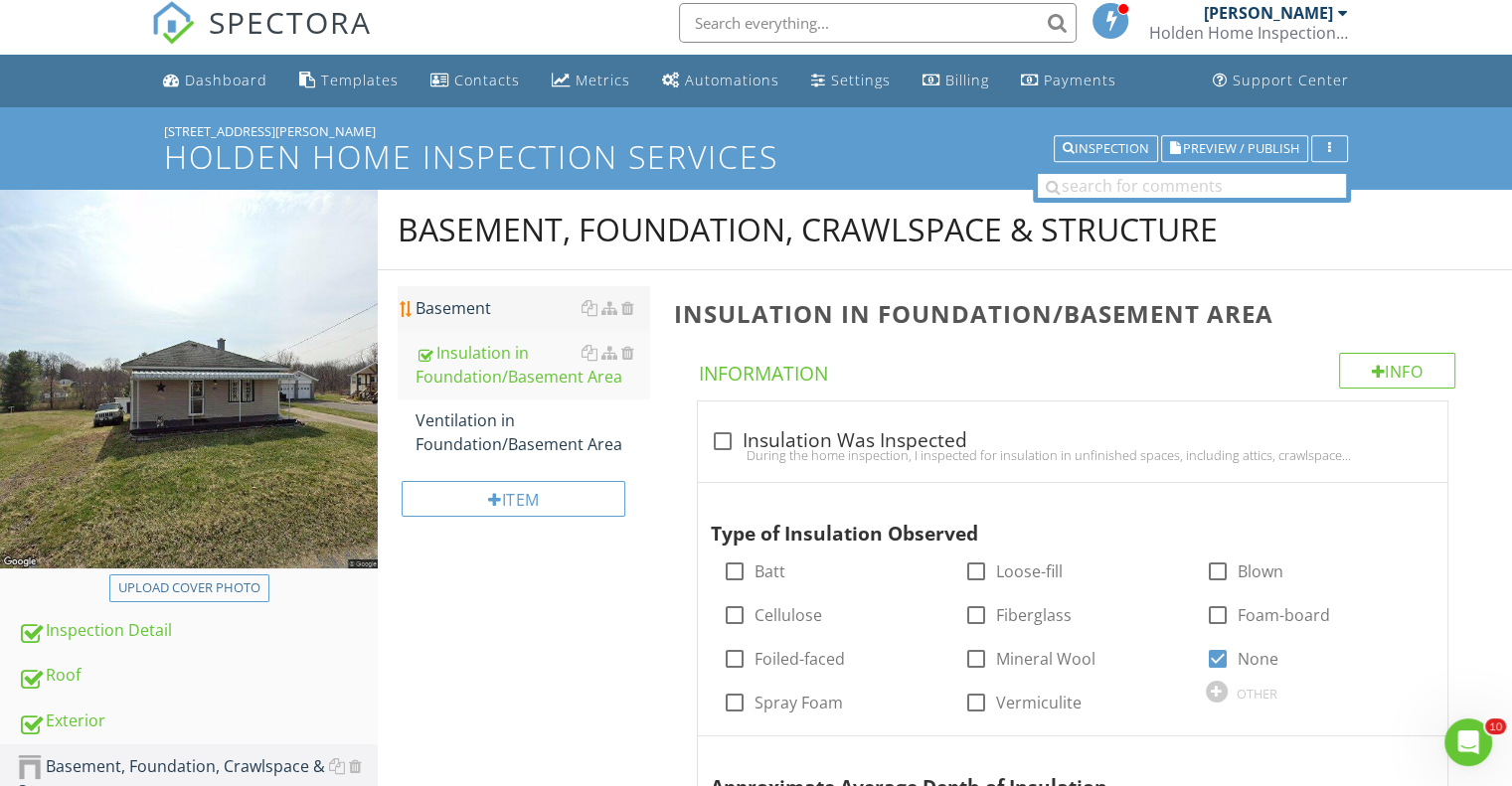 click on "Basement" at bounding box center [532, 308] 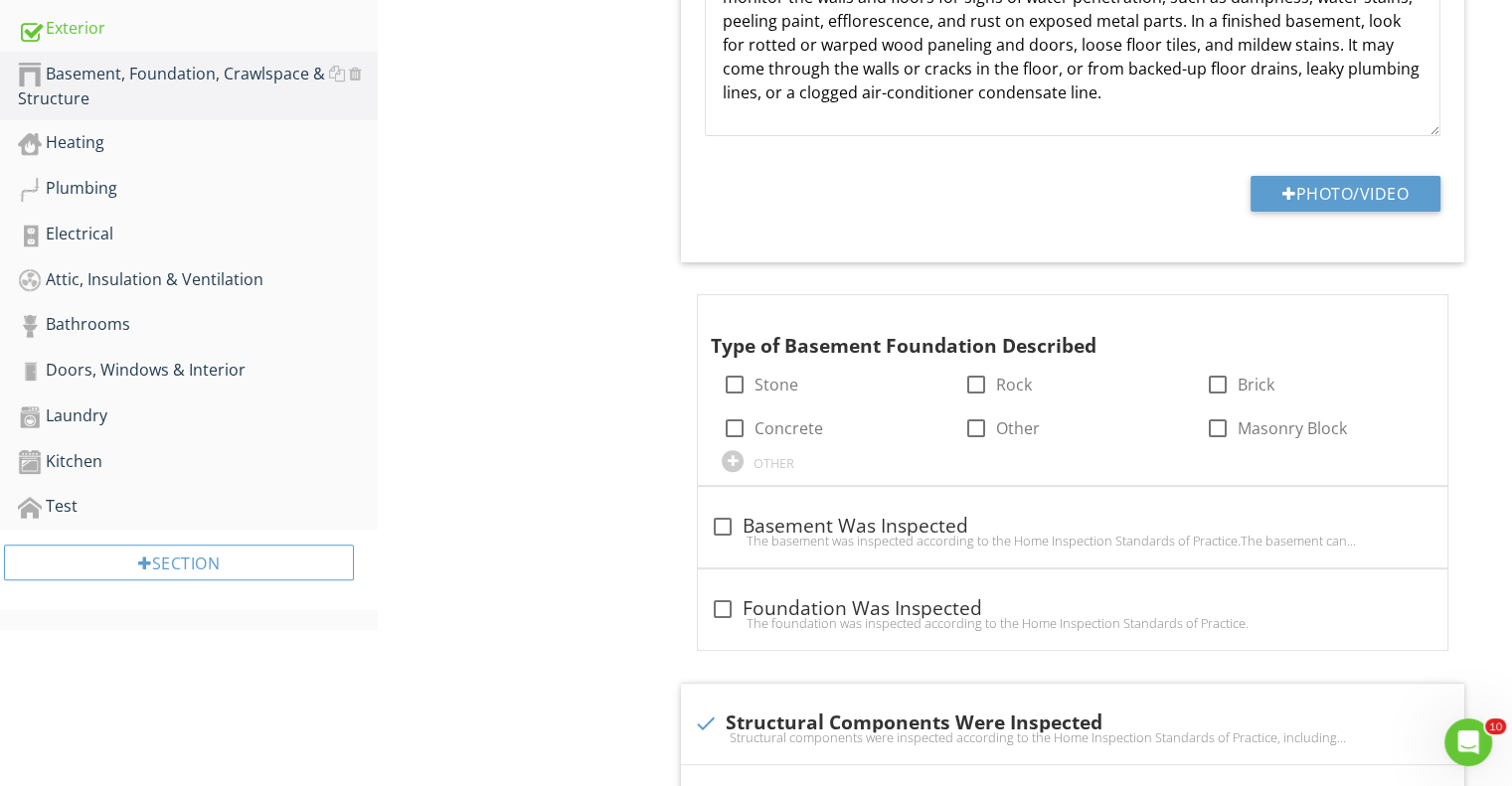 scroll, scrollTop: 705, scrollLeft: 0, axis: vertical 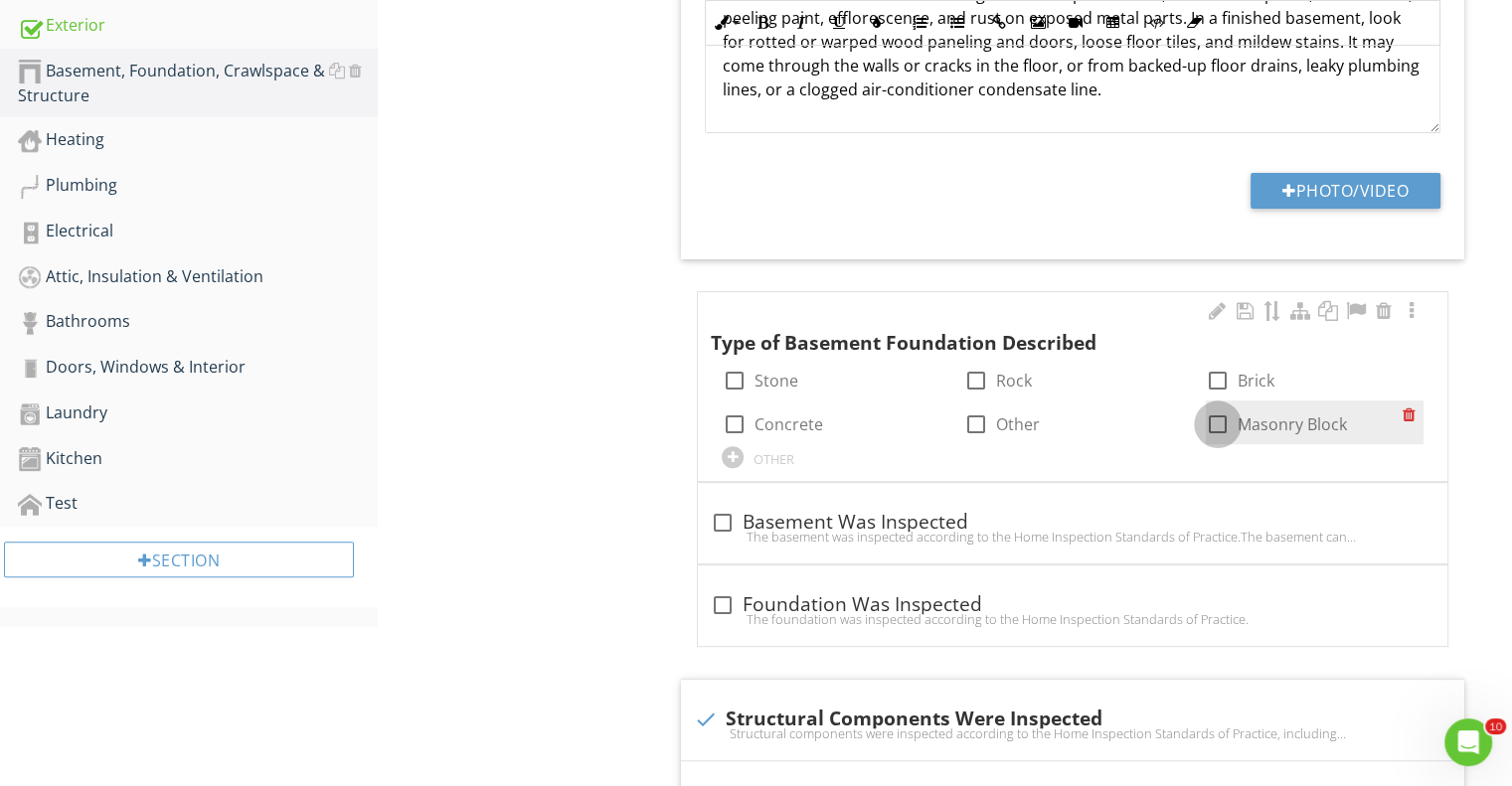 click at bounding box center (1218, 424) 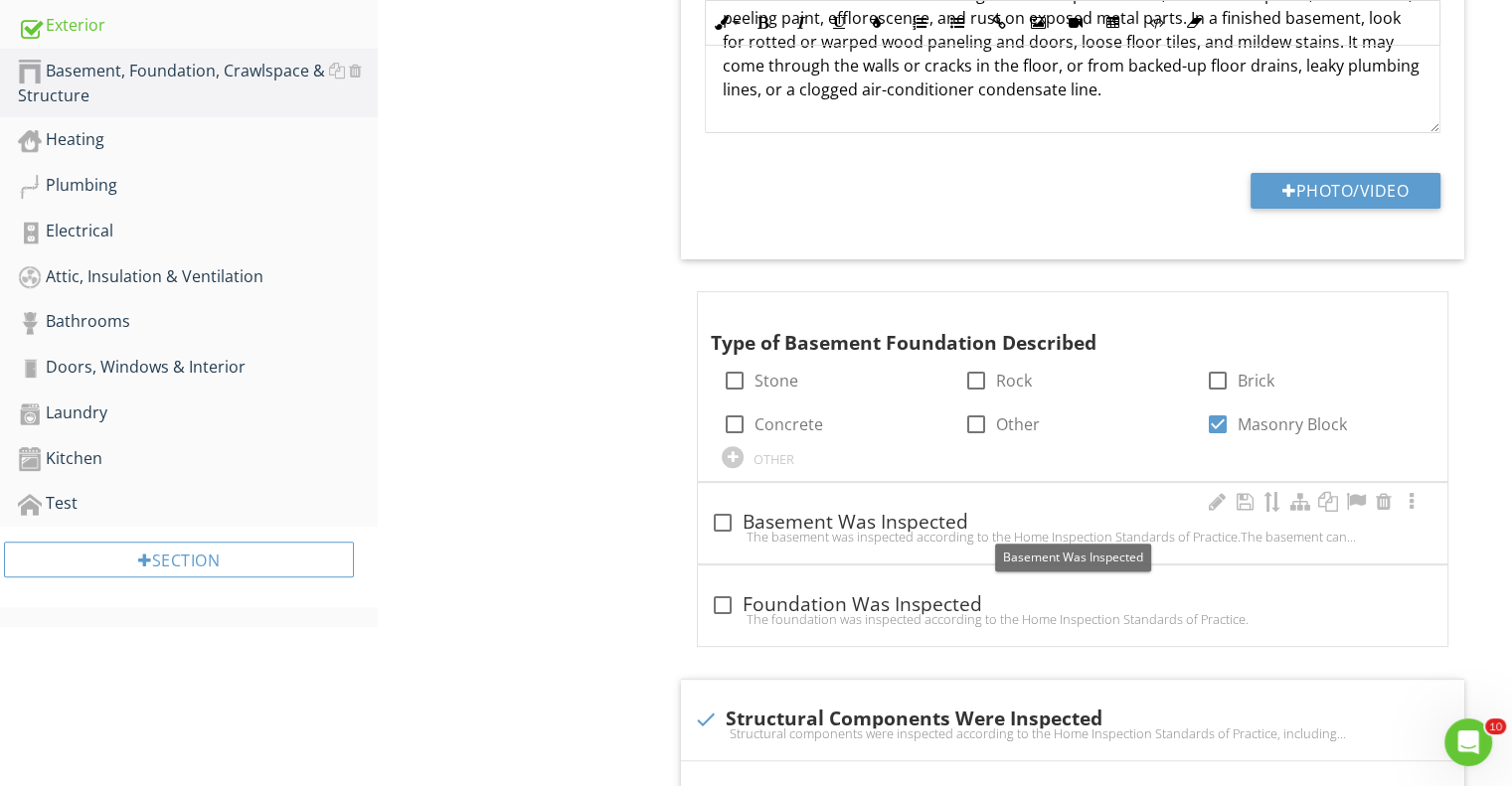 click on "check_box_outline_blank
Basement Was Inspected" at bounding box center [1073, 523] 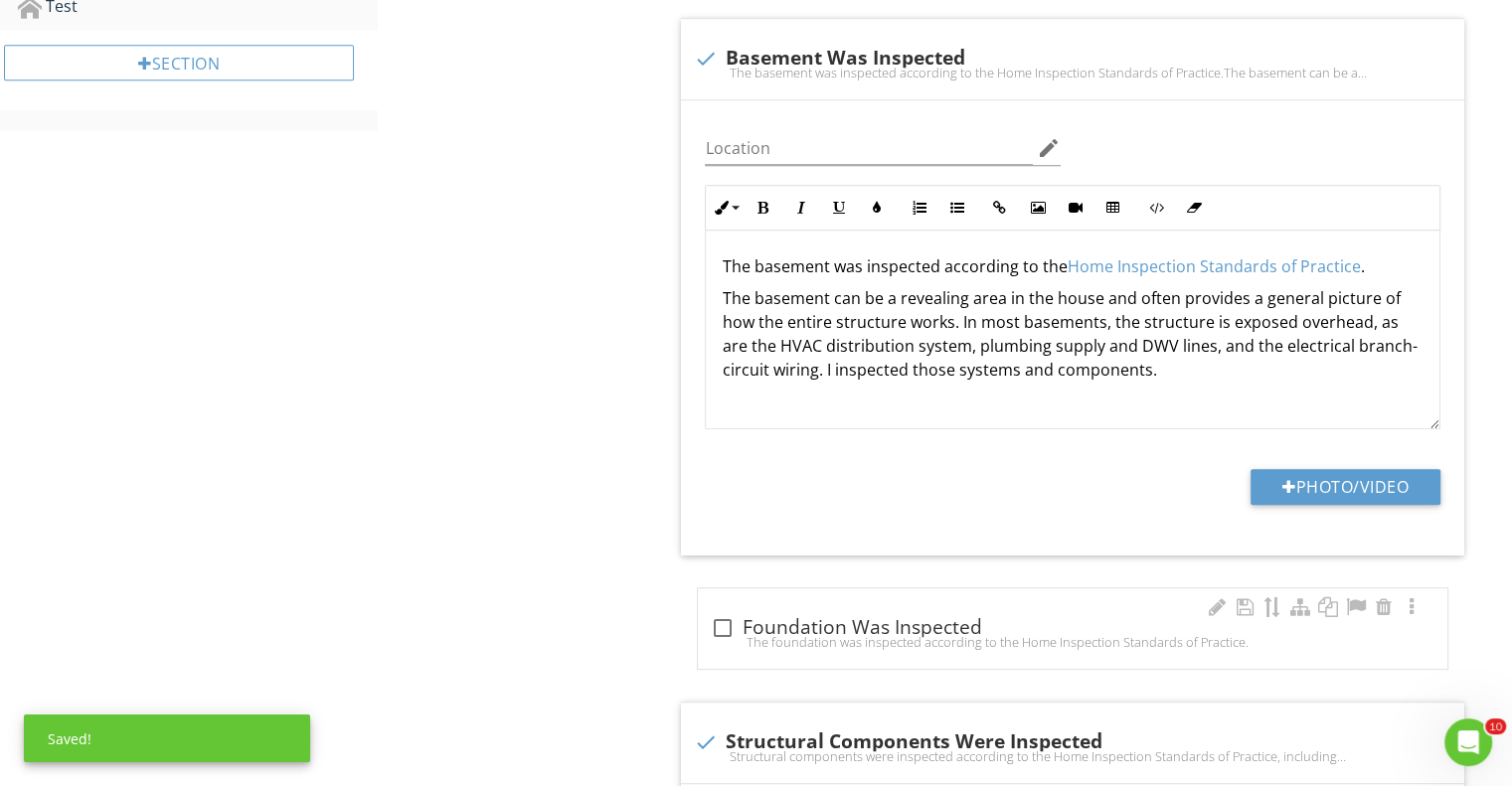 scroll, scrollTop: 1499, scrollLeft: 0, axis: vertical 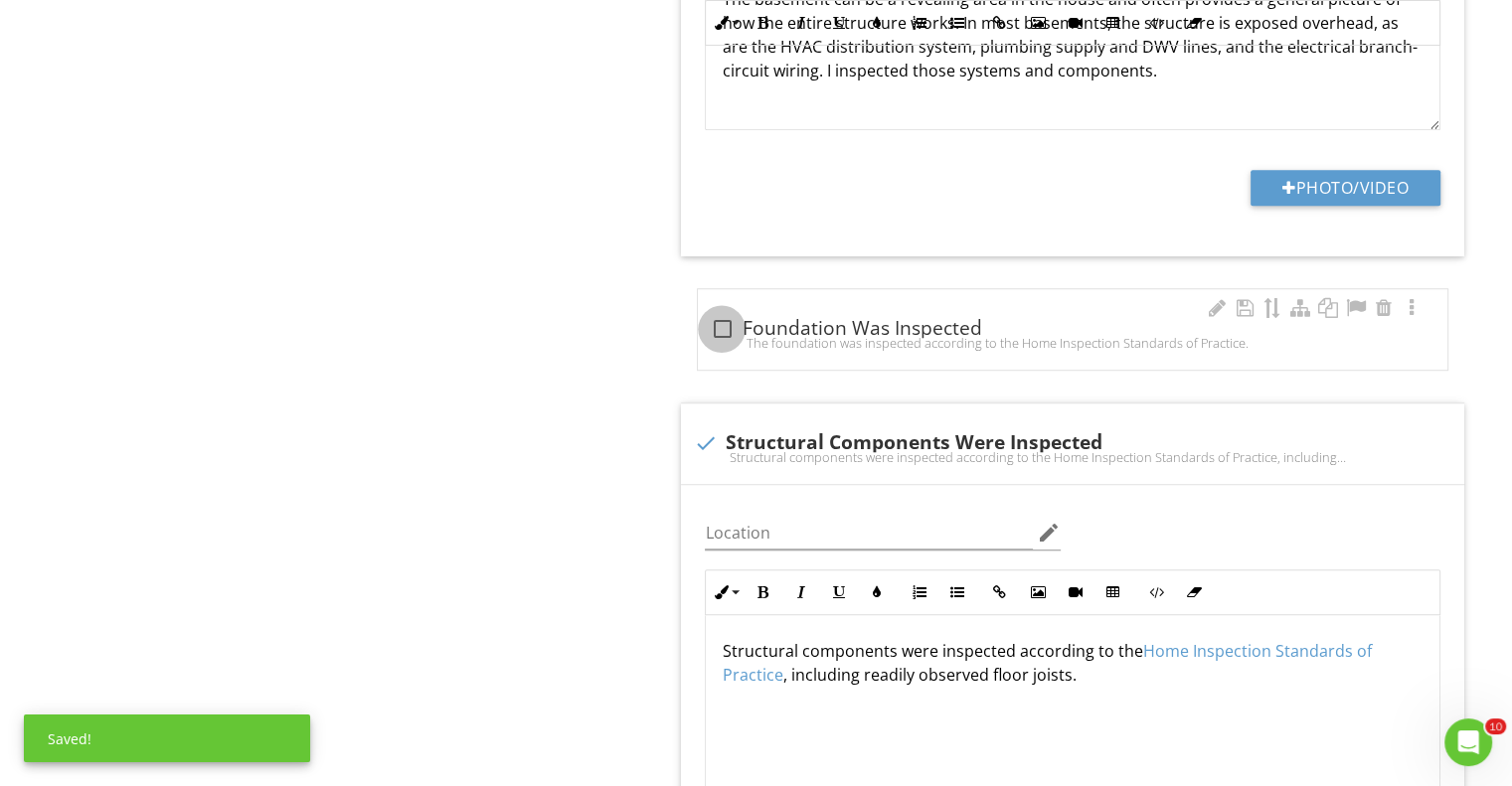 click at bounding box center (722, 329) 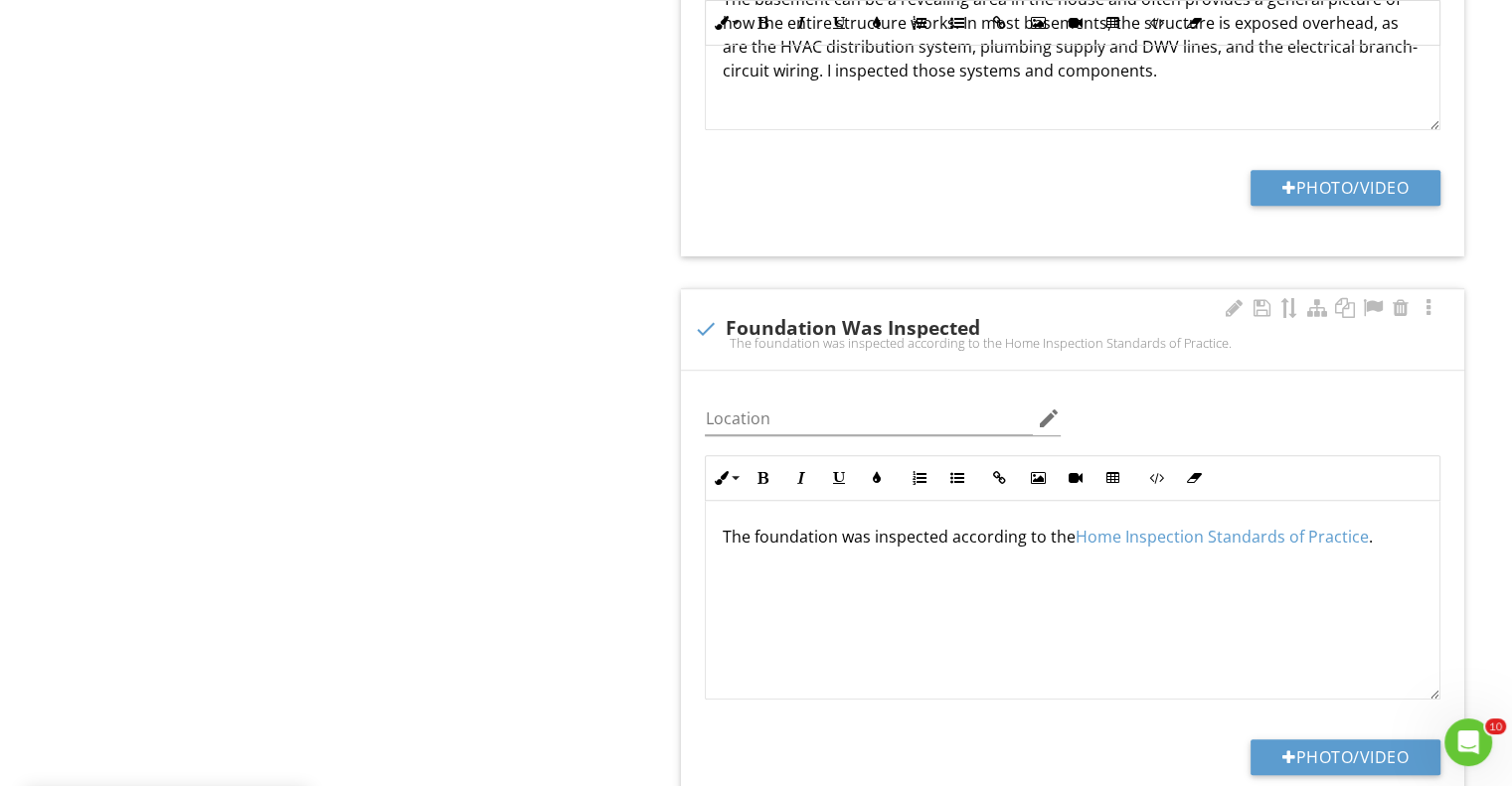 scroll, scrollTop: 0, scrollLeft: 0, axis: both 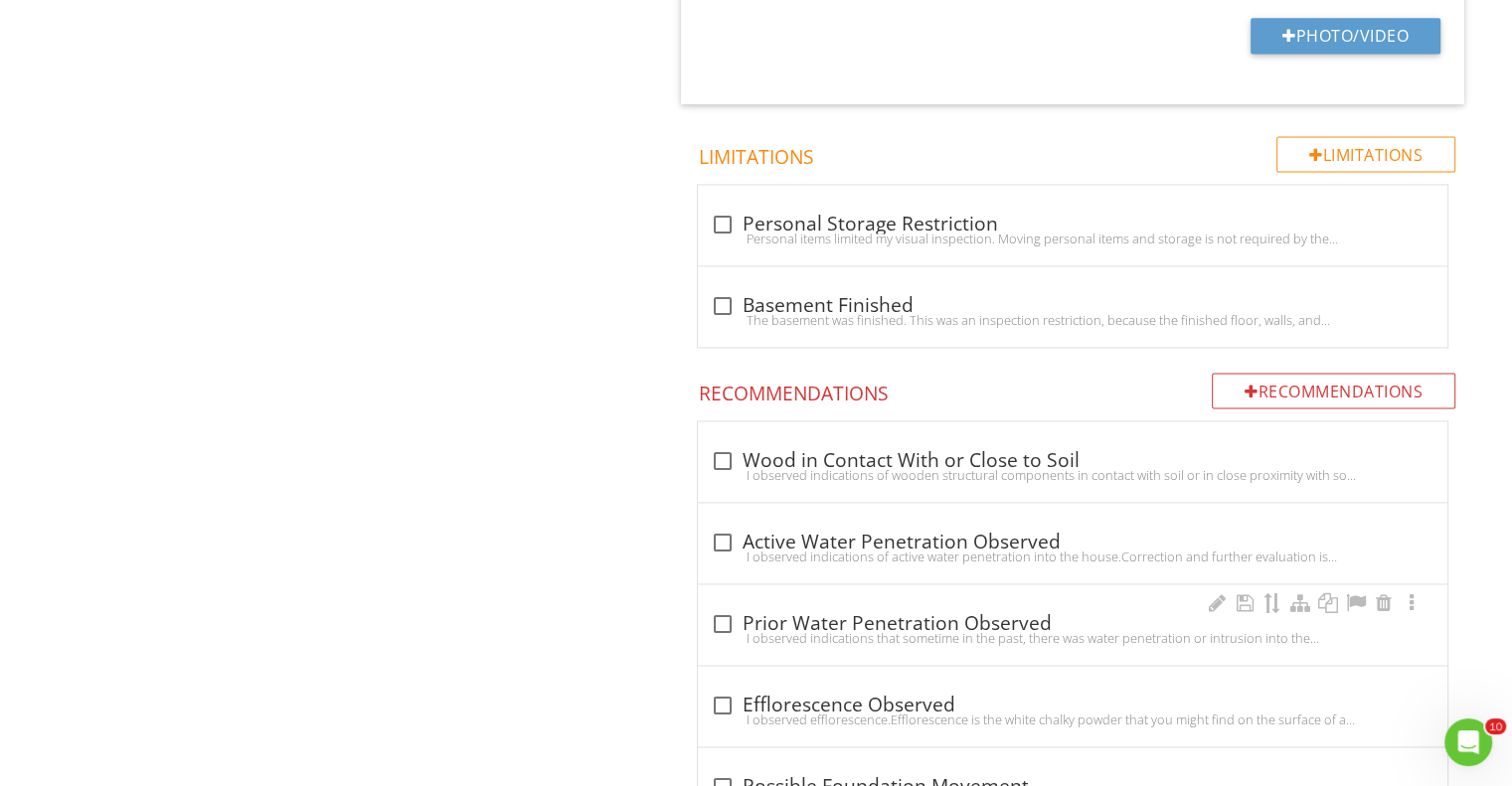 click on "I observed indications that sometime in the past, there was water penetration or intrusion into the house.Correction and further evaluation is recommended." at bounding box center (1073, 638) 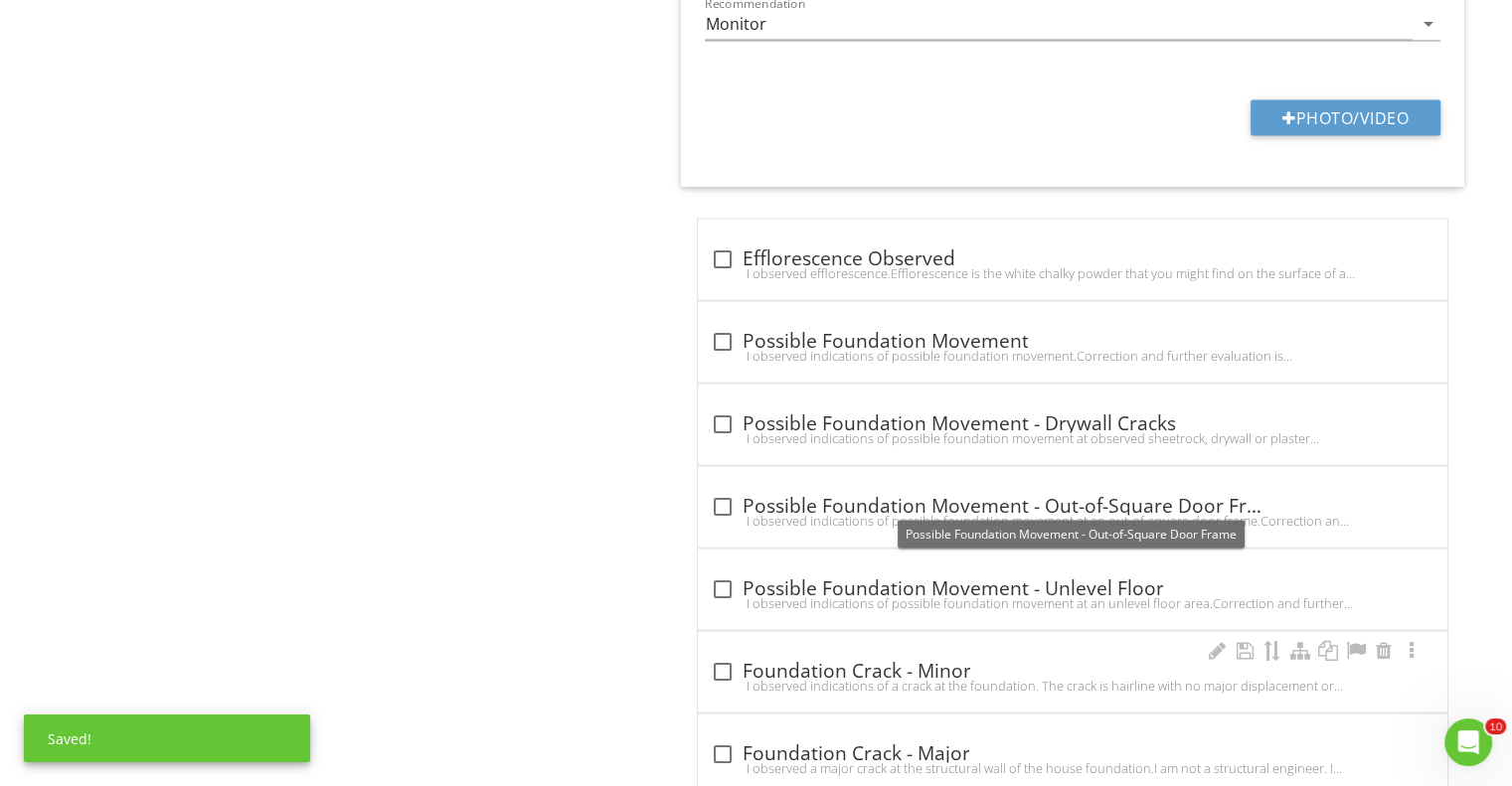scroll, scrollTop: 3884, scrollLeft: 0, axis: vertical 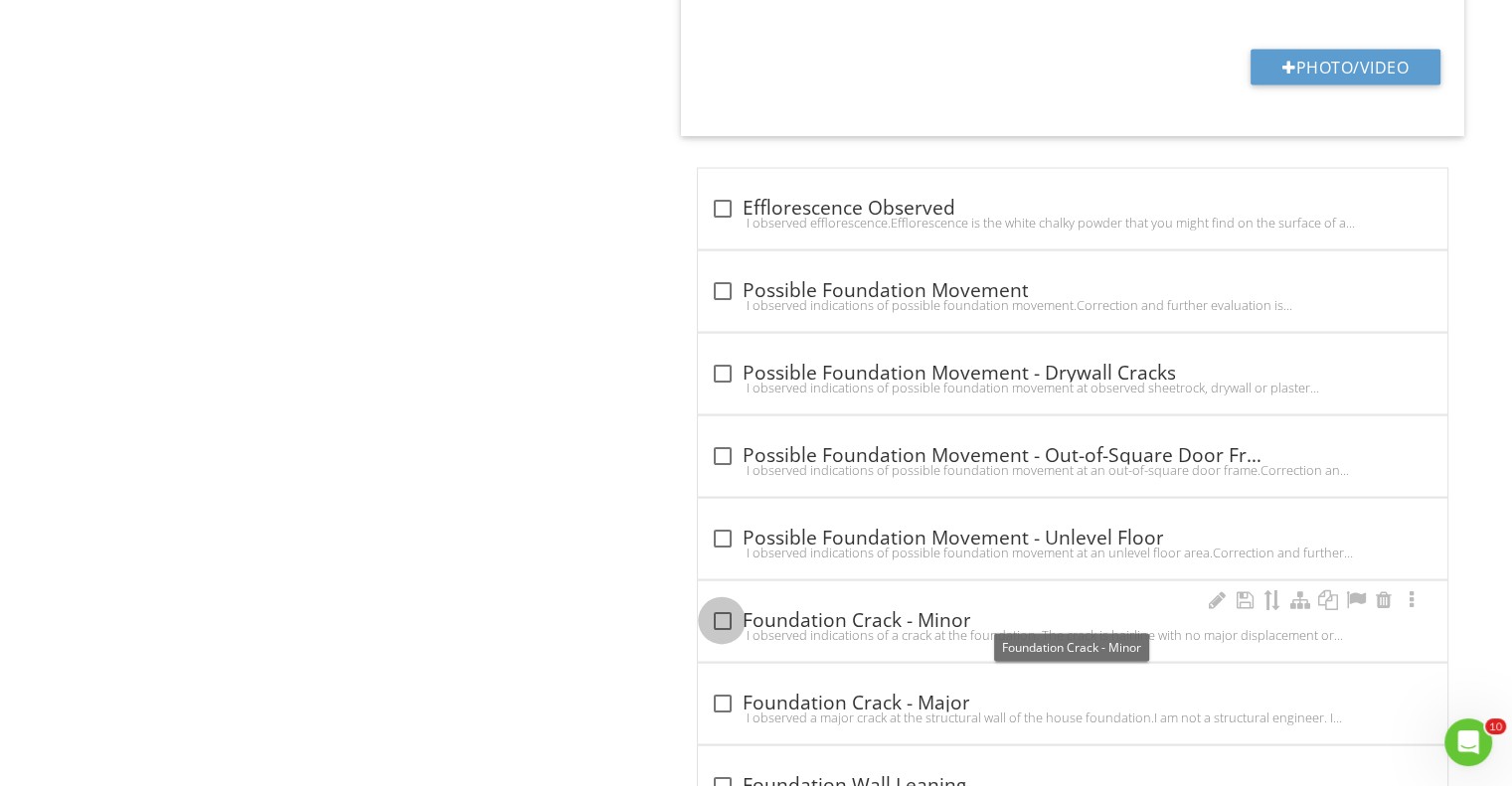 click at bounding box center (722, 621) 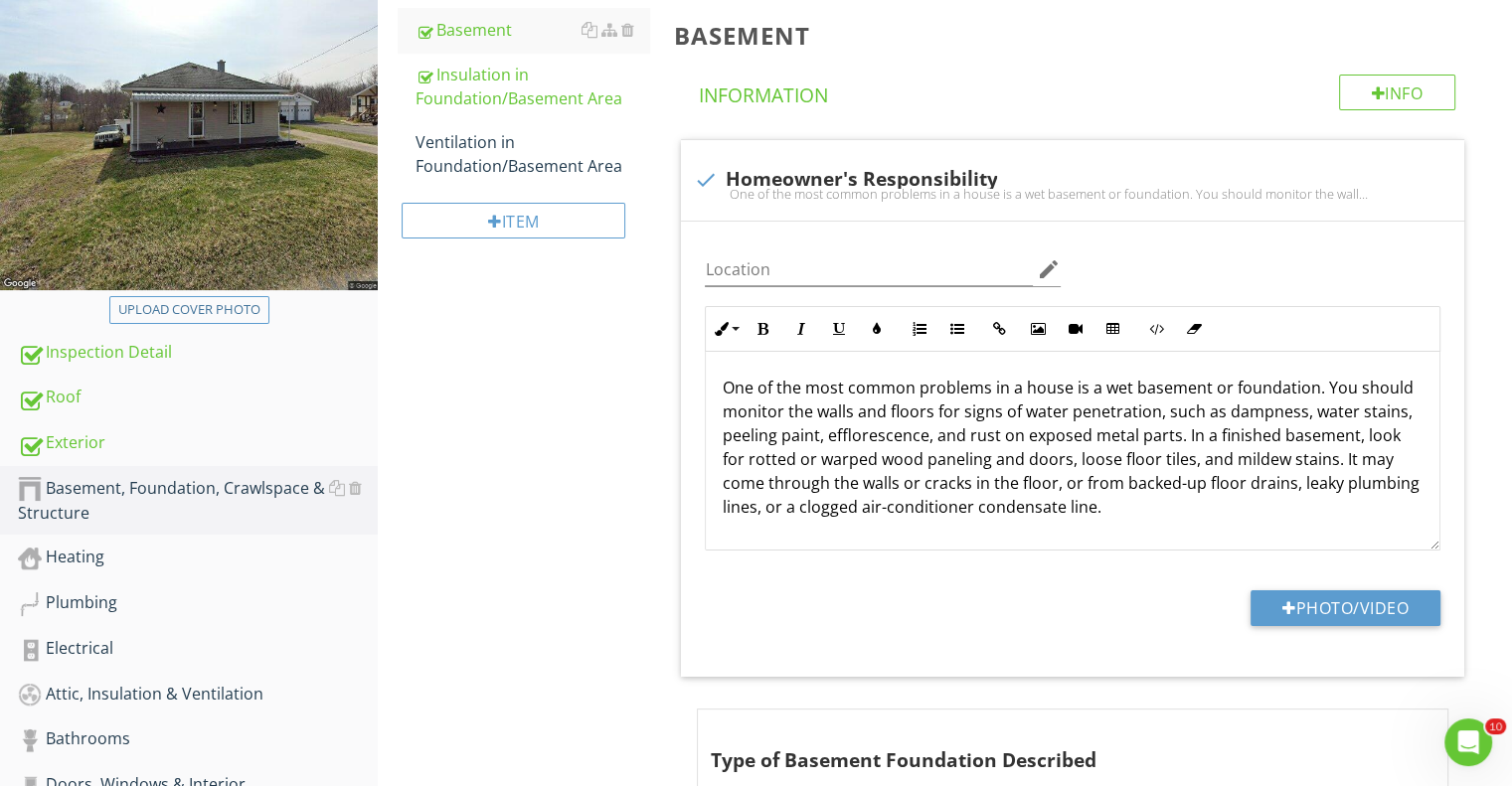 scroll, scrollTop: 282, scrollLeft: 0, axis: vertical 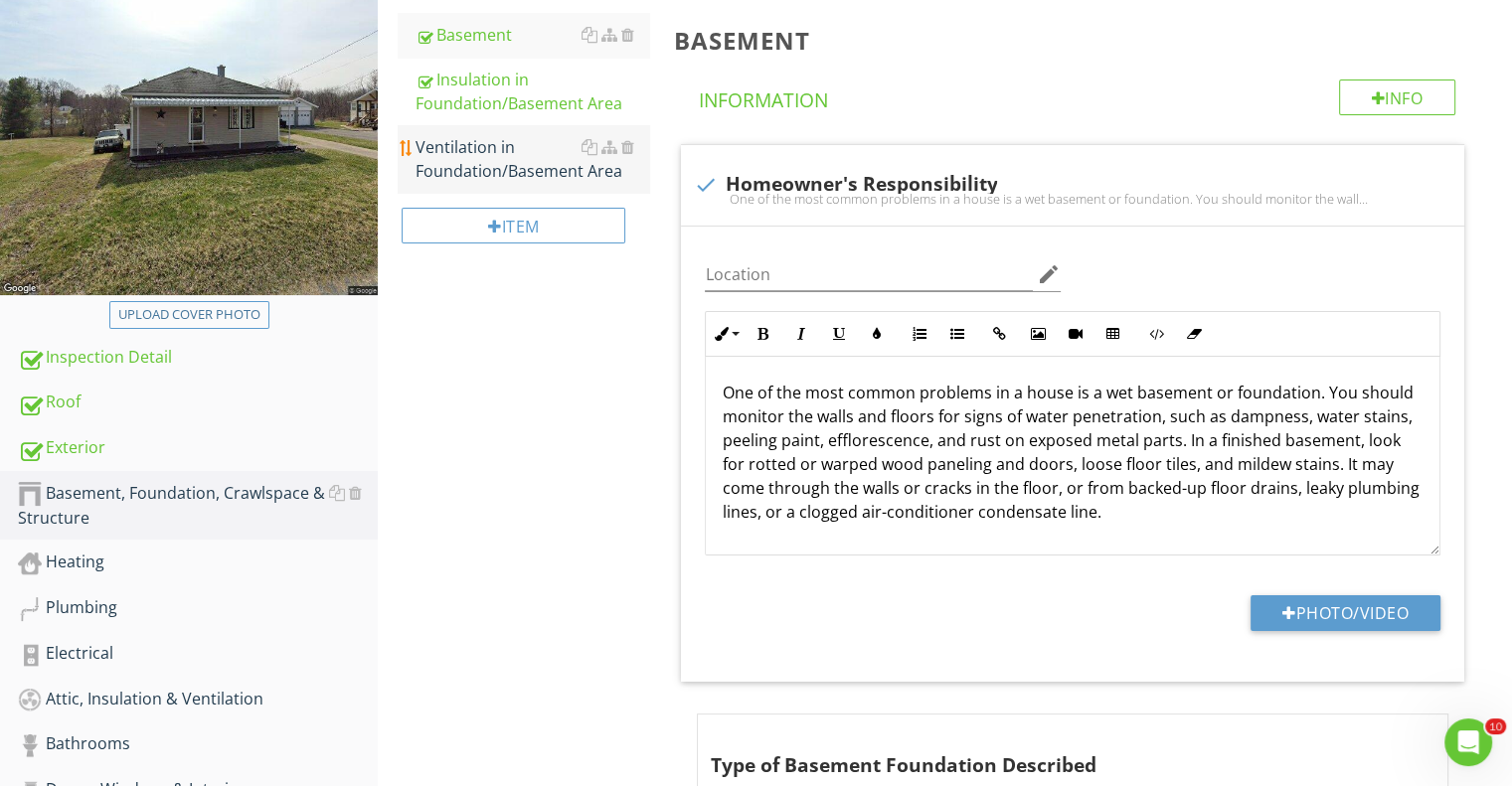 click on "Ventilation in Foundation/Basement Area" at bounding box center [532, 159] 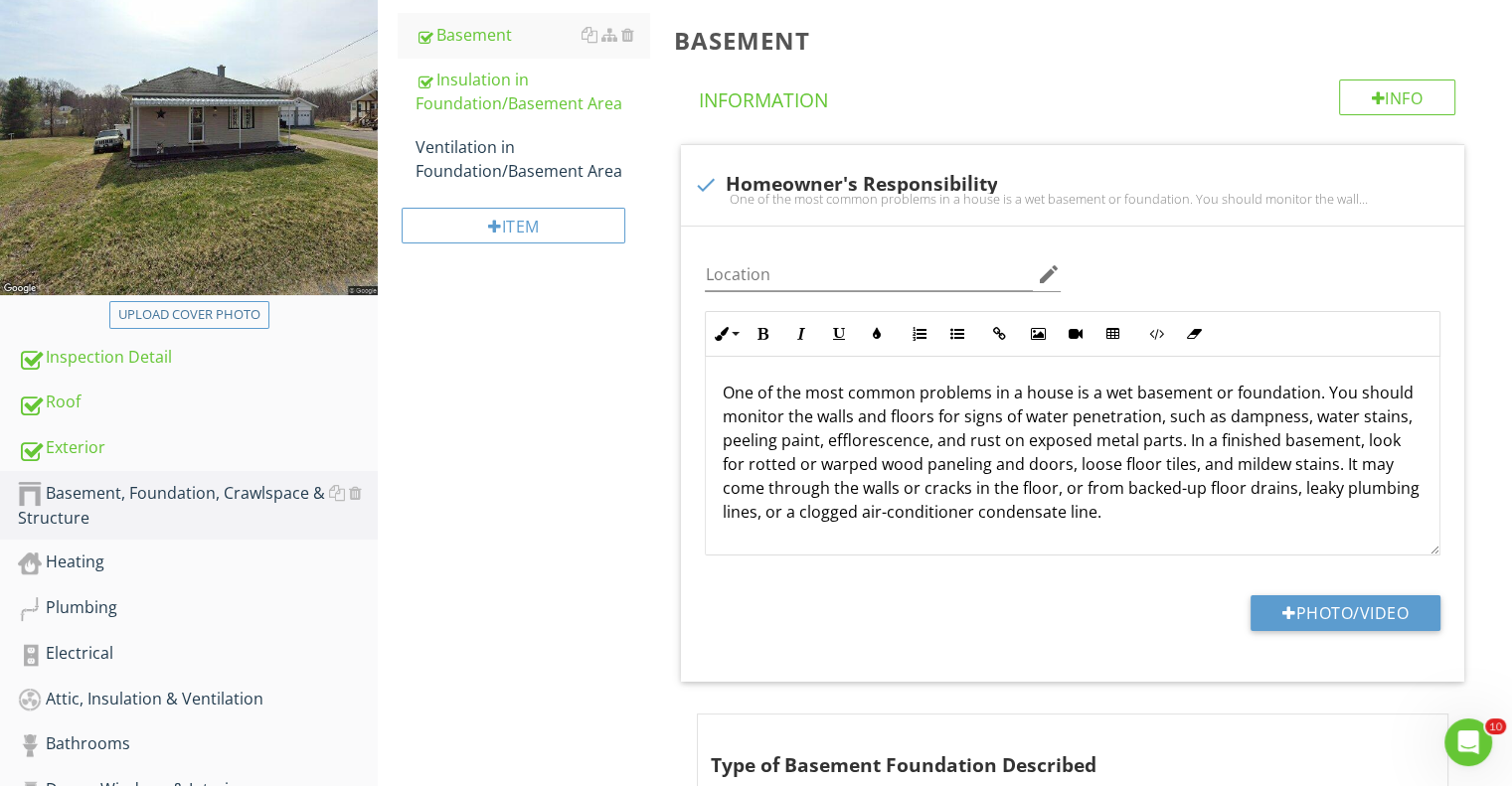 type on "<p>Structural components were inspected according to the <a fr-original-style="" href="http://www.nachi.org/sop" rel="noopener noreferrer" style="color: rgb(92, 156, 207);" target="_blank">Home Inspection Standards of Practice</a>, including readily observed floor joists.&nbsp;</p>" 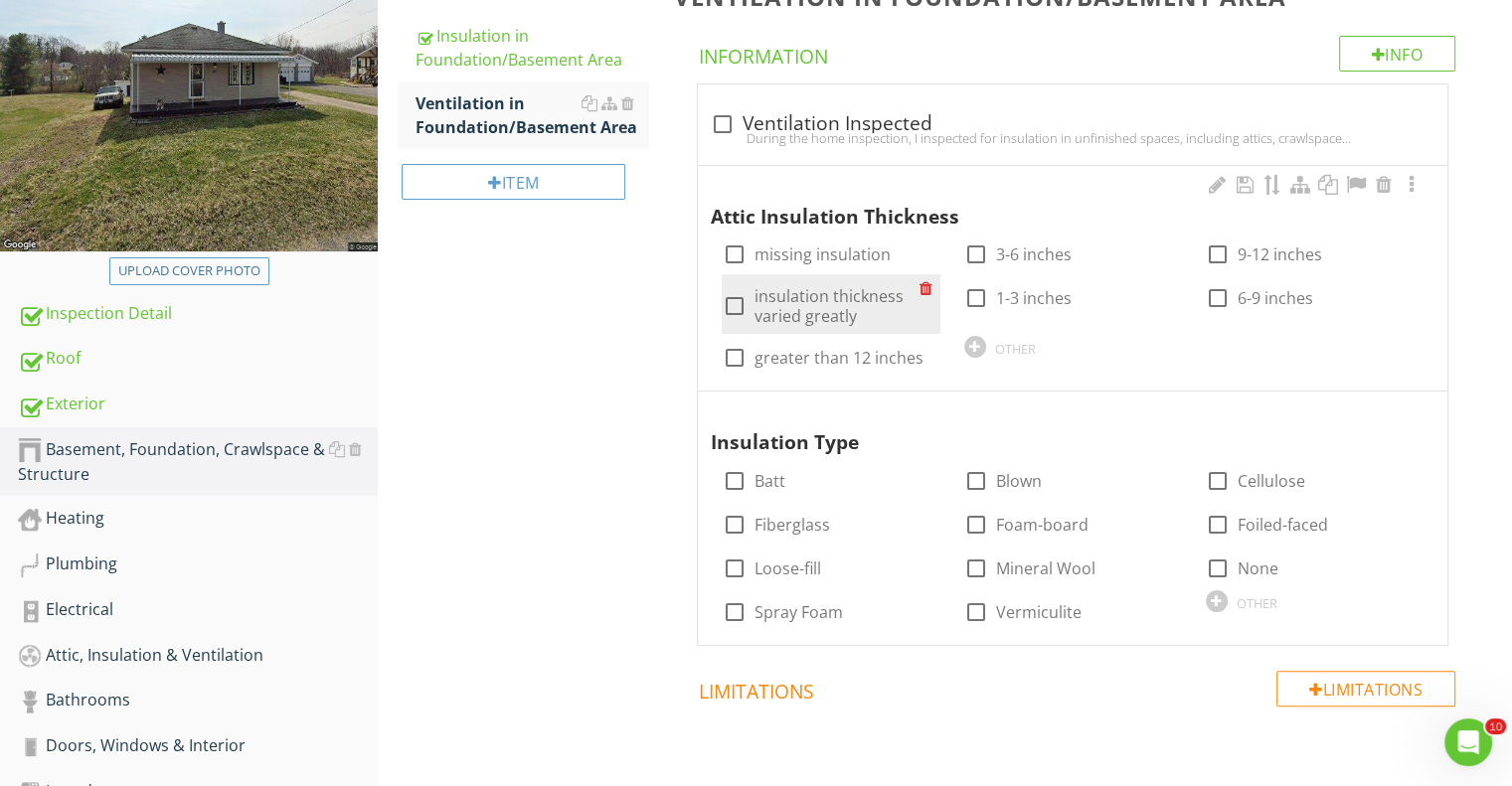 scroll, scrollTop: 0, scrollLeft: 0, axis: both 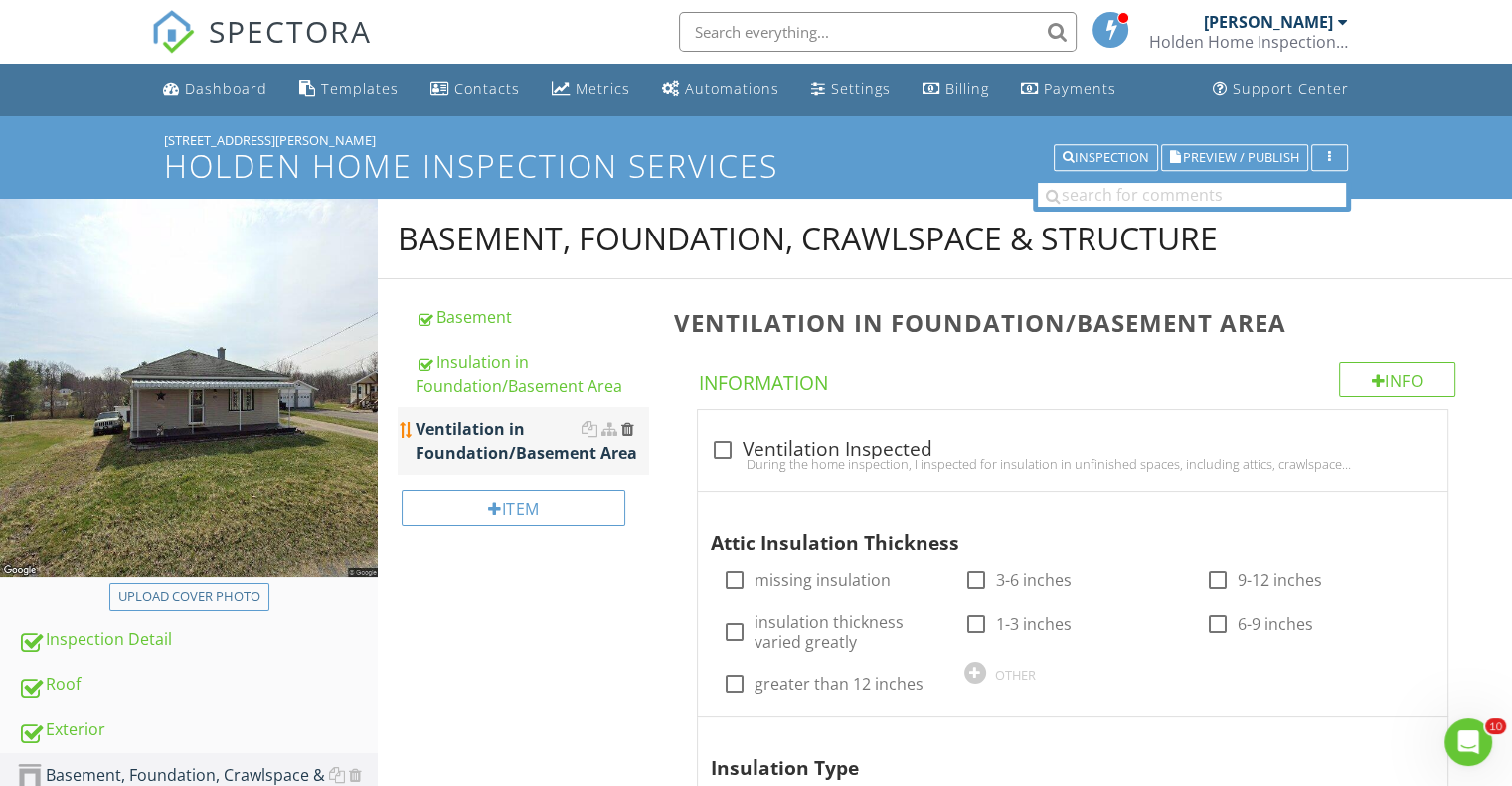 click at bounding box center (626, 429) 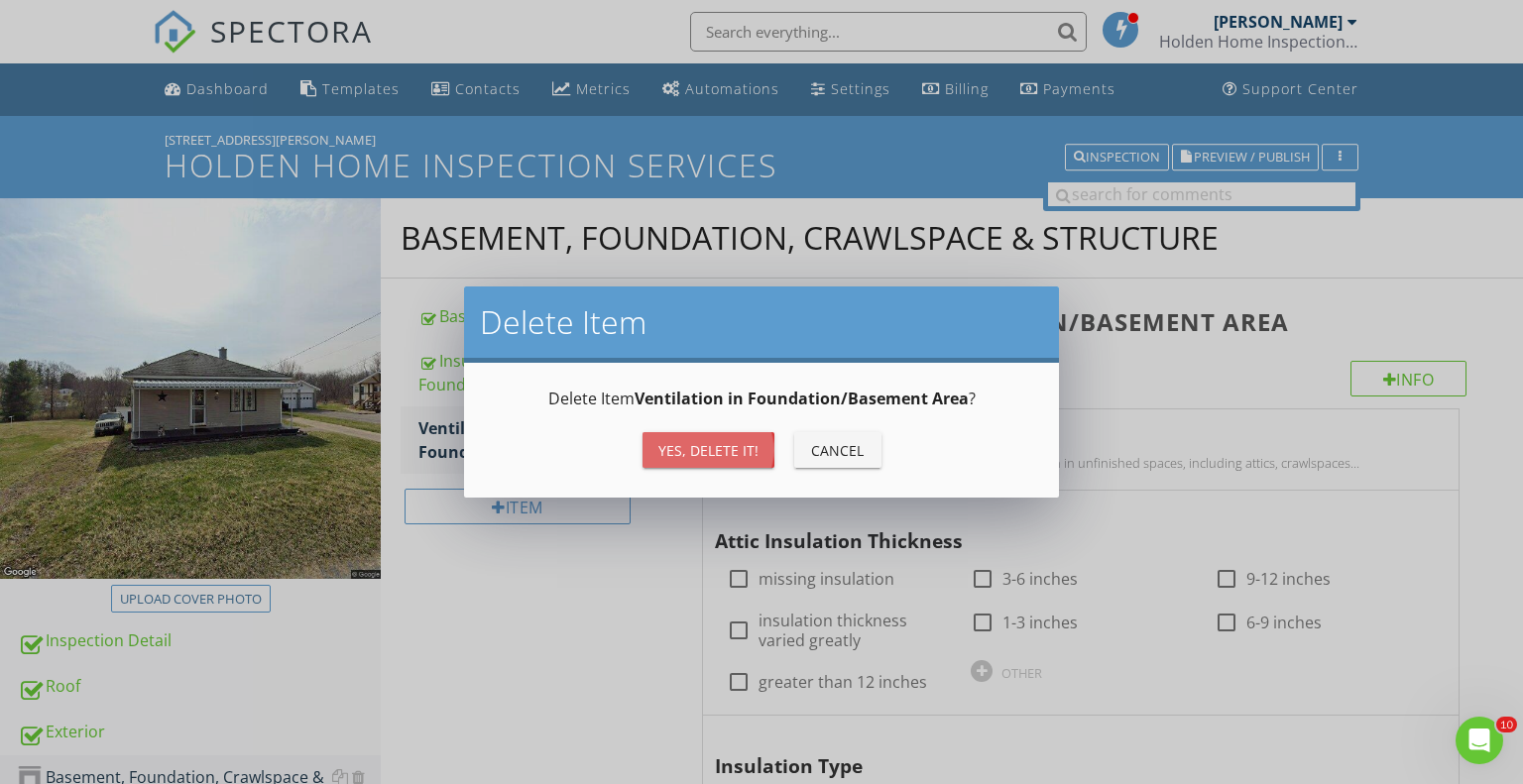 click on "Yes, Delete it!" at bounding box center (708, 450) 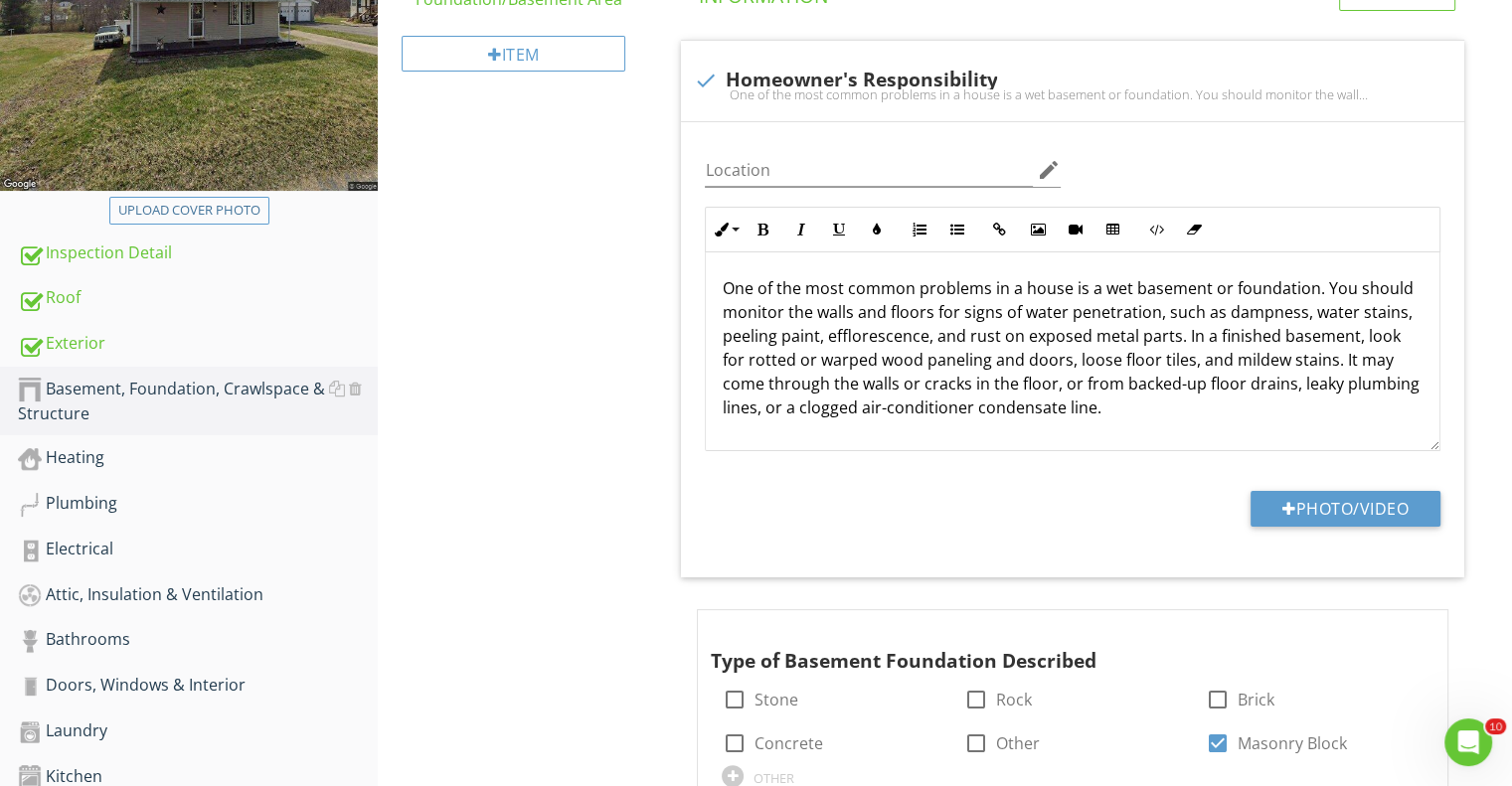 scroll, scrollTop: 397, scrollLeft: 0, axis: vertical 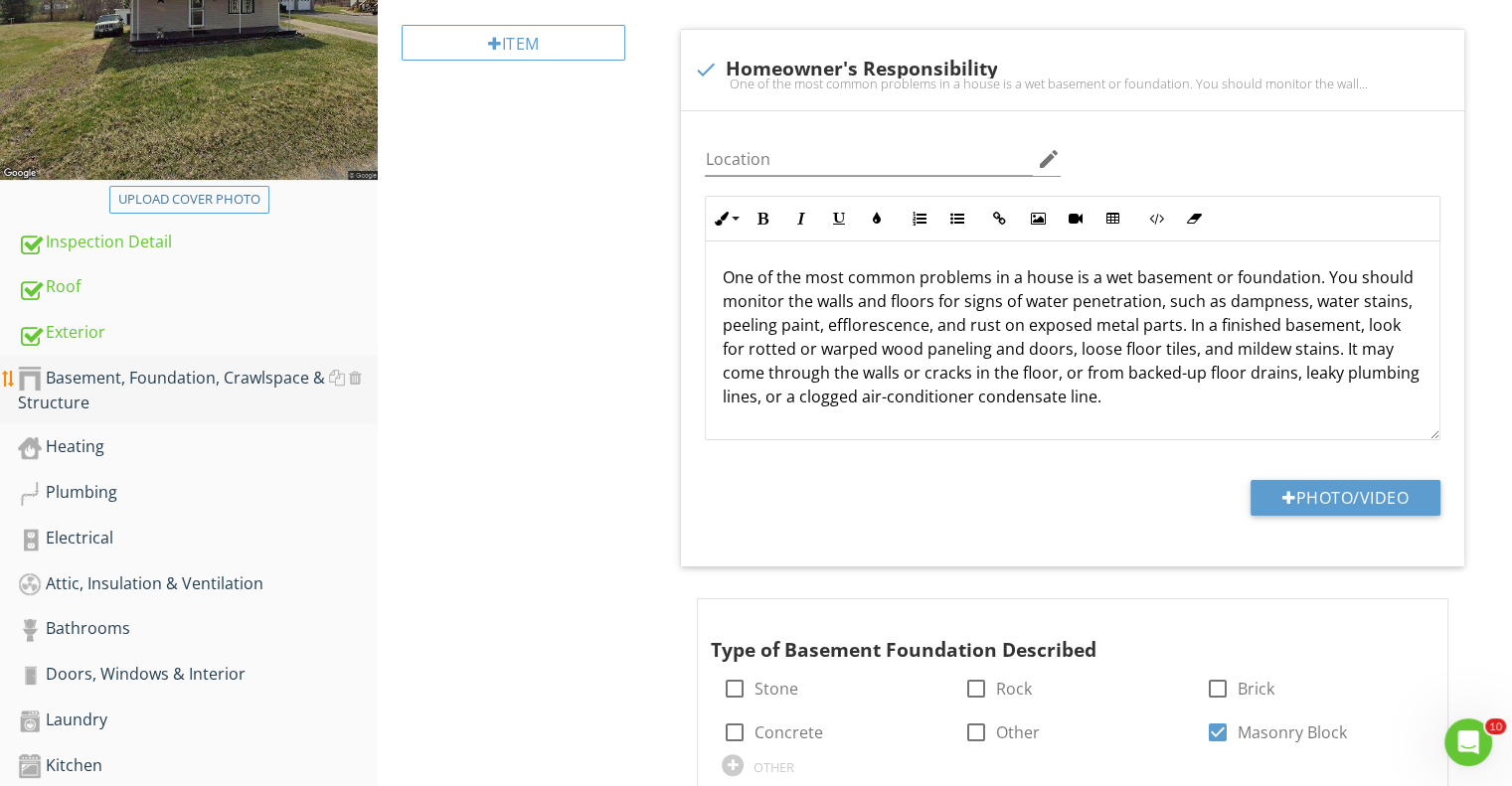 click on "Basement, Foundation, Crawlspace & Structure" at bounding box center [198, 391] 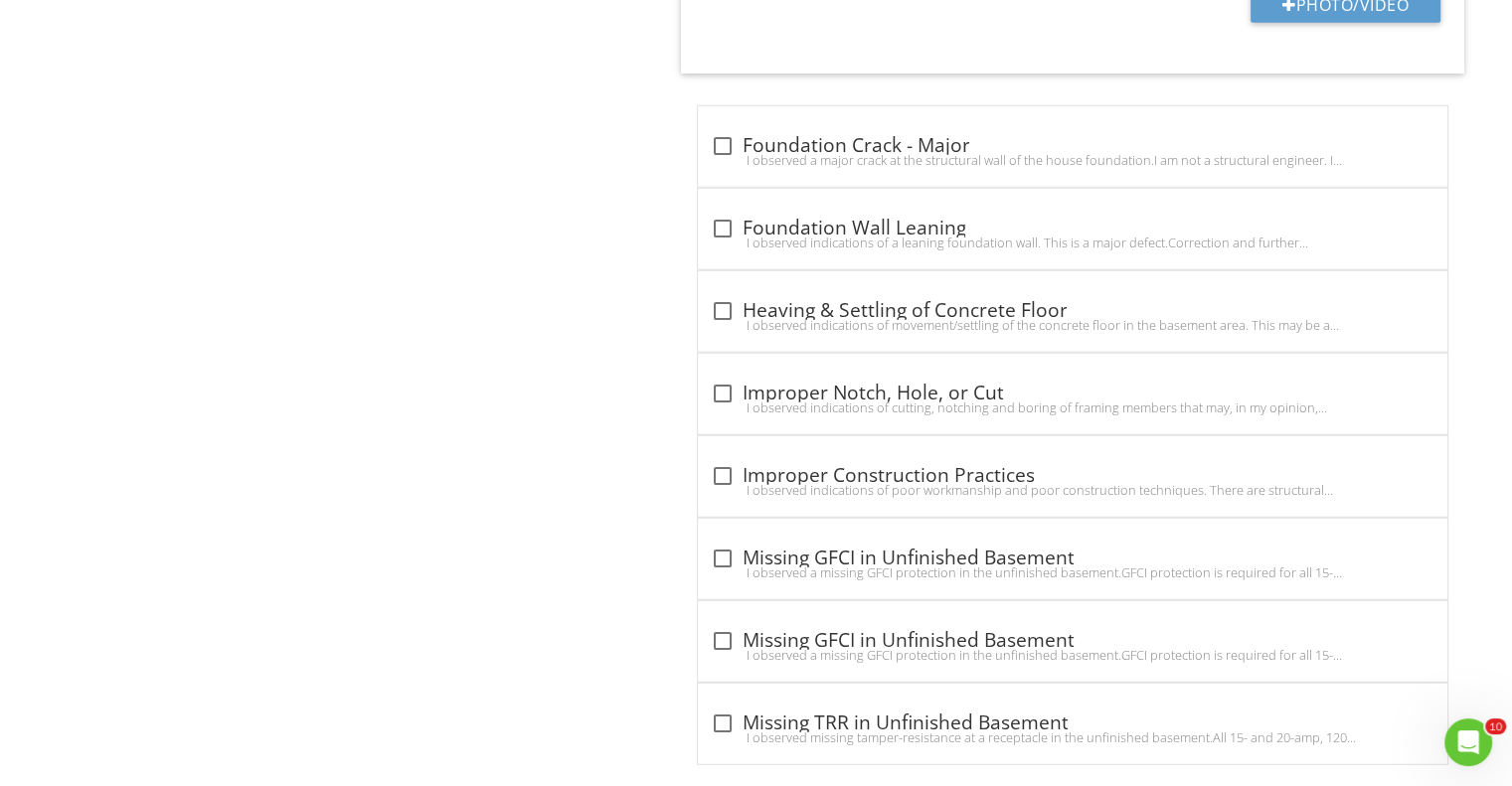 scroll, scrollTop: 5052, scrollLeft: 0, axis: vertical 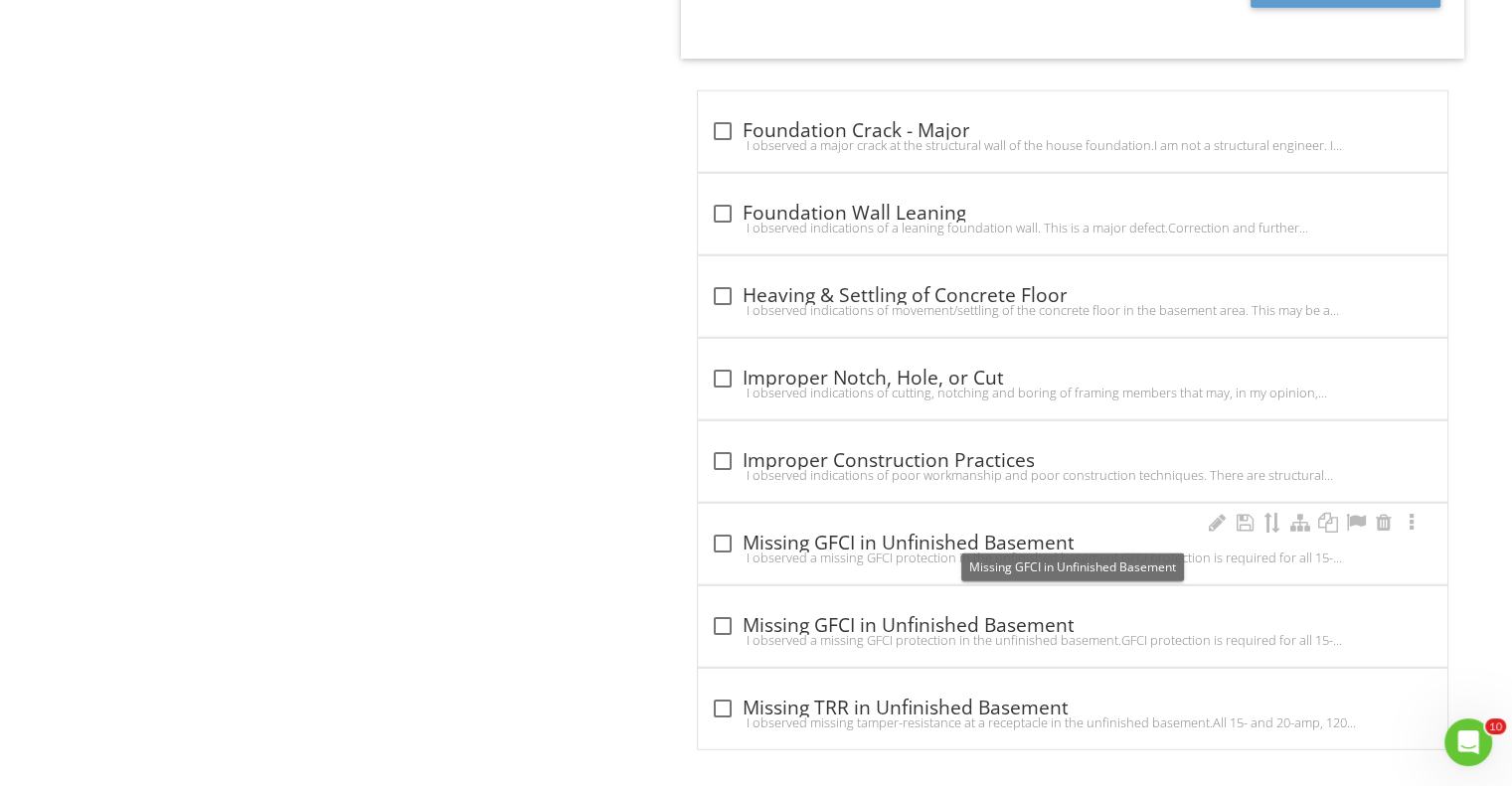 click at bounding box center [722, 544] 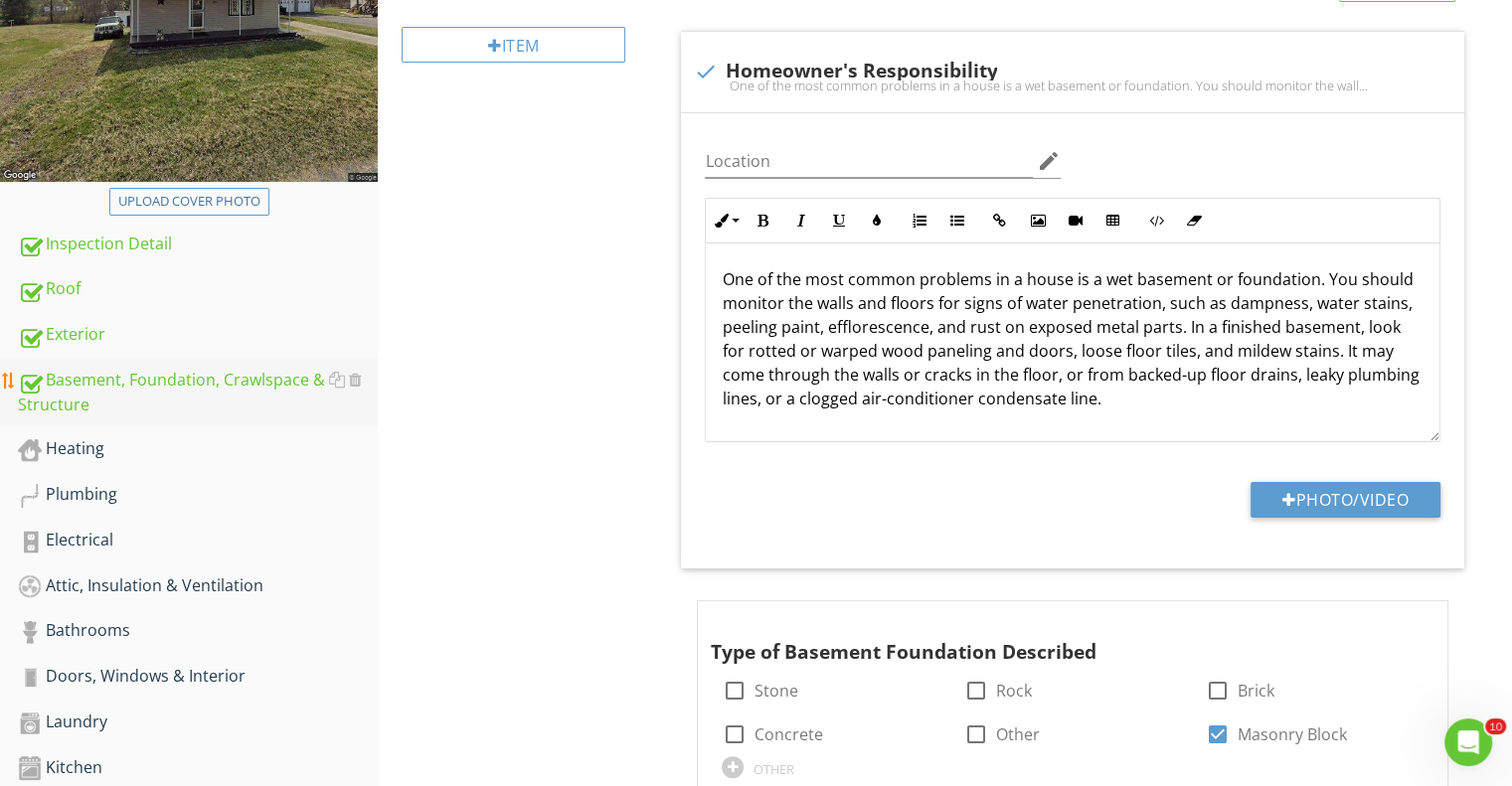 scroll, scrollTop: 382, scrollLeft: 0, axis: vertical 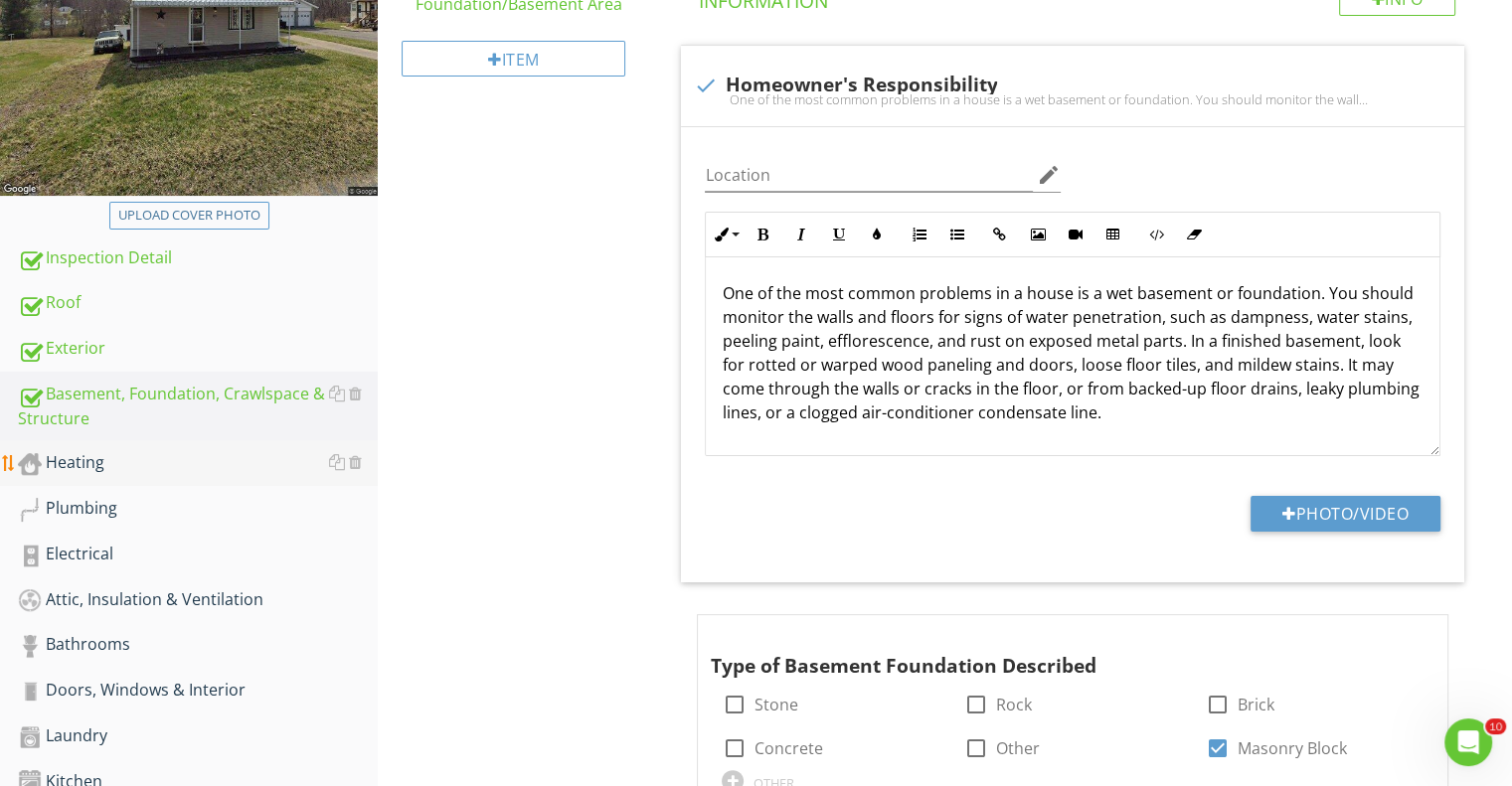 click on "Heating" at bounding box center (198, 463) 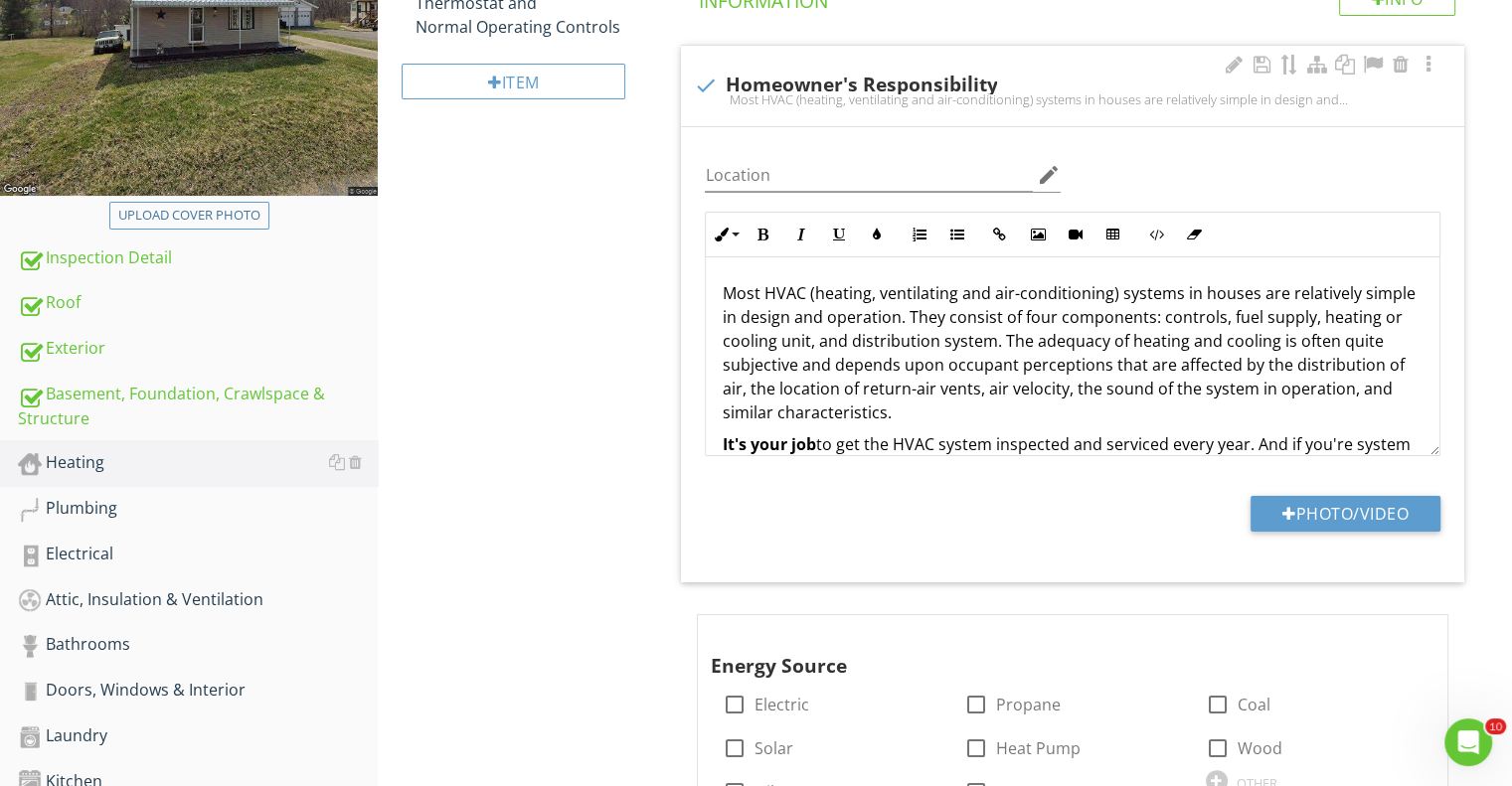 scroll, scrollTop: 48, scrollLeft: 0, axis: vertical 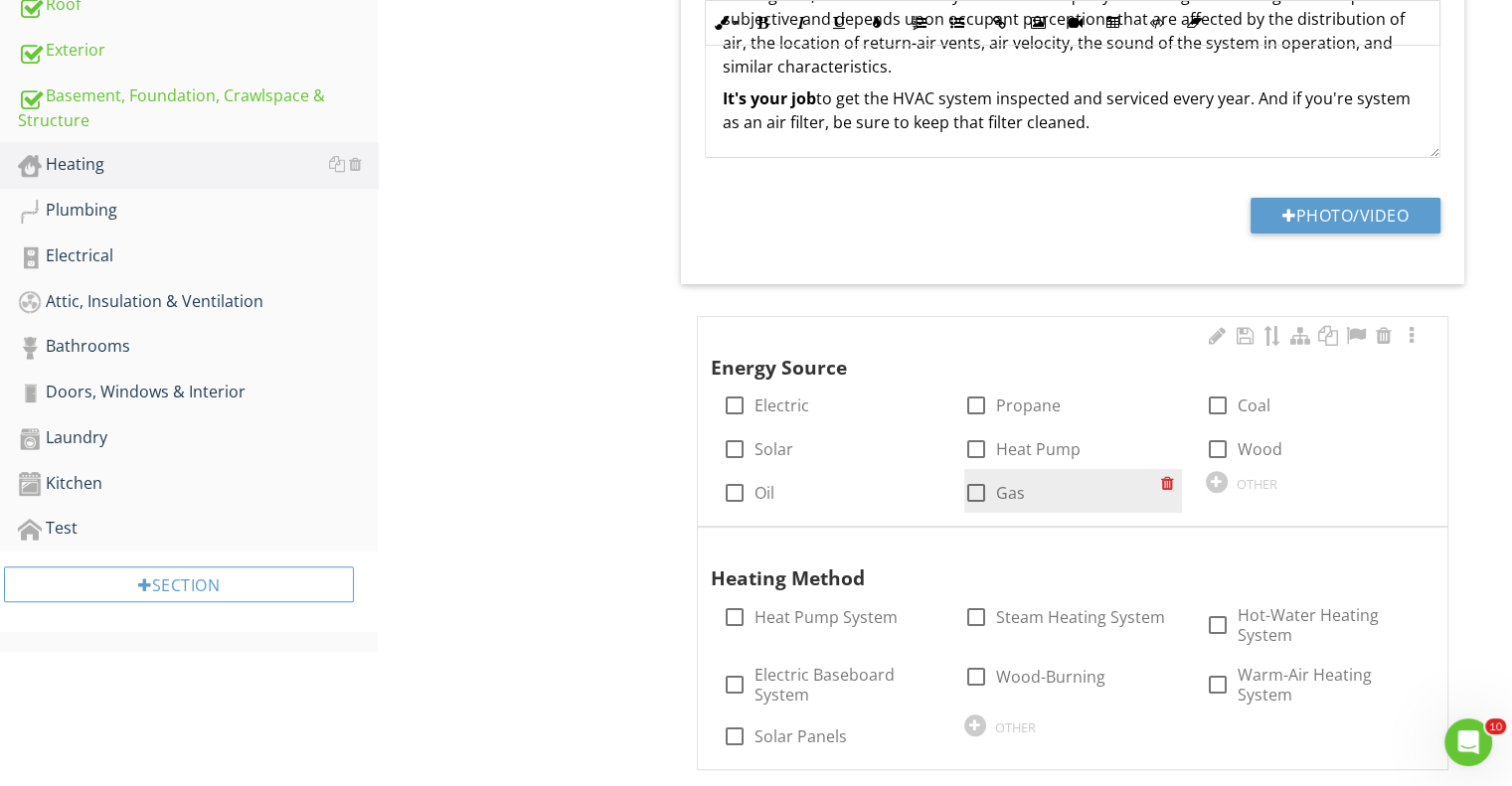 click at bounding box center [976, 493] 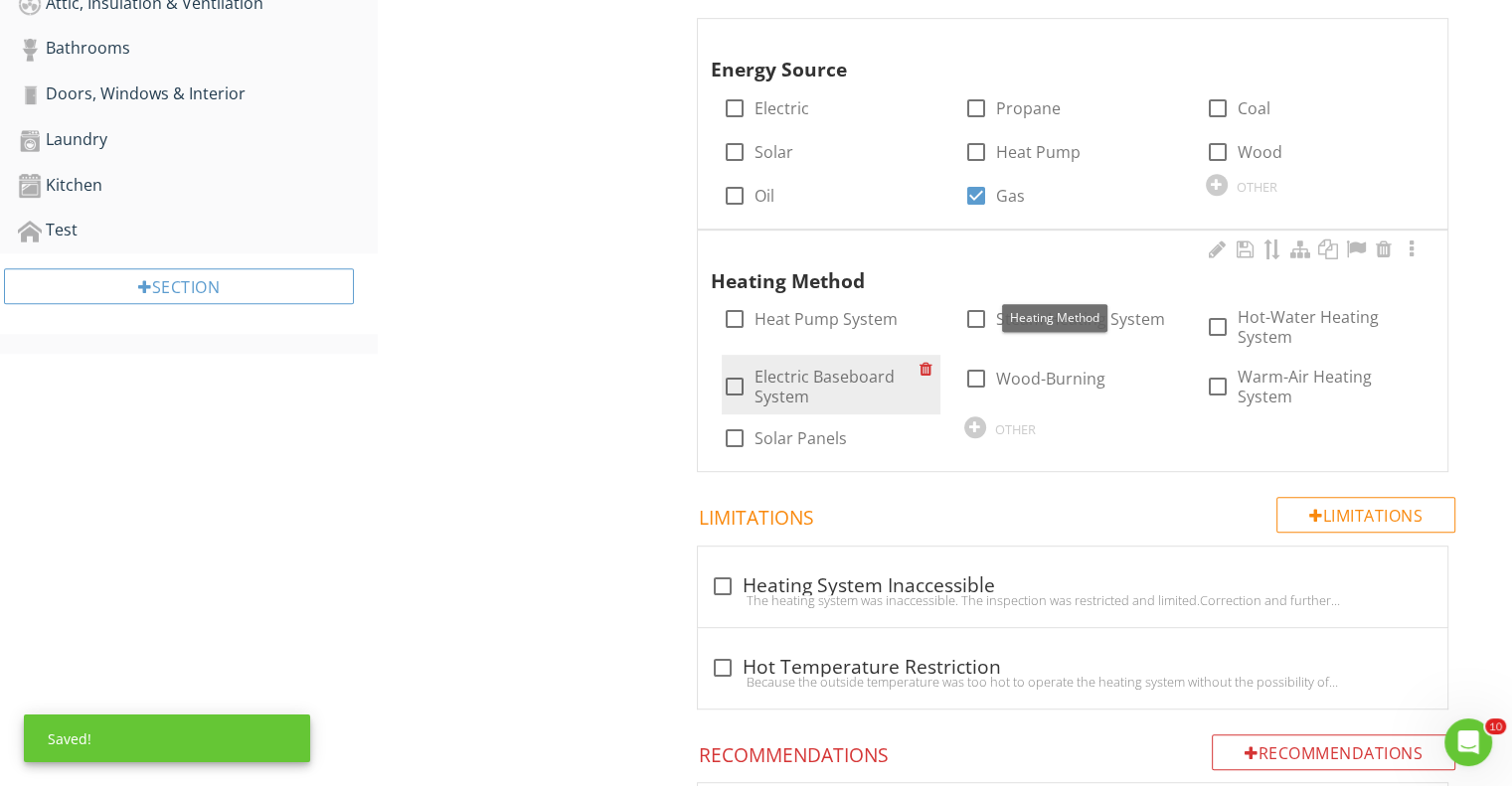 scroll, scrollTop: 978, scrollLeft: 0, axis: vertical 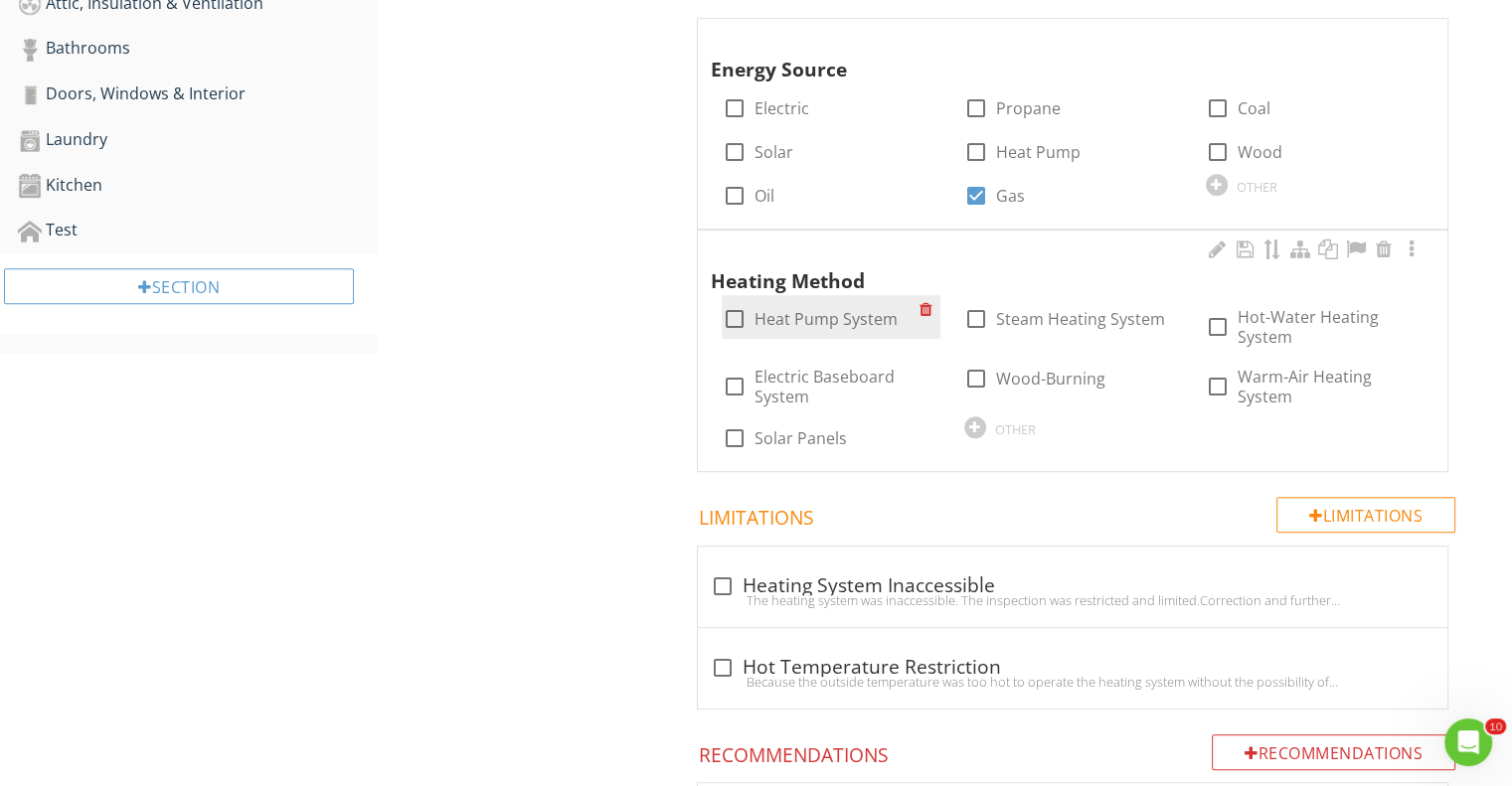 click at bounding box center [734, 319] 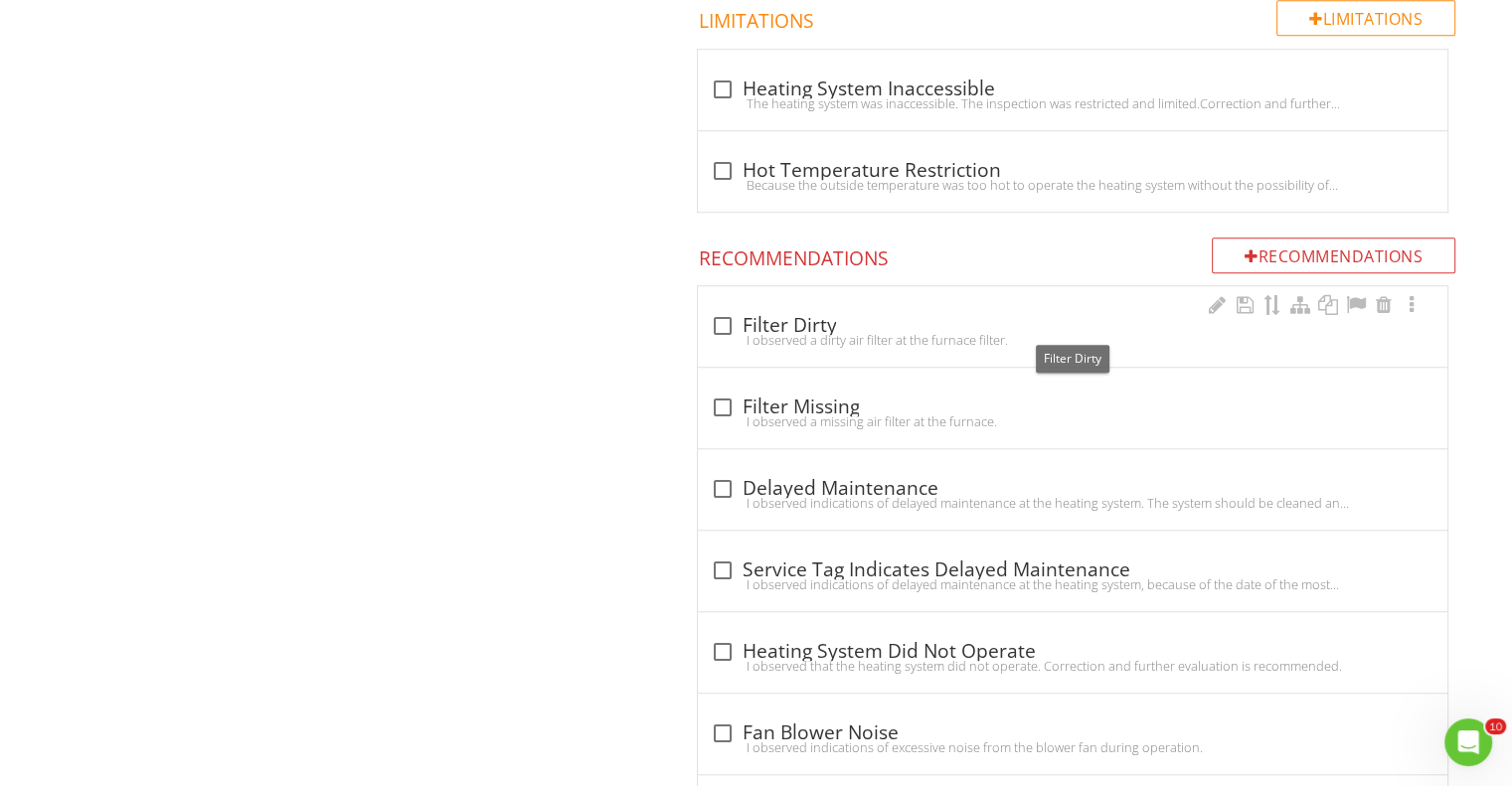 scroll, scrollTop: 1574, scrollLeft: 0, axis: vertical 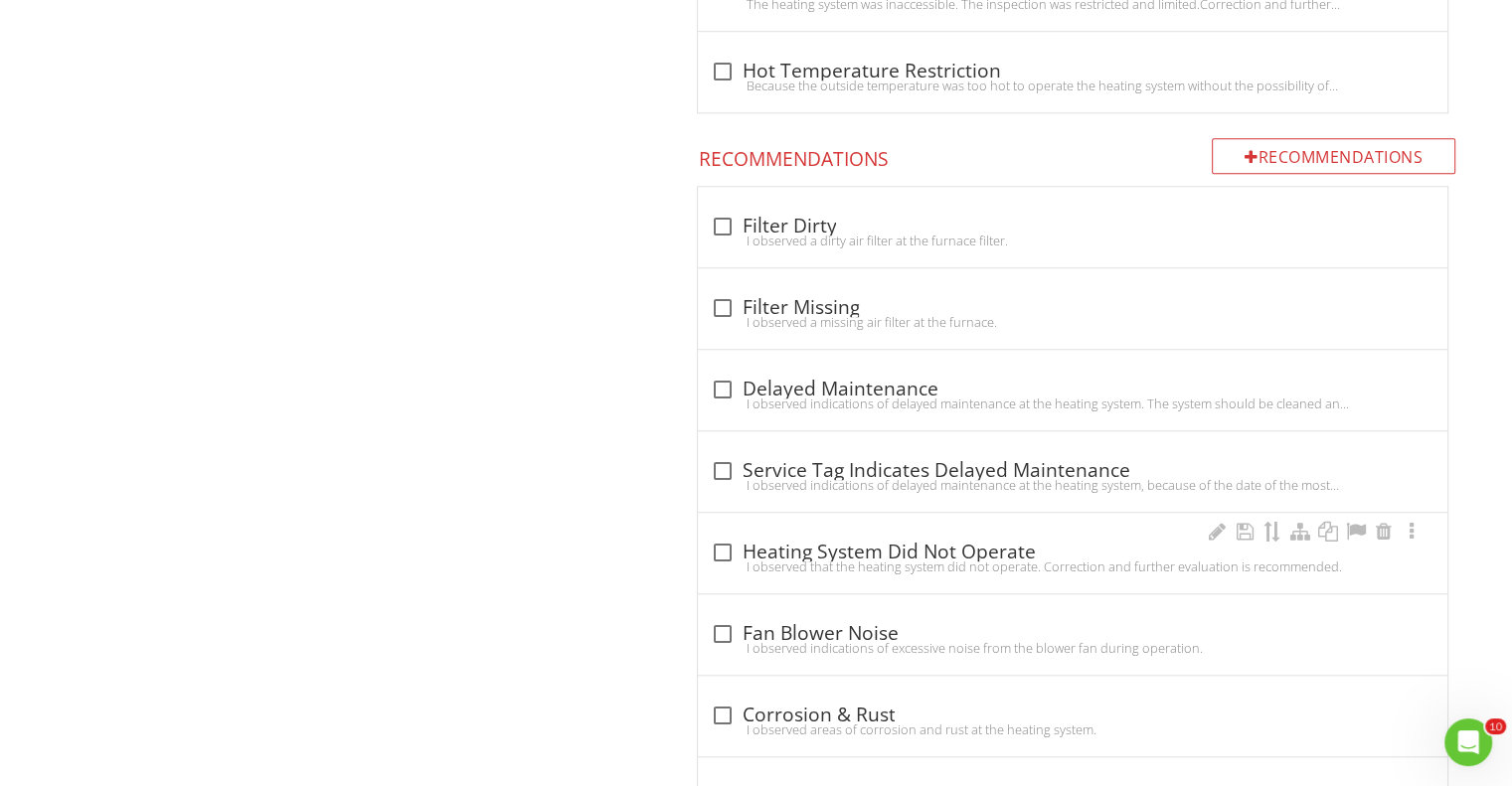 click at bounding box center [722, 552] 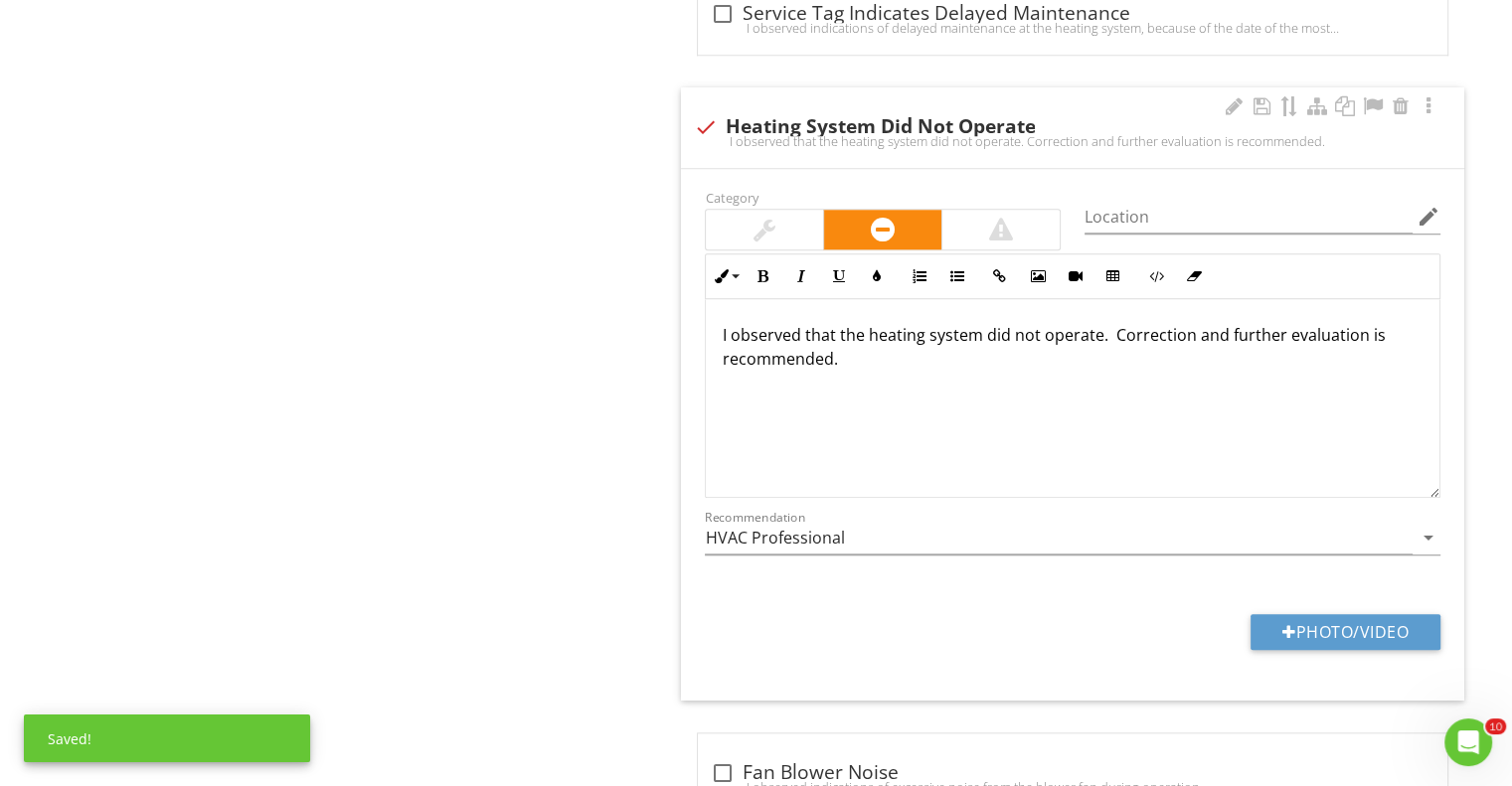scroll, scrollTop: 2071, scrollLeft: 0, axis: vertical 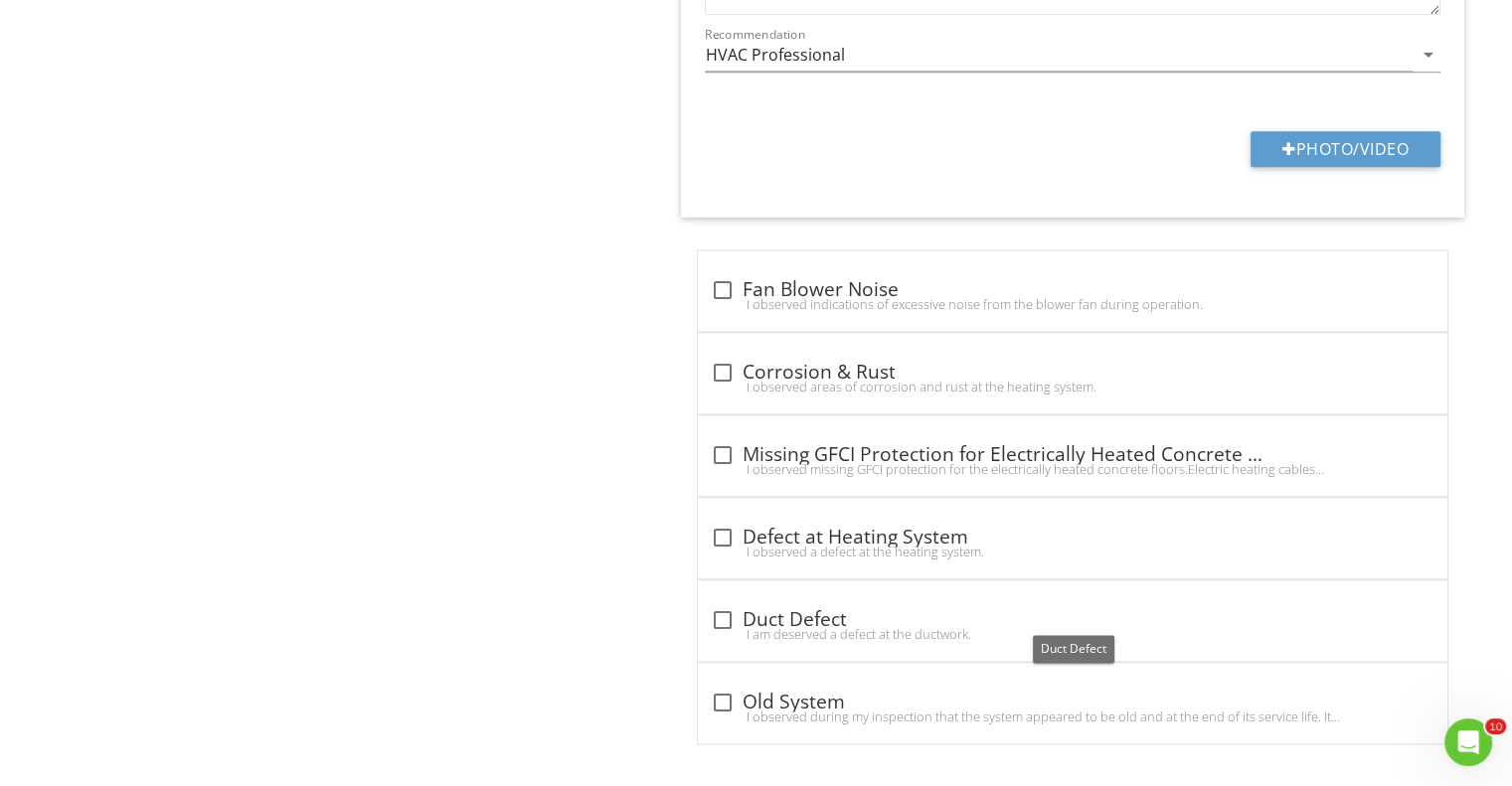 click at bounding box center (722, 620) 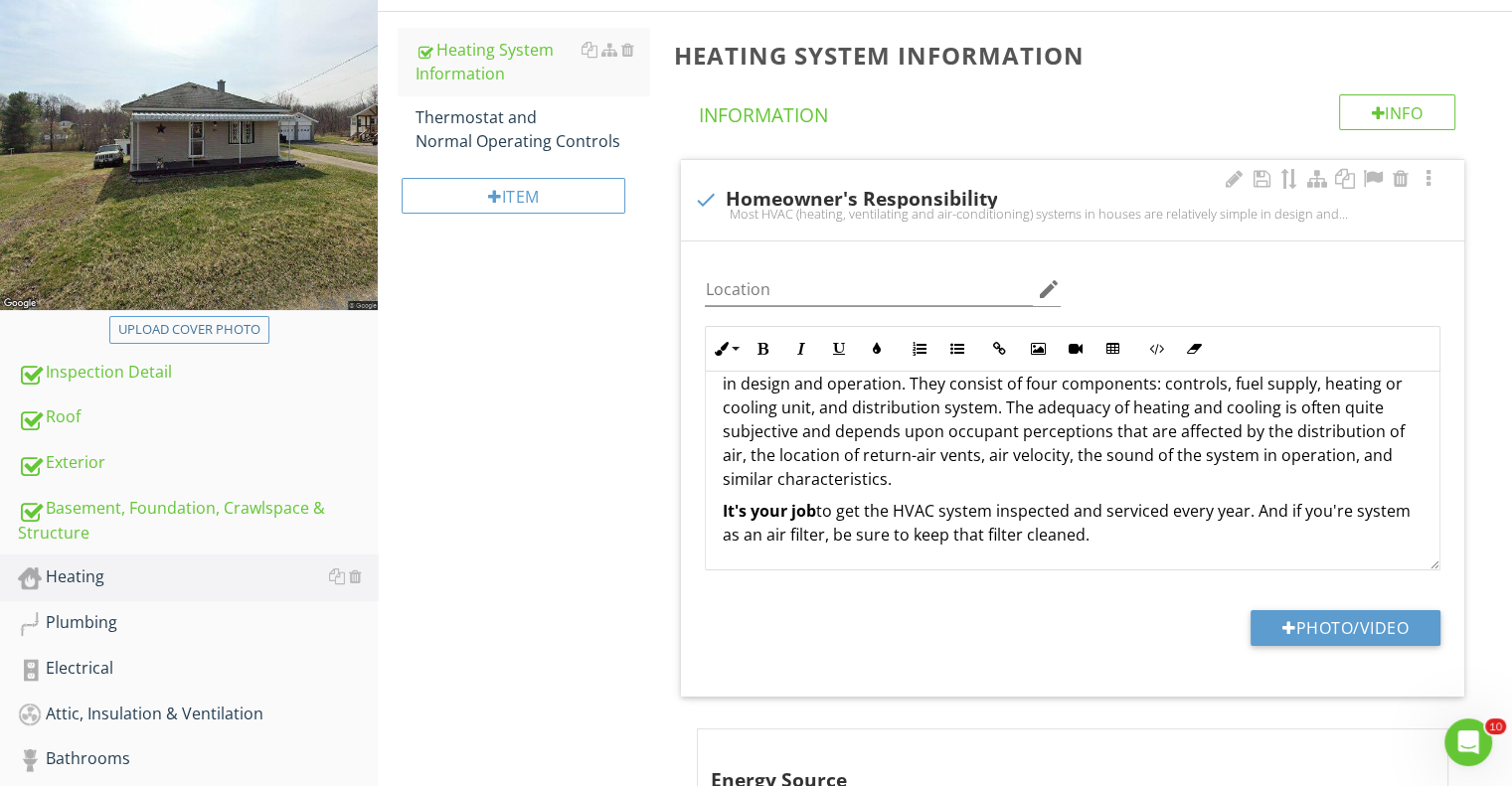 scroll, scrollTop: 28, scrollLeft: 0, axis: vertical 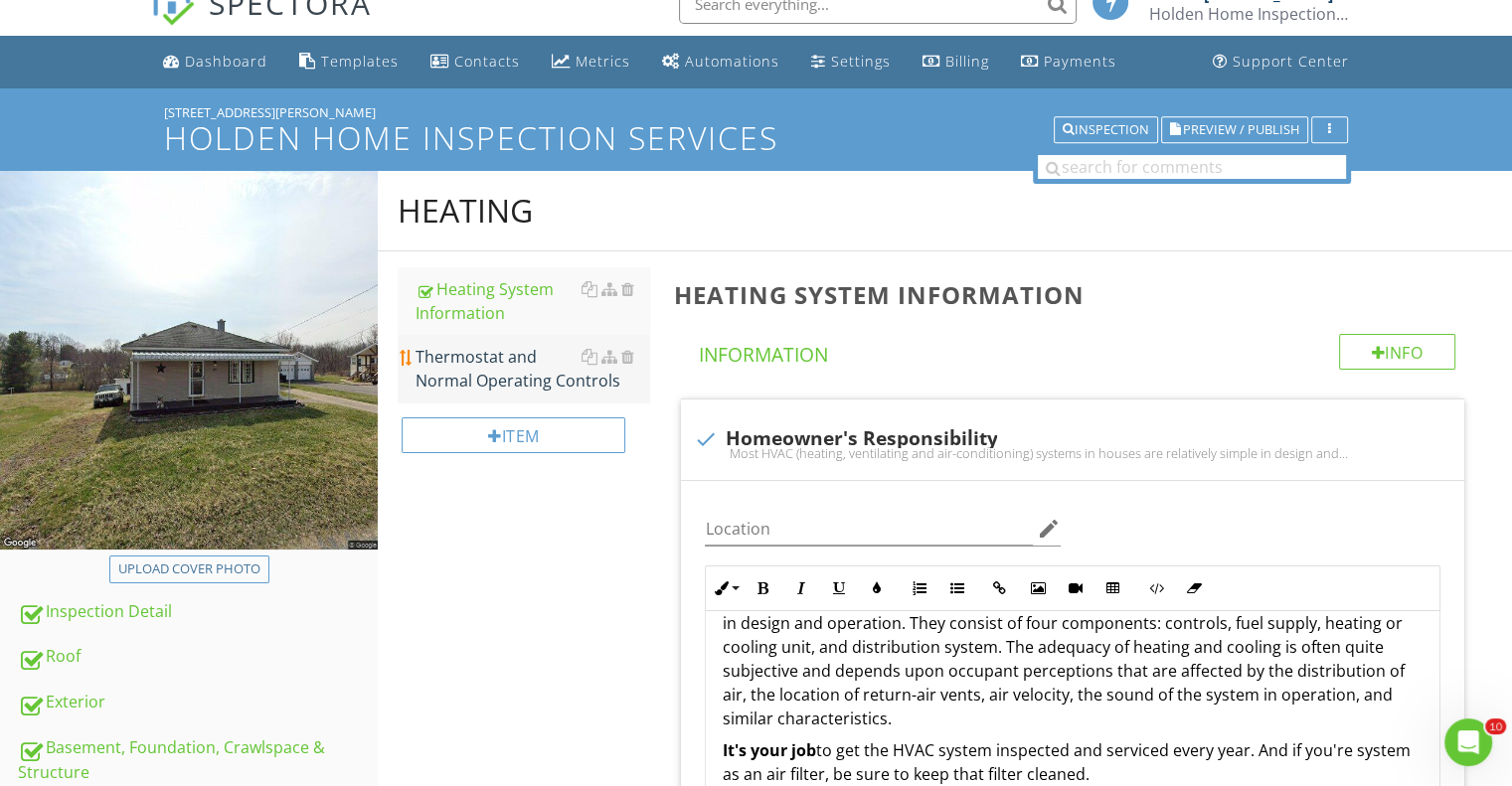 click on "Thermostat and Normal Operating Controls" at bounding box center [532, 369] 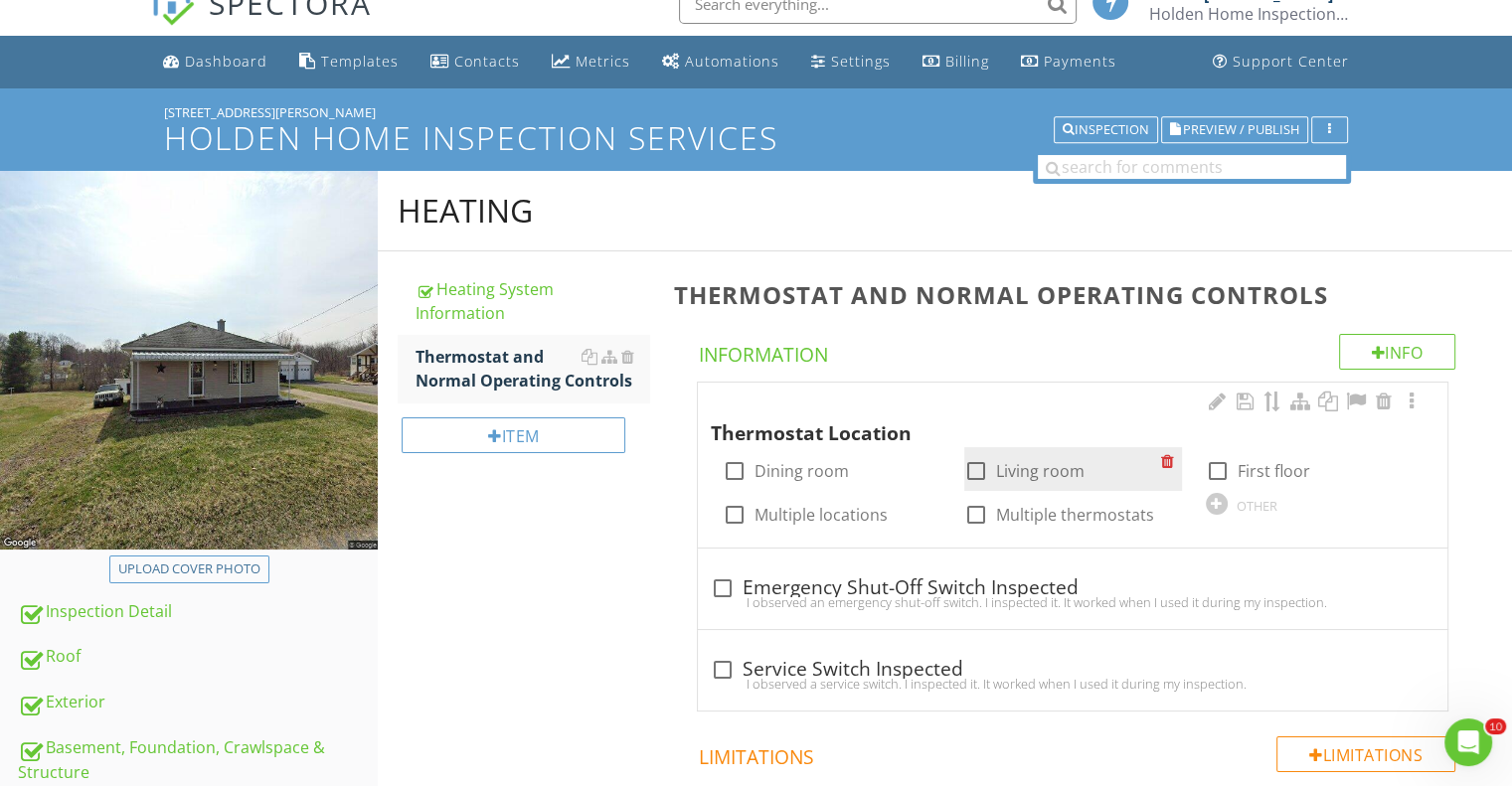 click at bounding box center [976, 471] 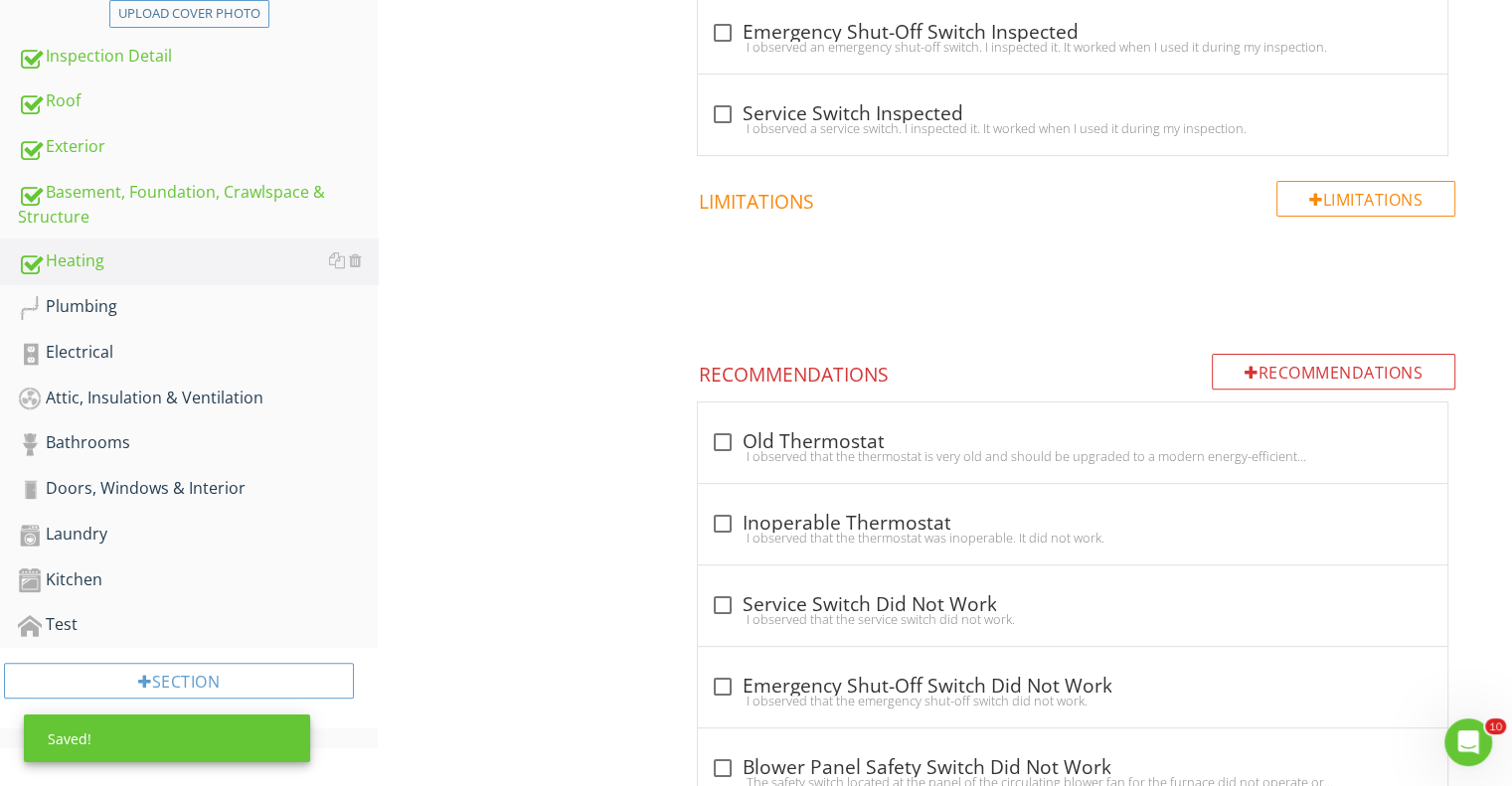 scroll, scrollTop: 624, scrollLeft: 0, axis: vertical 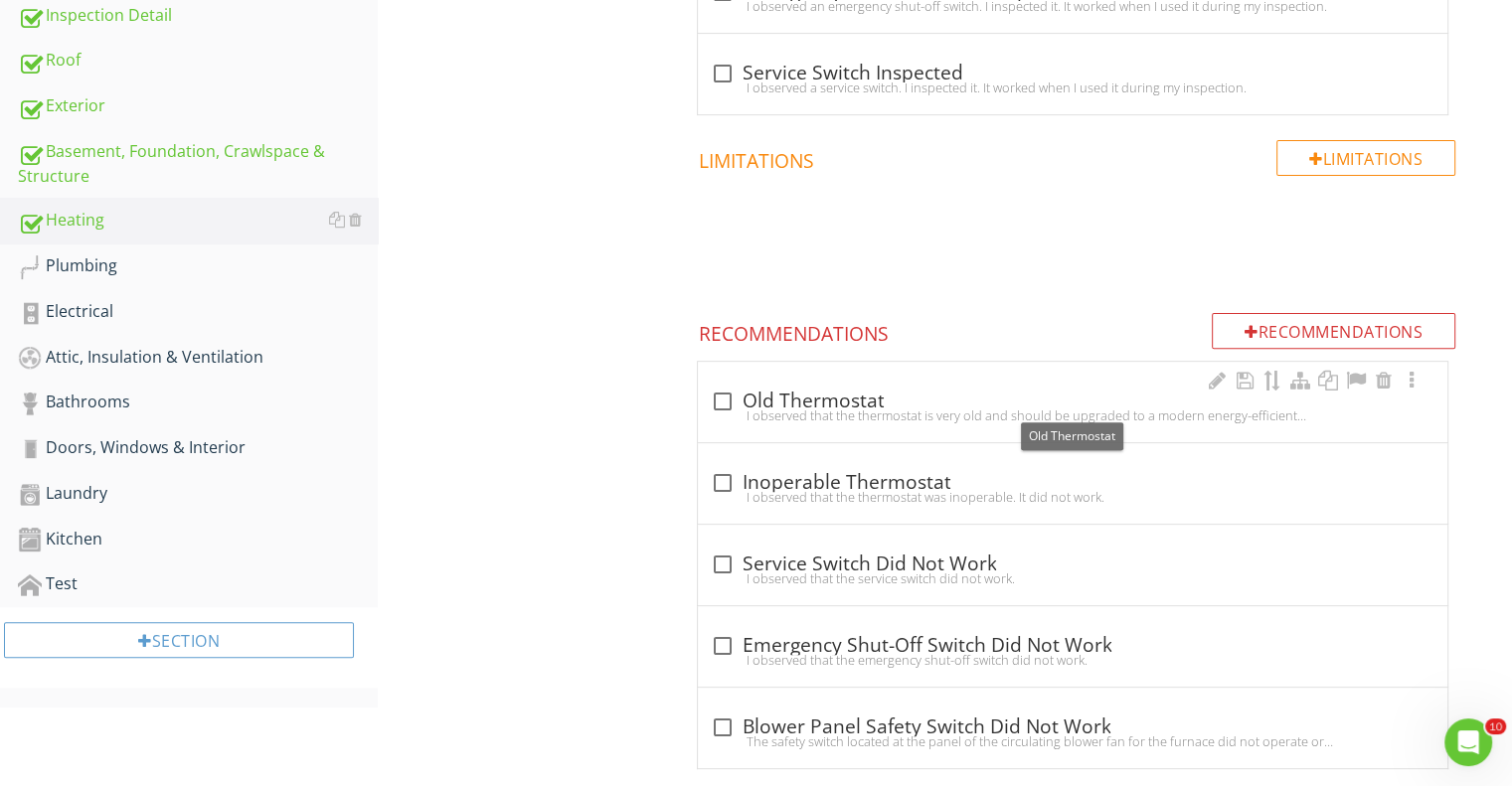 click at bounding box center (722, 401) 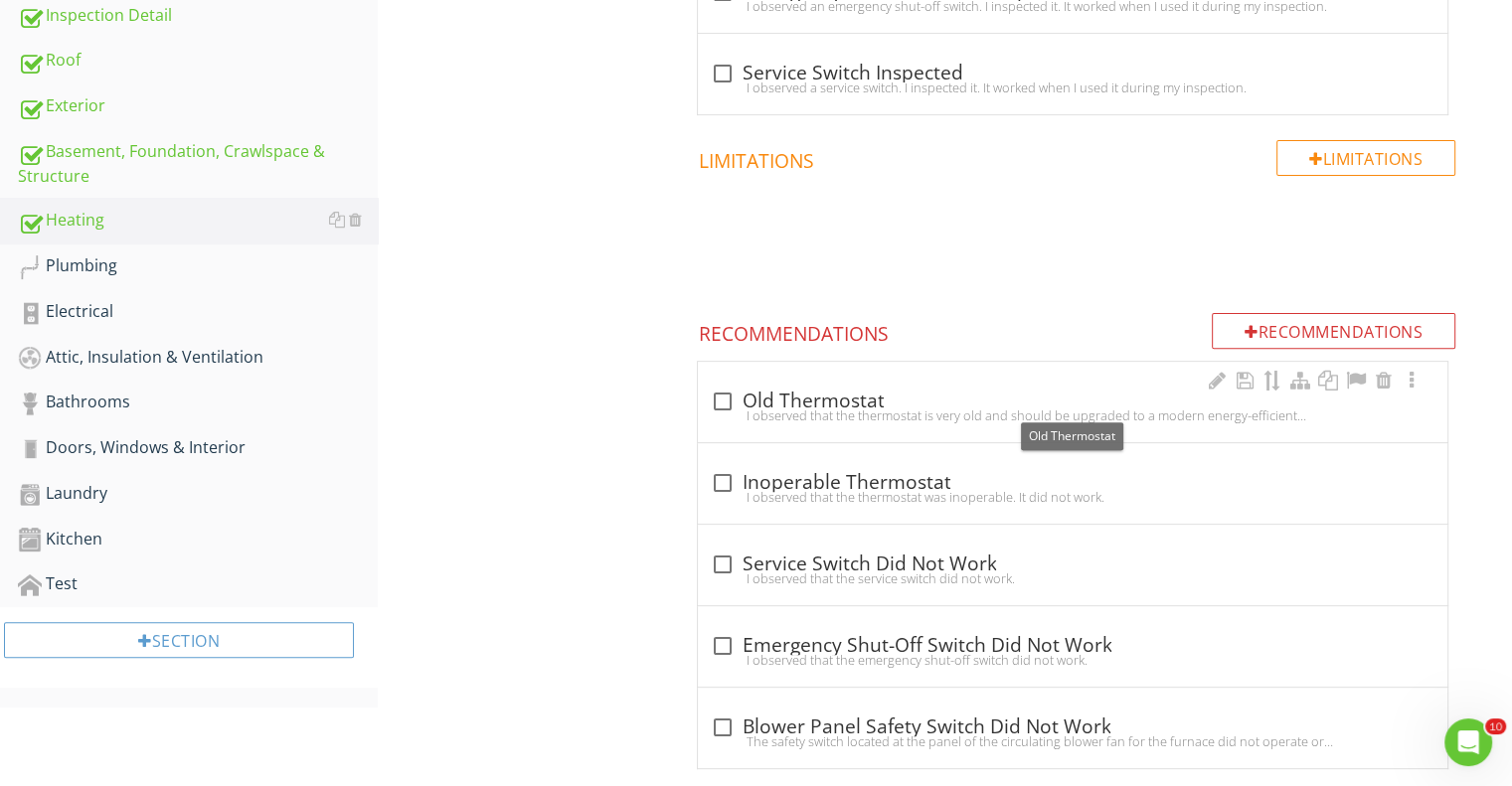 checkbox on "true" 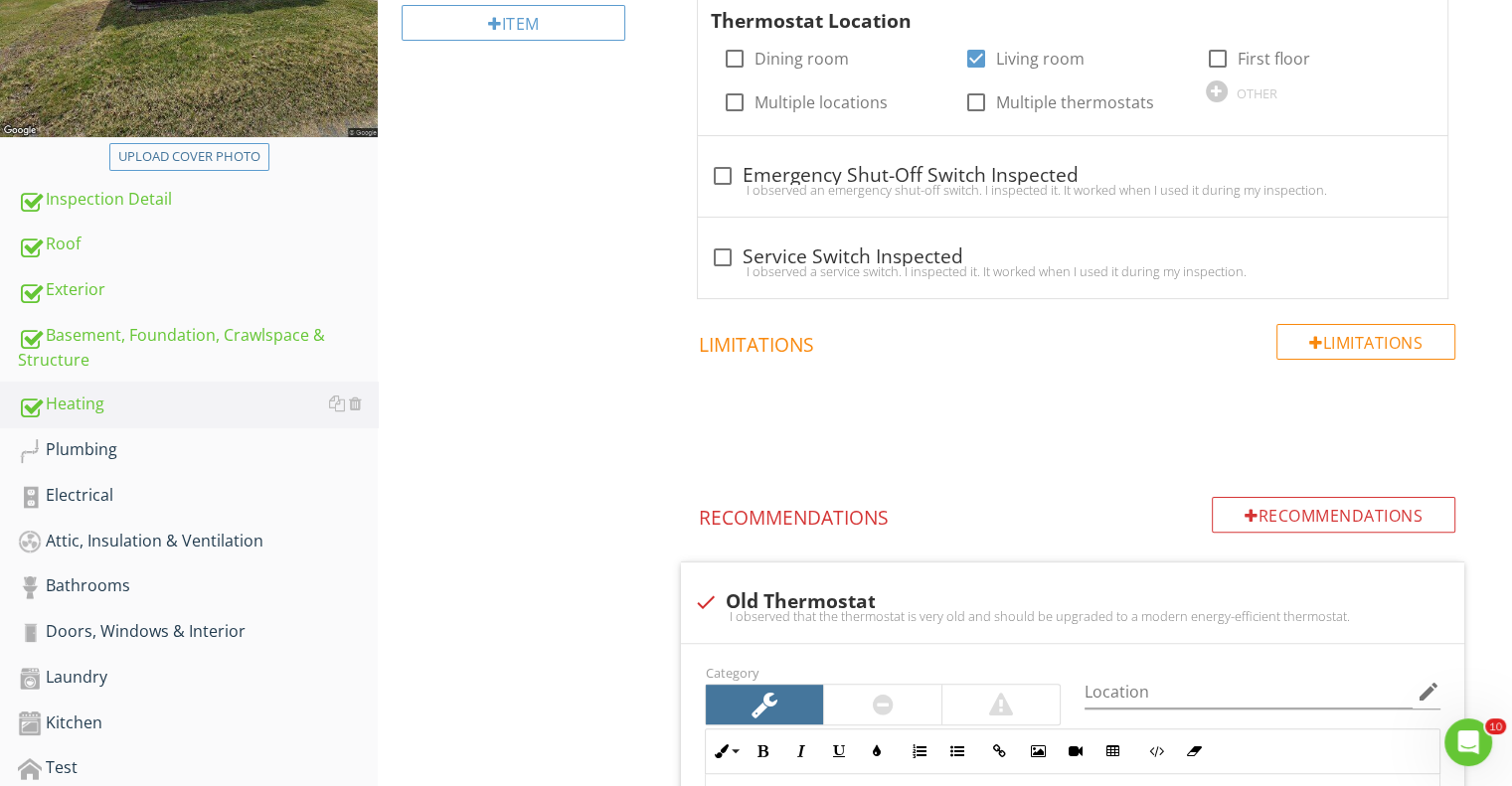scroll, scrollTop: 497, scrollLeft: 0, axis: vertical 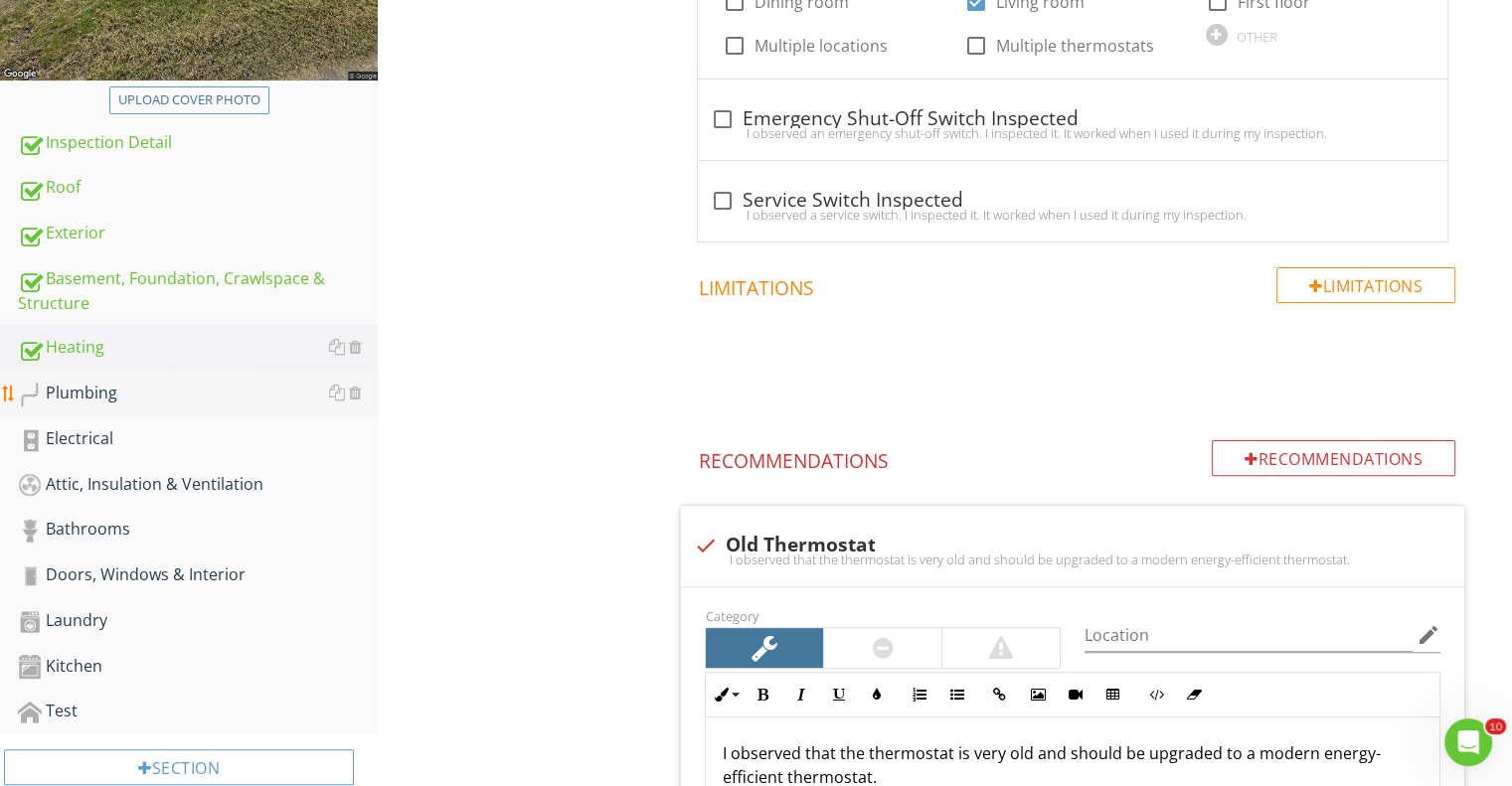 click on "Plumbing" at bounding box center (198, 393) 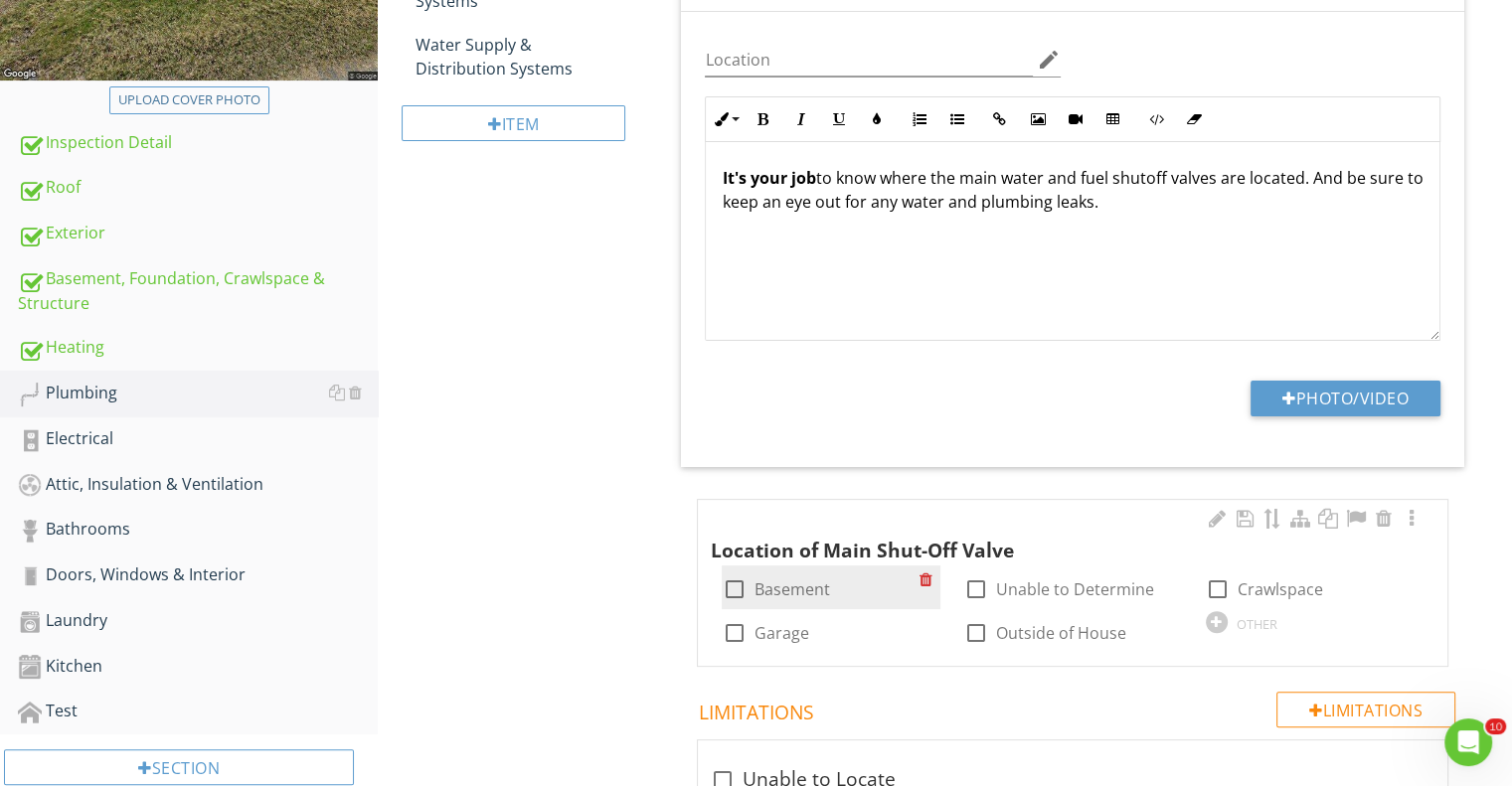 click at bounding box center [734, 589] 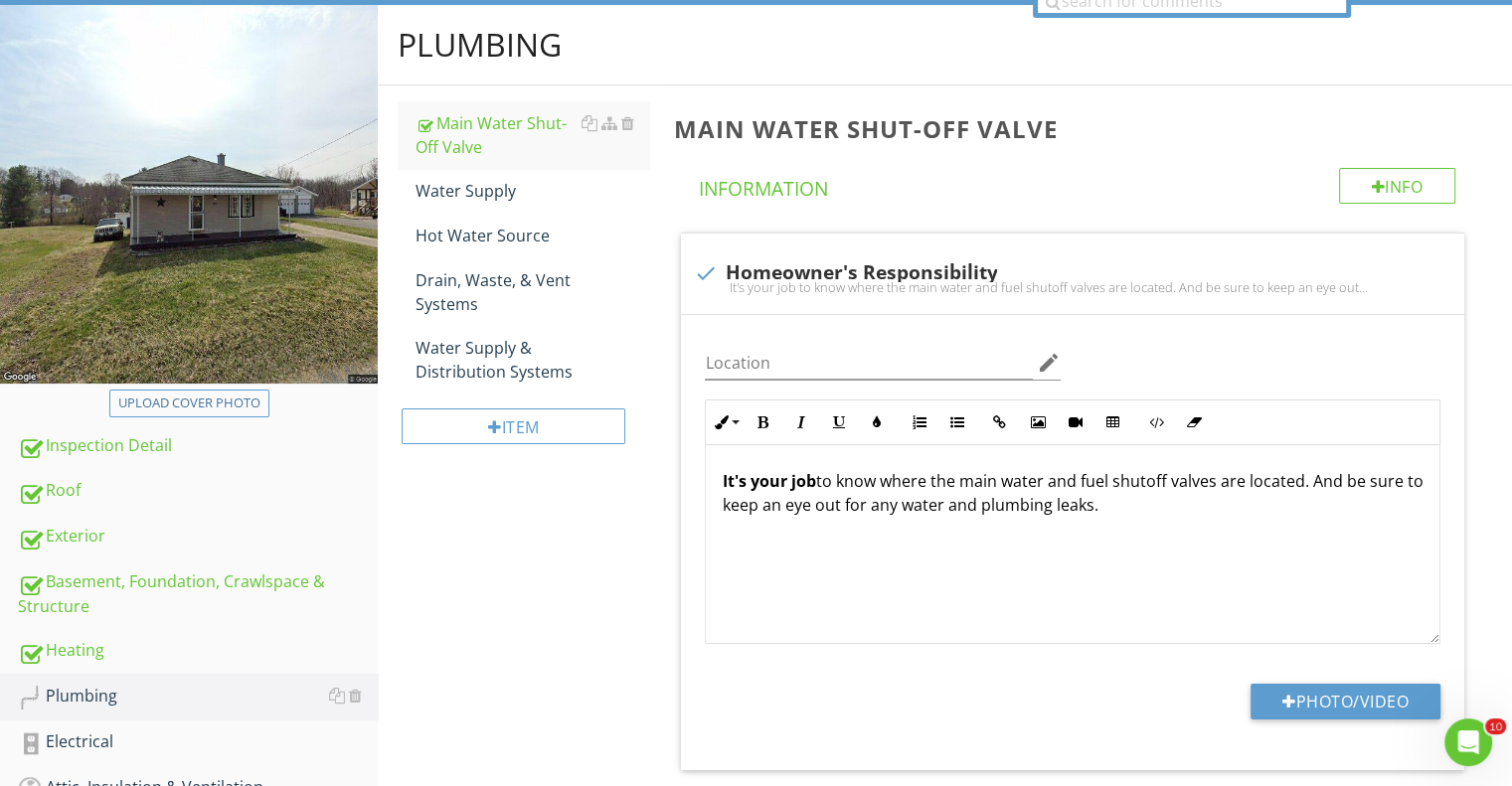 scroll, scrollTop: 0, scrollLeft: 0, axis: both 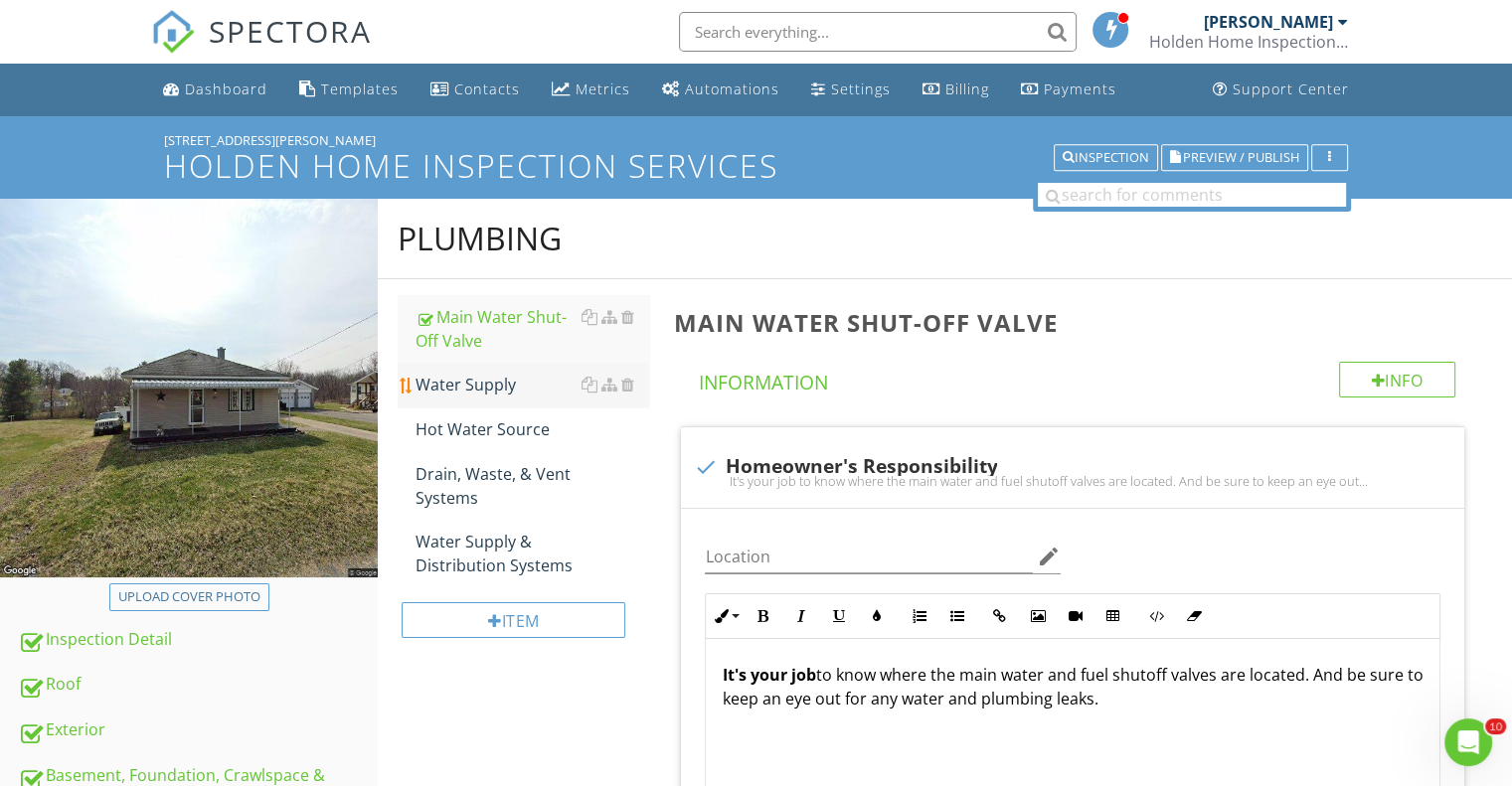 click on "Water Supply" at bounding box center [532, 385] 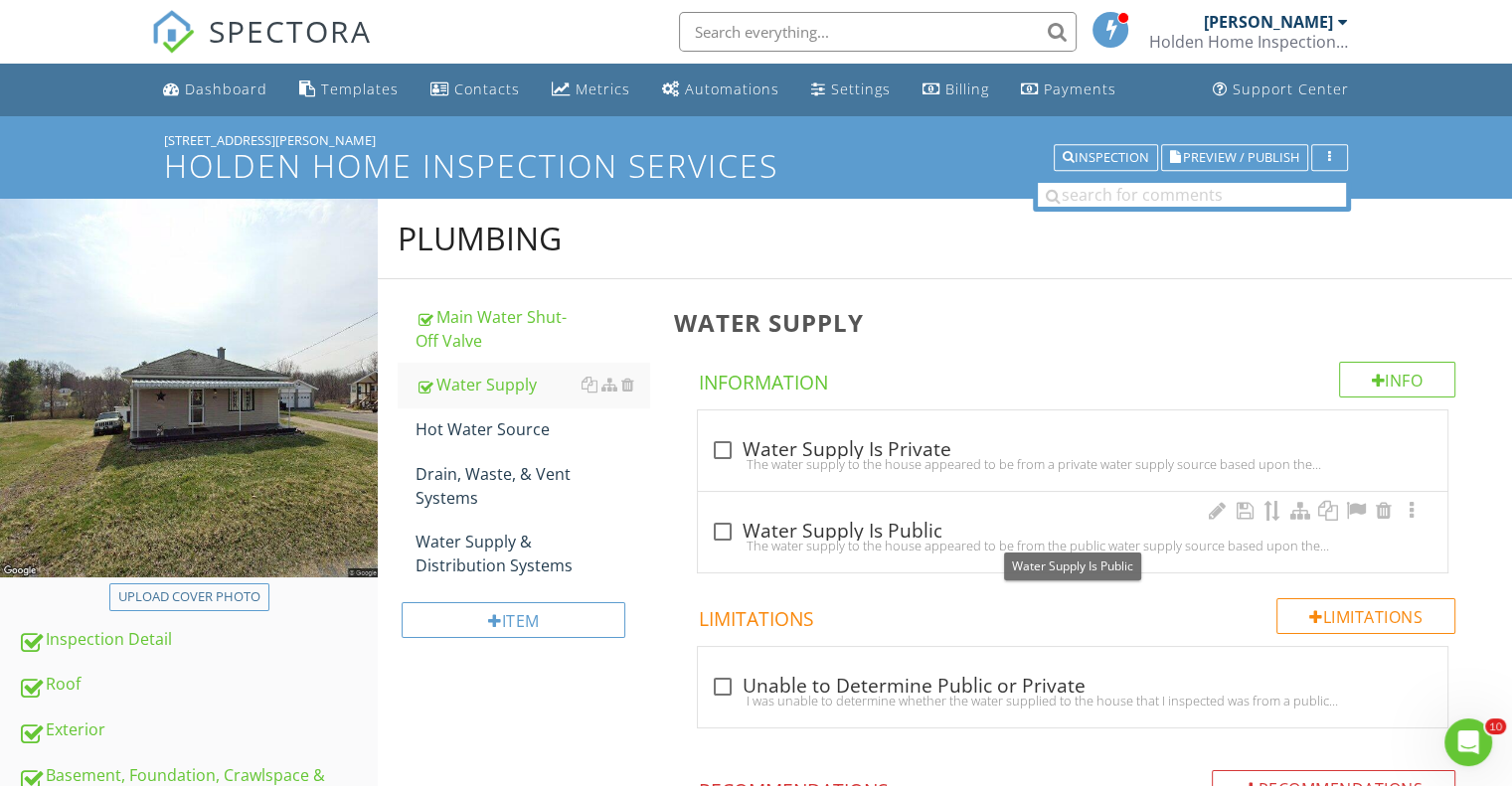 click at bounding box center [722, 532] 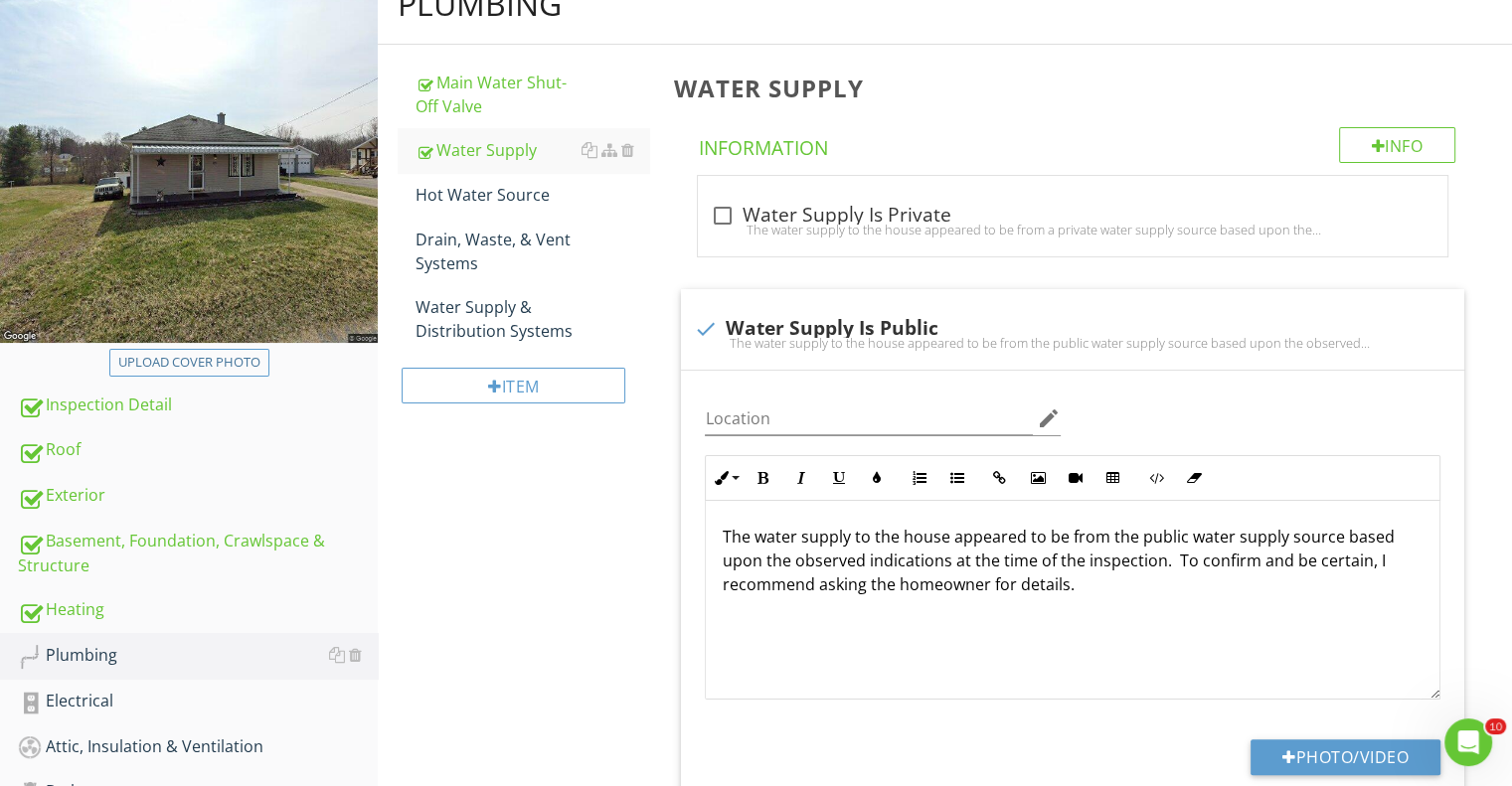 scroll, scrollTop: 0, scrollLeft: 0, axis: both 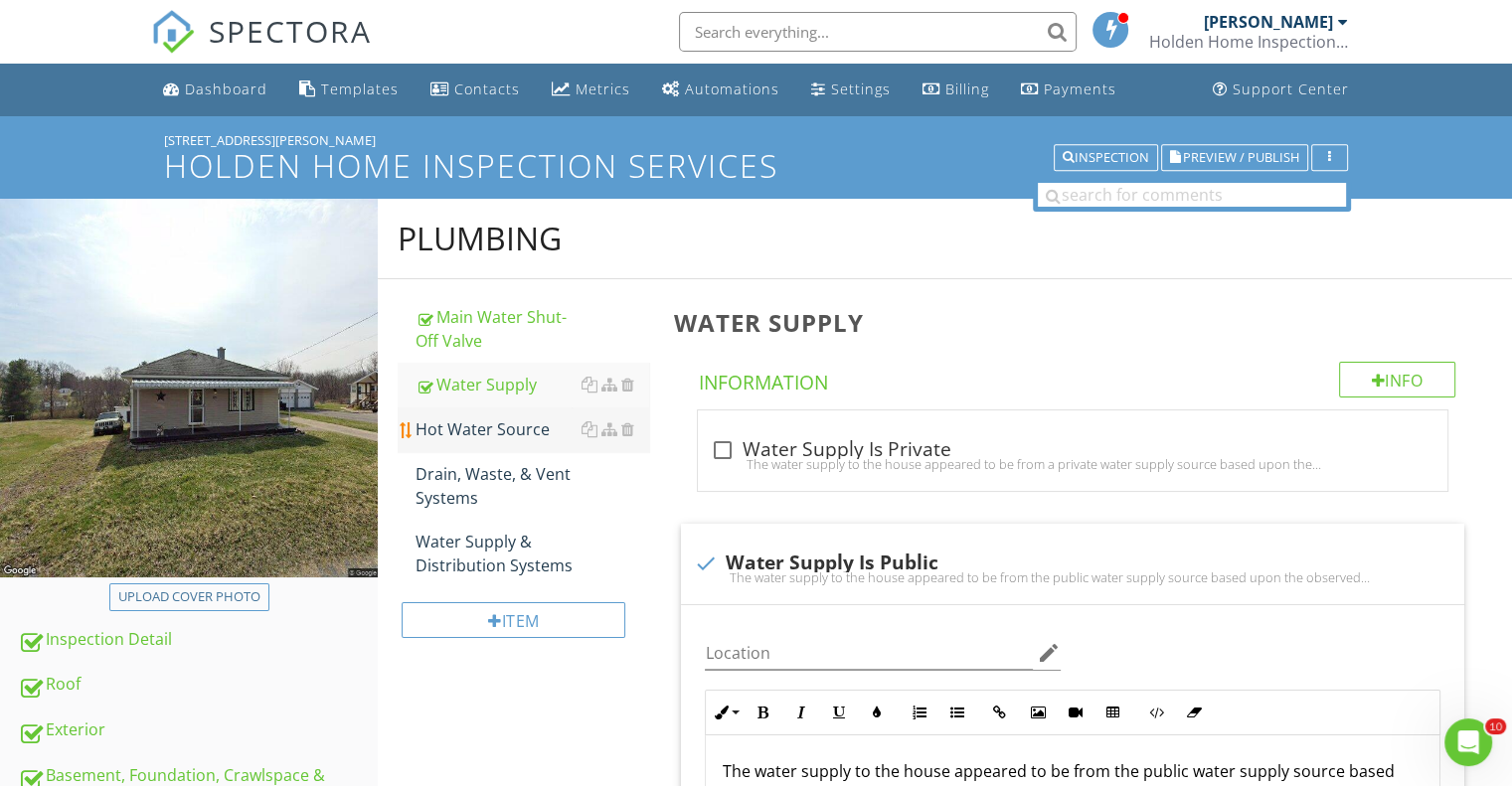click on "Hot Water Source" at bounding box center (532, 429) 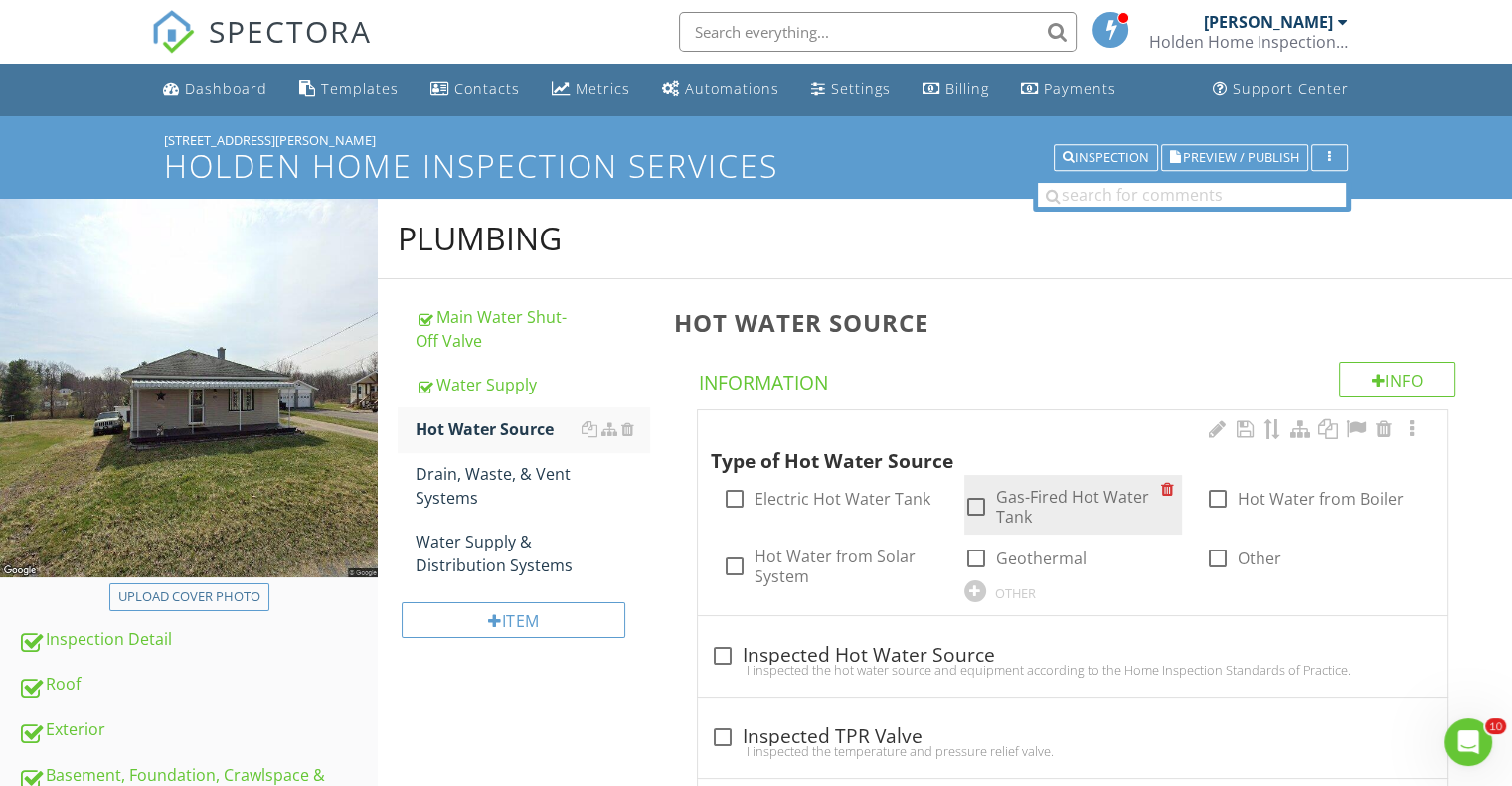 click at bounding box center [976, 507] 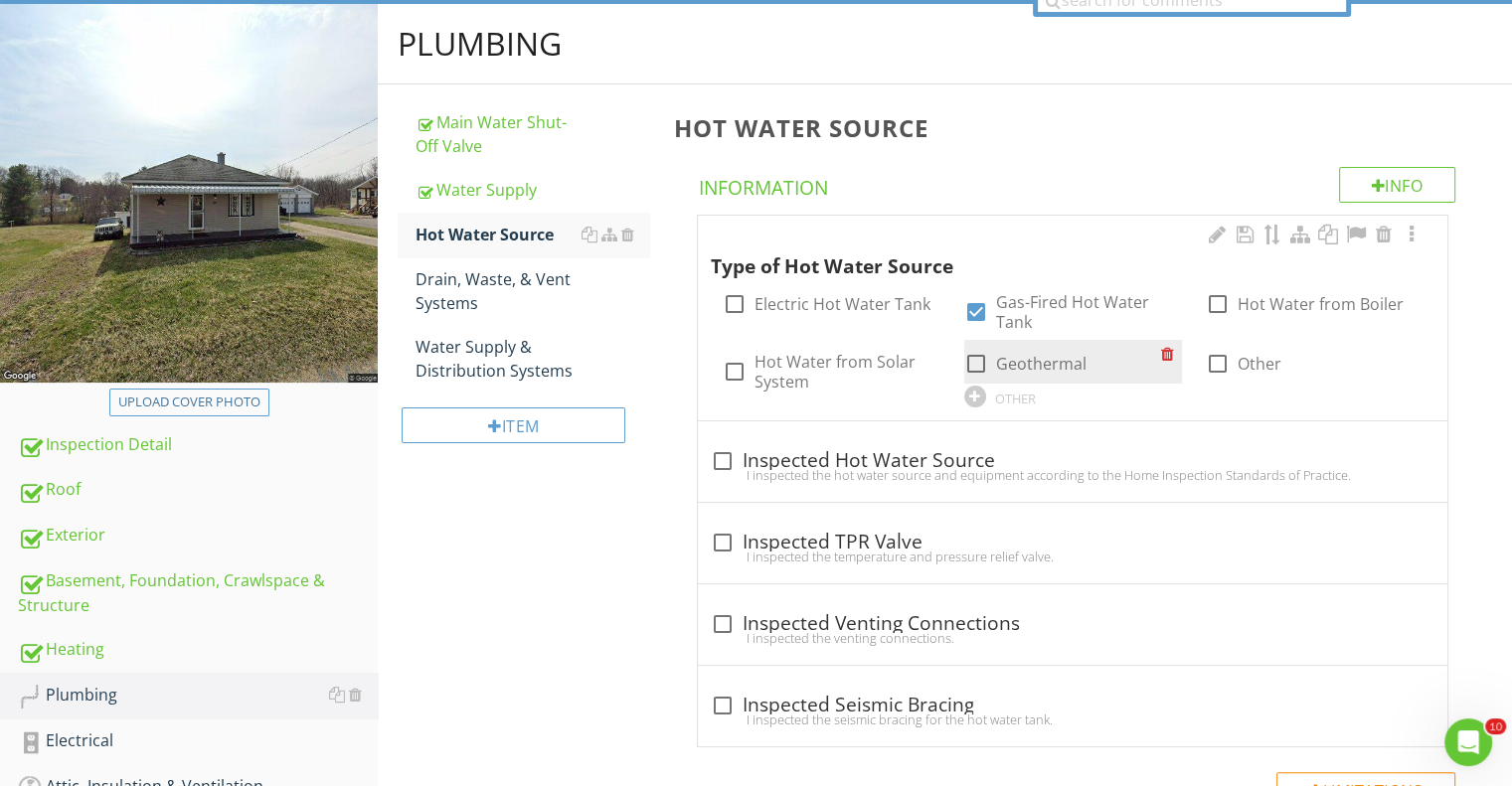 scroll, scrollTop: 199, scrollLeft: 0, axis: vertical 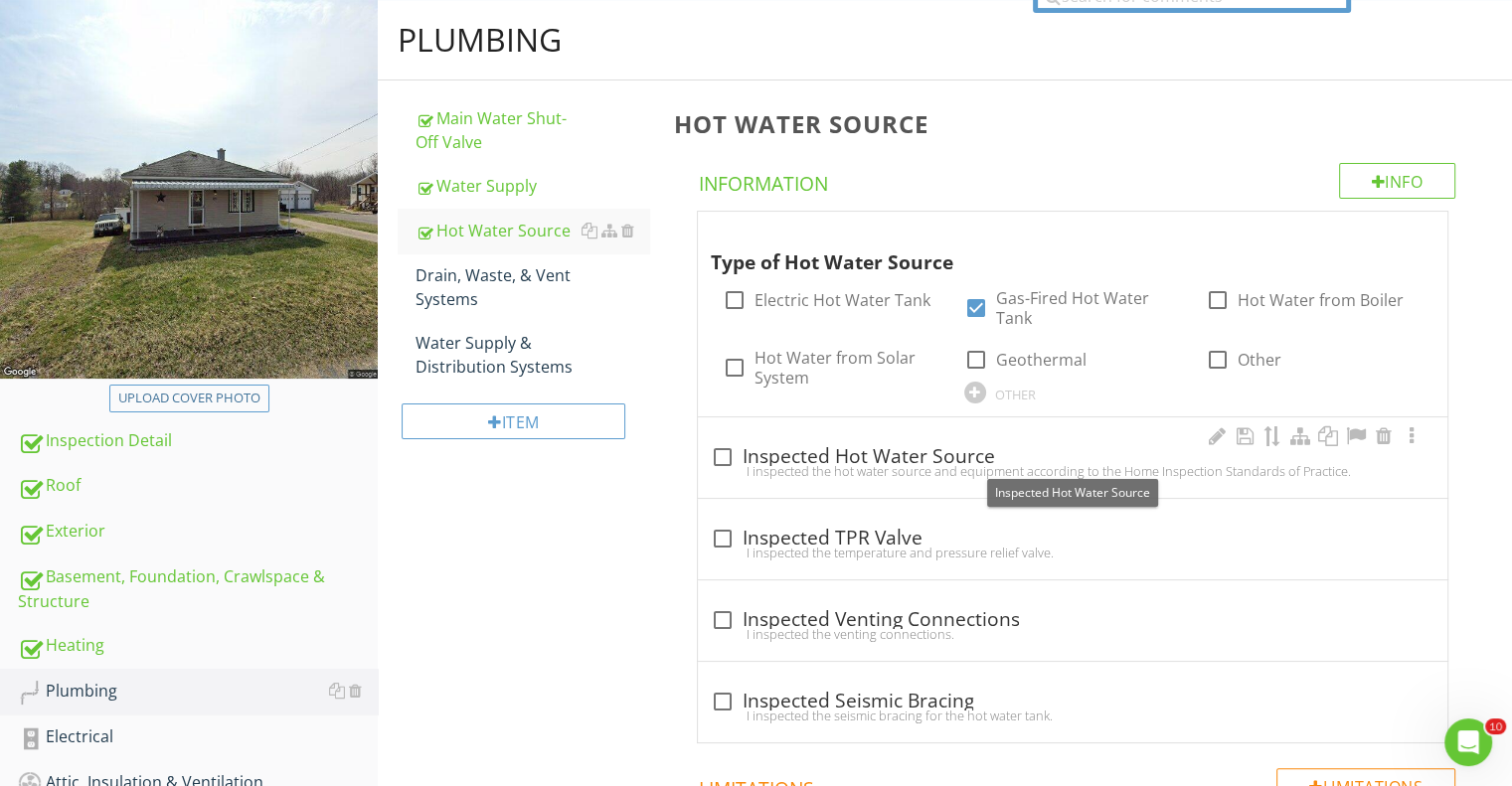 click at bounding box center (722, 457) 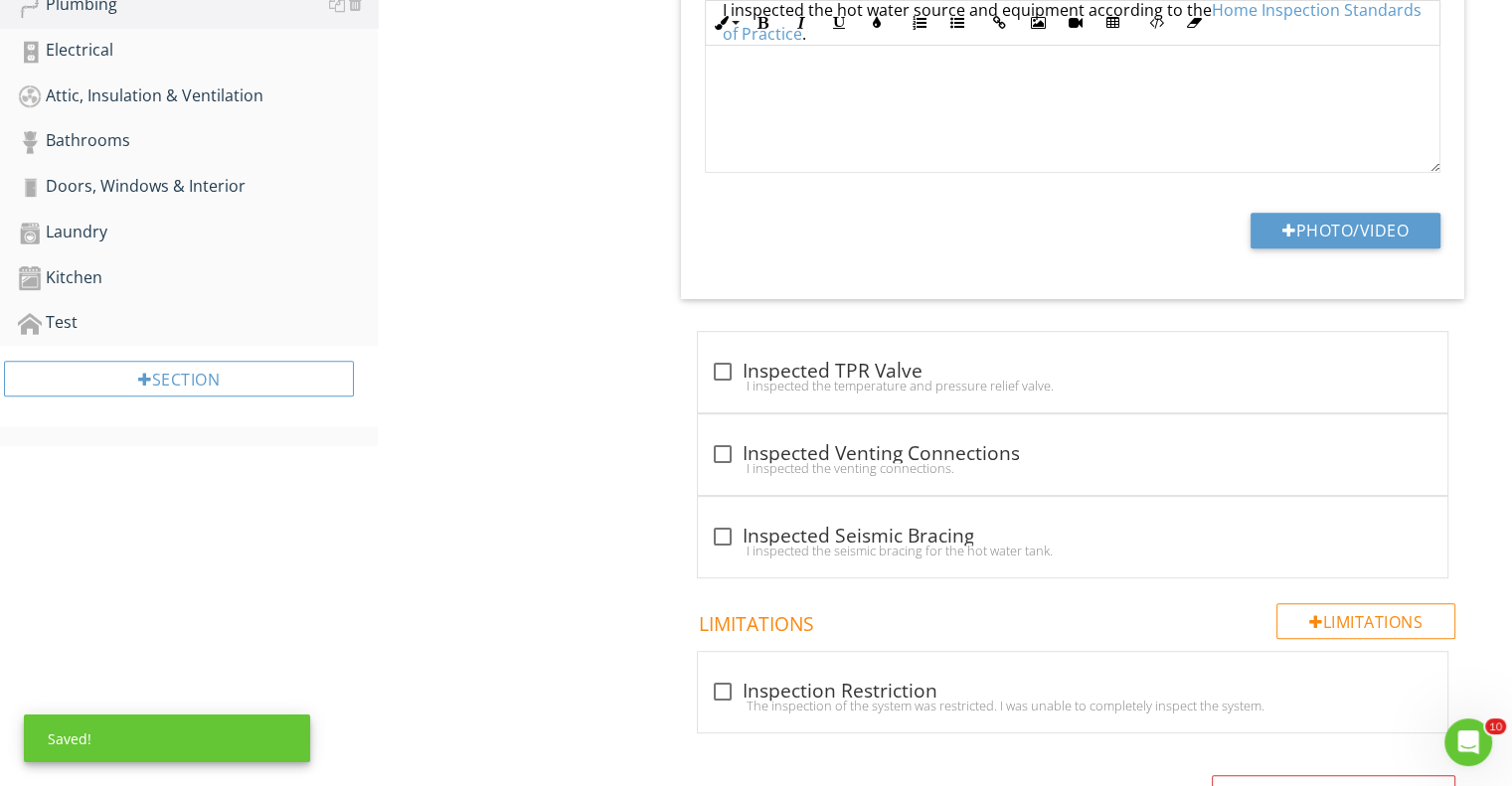 scroll, scrollTop: 1093, scrollLeft: 0, axis: vertical 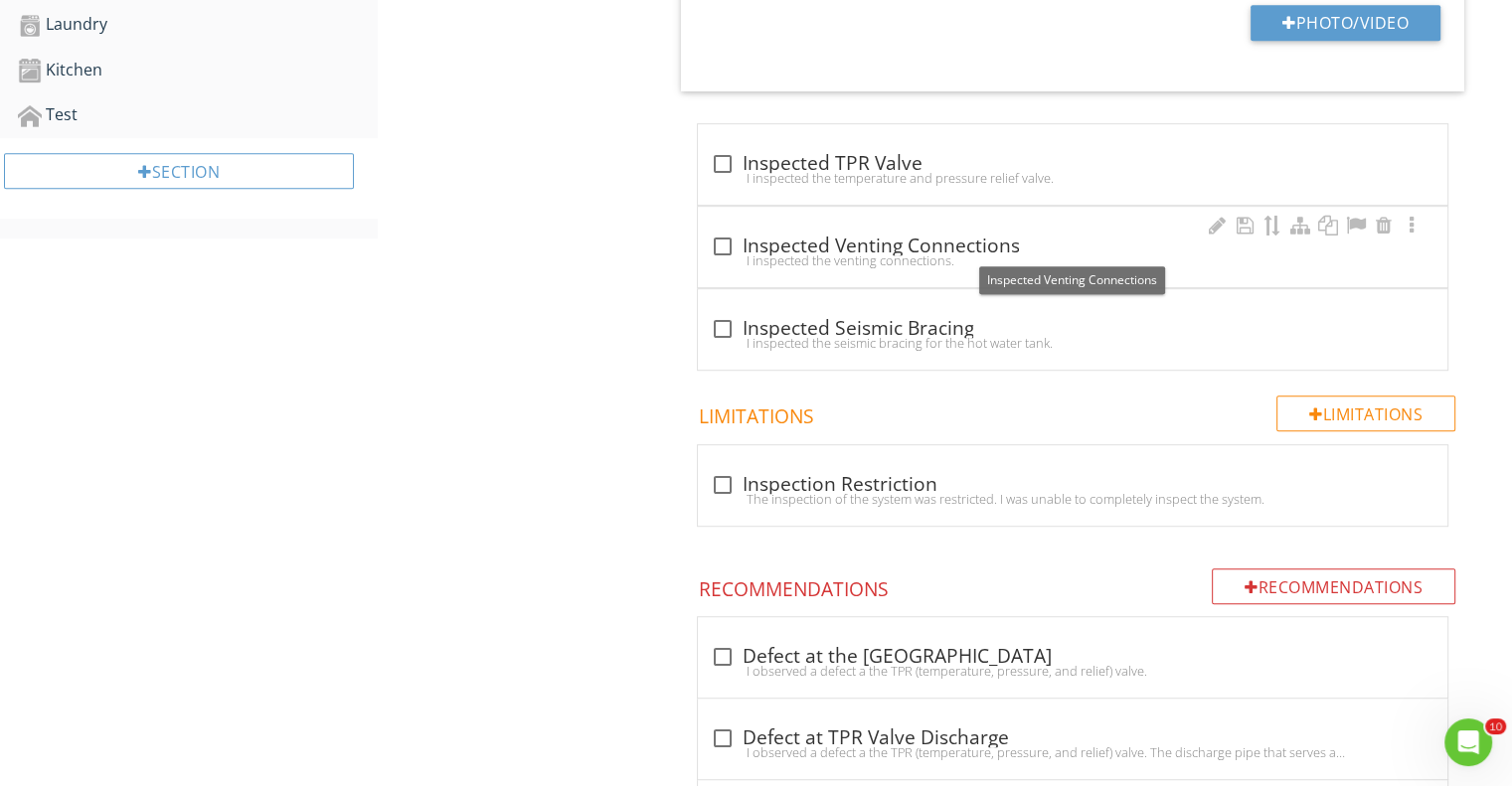 click at bounding box center [722, 246] 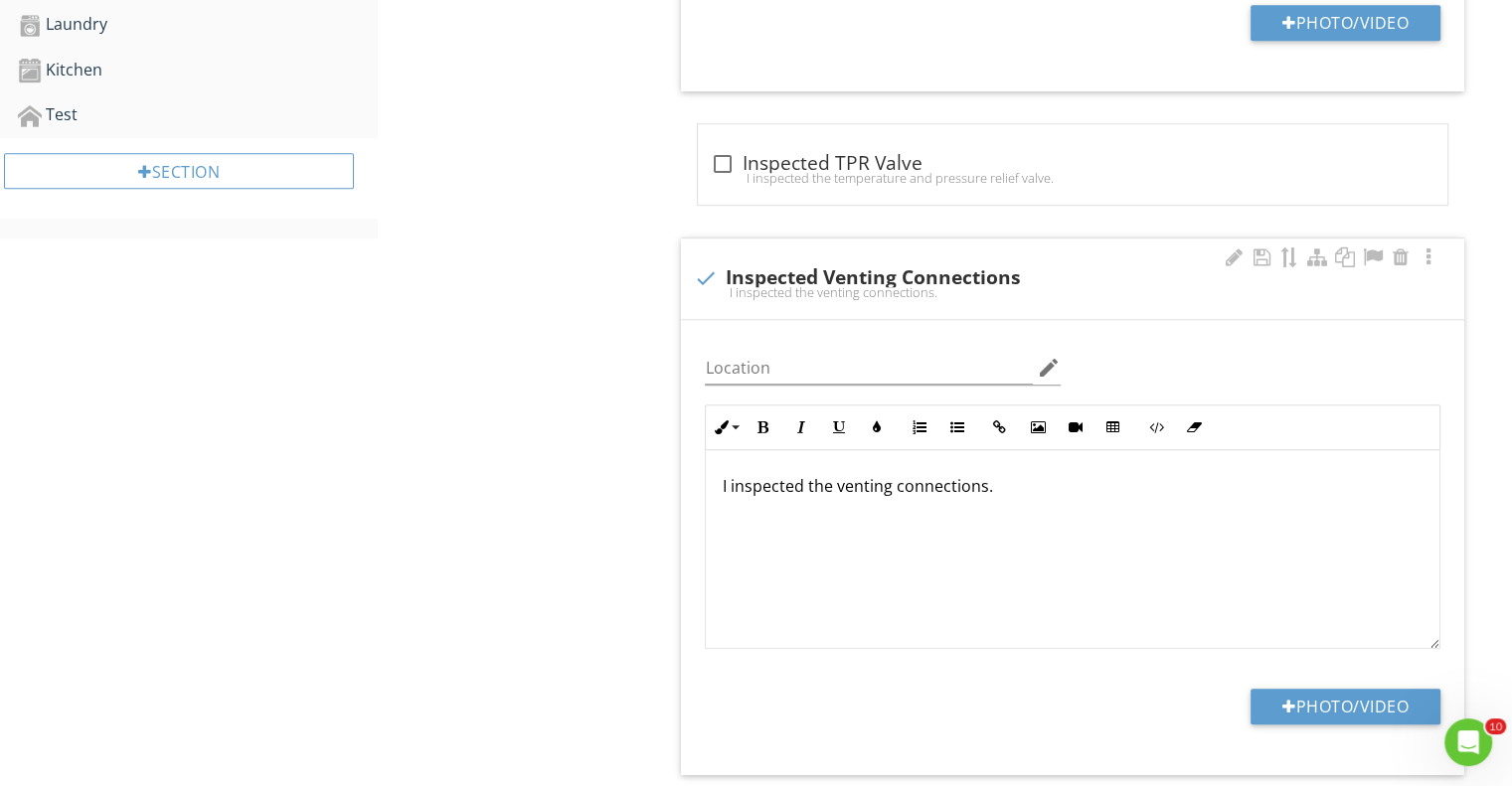 scroll, scrollTop: 0, scrollLeft: 0, axis: both 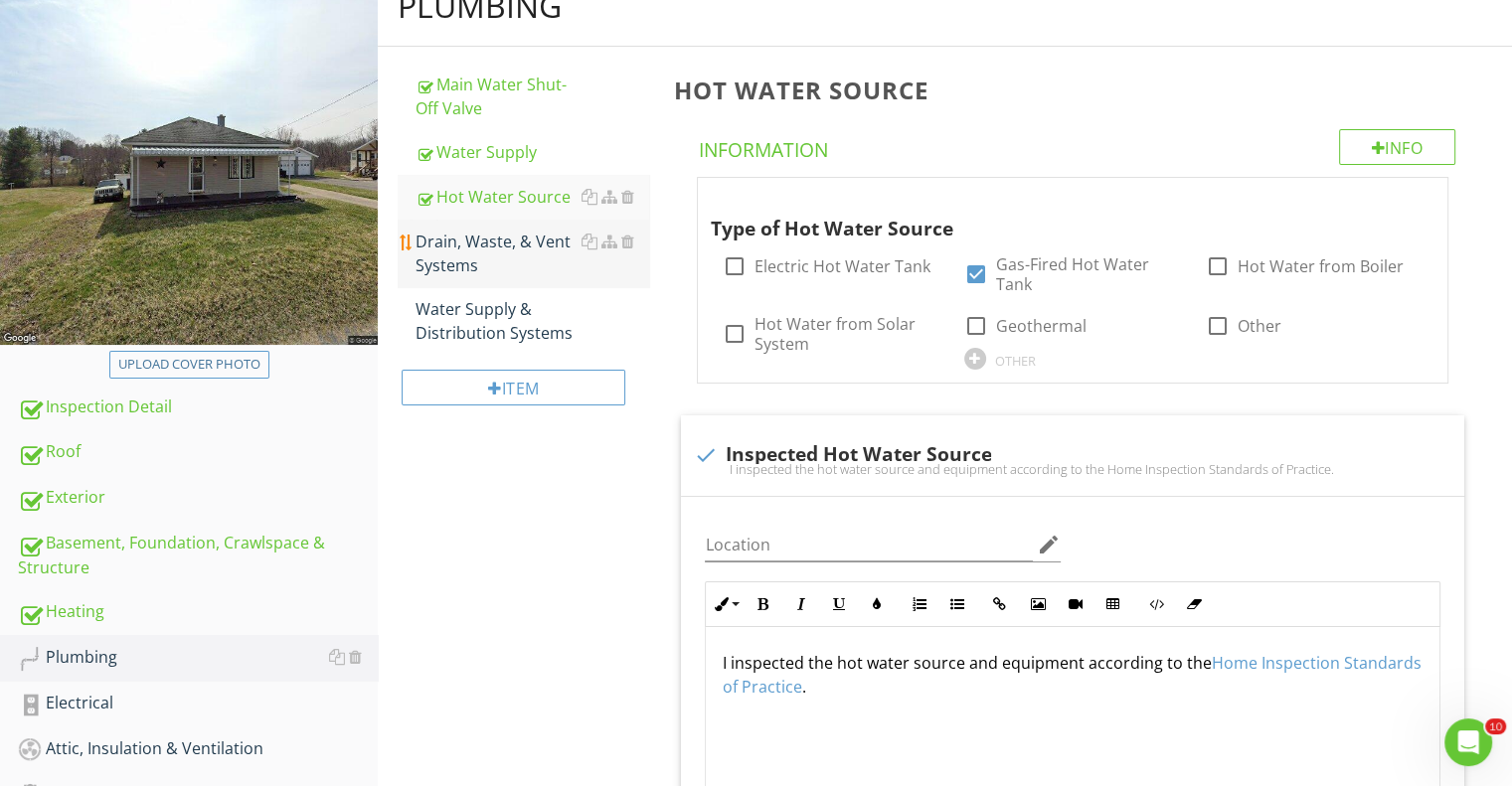 click on "Drain, Waste, & Vent Systems" at bounding box center [532, 253] 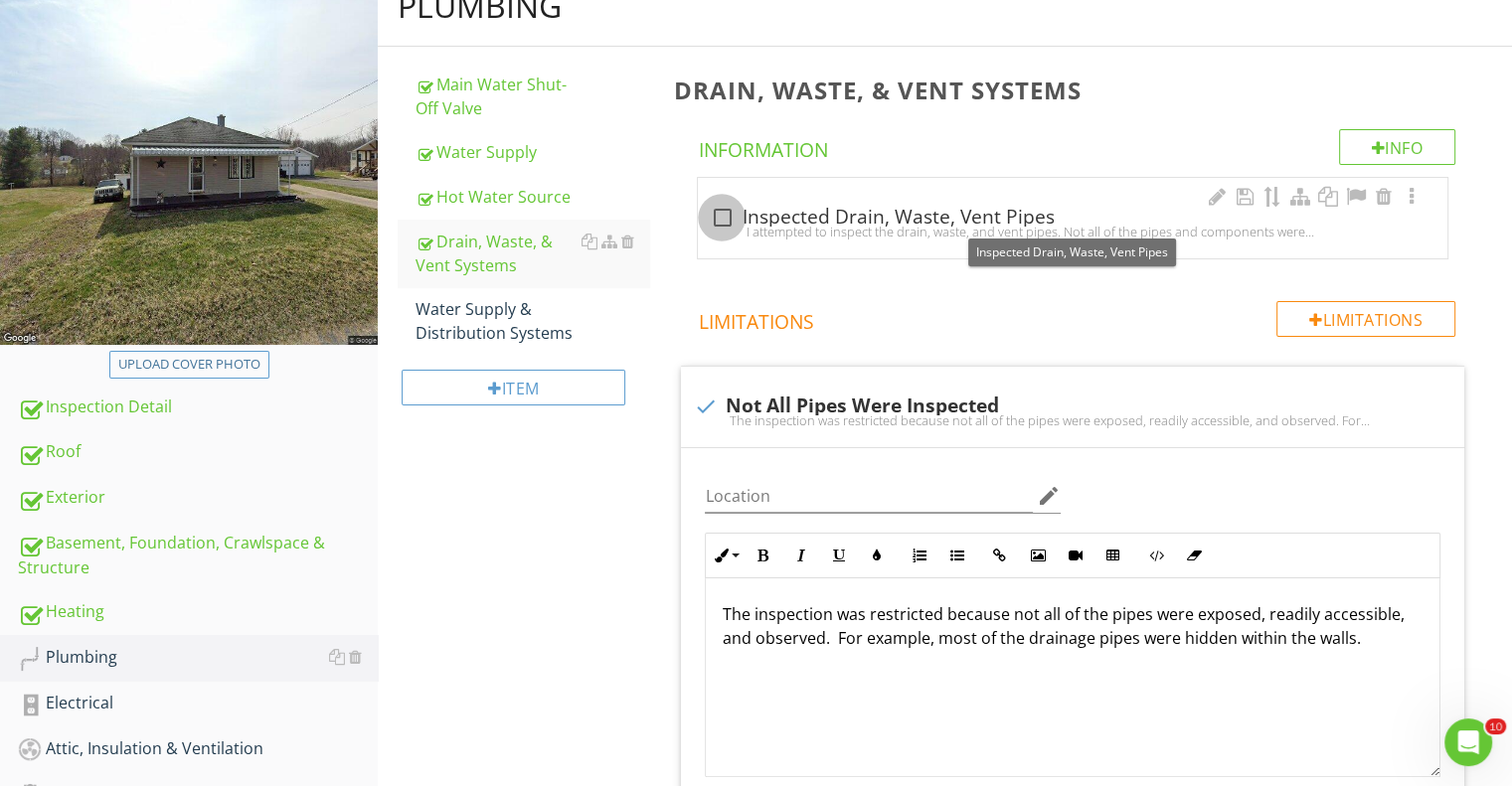 click at bounding box center (722, 218) 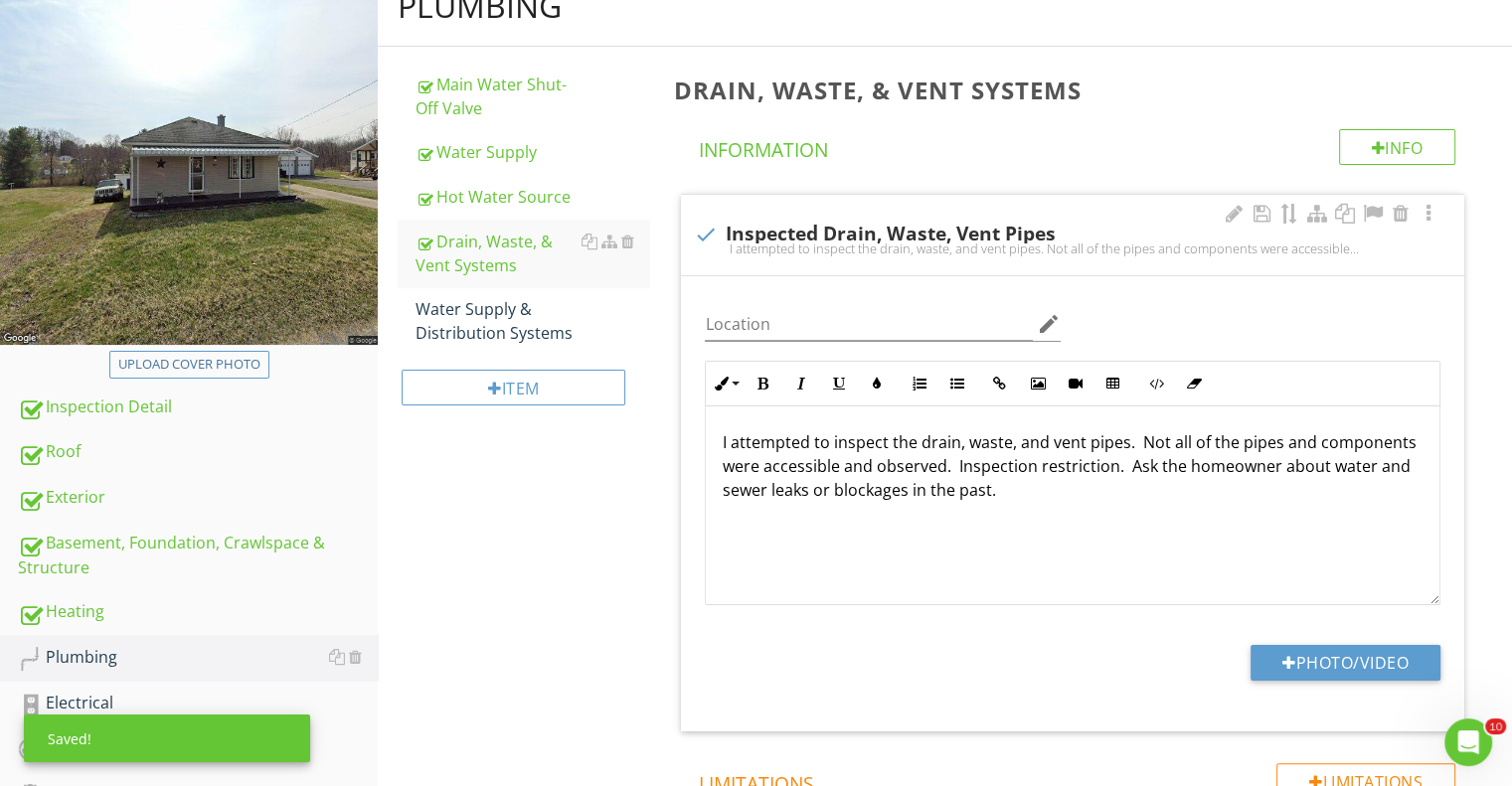 scroll, scrollTop: 0, scrollLeft: 0, axis: both 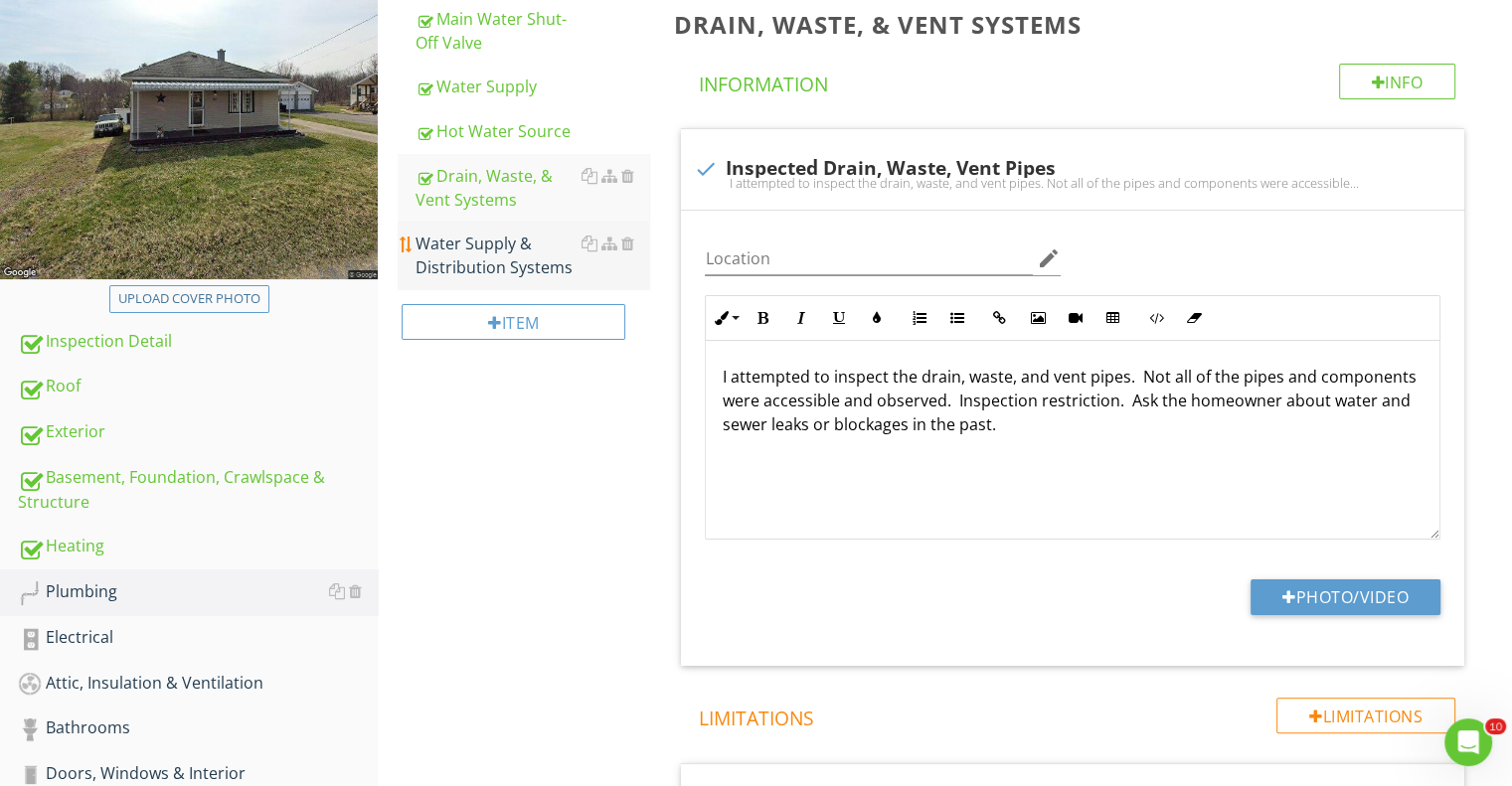click on "Water Supply & Distribution Systems" at bounding box center [532, 255] 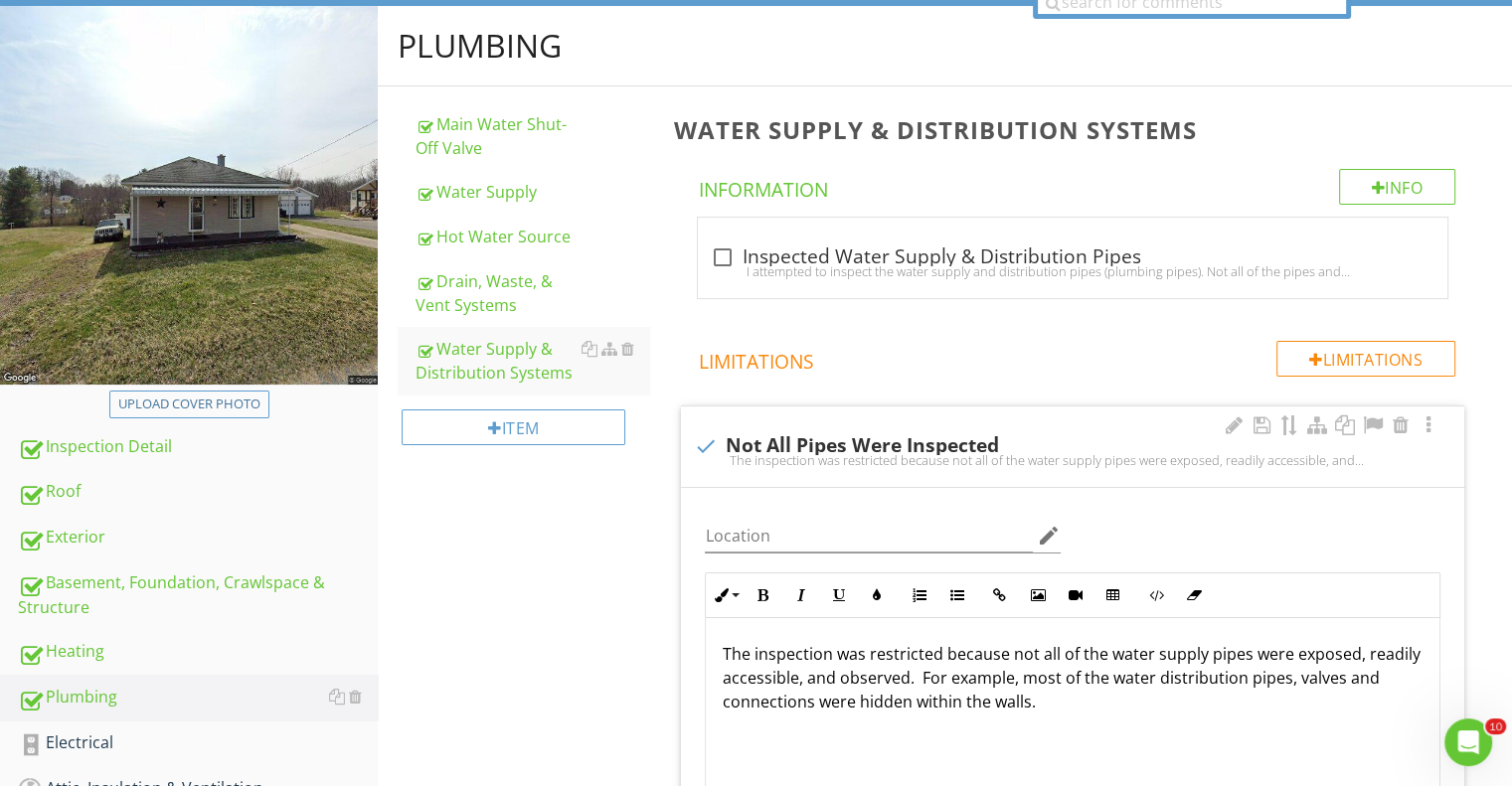 scroll, scrollTop: 0, scrollLeft: 0, axis: both 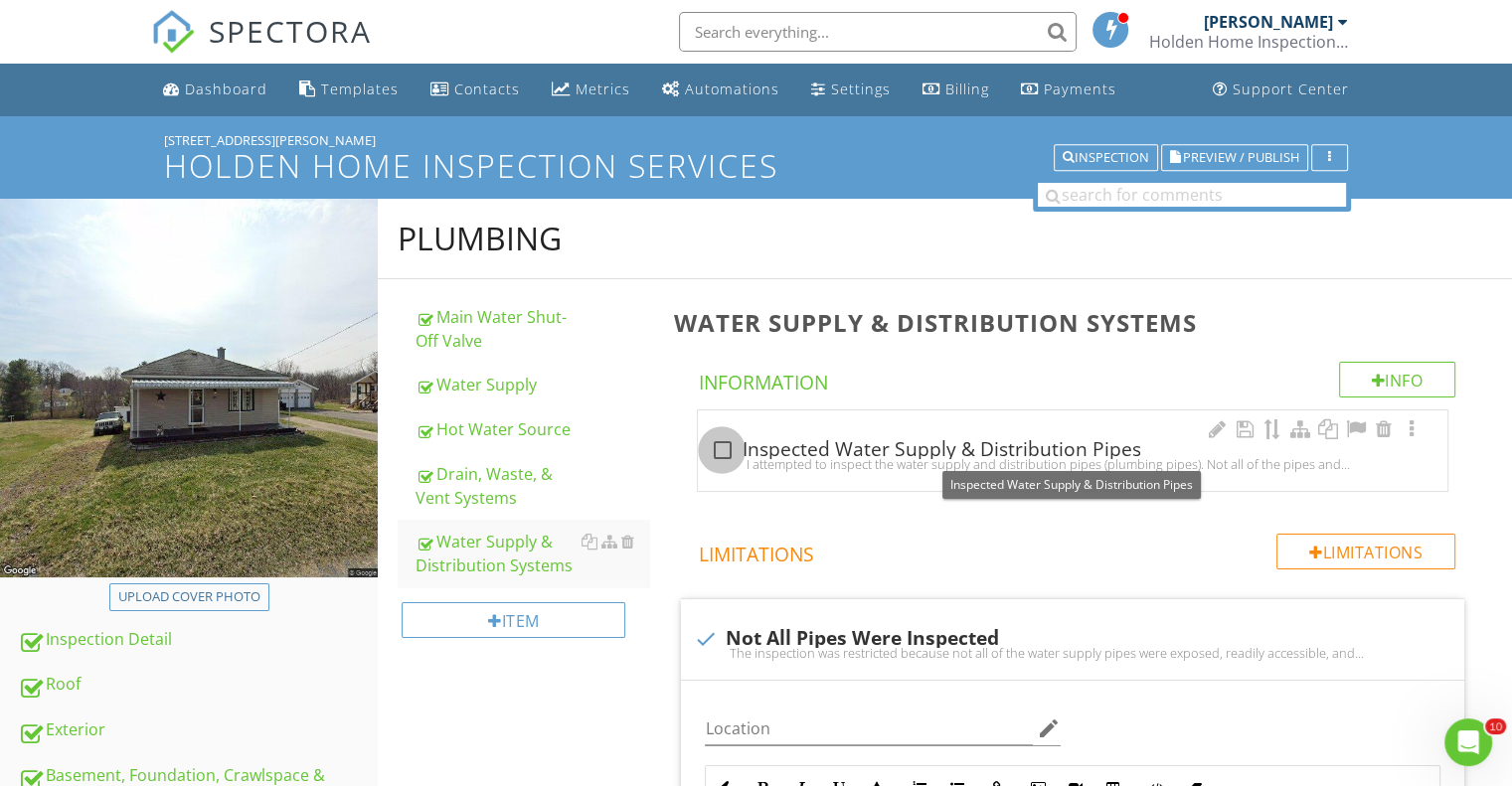 click at bounding box center (722, 450) 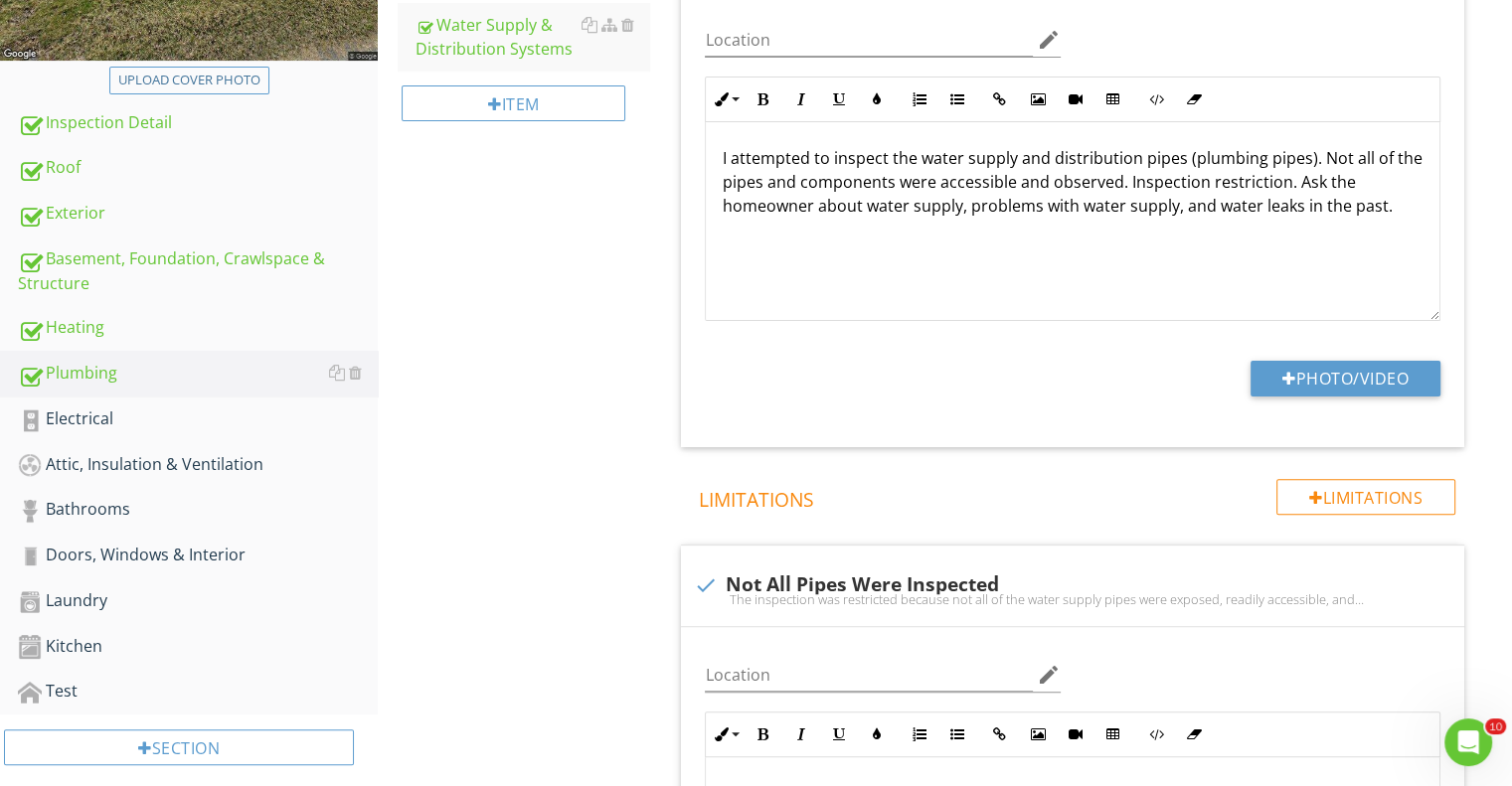 scroll, scrollTop: 442, scrollLeft: 0, axis: vertical 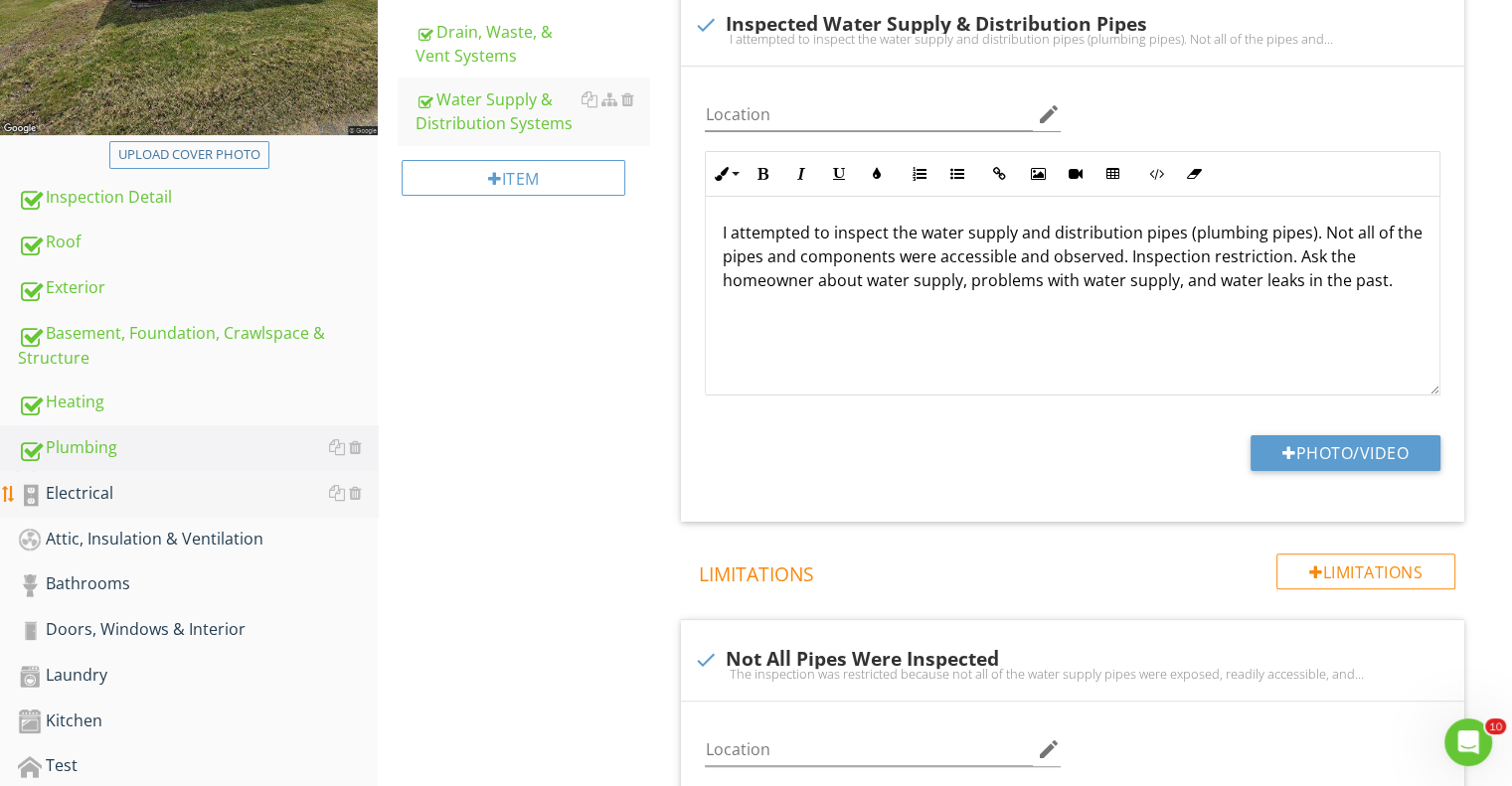 click on "Electrical" at bounding box center (198, 494) 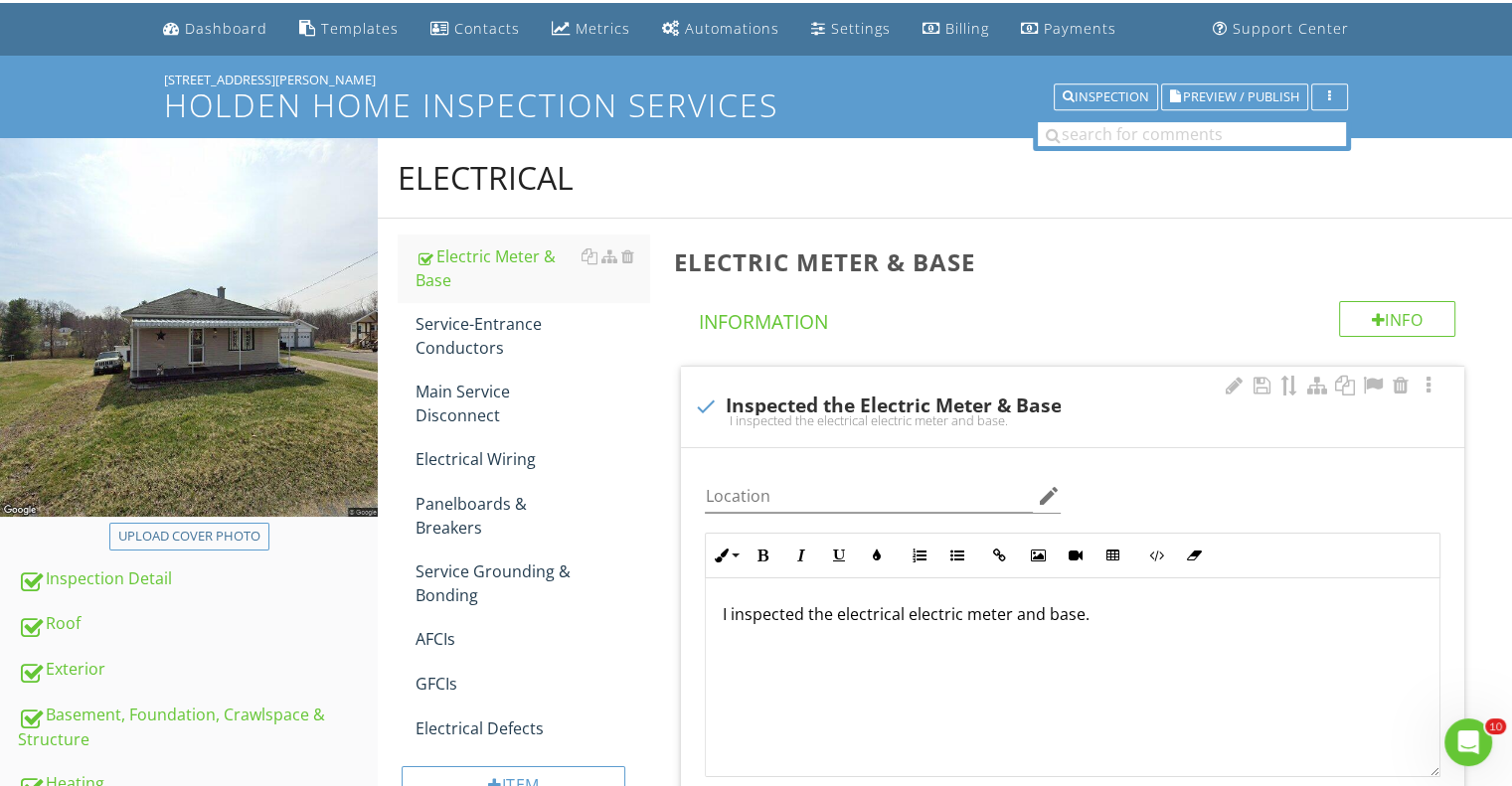 scroll, scrollTop: 0, scrollLeft: 0, axis: both 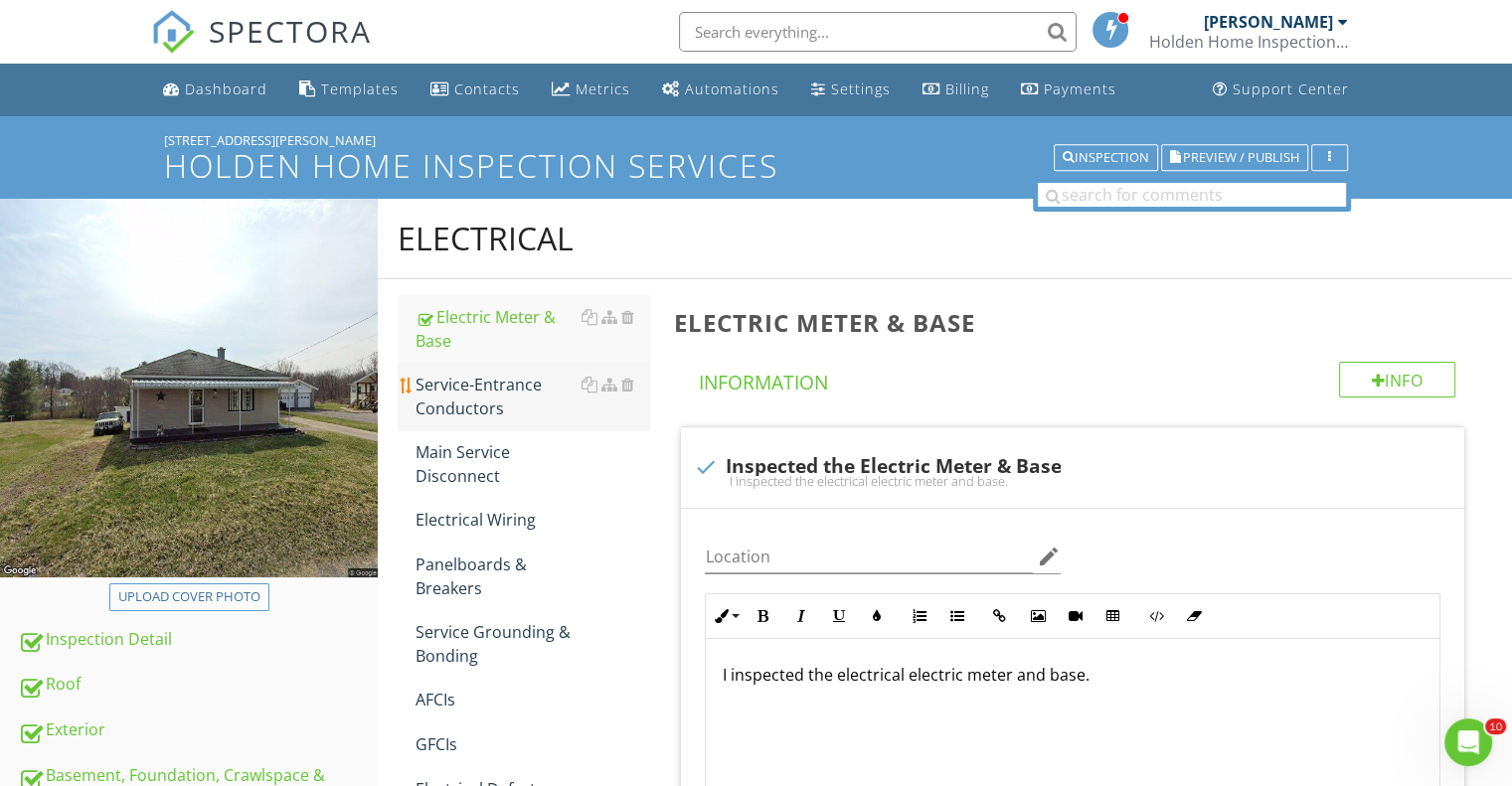 click on "Service-Entrance Conductors" at bounding box center (532, 396) 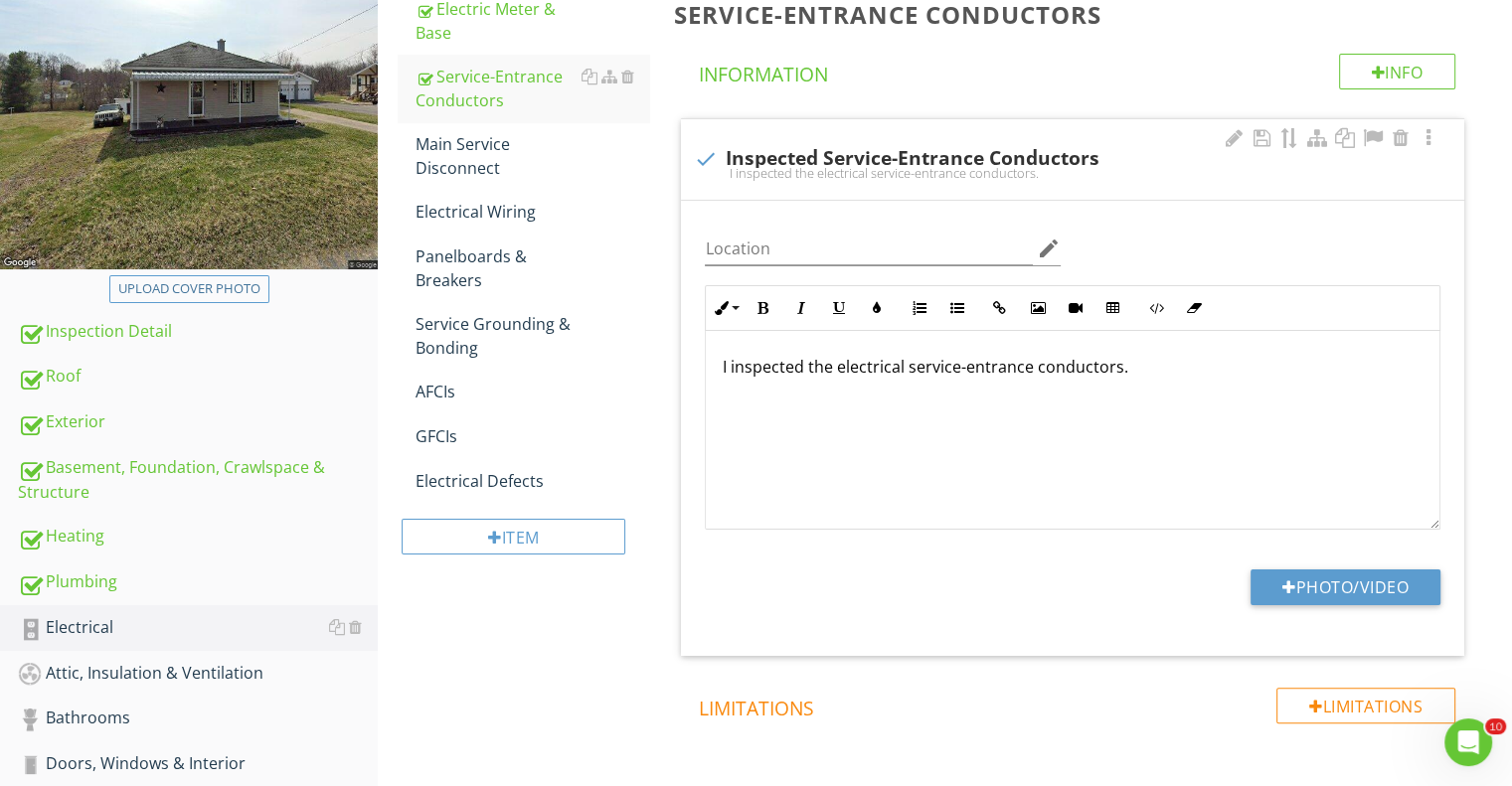 scroll, scrollTop: 126, scrollLeft: 0, axis: vertical 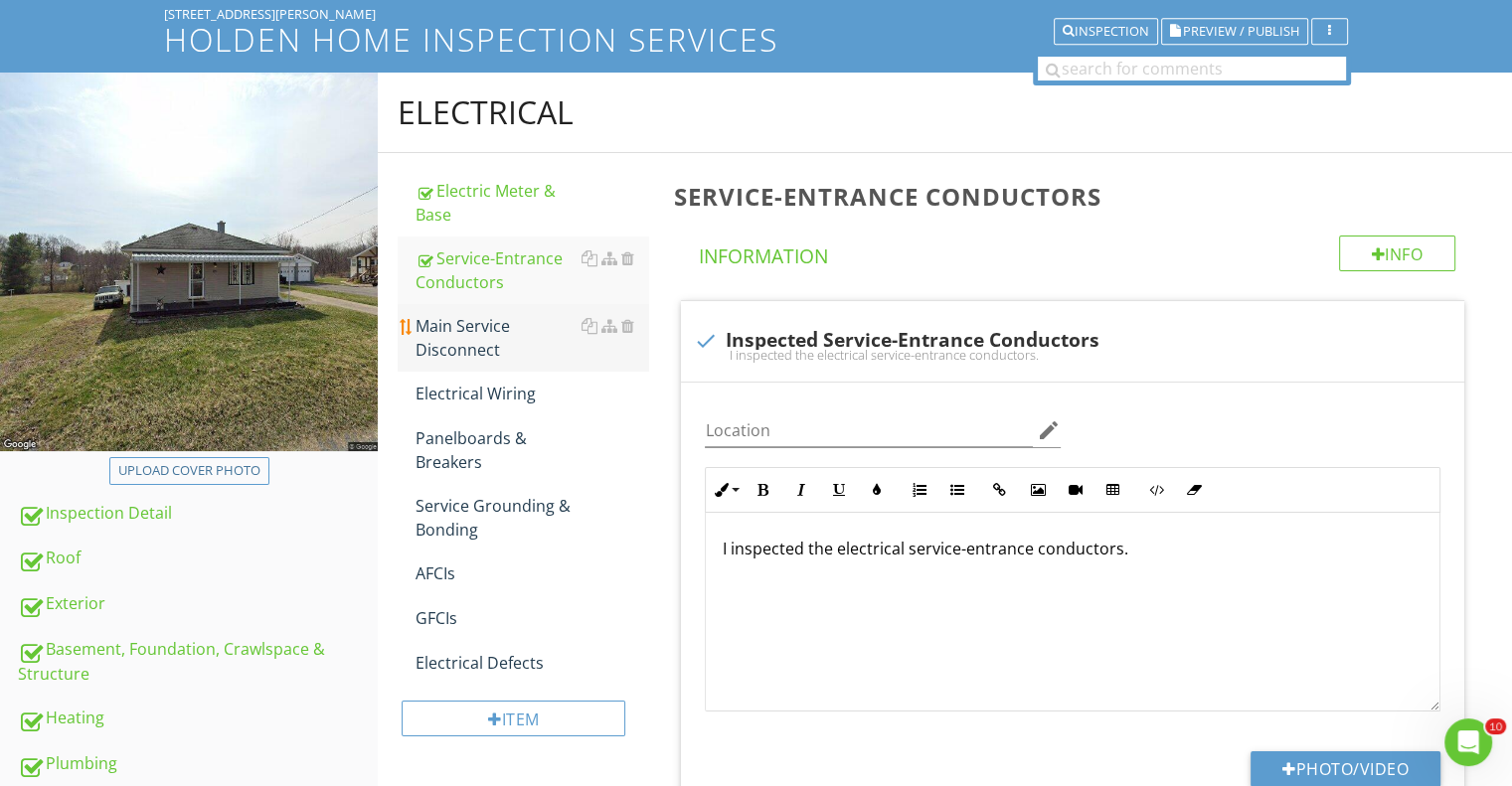 click on "Main Service Disconnect" at bounding box center (532, 338) 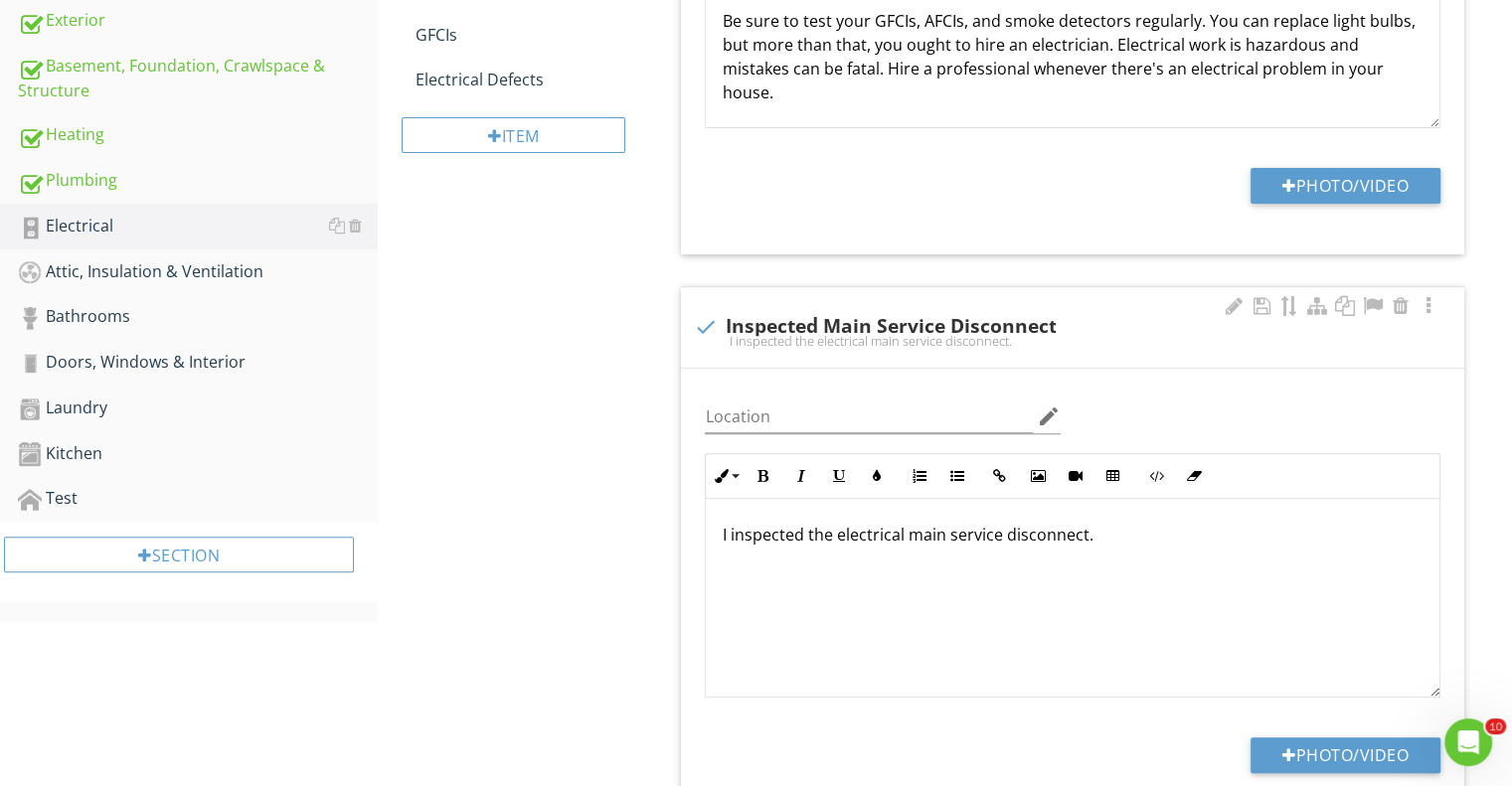 scroll, scrollTop: 822, scrollLeft: 0, axis: vertical 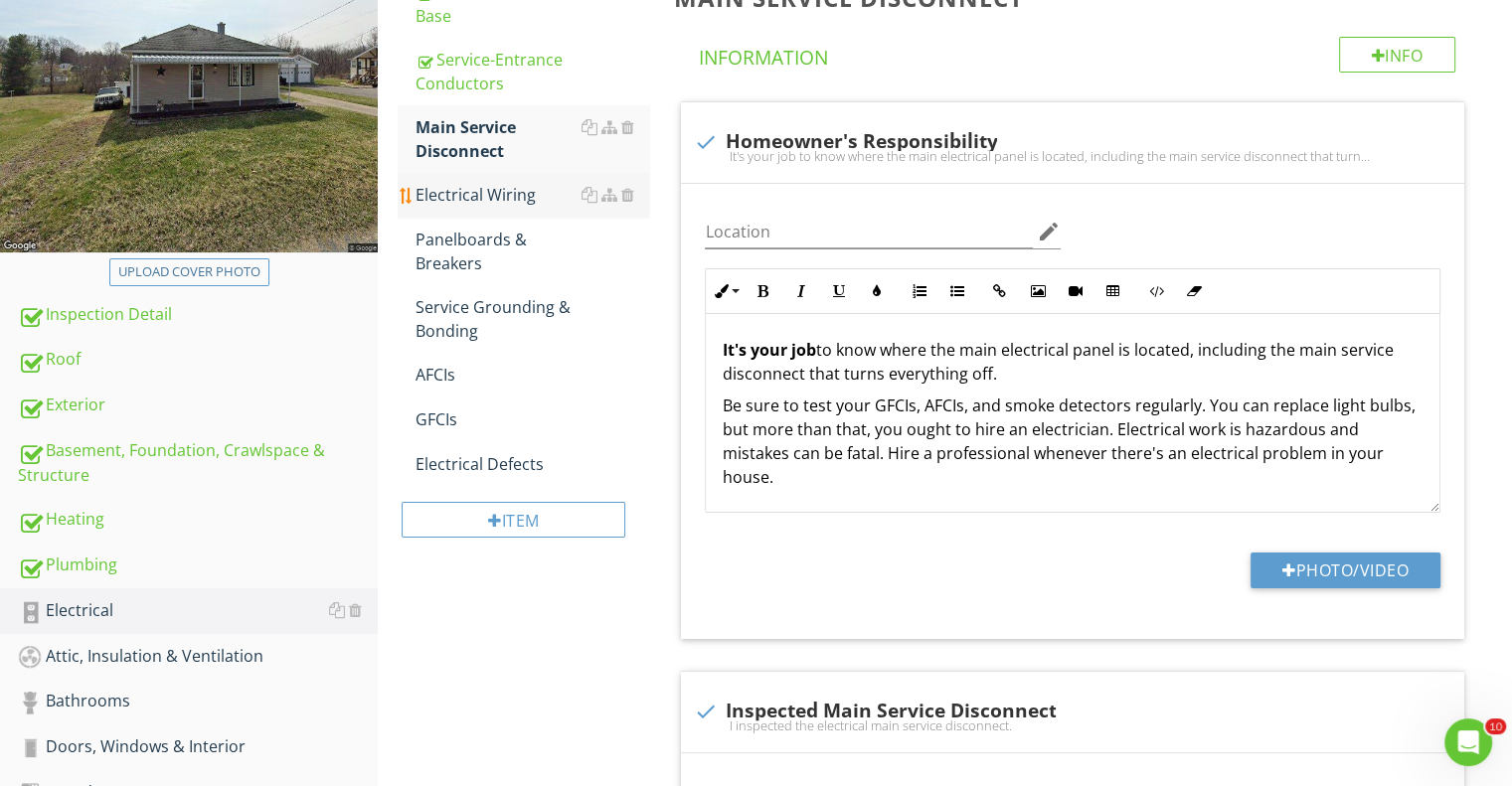 click on "Electrical Wiring" at bounding box center [532, 195] 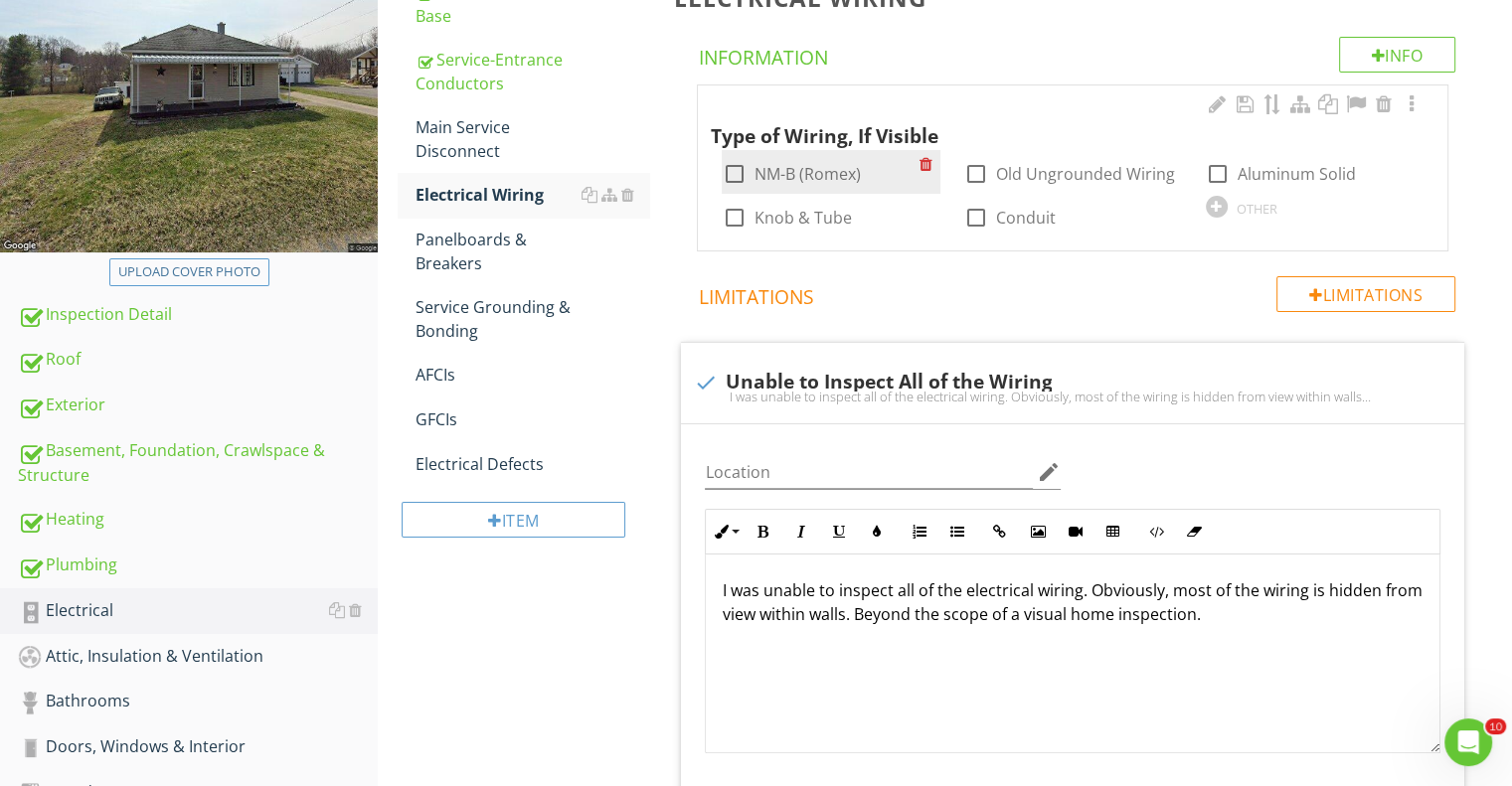click at bounding box center [734, 174] 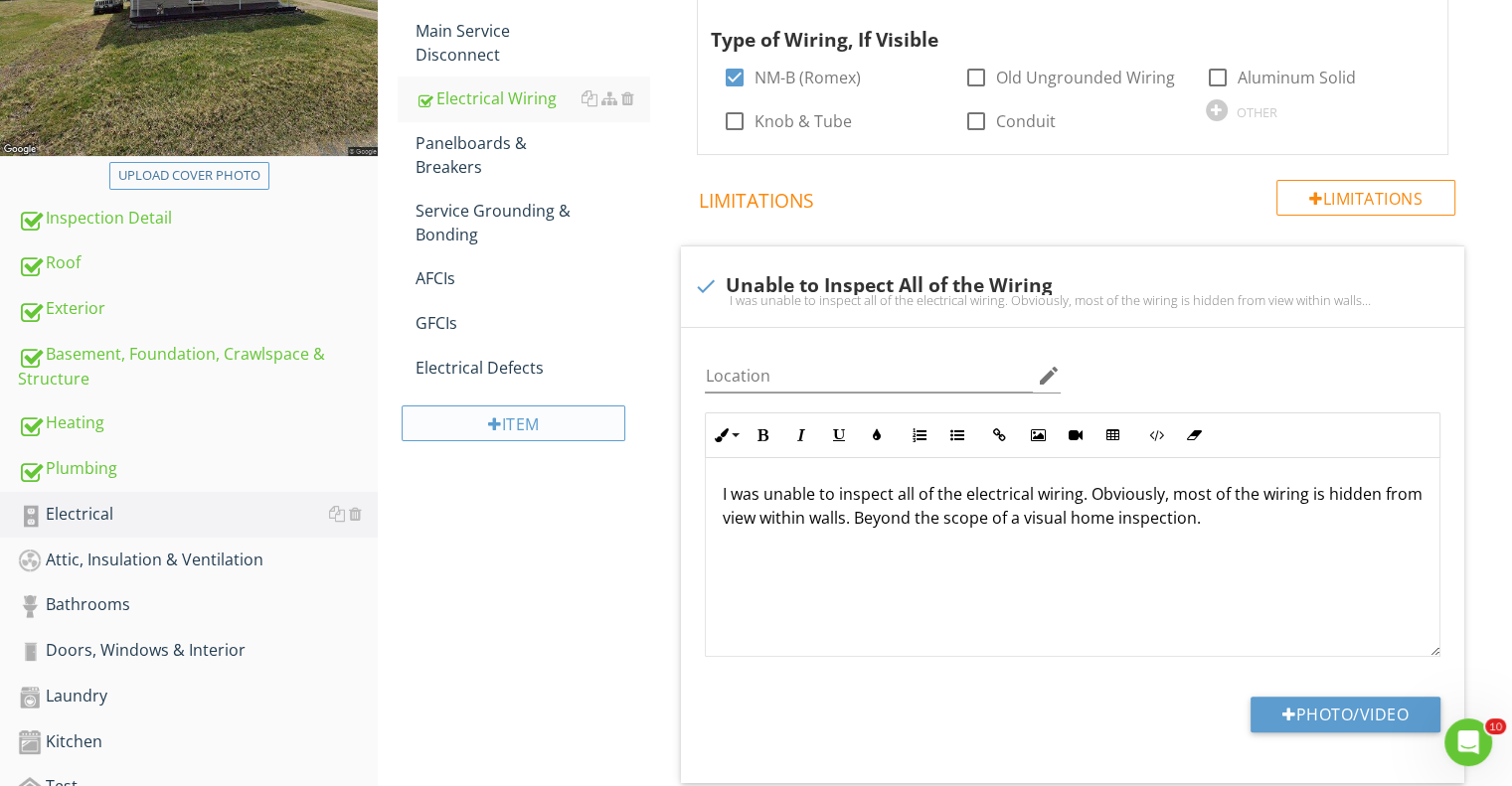 scroll, scrollTop: 302, scrollLeft: 0, axis: vertical 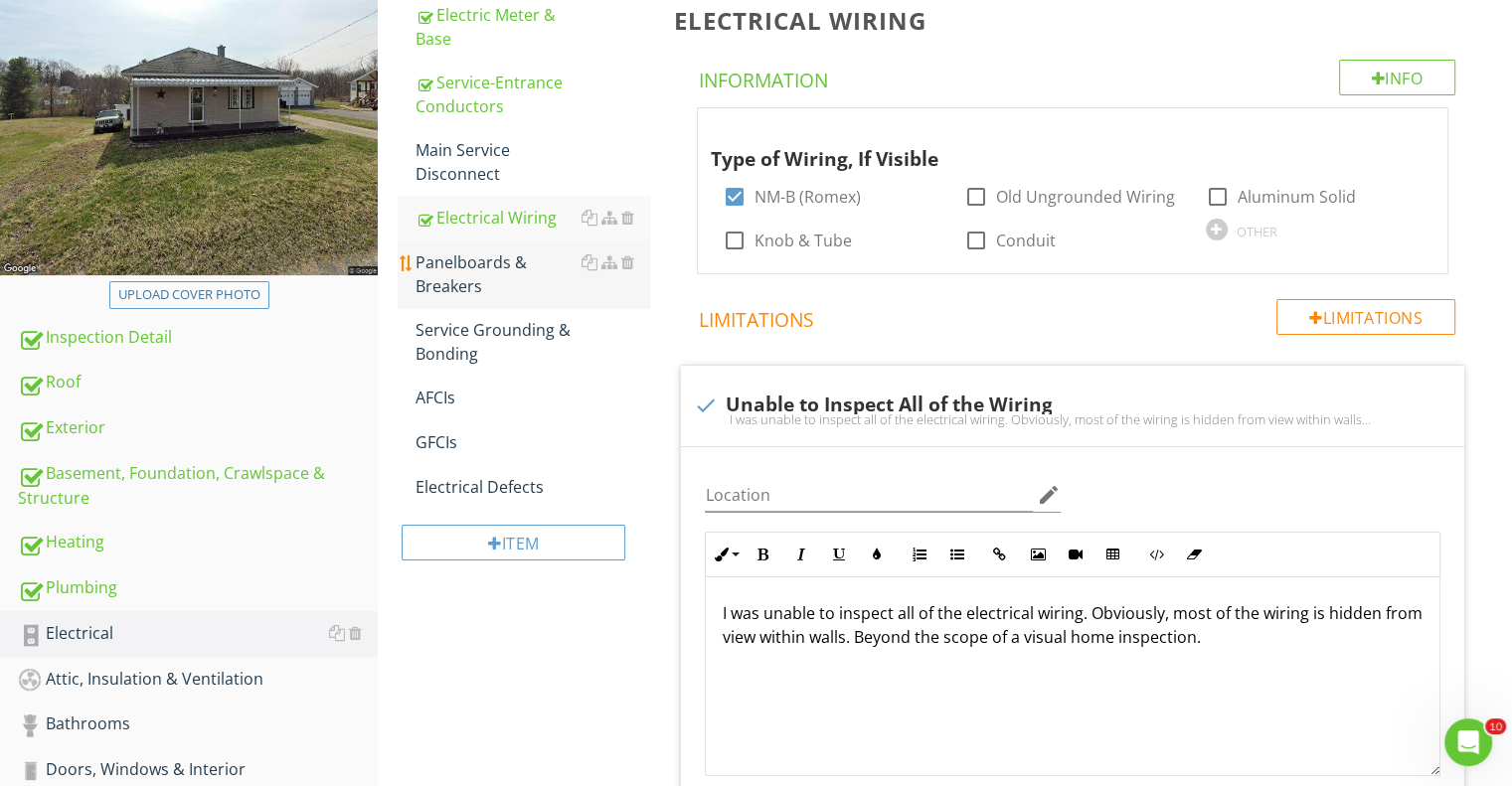 click on "Panelboards & Breakers" at bounding box center (532, 274) 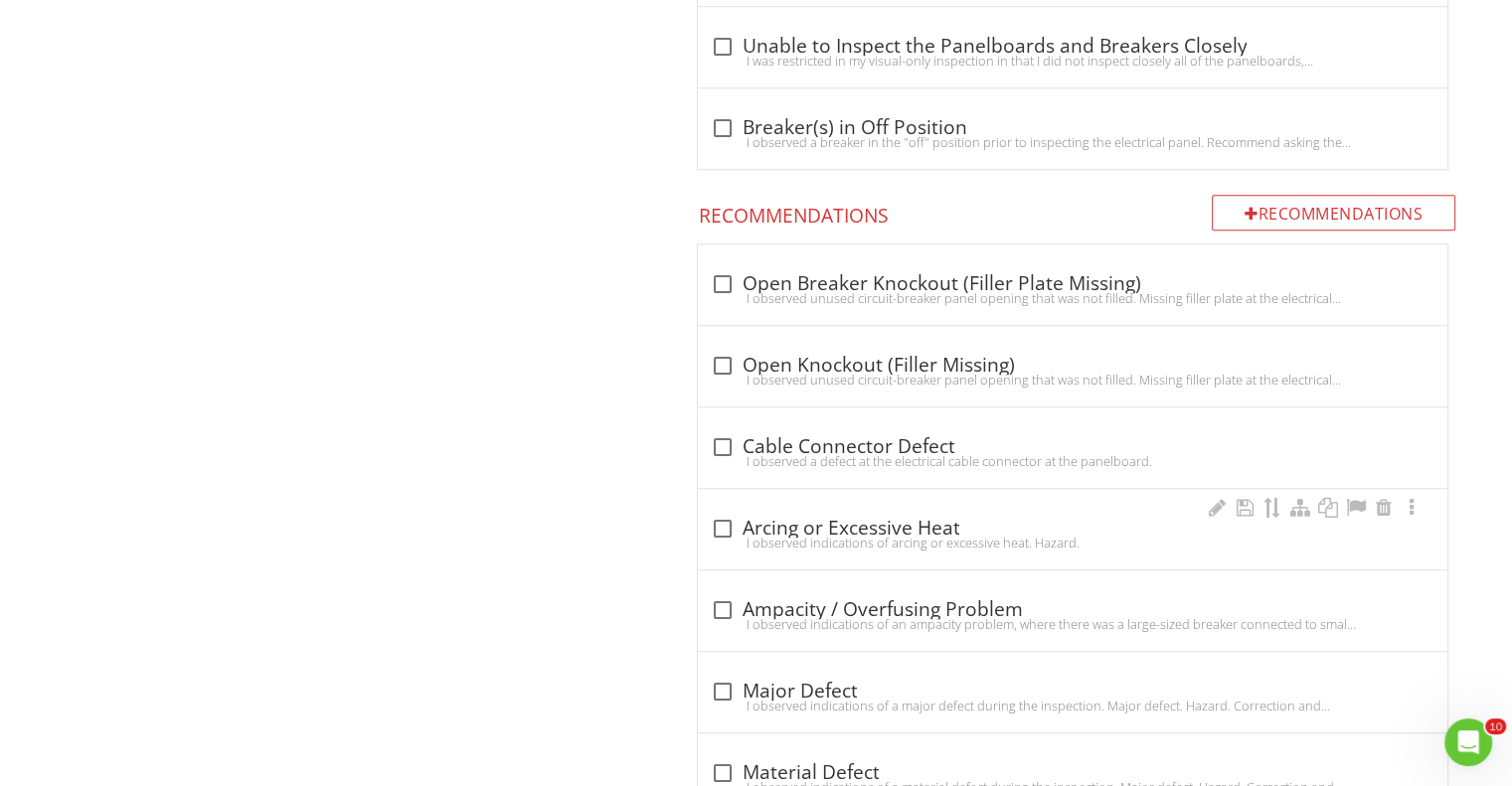 scroll, scrollTop: 1689, scrollLeft: 0, axis: vertical 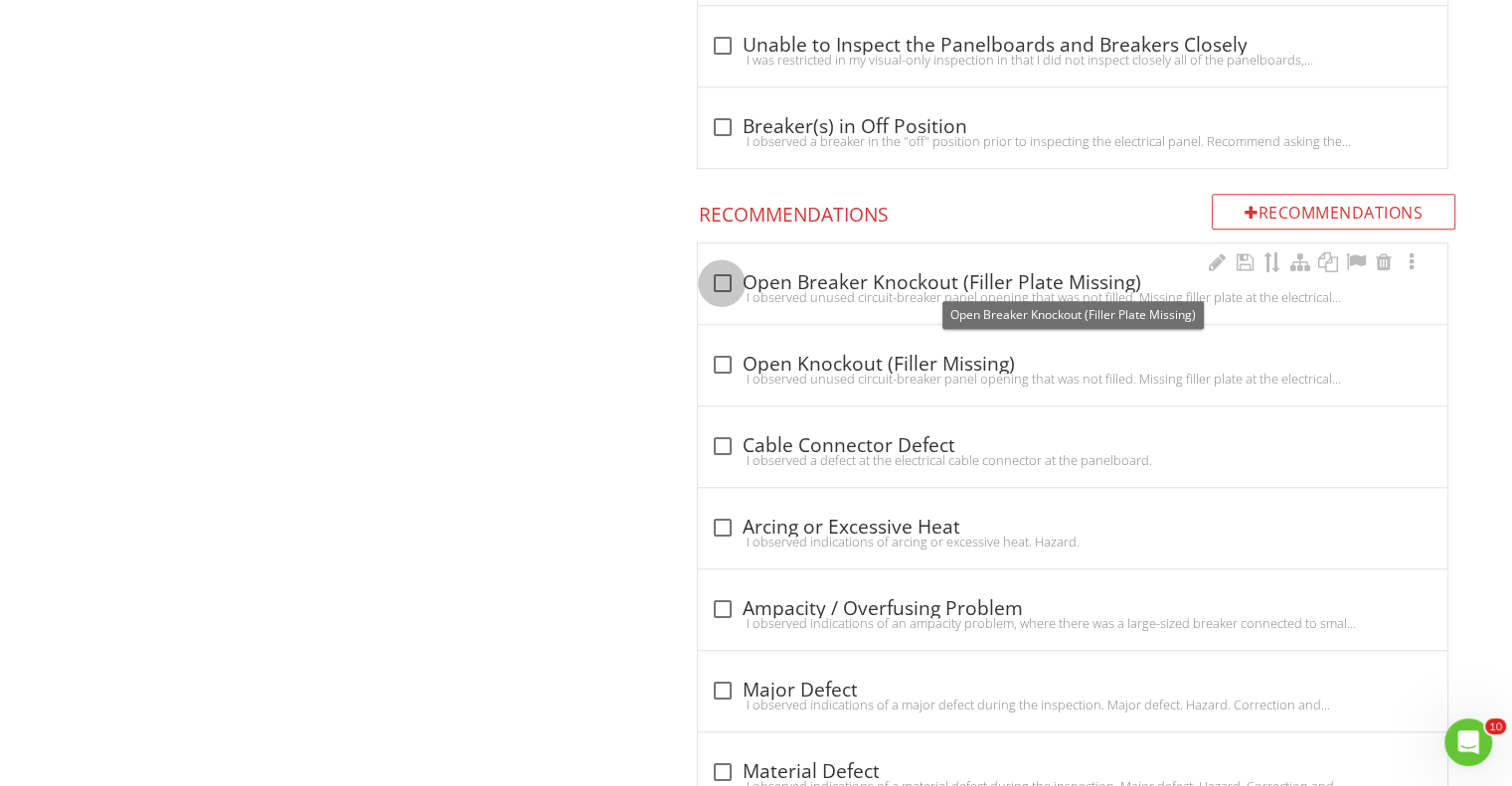 click at bounding box center [722, 283] 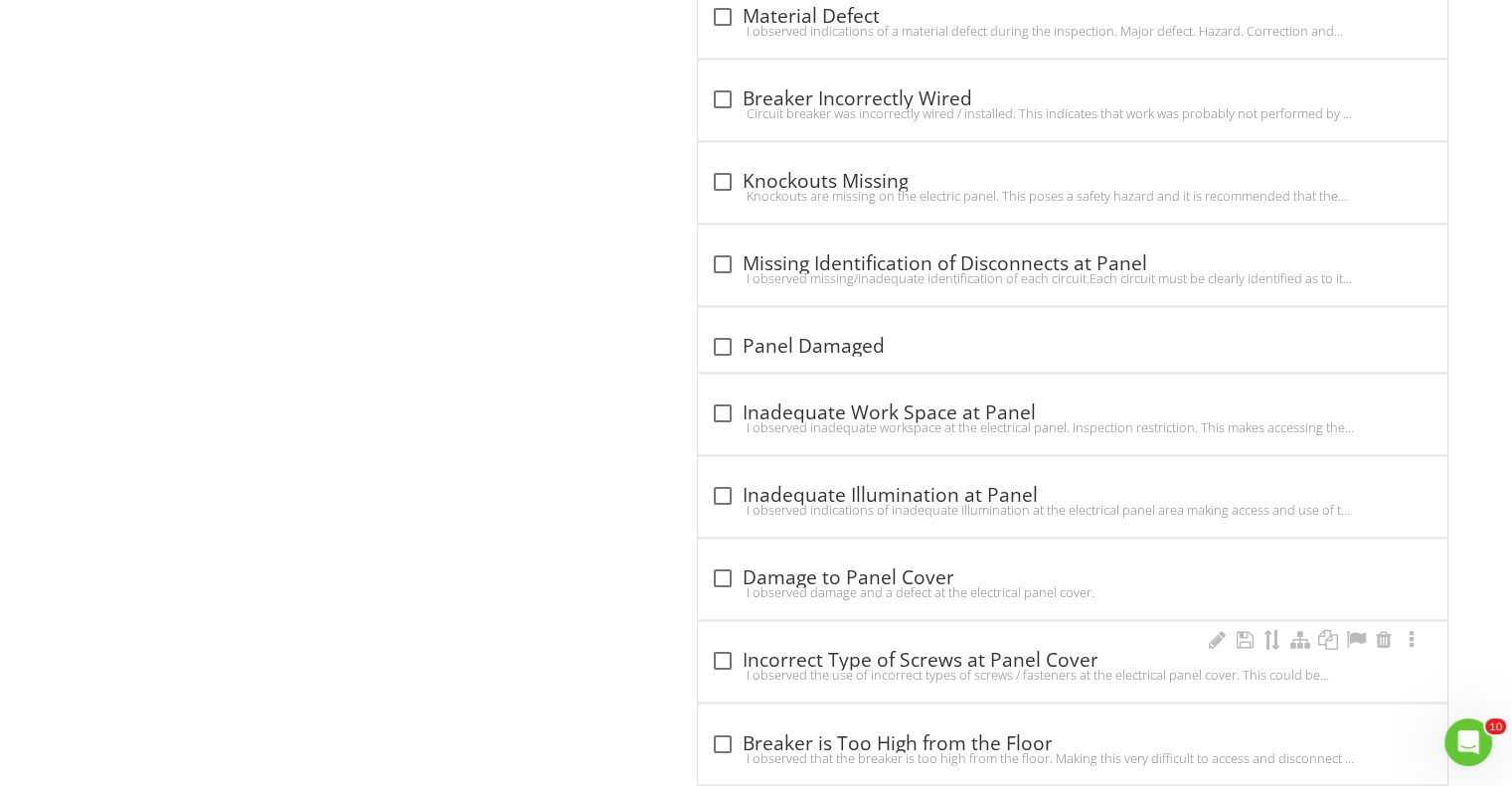 scroll, scrollTop: 3080, scrollLeft: 0, axis: vertical 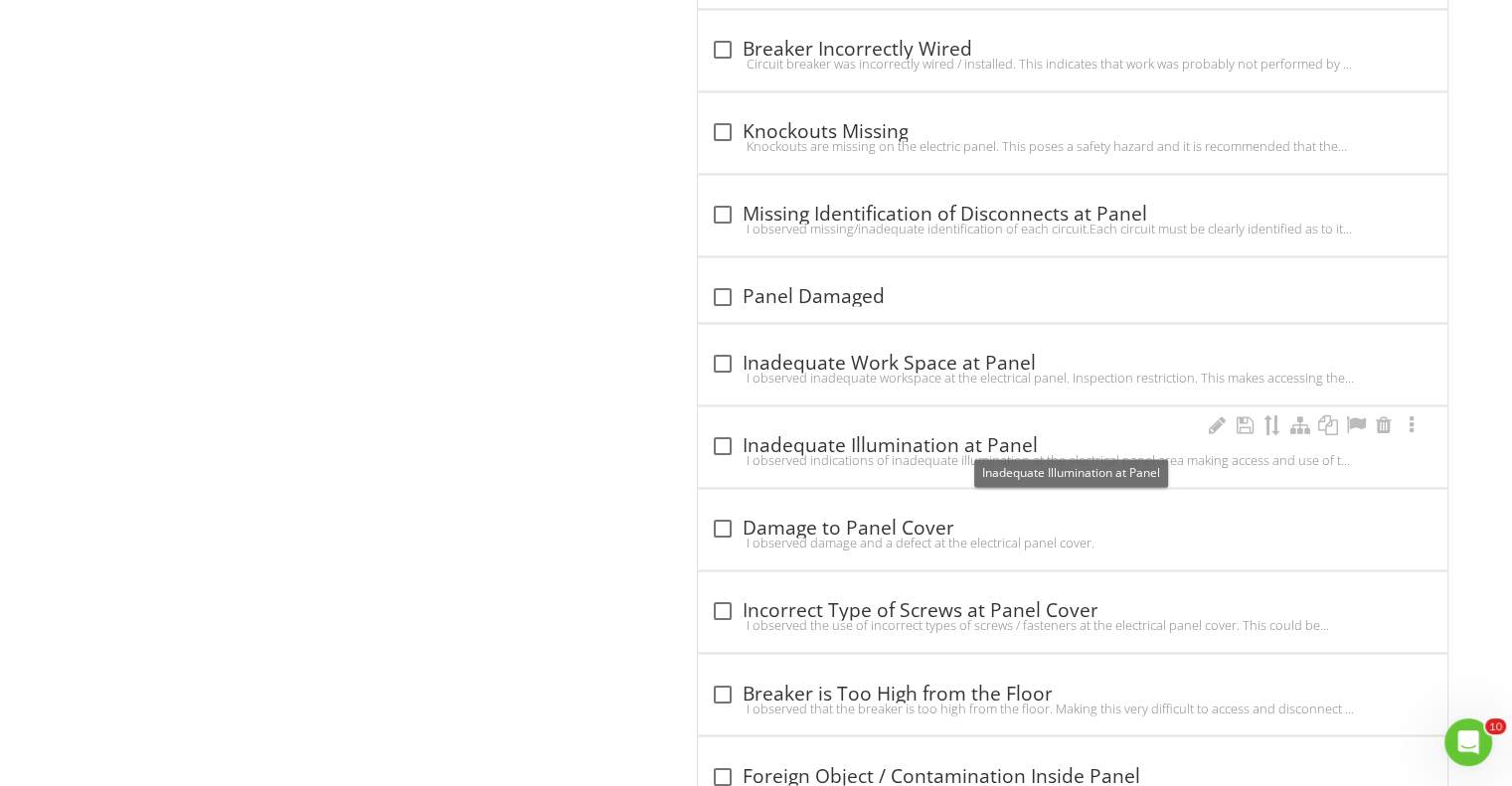 click at bounding box center (722, 446) 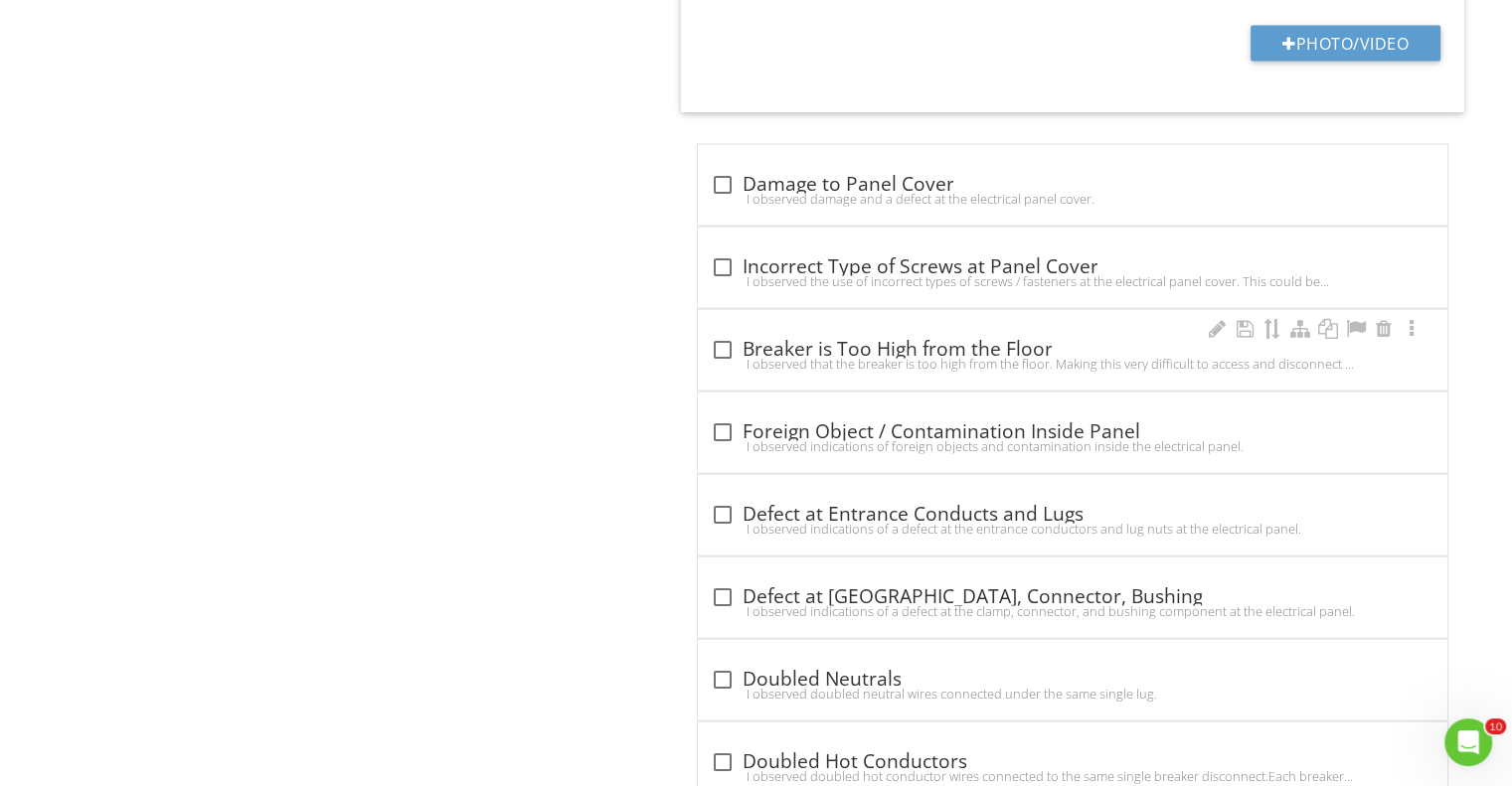 scroll, scrollTop: 4074, scrollLeft: 0, axis: vertical 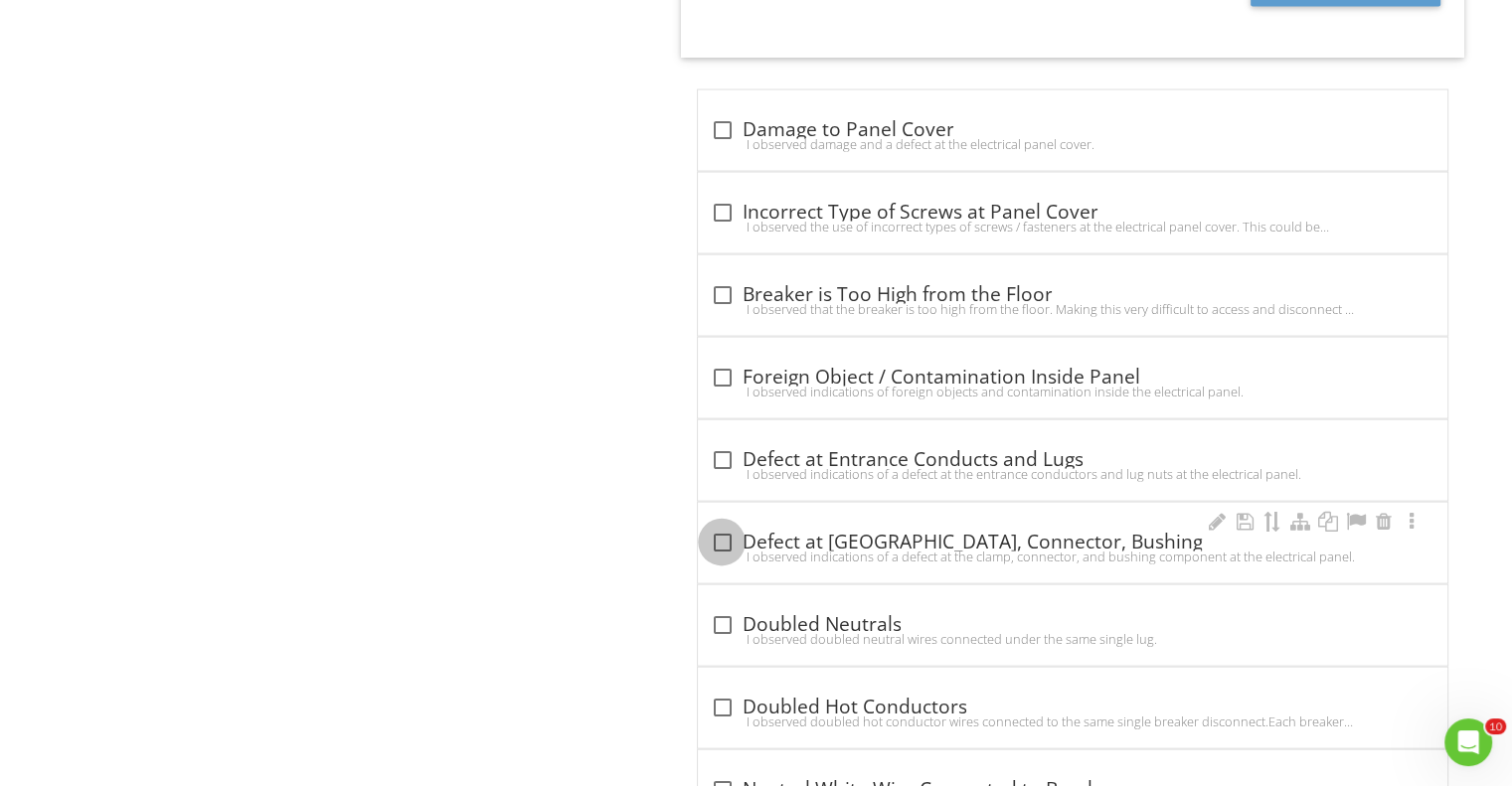click at bounding box center (722, 543) 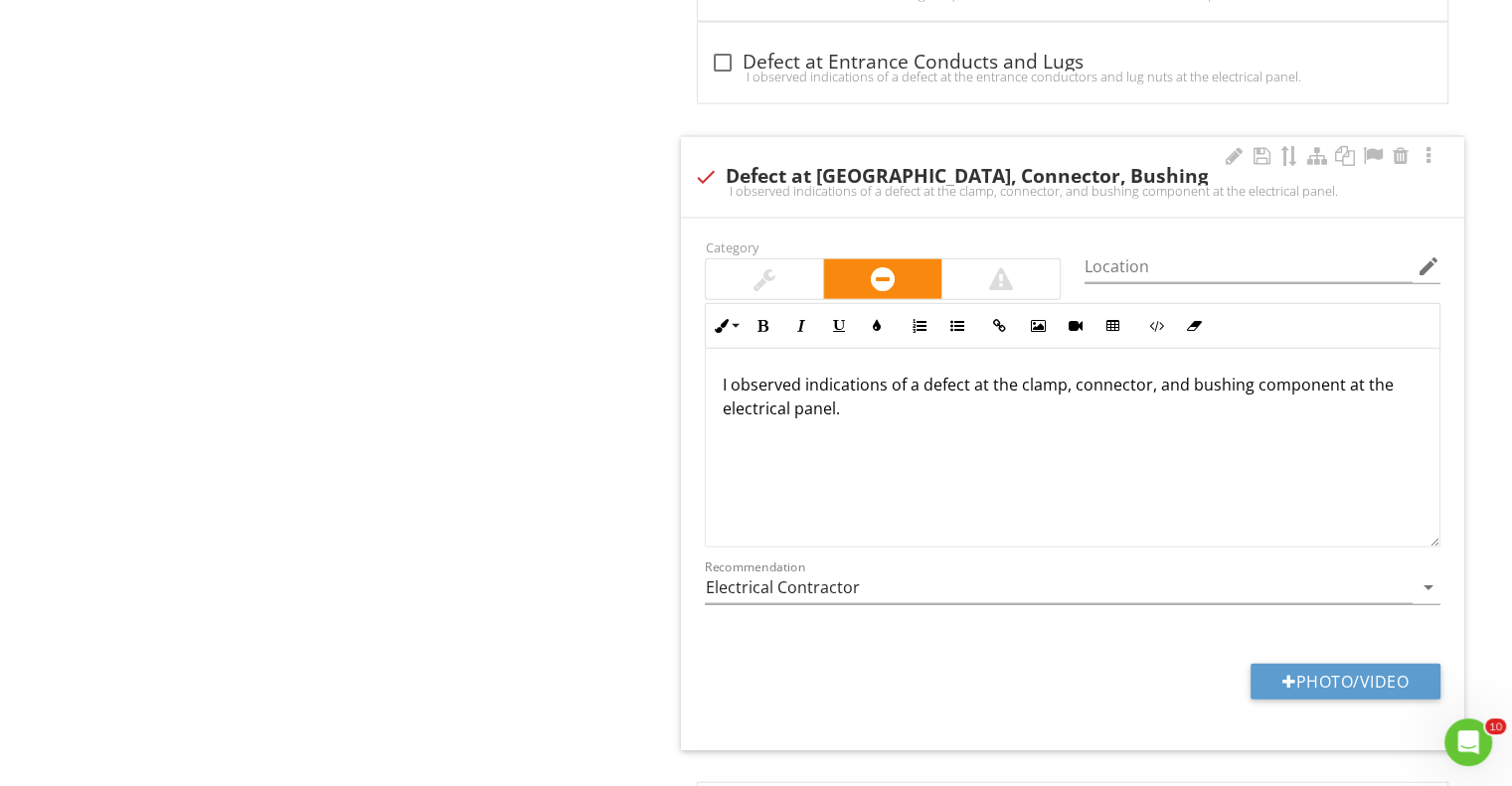 scroll, scrollTop: 4372, scrollLeft: 0, axis: vertical 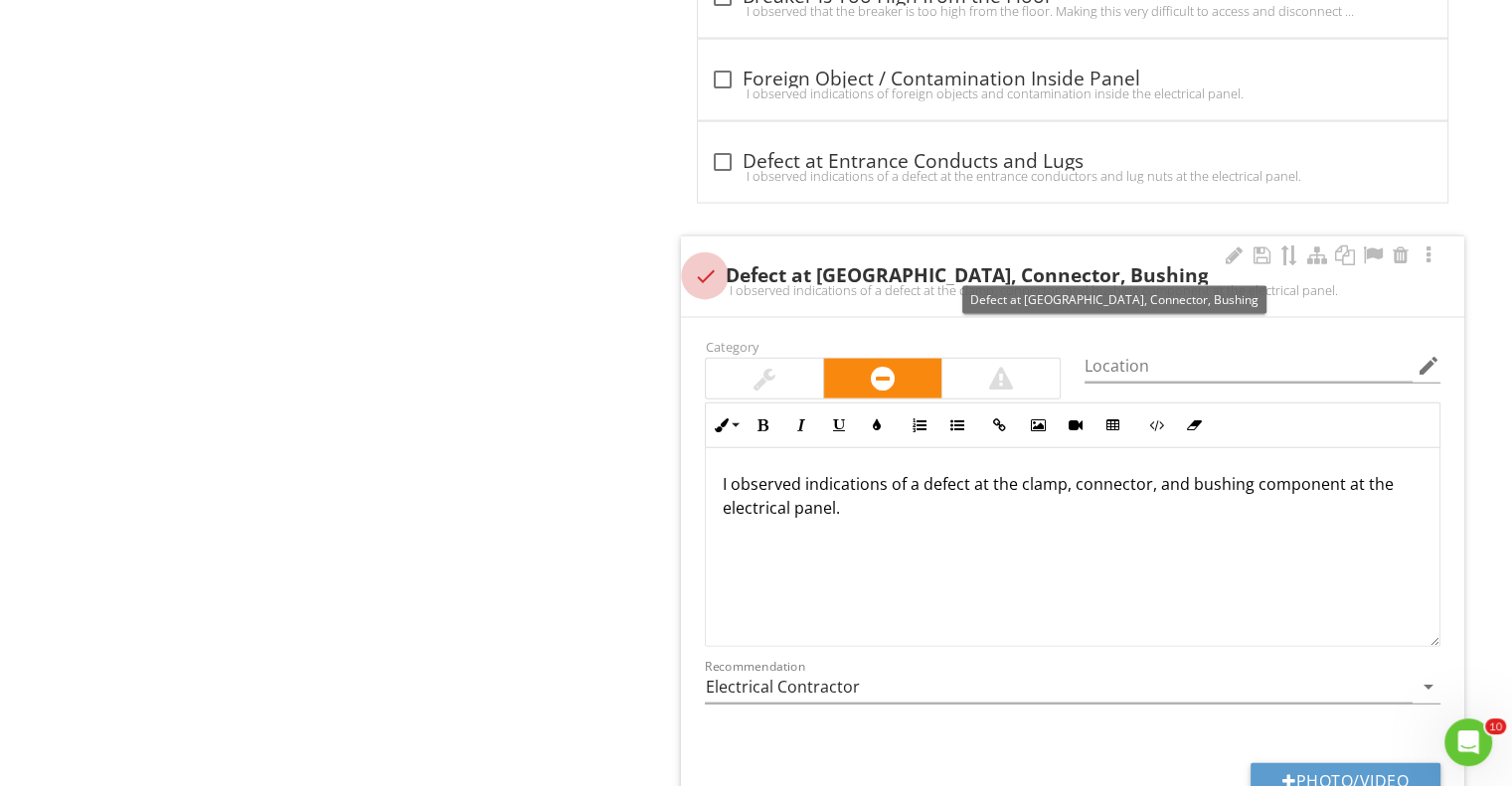click at bounding box center (705, 276) 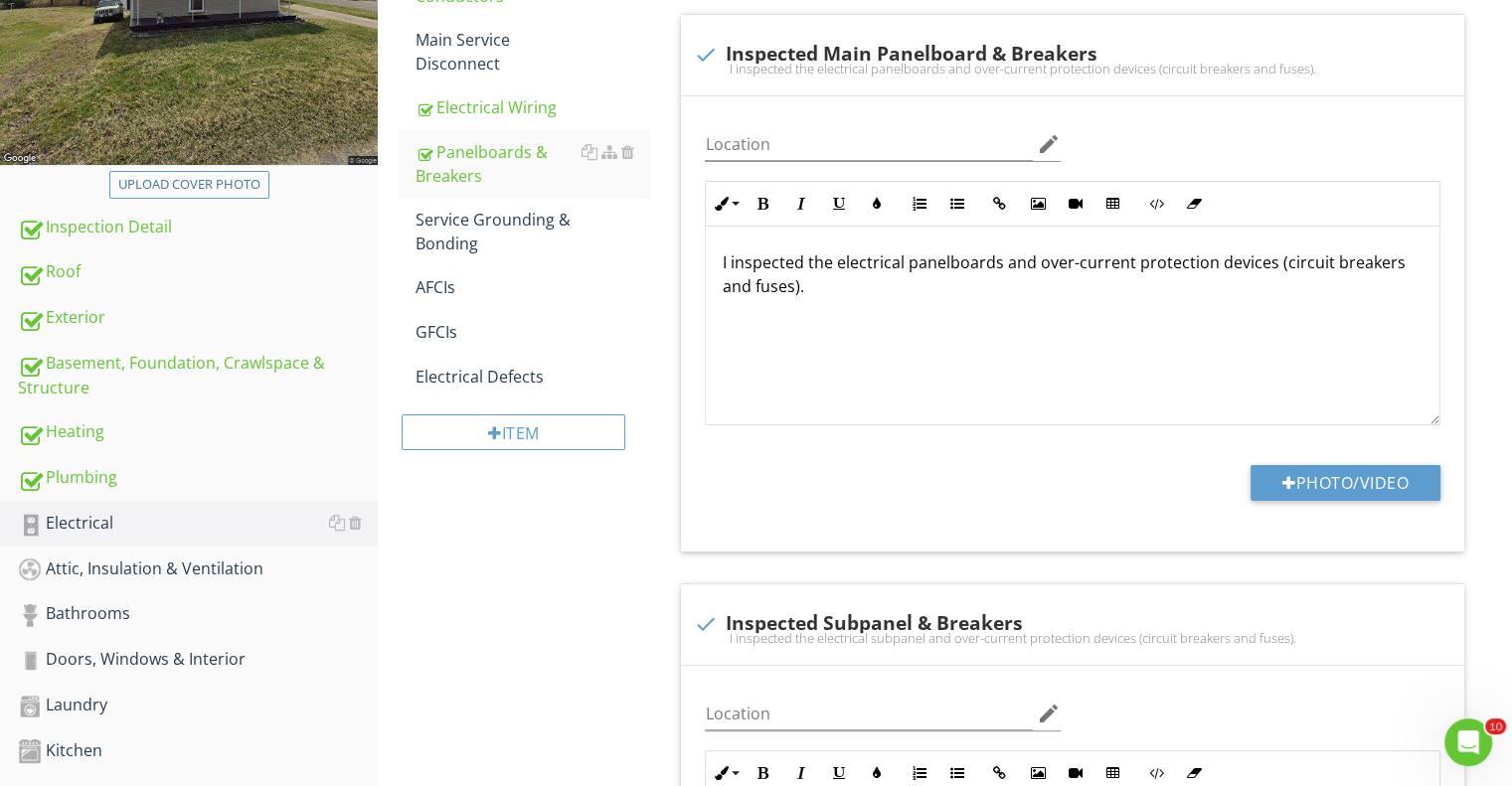 scroll, scrollTop: 405, scrollLeft: 0, axis: vertical 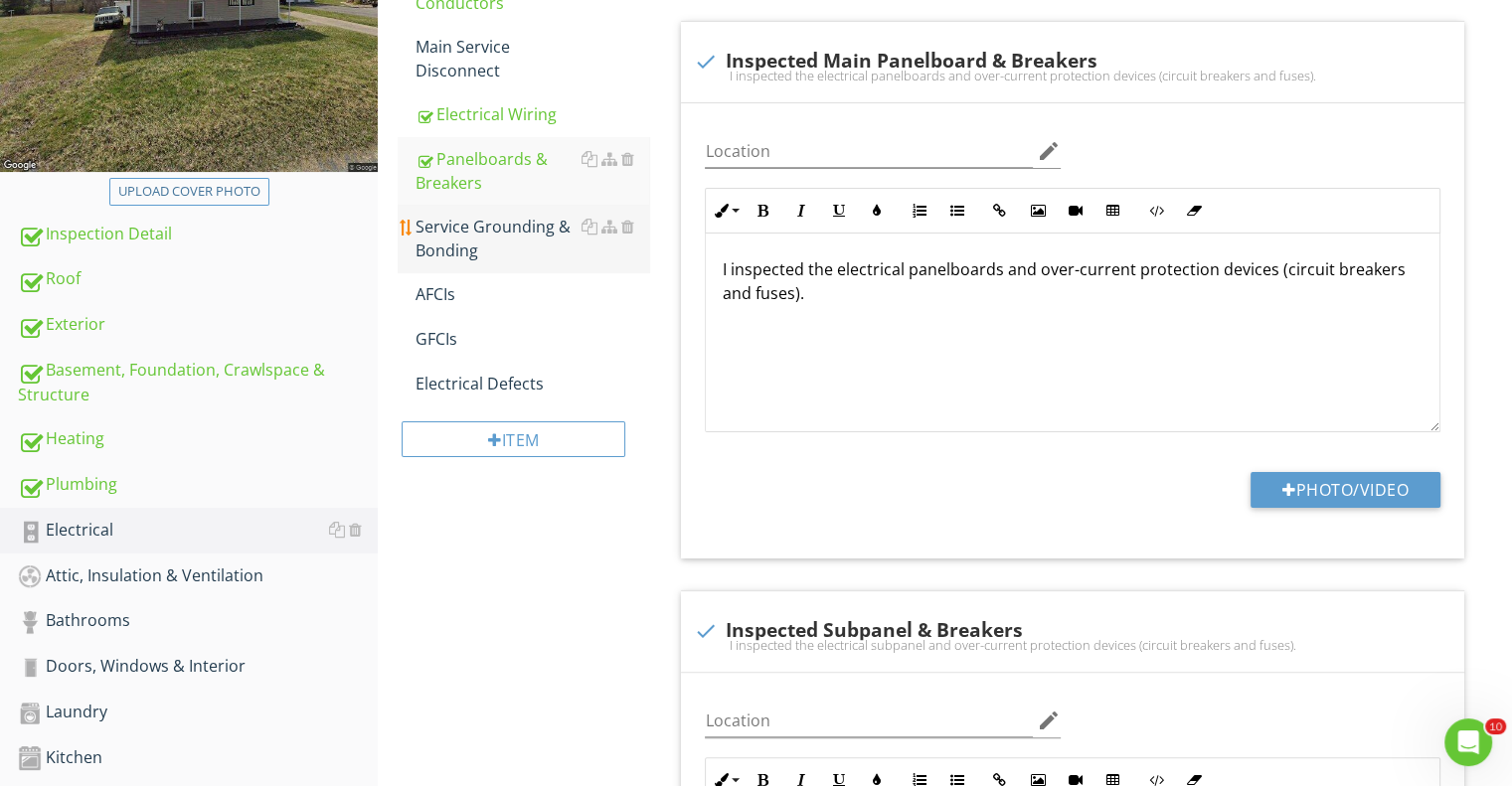 click on "Service Grounding & Bonding" at bounding box center (532, 238) 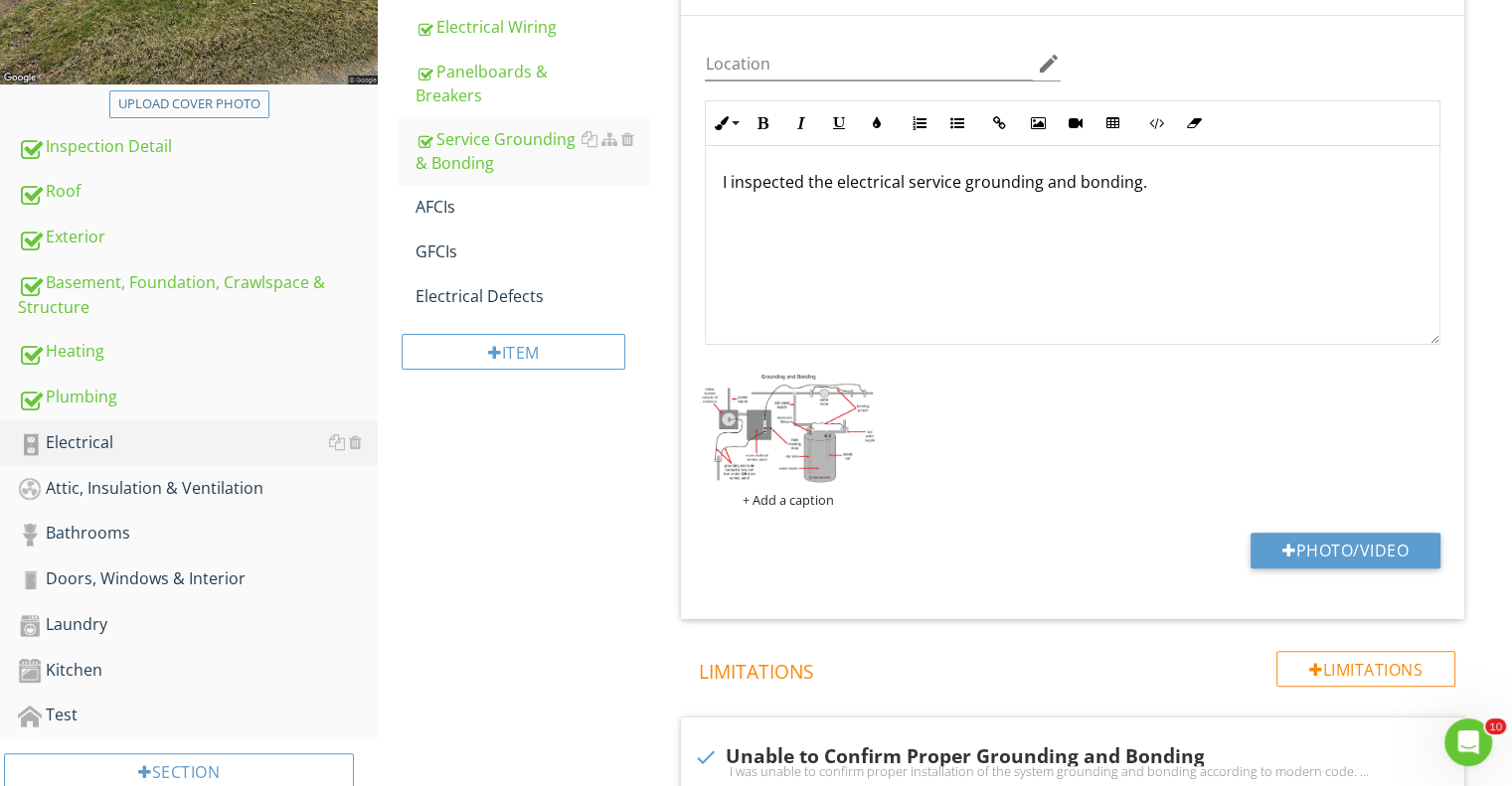 scroll, scrollTop: 149, scrollLeft: 0, axis: vertical 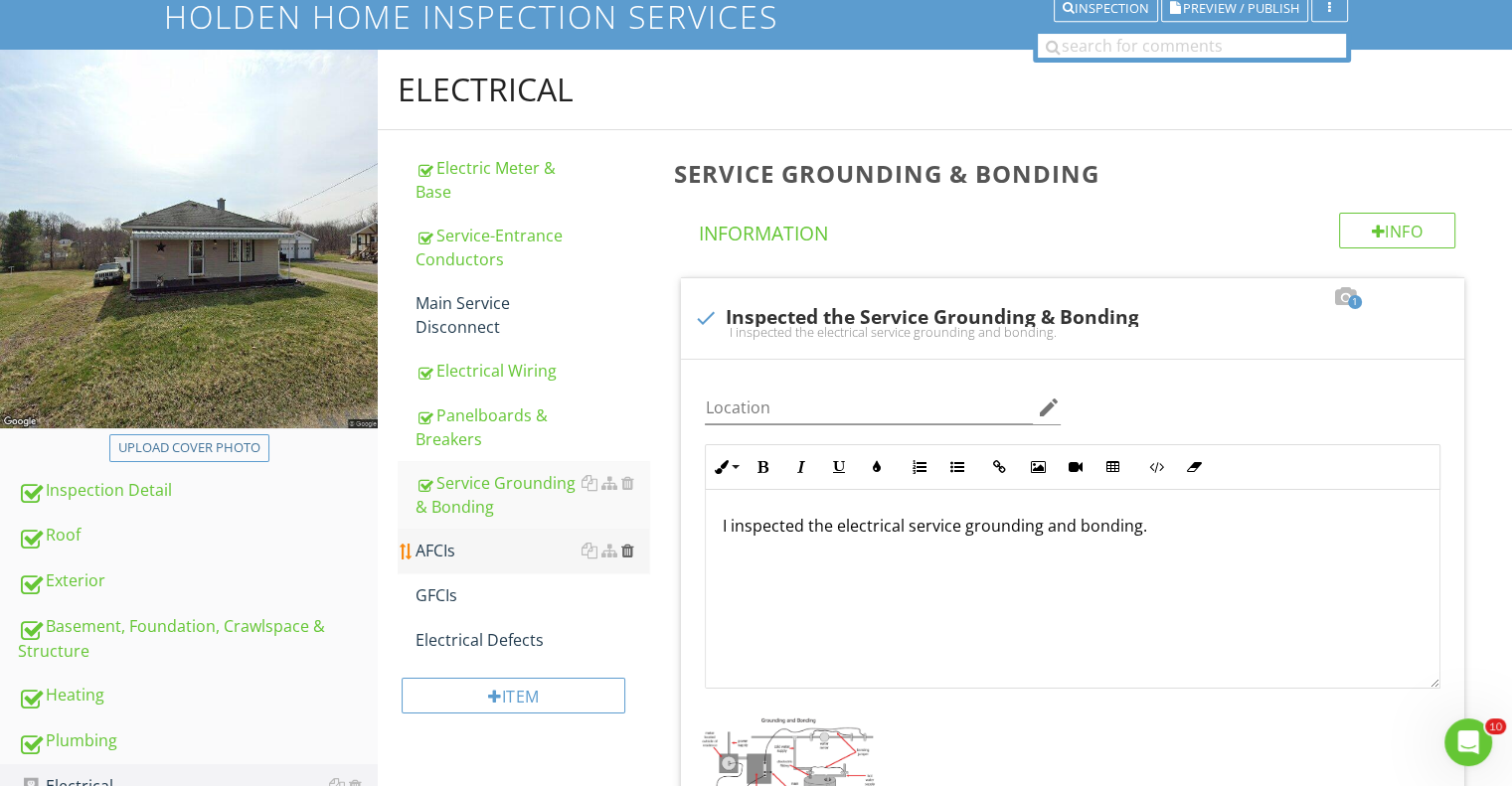 click at bounding box center (626, 550) 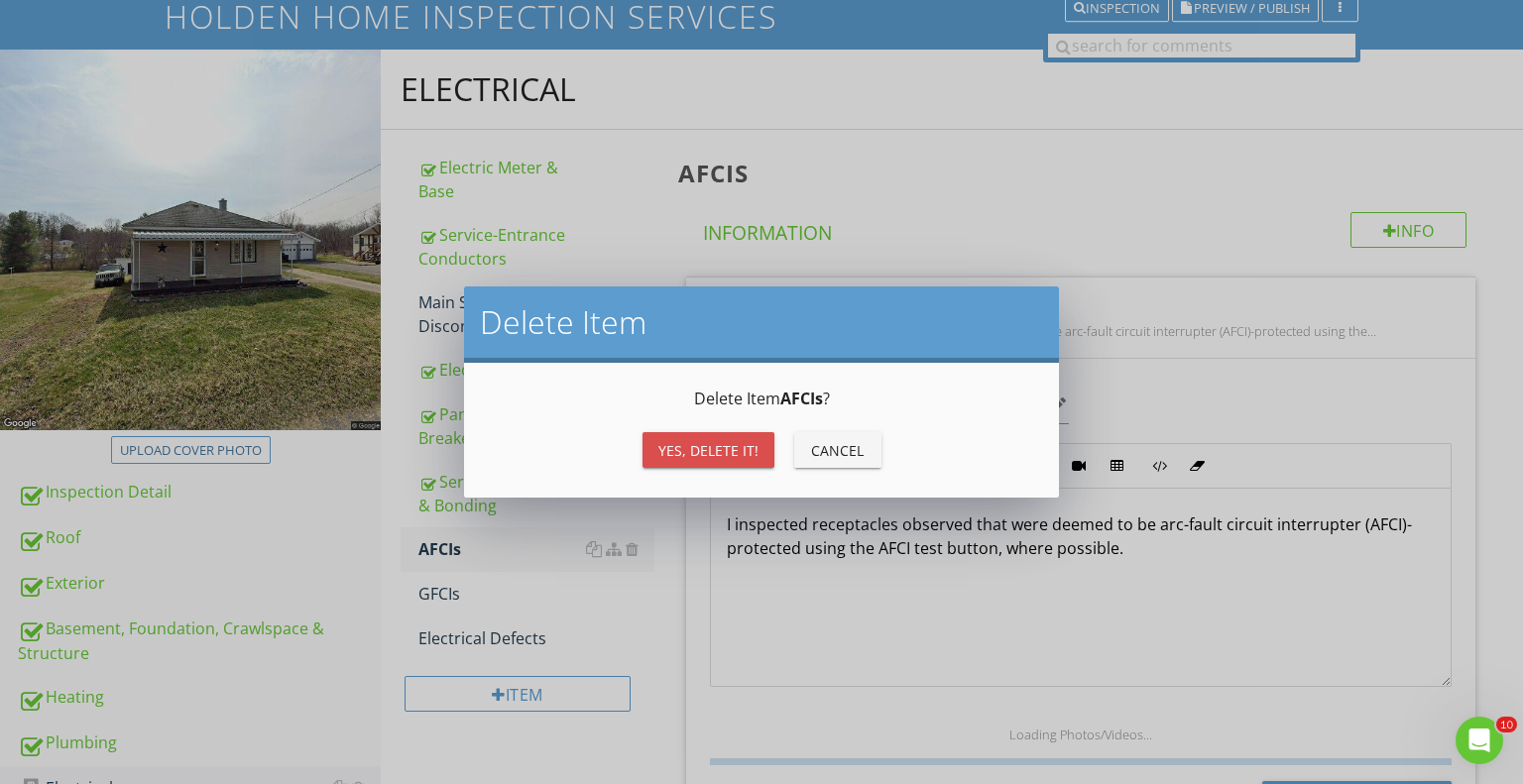 click on "Yes, Delete it!" at bounding box center (708, 450) 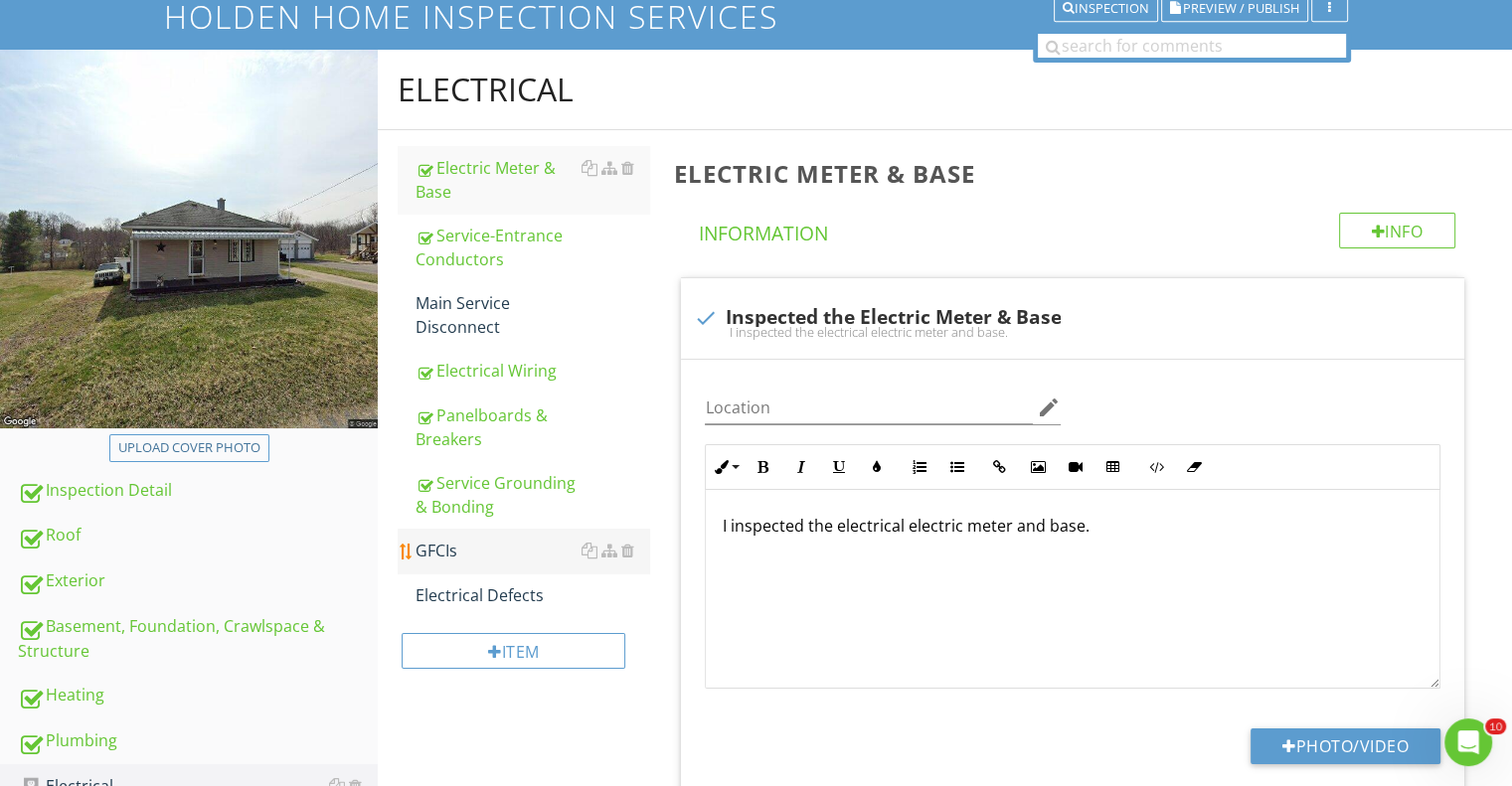 click on "GFCIs" at bounding box center (532, 550) 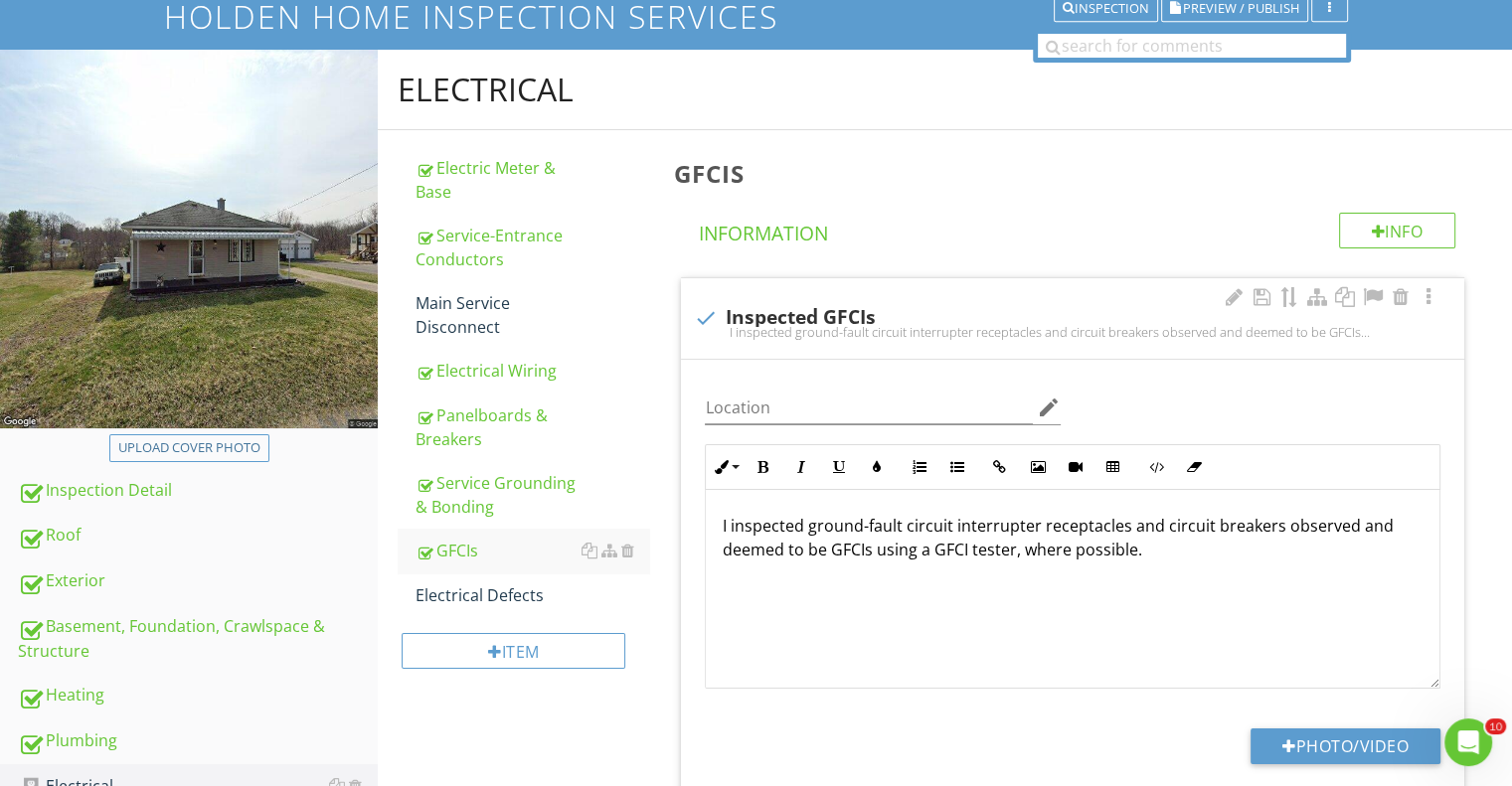 scroll, scrollTop: 0, scrollLeft: 0, axis: both 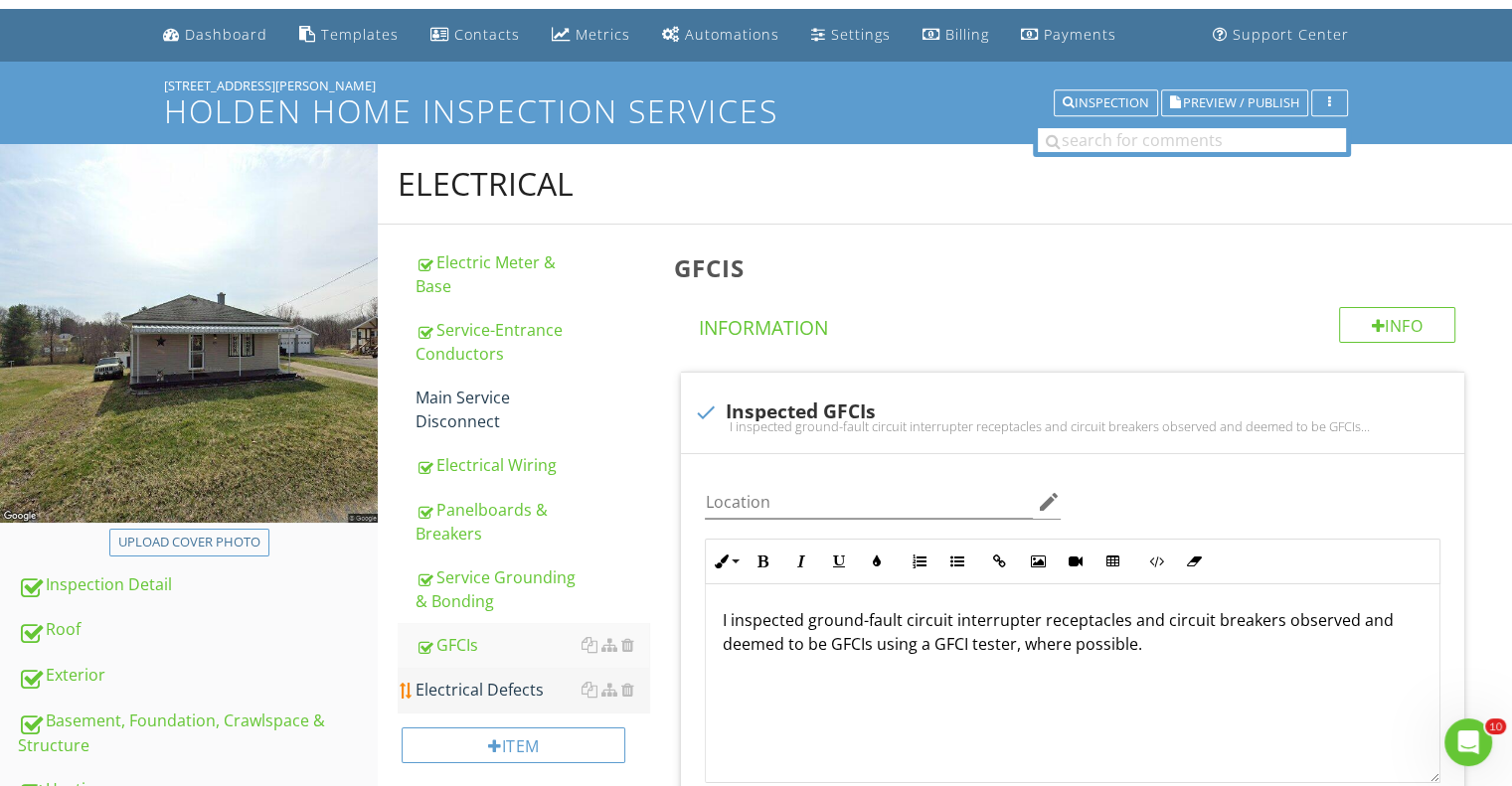 click on "Electrical Defects" at bounding box center [532, 690] 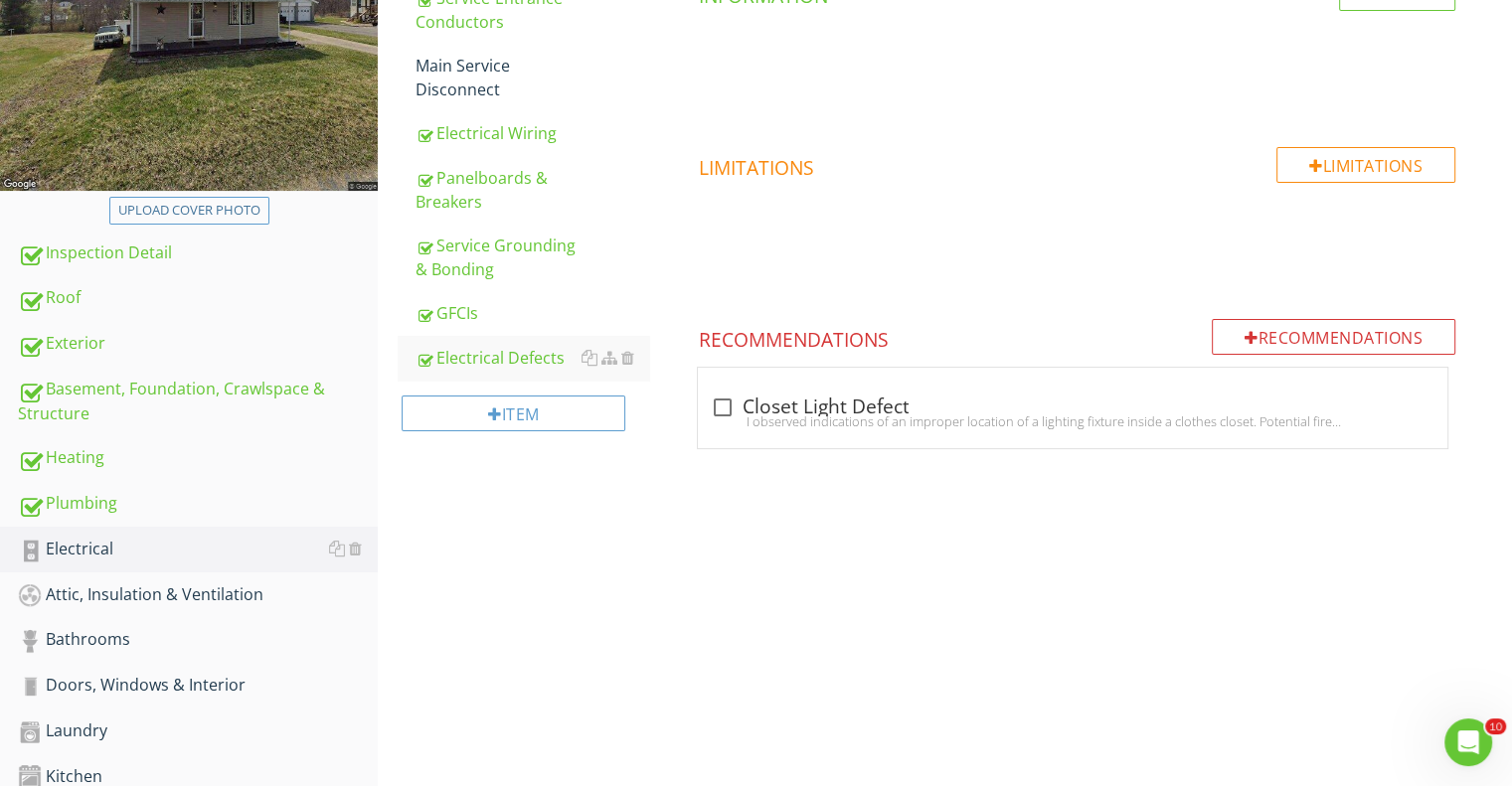 scroll, scrollTop: 242, scrollLeft: 0, axis: vertical 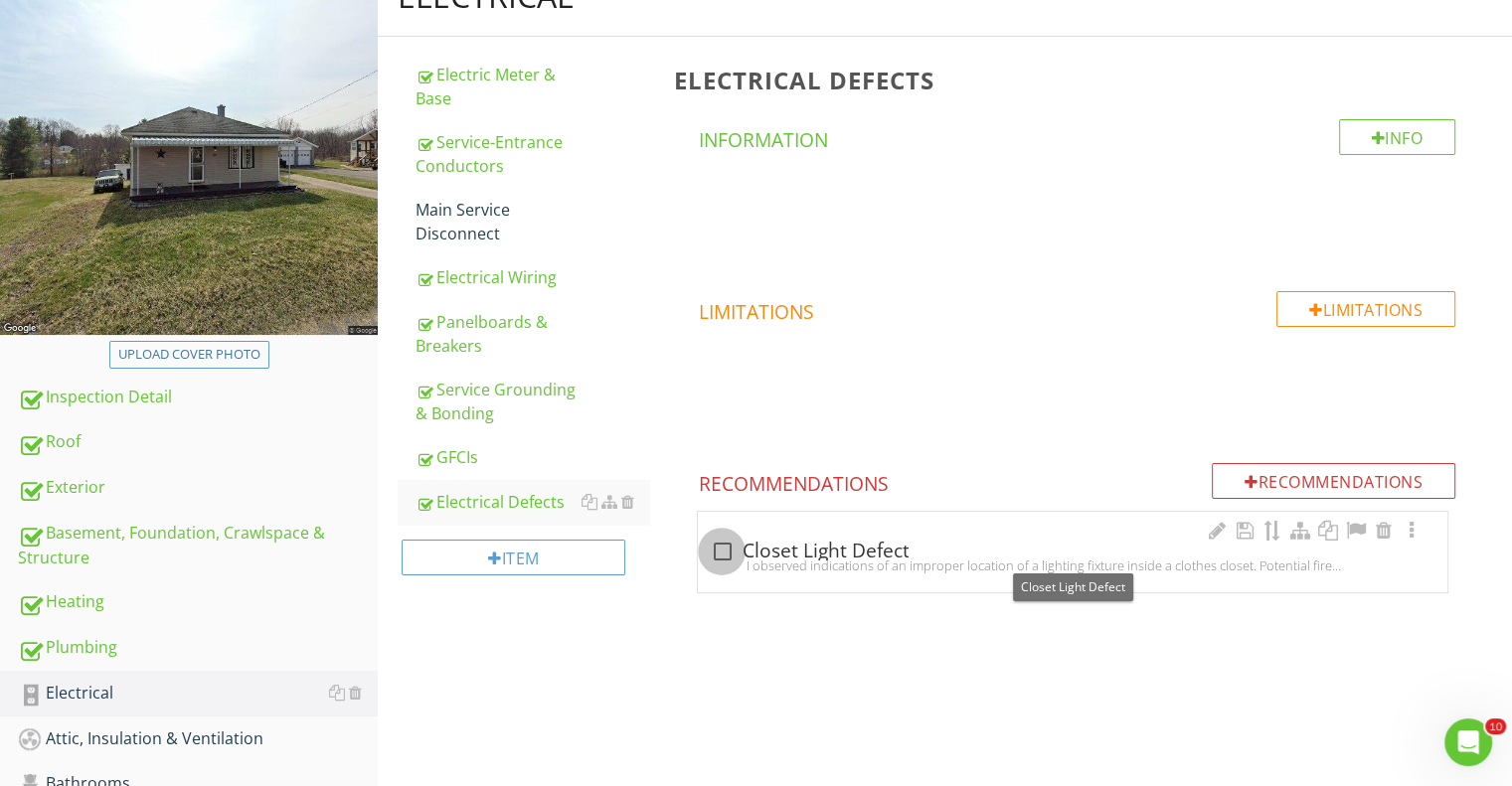 click at bounding box center [722, 551] 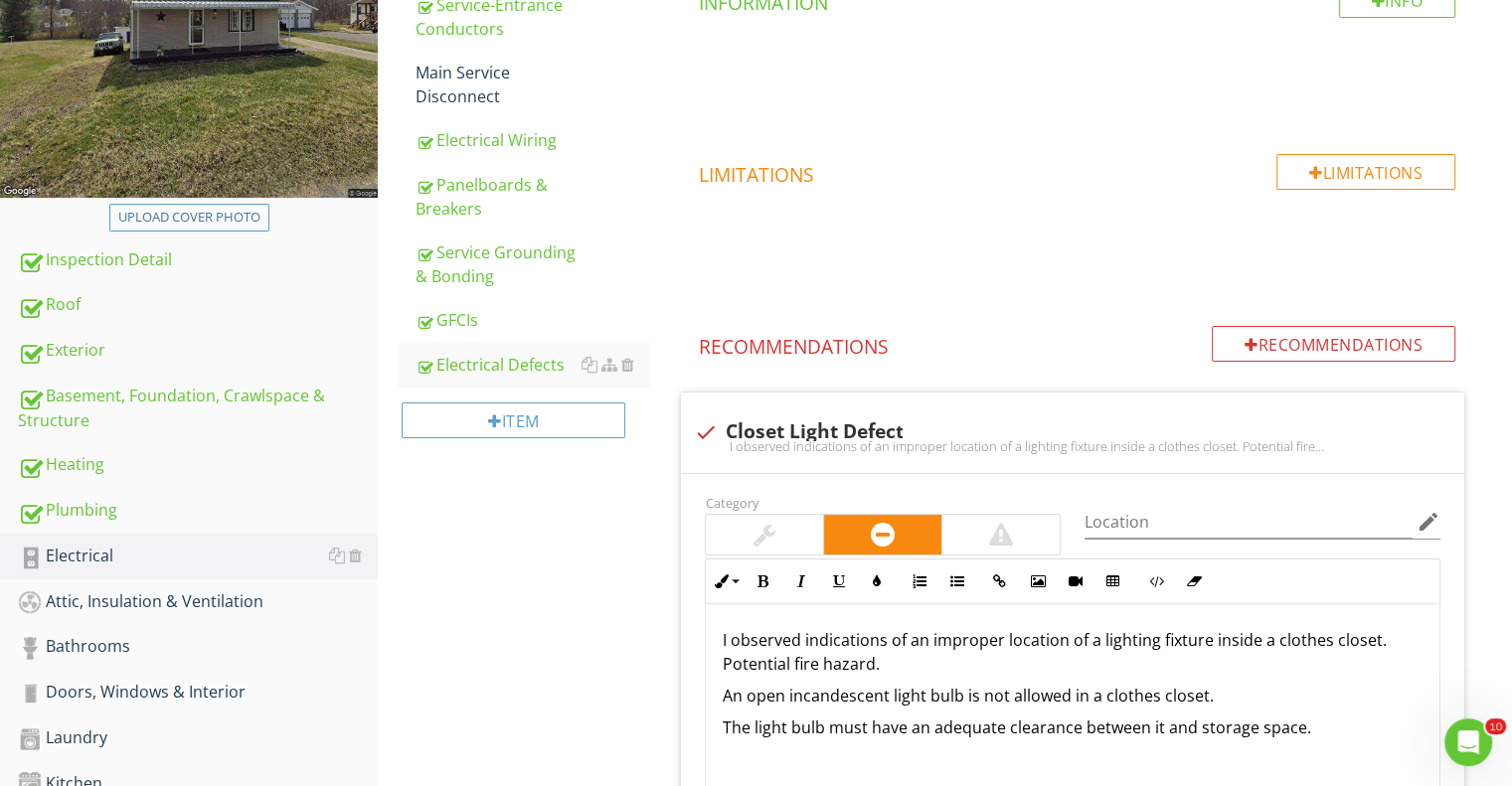 scroll, scrollTop: 181, scrollLeft: 0, axis: vertical 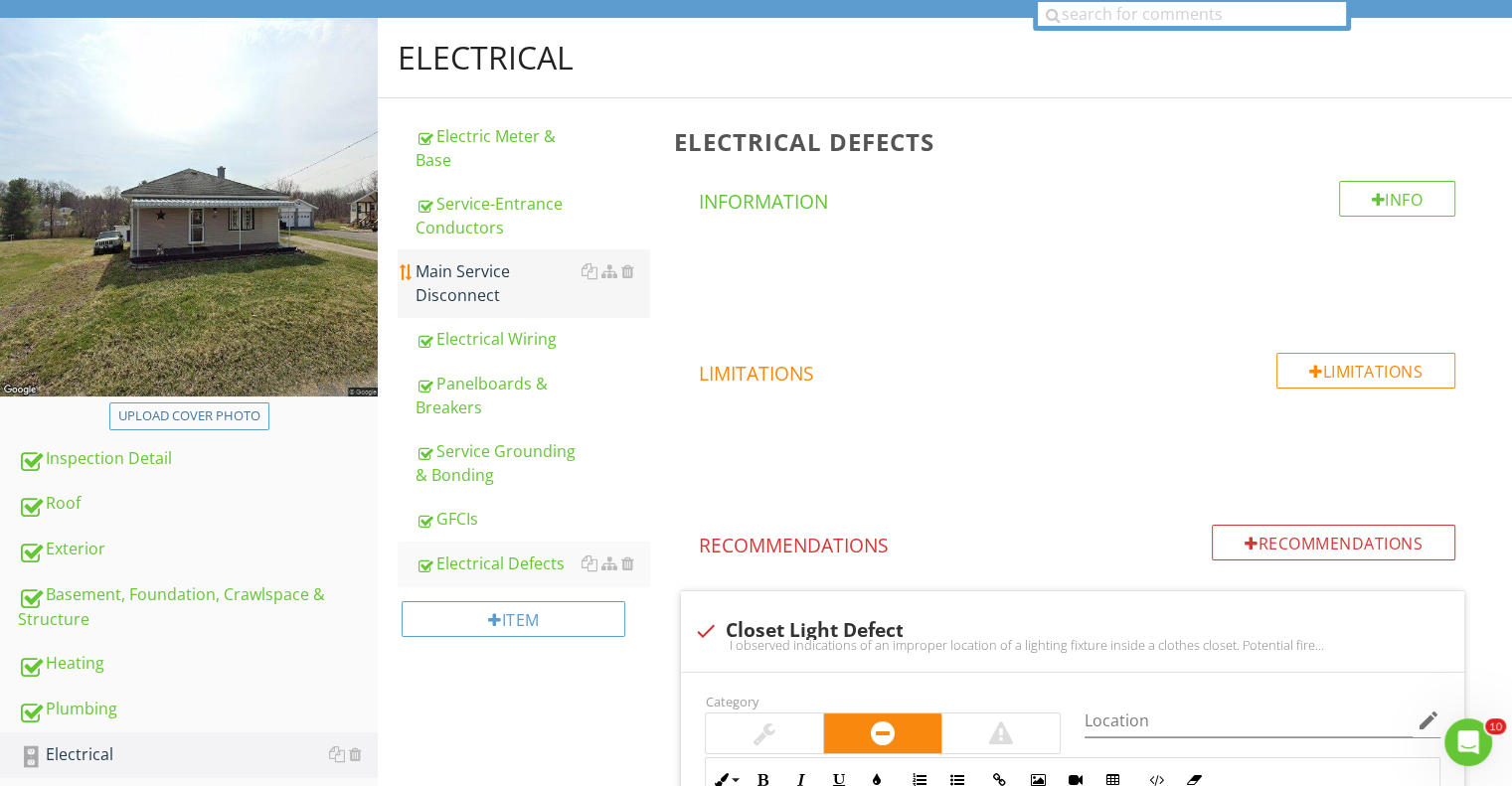 click on "Main Service Disconnect" at bounding box center [532, 283] 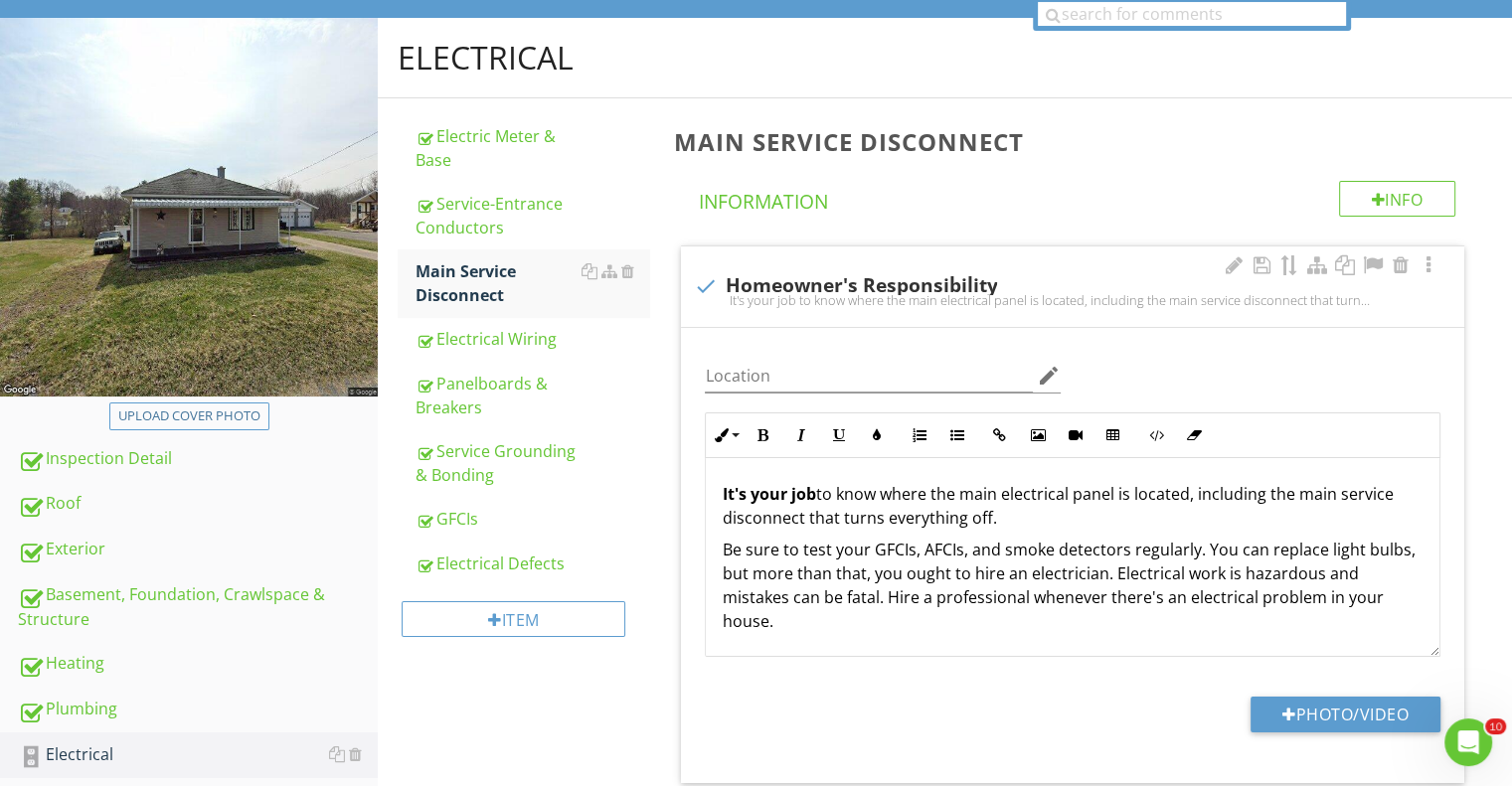 scroll, scrollTop: 0, scrollLeft: 0, axis: both 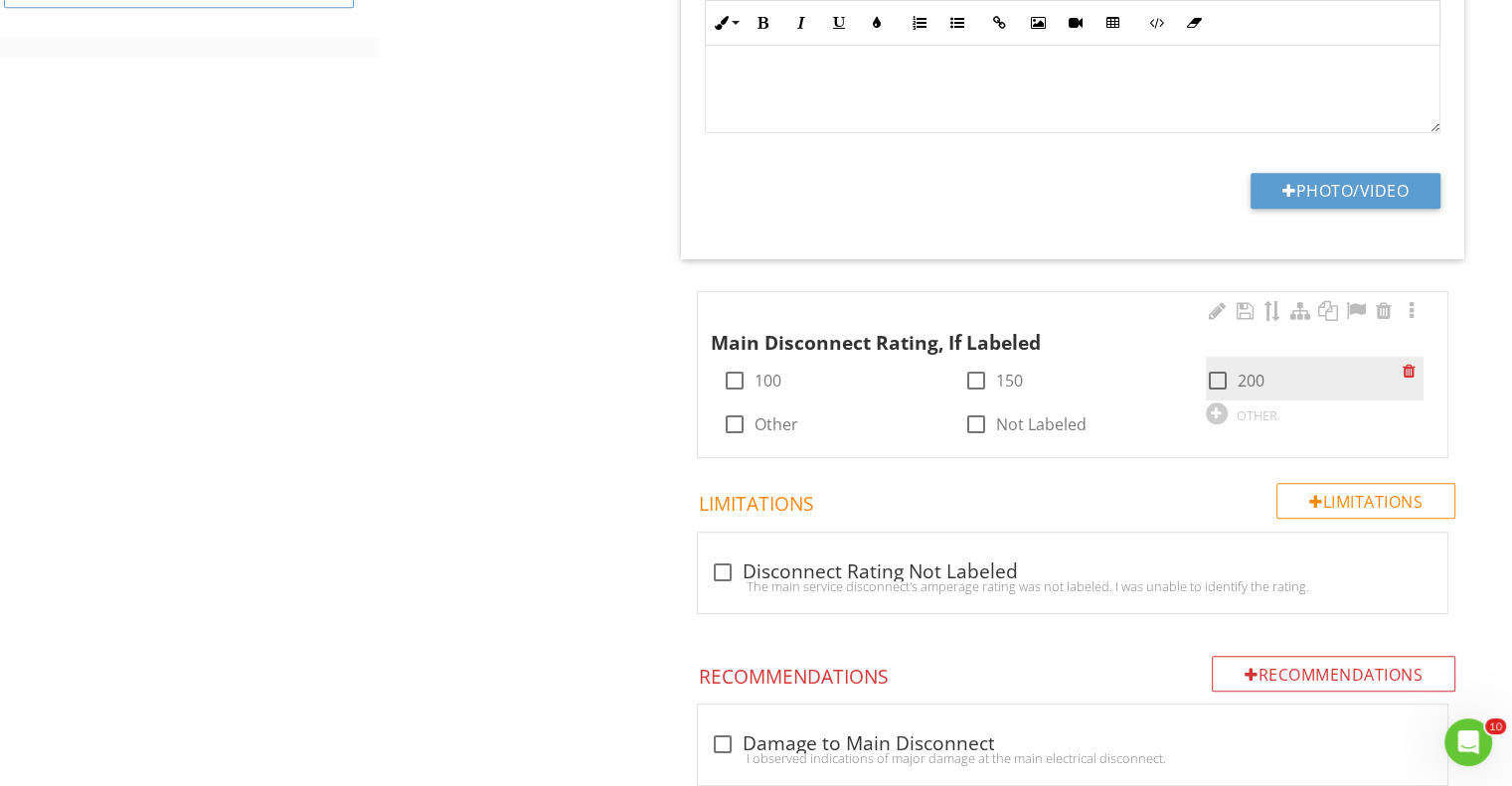 drag, startPoint x: 1221, startPoint y: 377, endPoint x: 1210, endPoint y: 388, distance: 15.556349 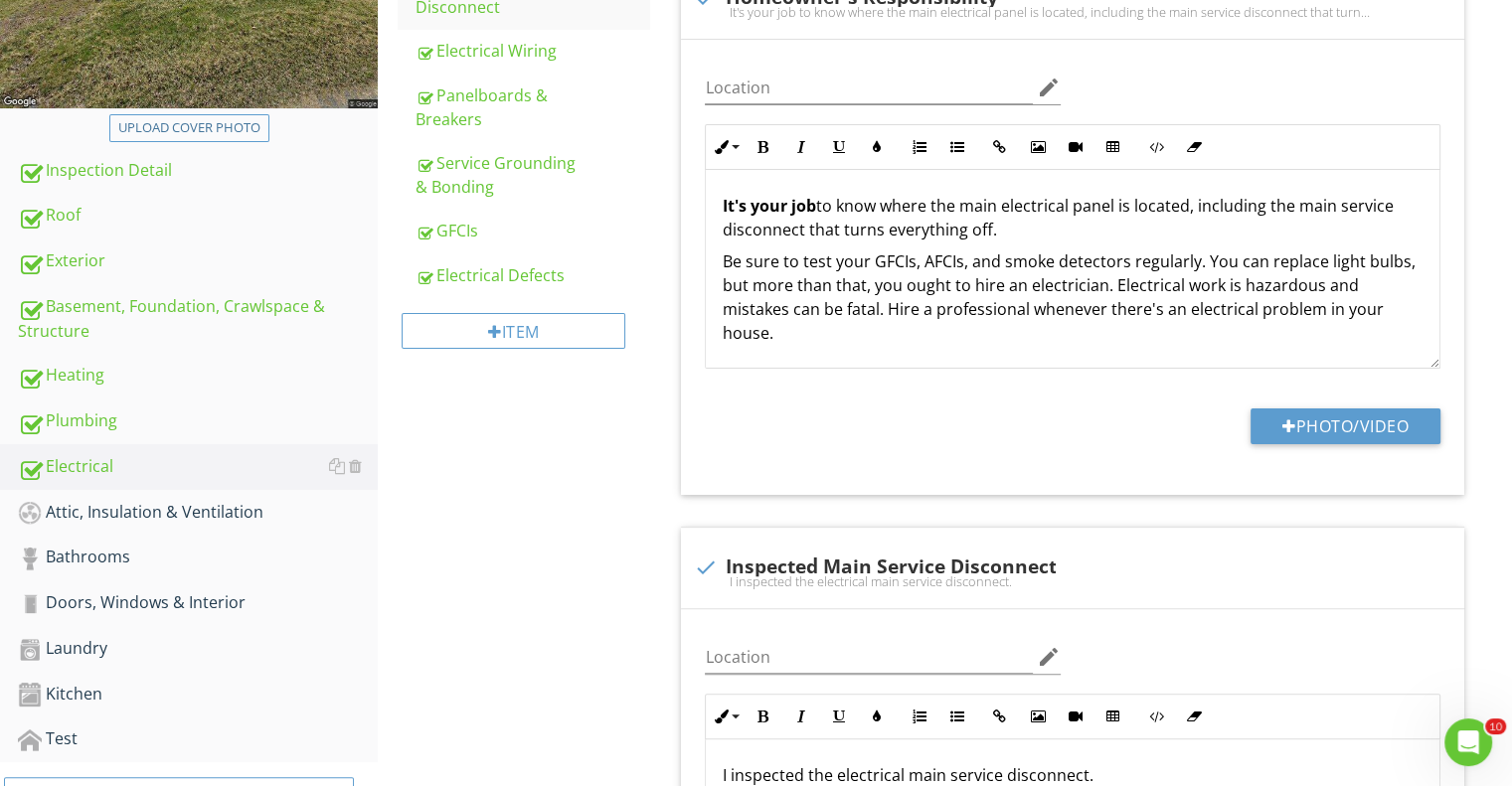 scroll, scrollTop: 471, scrollLeft: 0, axis: vertical 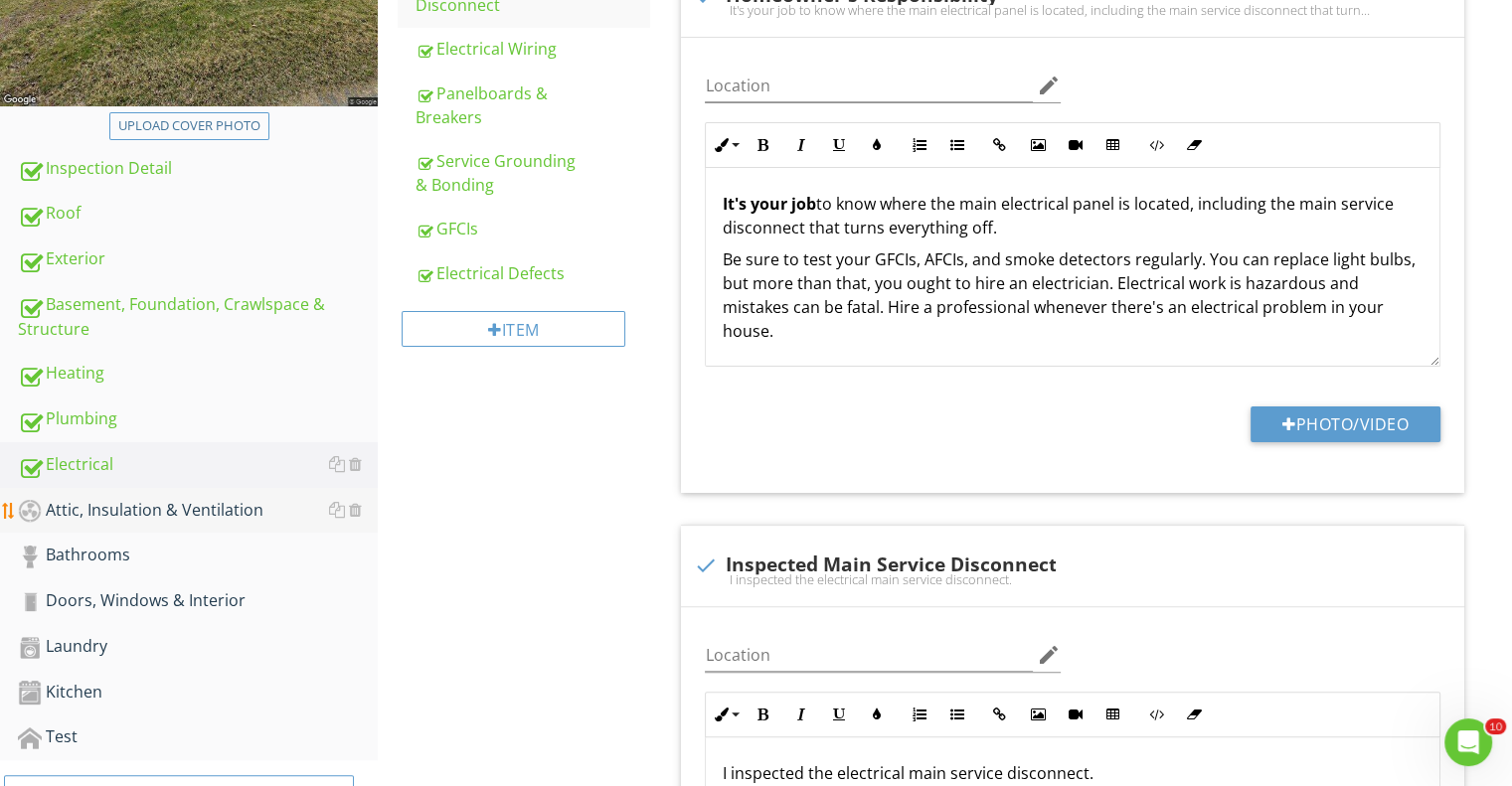click on "Attic, Insulation & Ventilation" at bounding box center (198, 511) 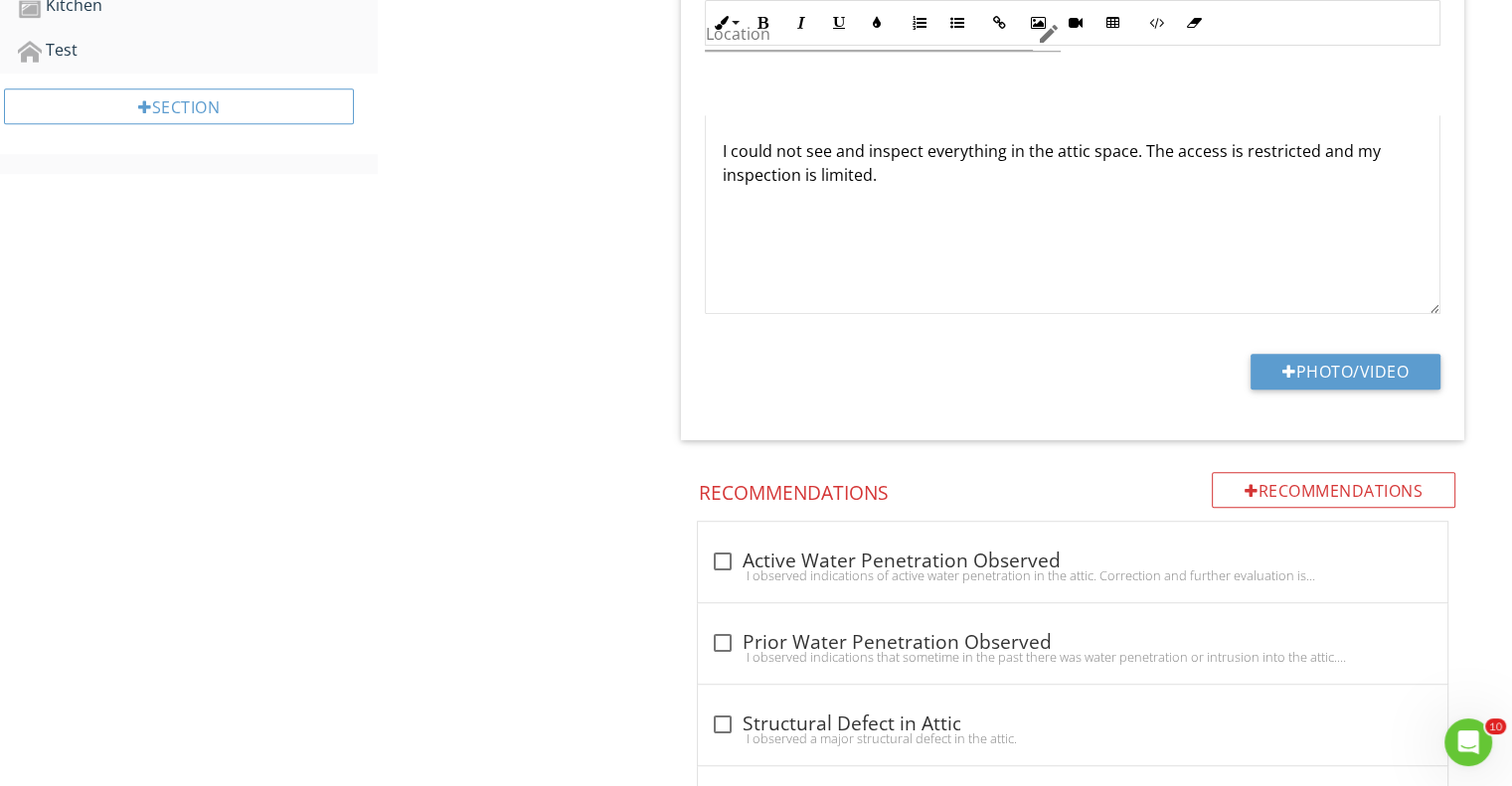 scroll, scrollTop: 1292, scrollLeft: 0, axis: vertical 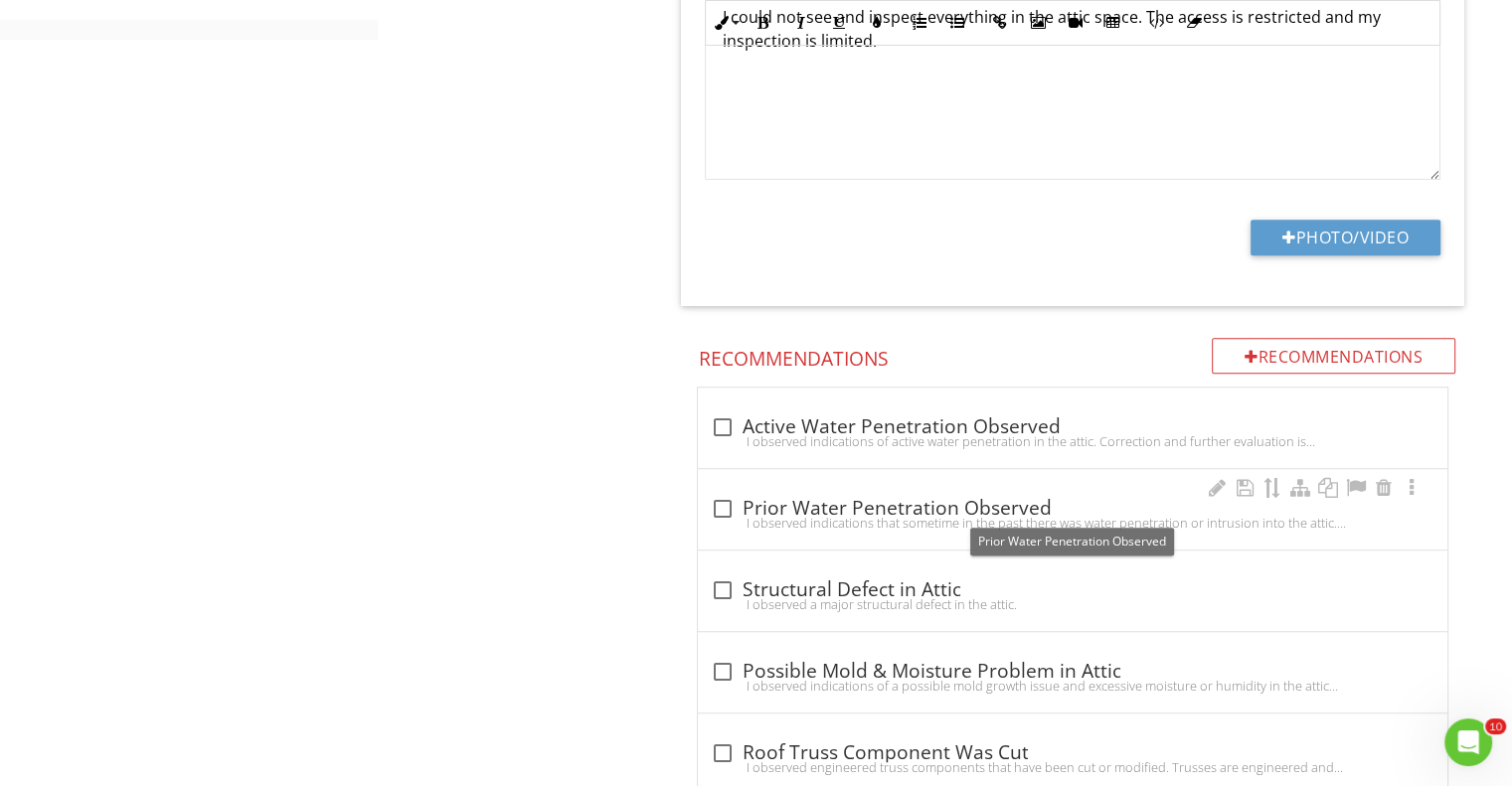 click at bounding box center [722, 509] 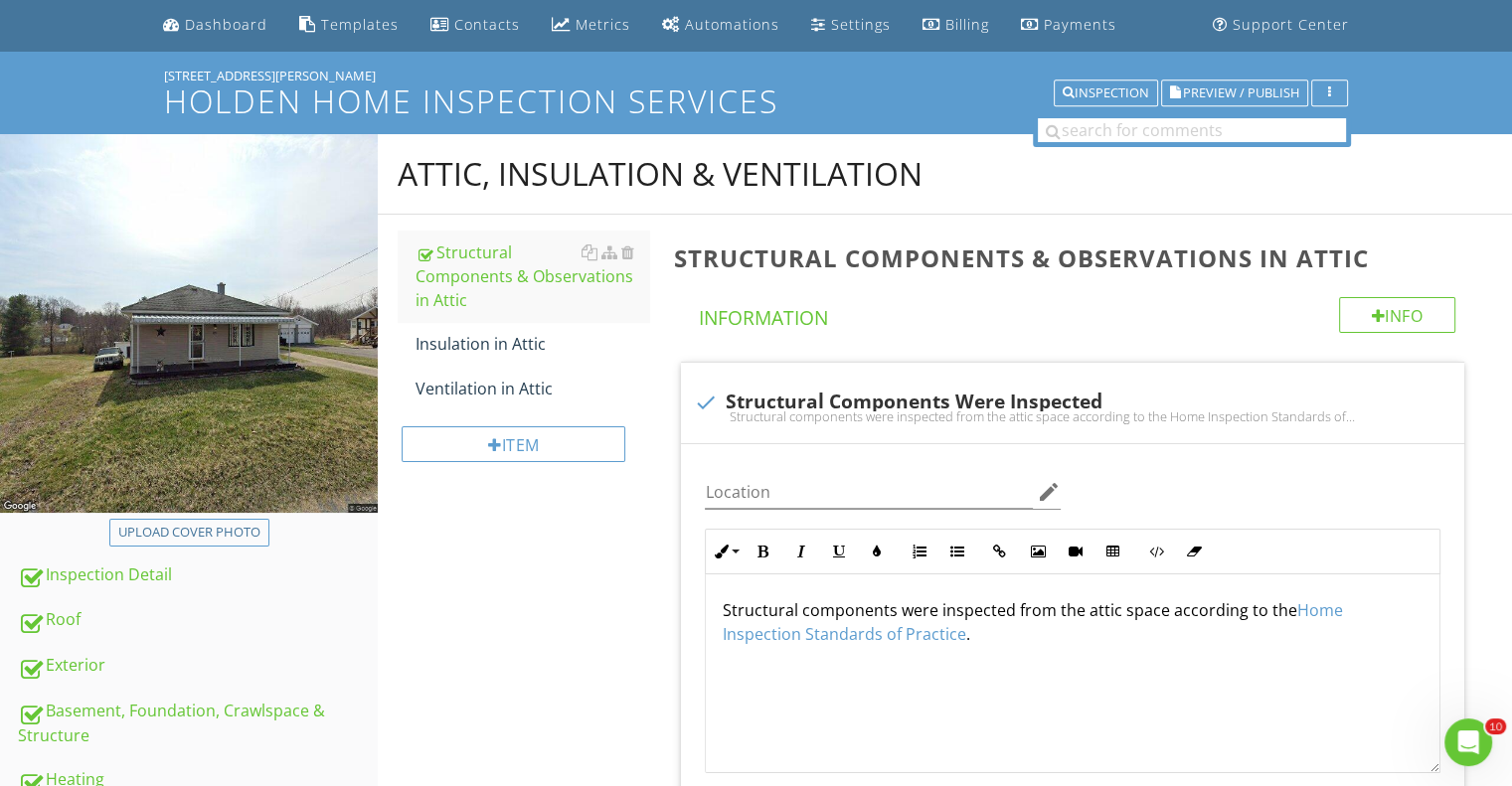 scroll, scrollTop: 0, scrollLeft: 0, axis: both 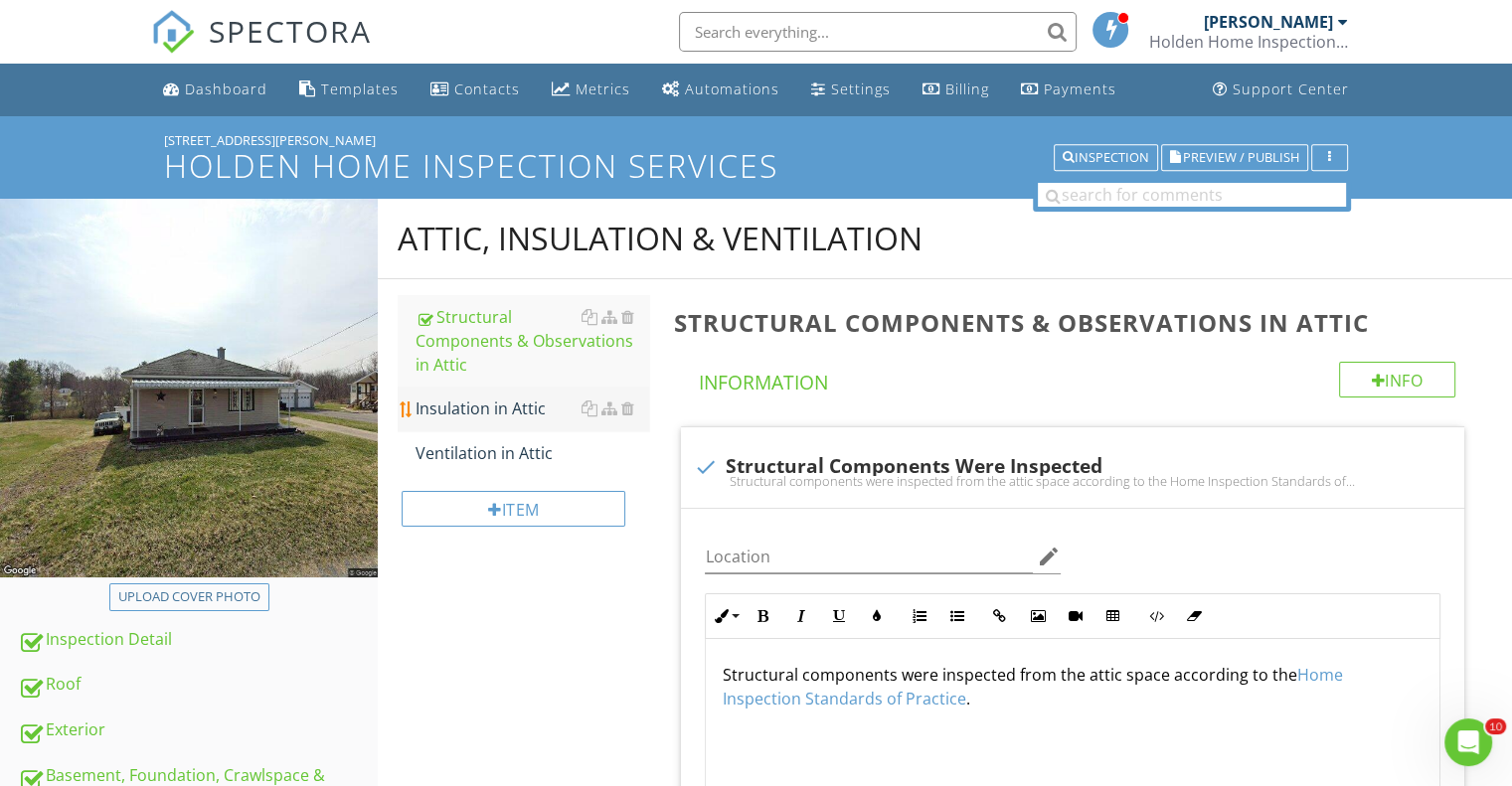 click on "Insulation in Attic" at bounding box center [532, 408] 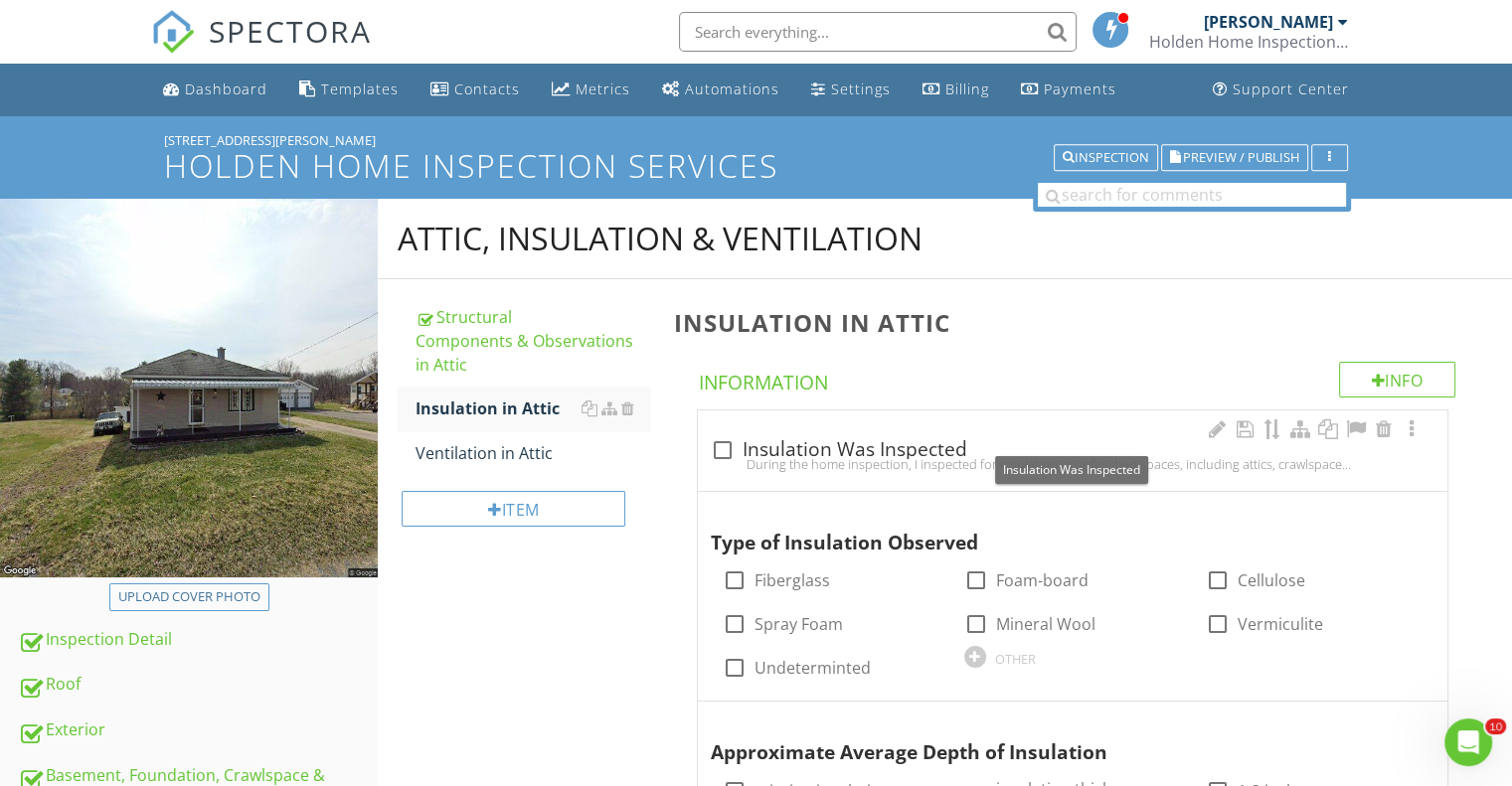 click at bounding box center [722, 450] 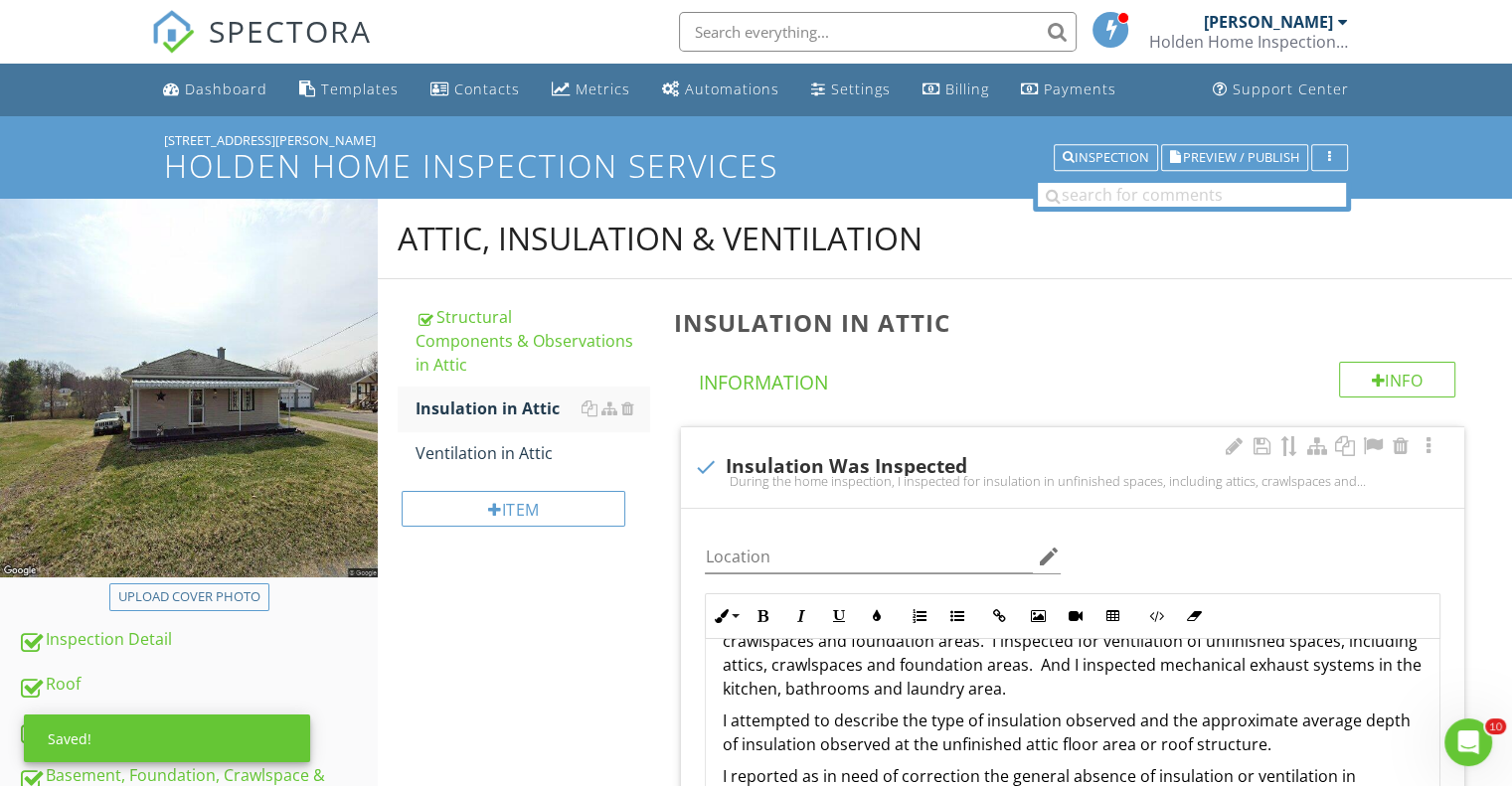 scroll, scrollTop: 87, scrollLeft: 0, axis: vertical 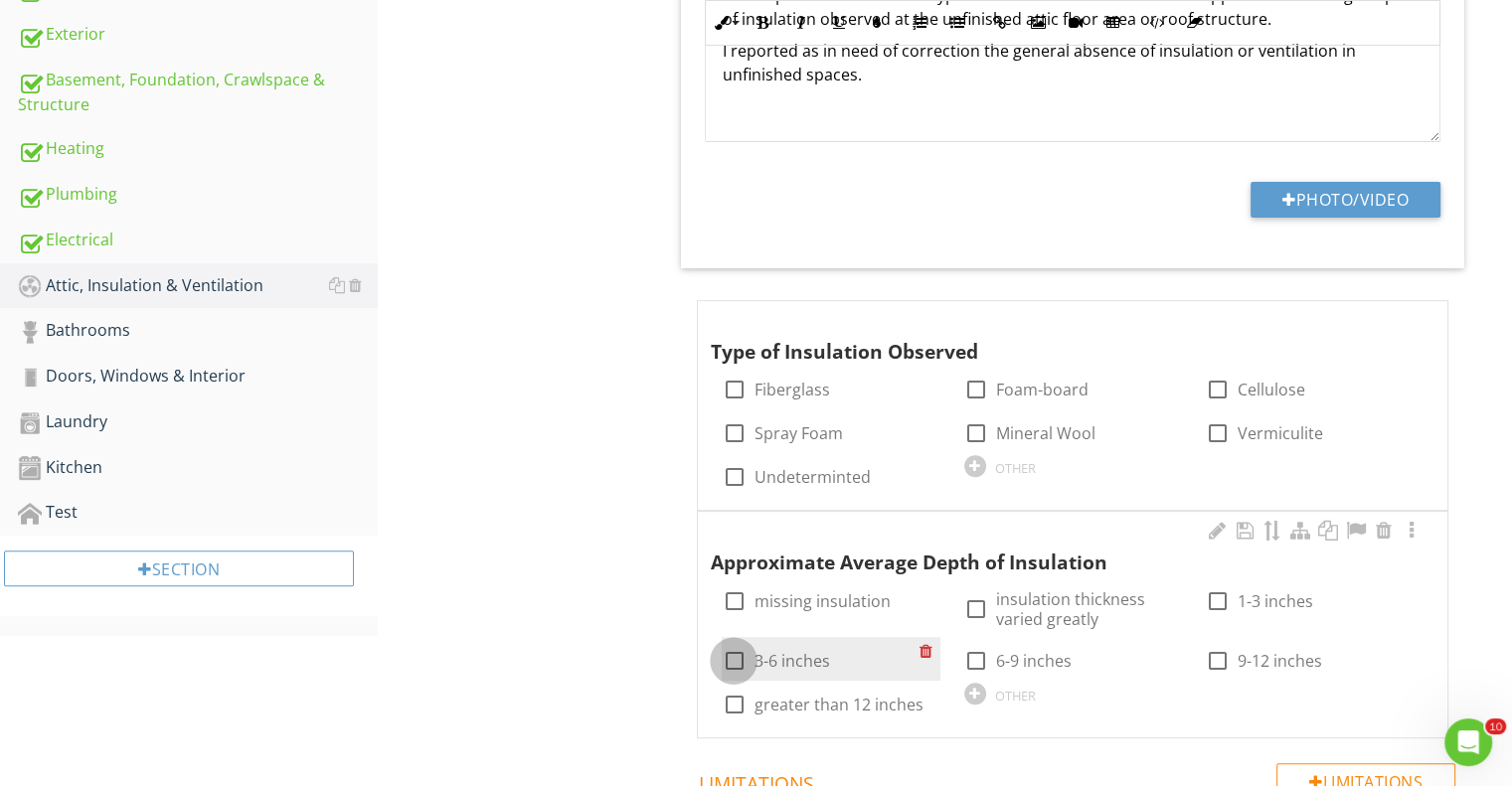 click at bounding box center [734, 661] 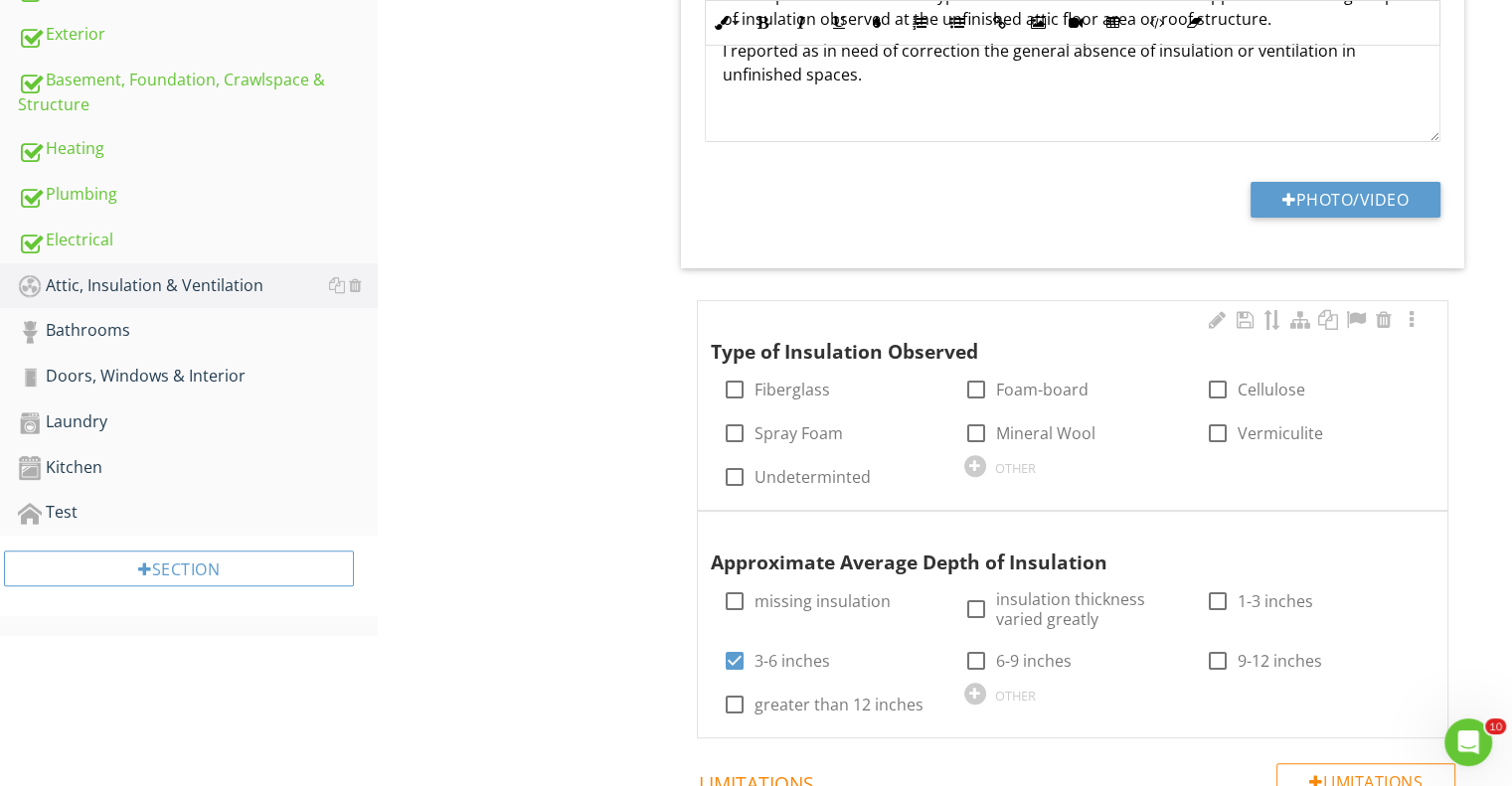 click at bounding box center [975, 466] 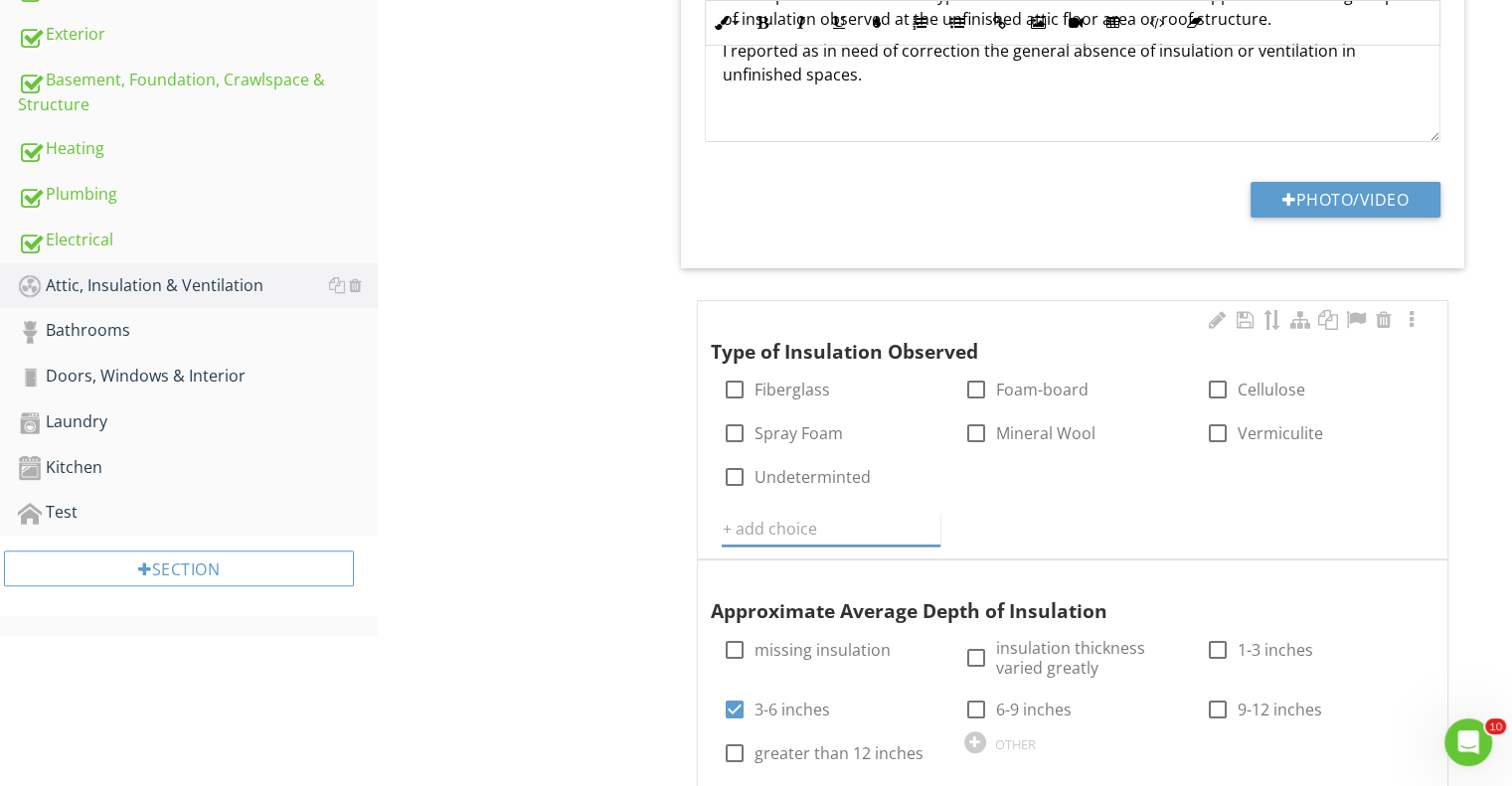 type on "l" 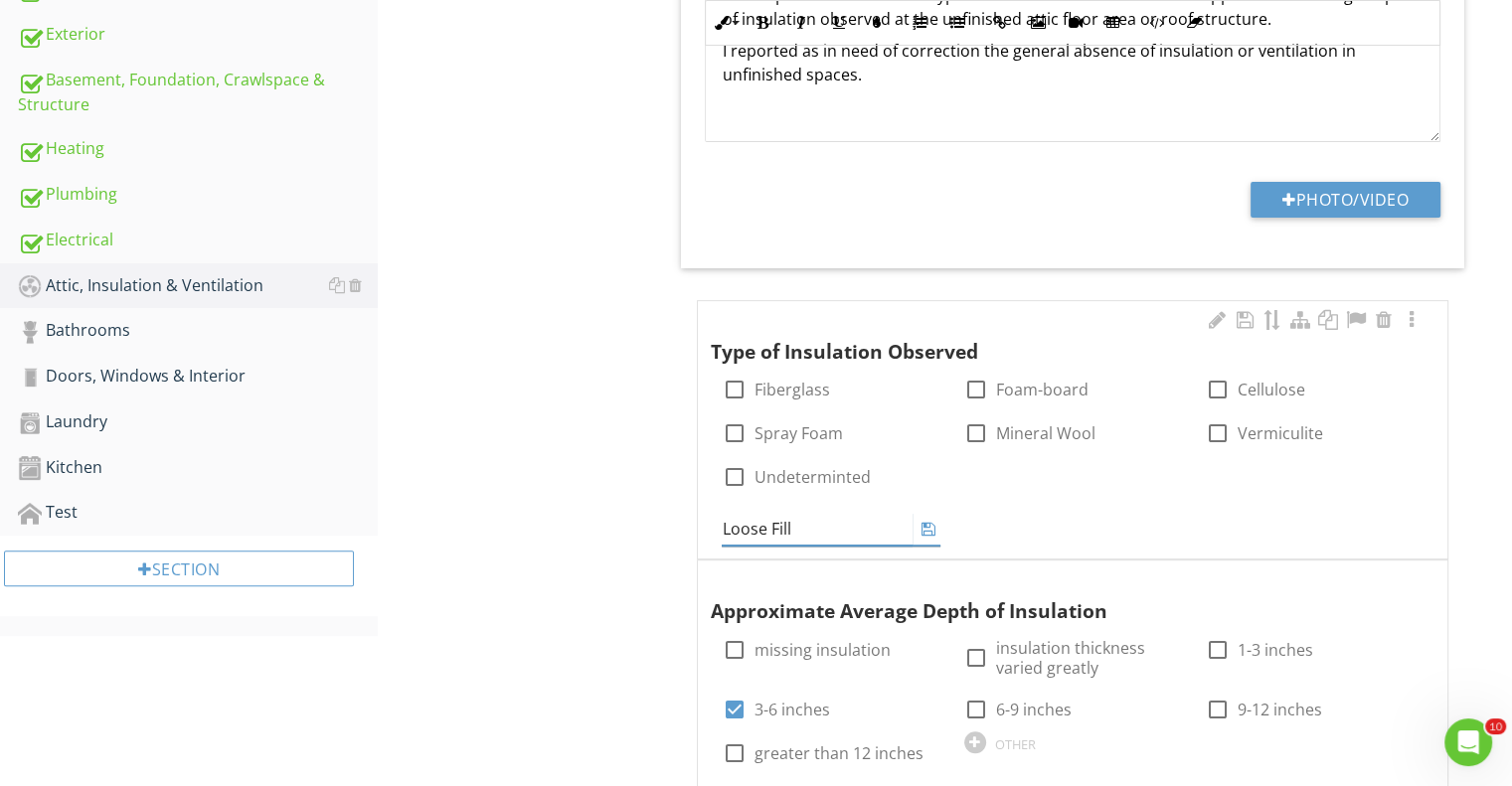 type on "Loose Fill" 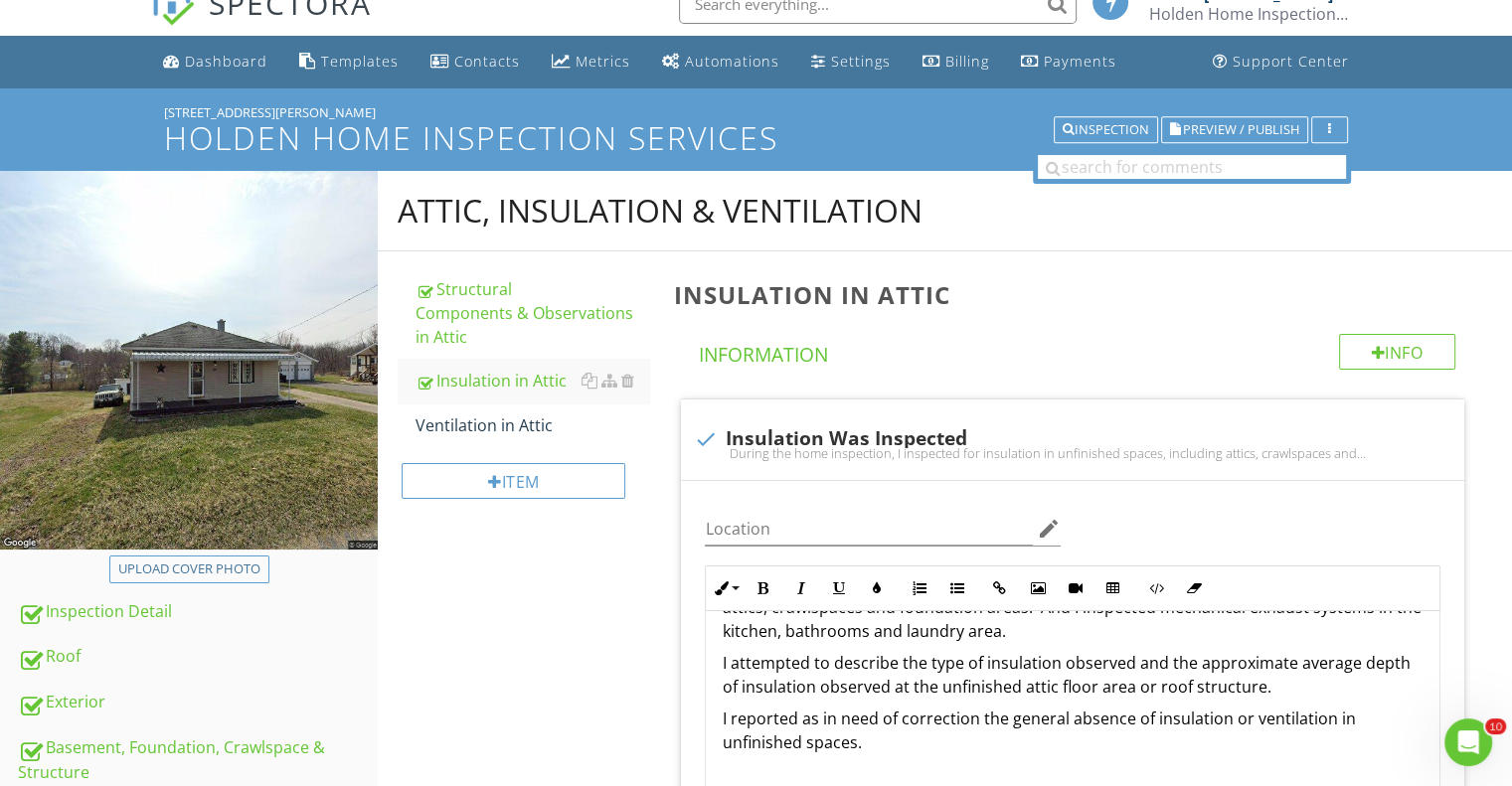 scroll, scrollTop: 20, scrollLeft: 0, axis: vertical 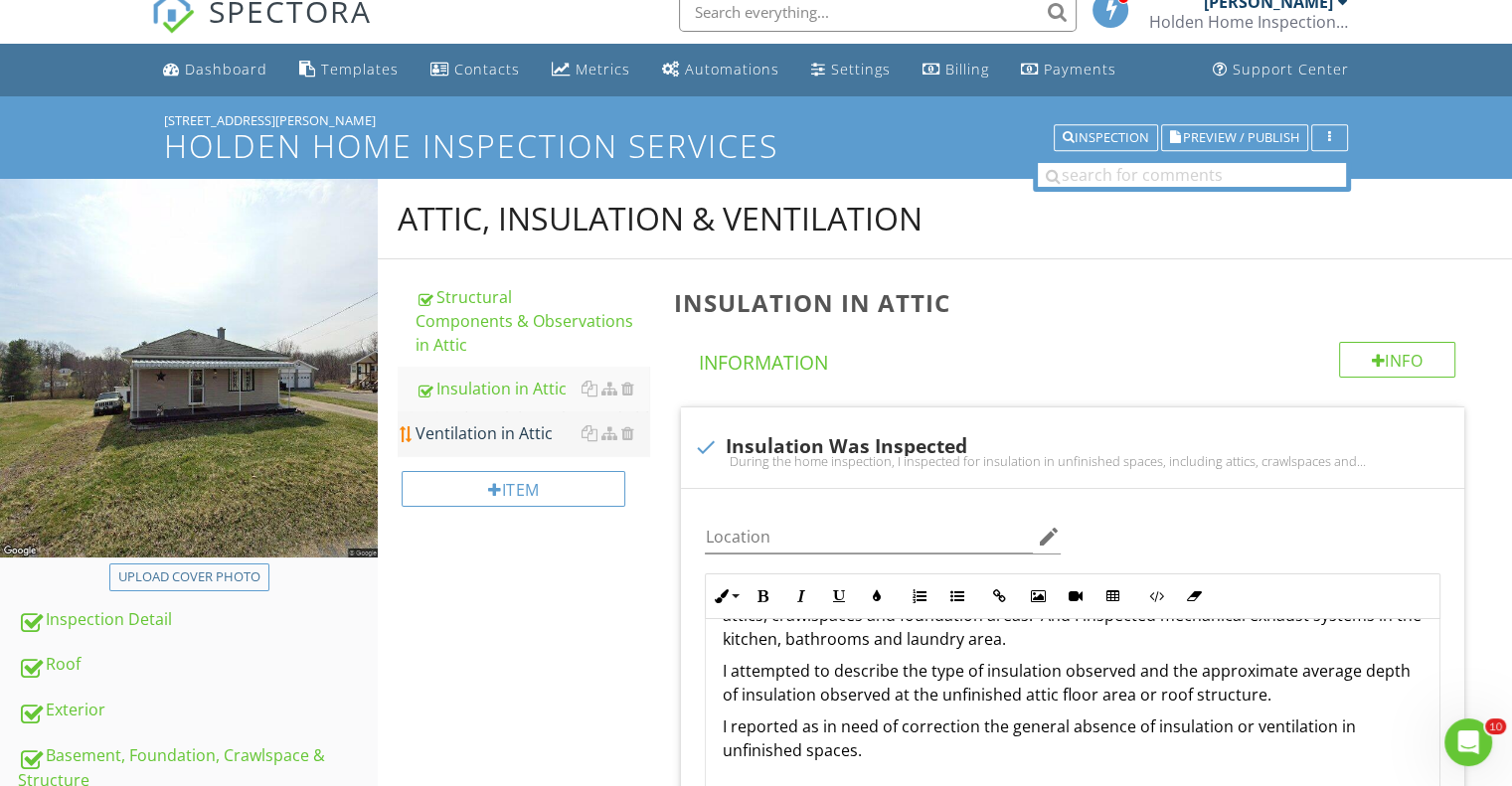 click on "Ventilation in Attic" at bounding box center [532, 433] 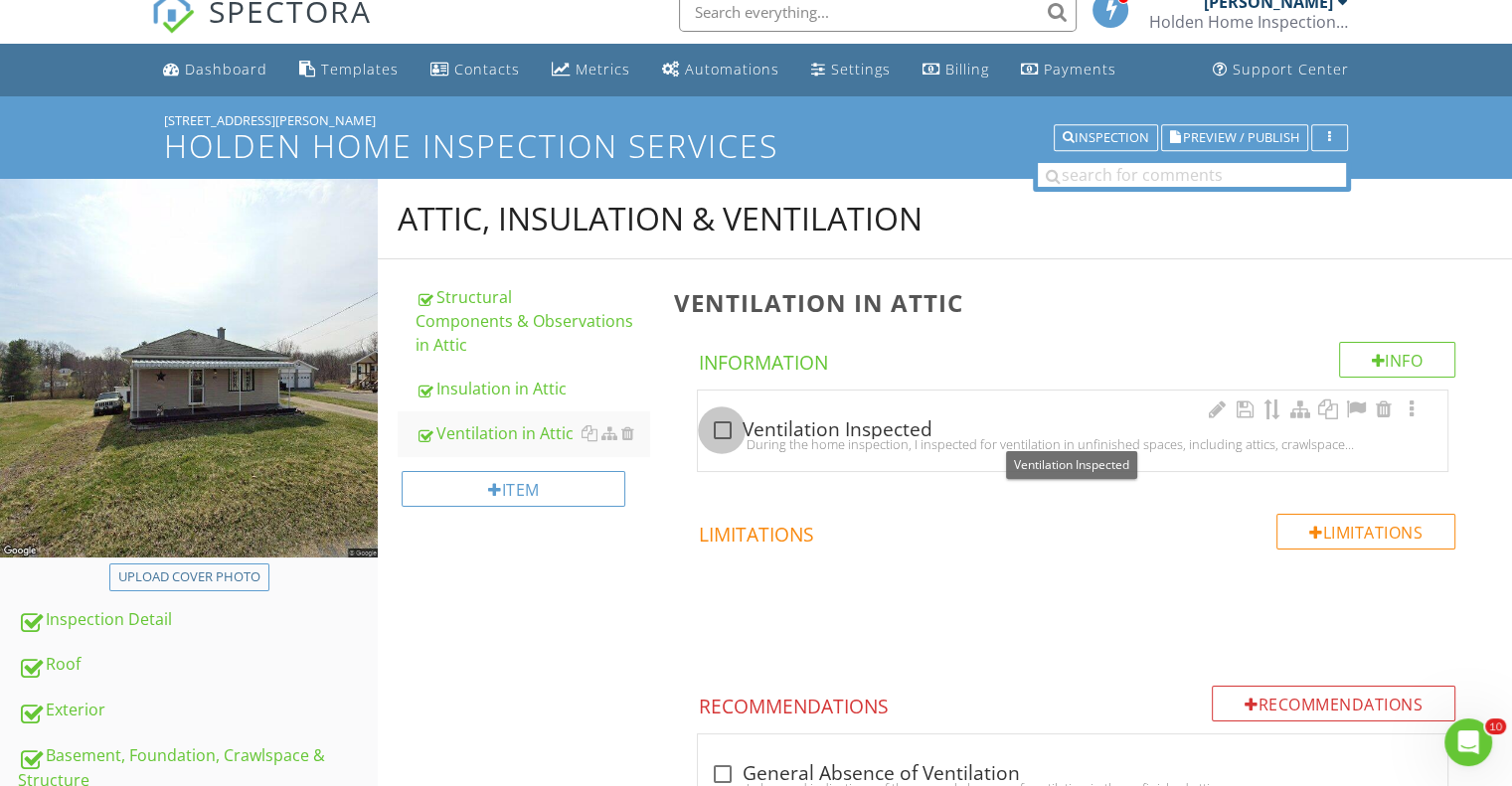 click at bounding box center (722, 430) 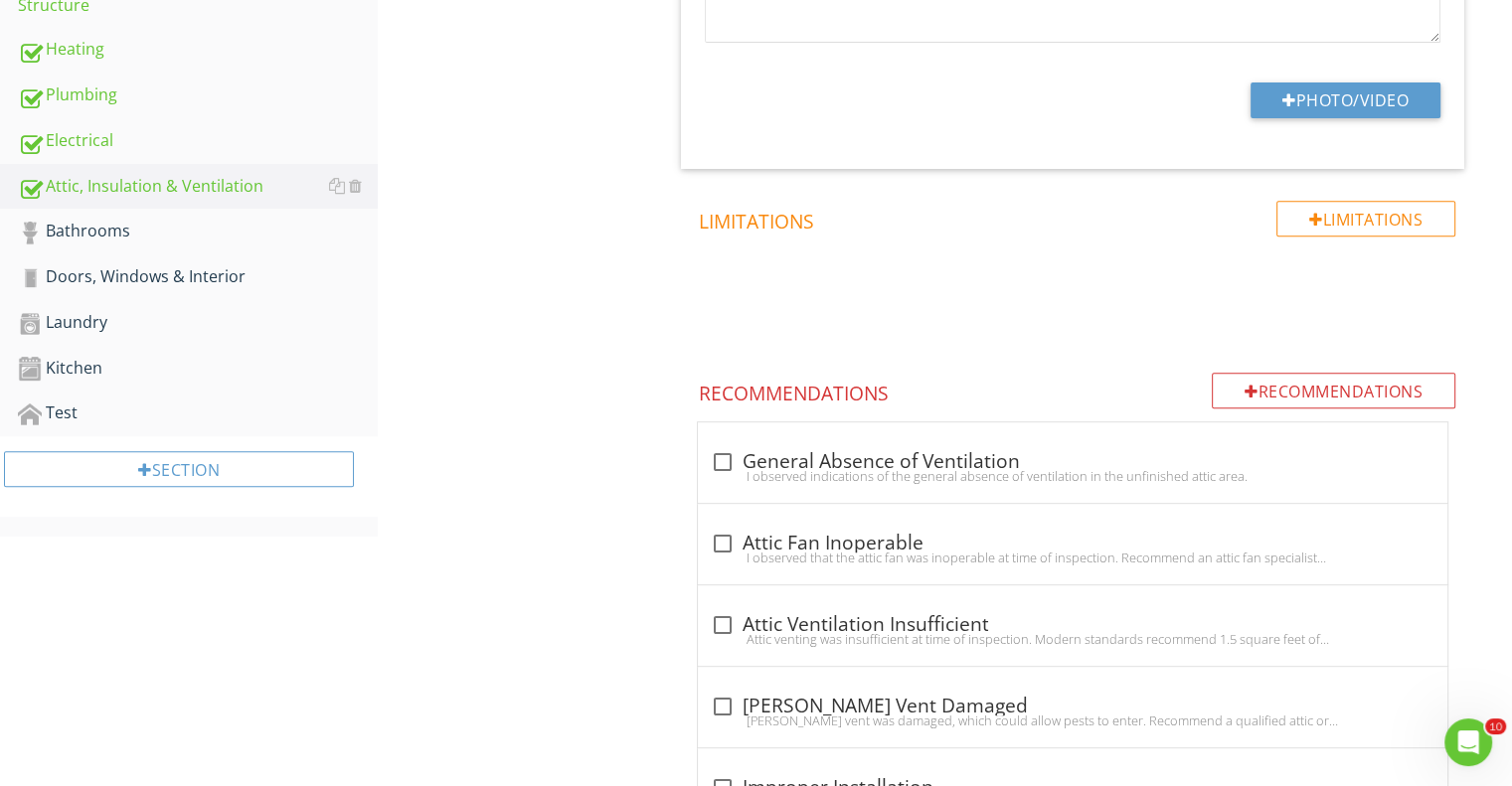 scroll, scrollTop: 370, scrollLeft: 0, axis: vertical 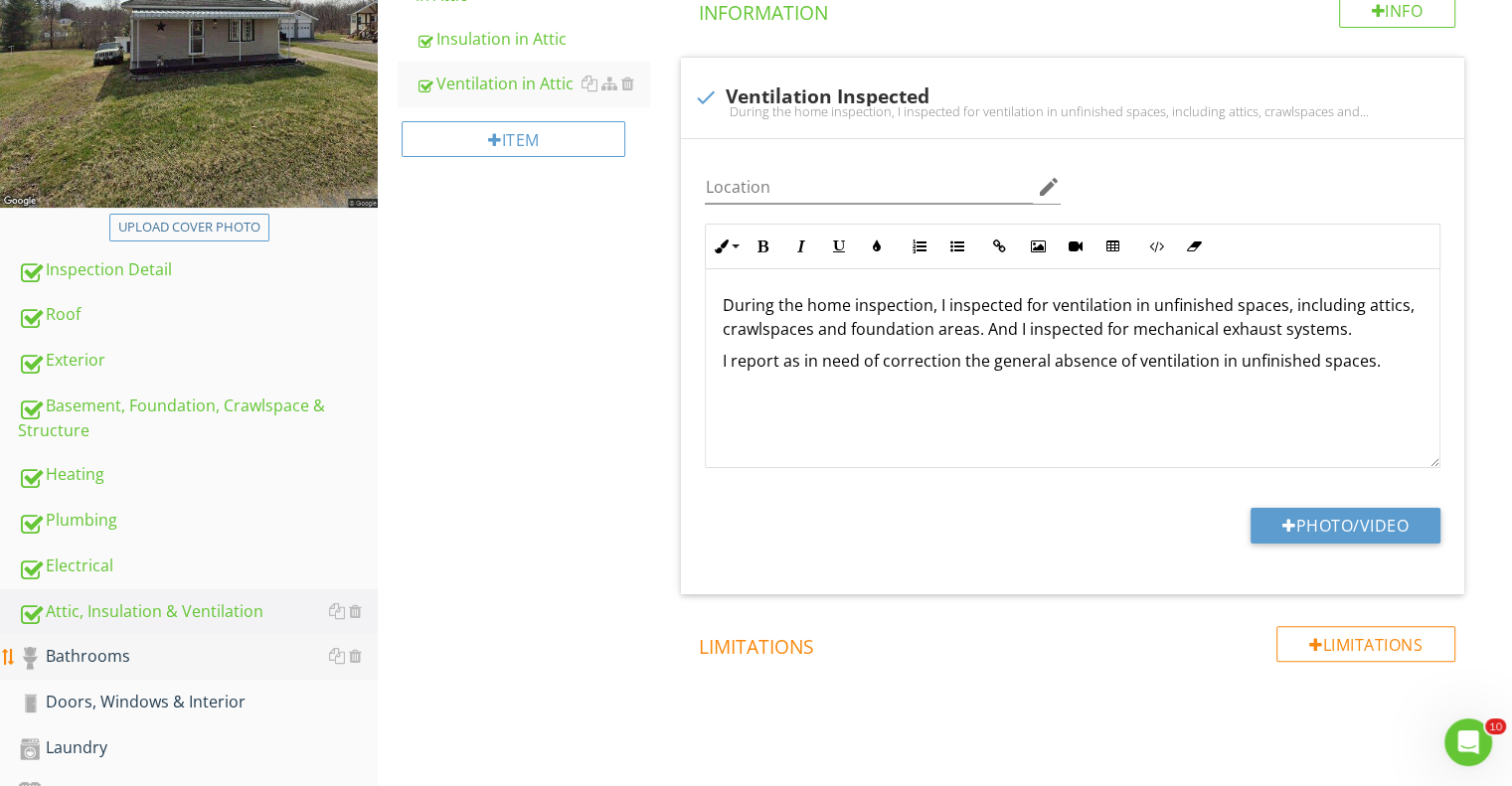 click on "Bathrooms" at bounding box center [198, 657] 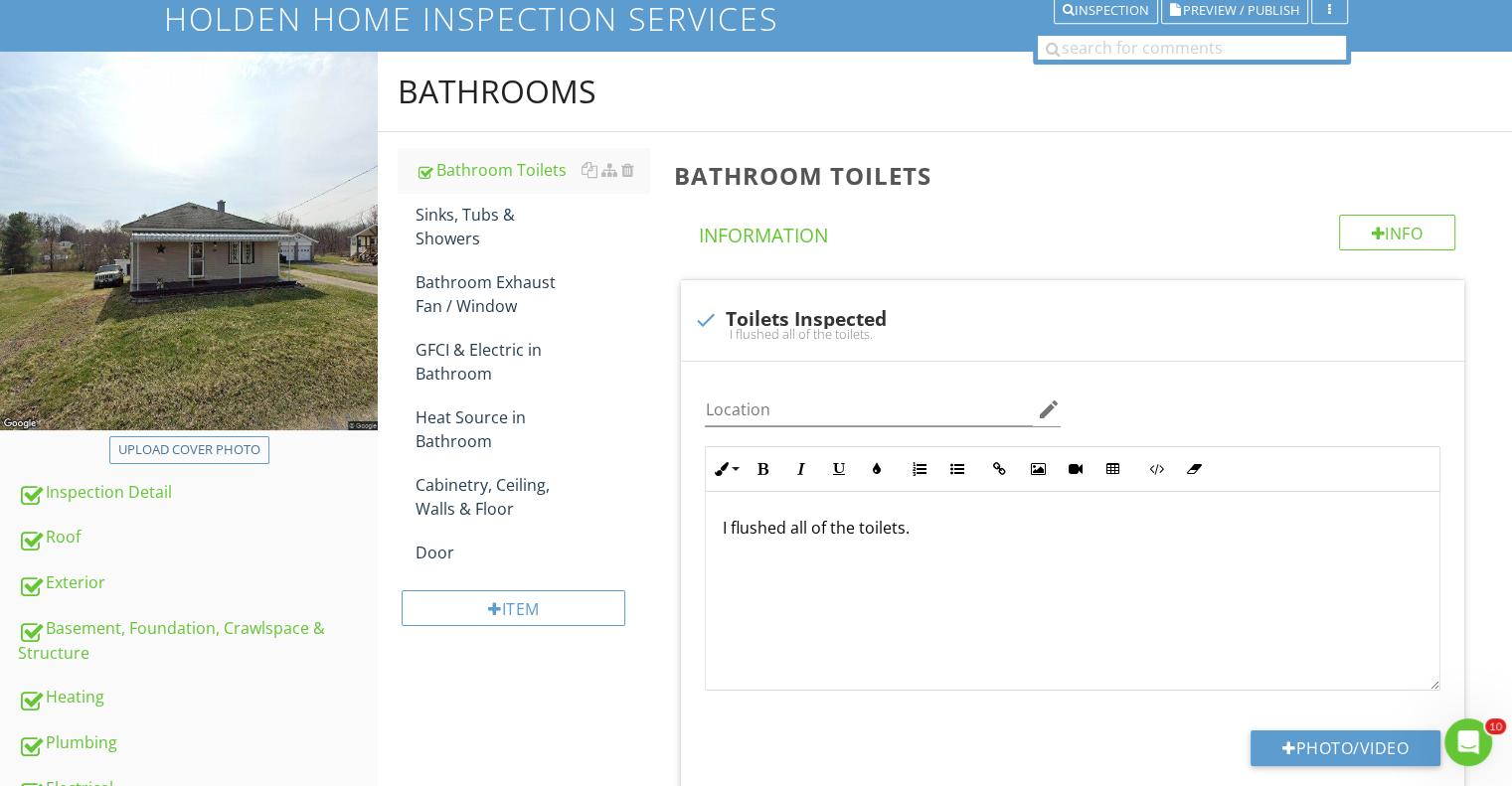 scroll, scrollTop: 0, scrollLeft: 0, axis: both 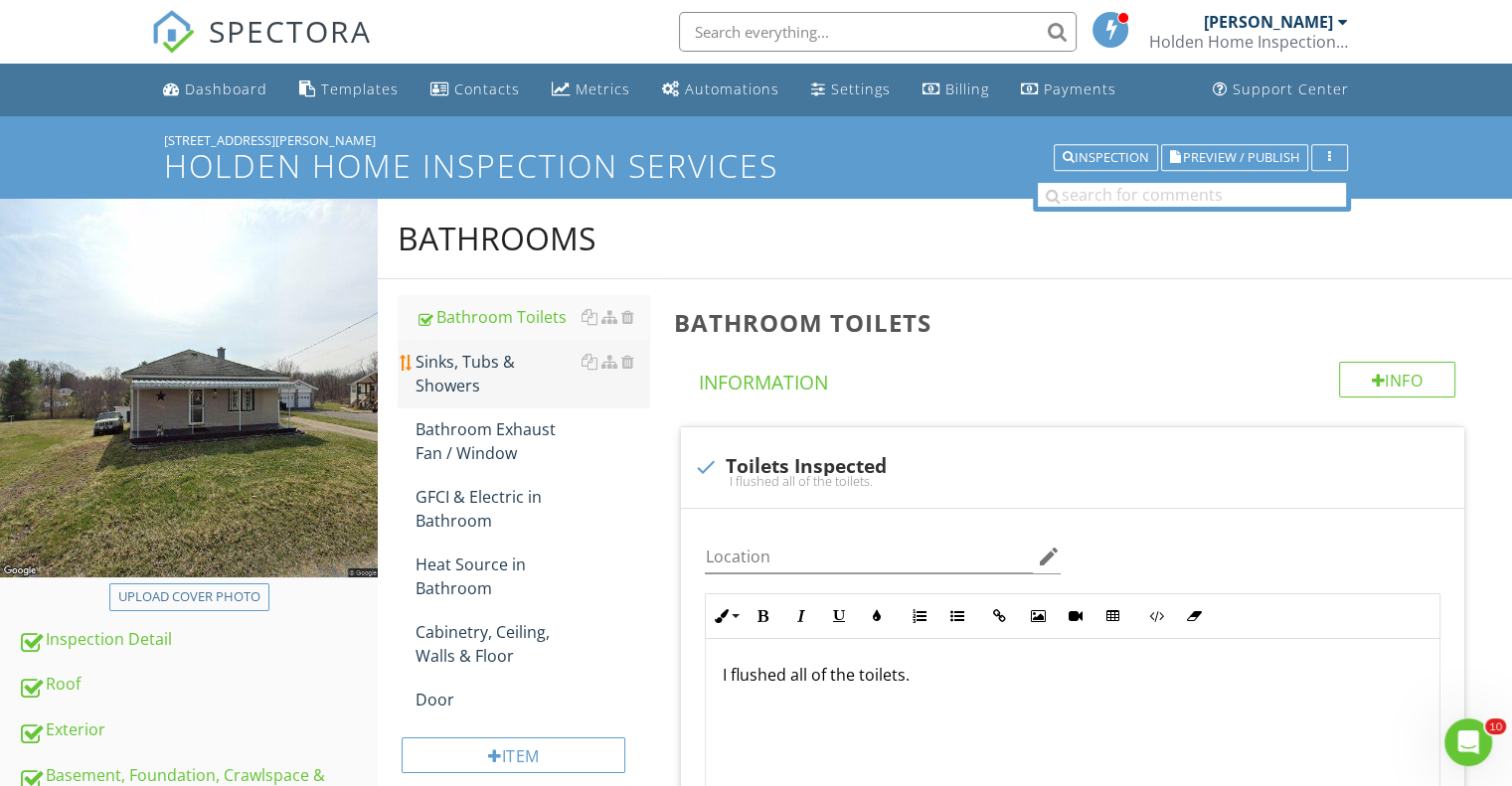 click on "Sinks, Tubs & Showers" at bounding box center (532, 374) 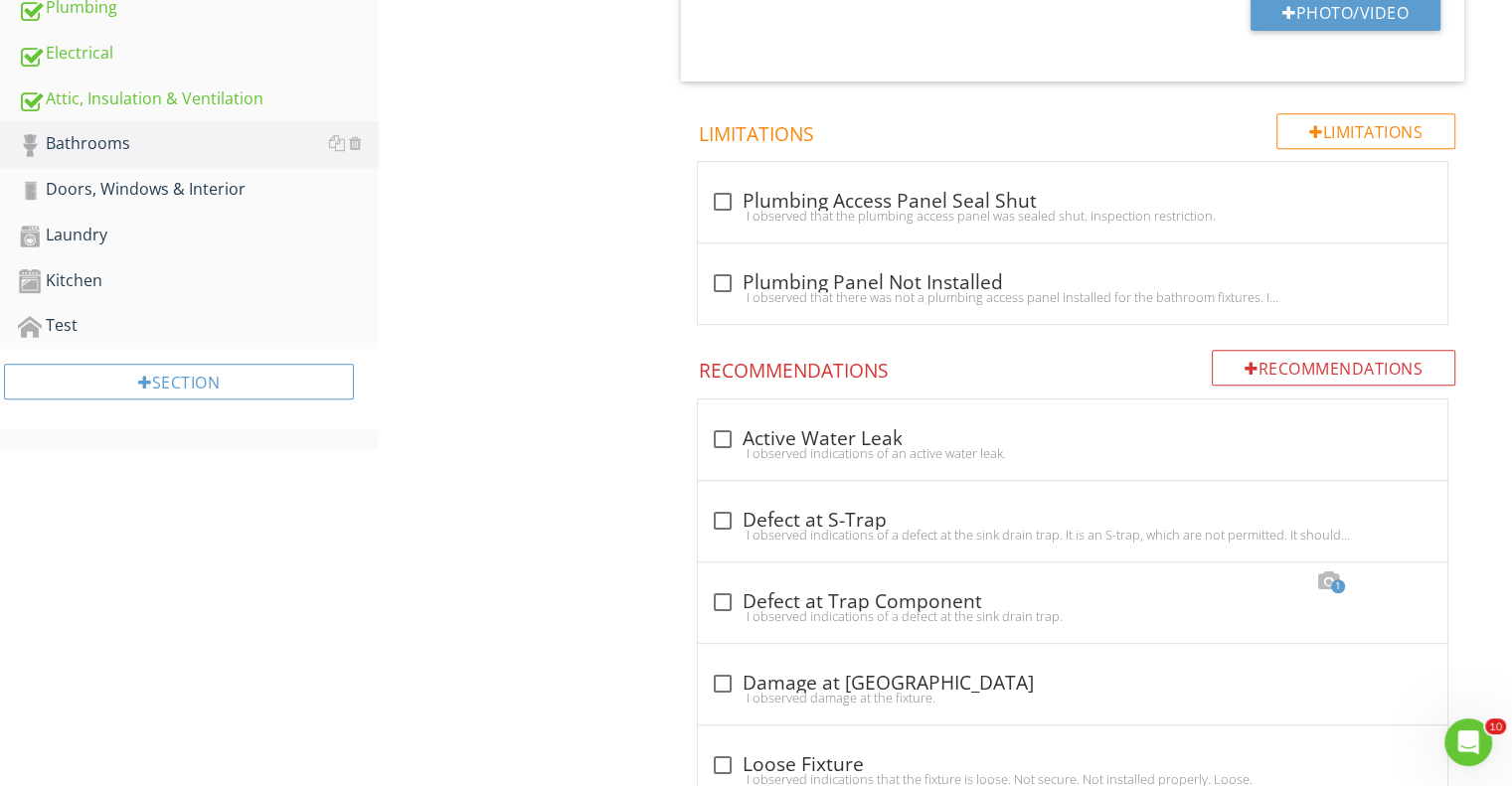 scroll, scrollTop: 894, scrollLeft: 0, axis: vertical 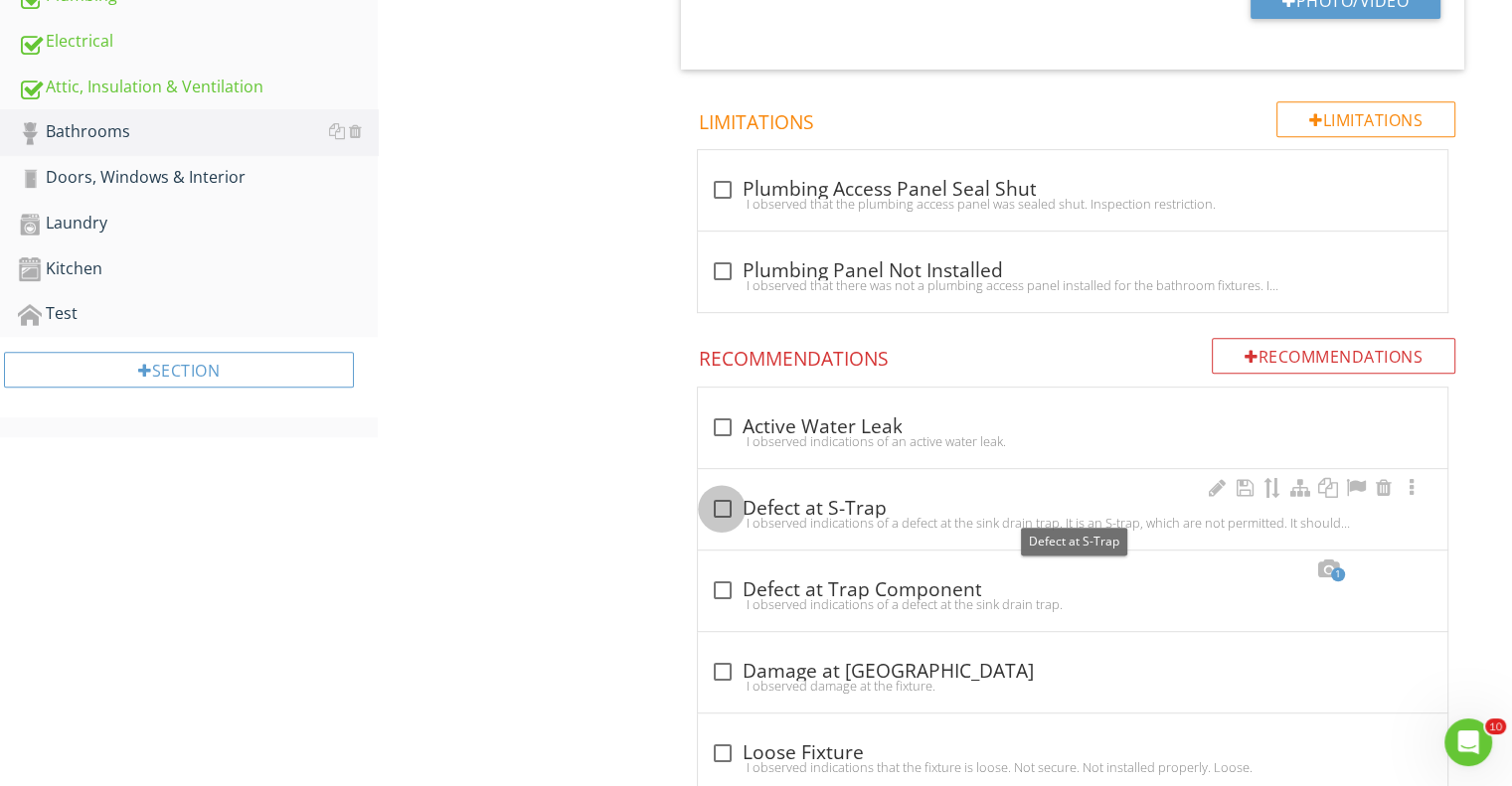 click at bounding box center [722, 509] 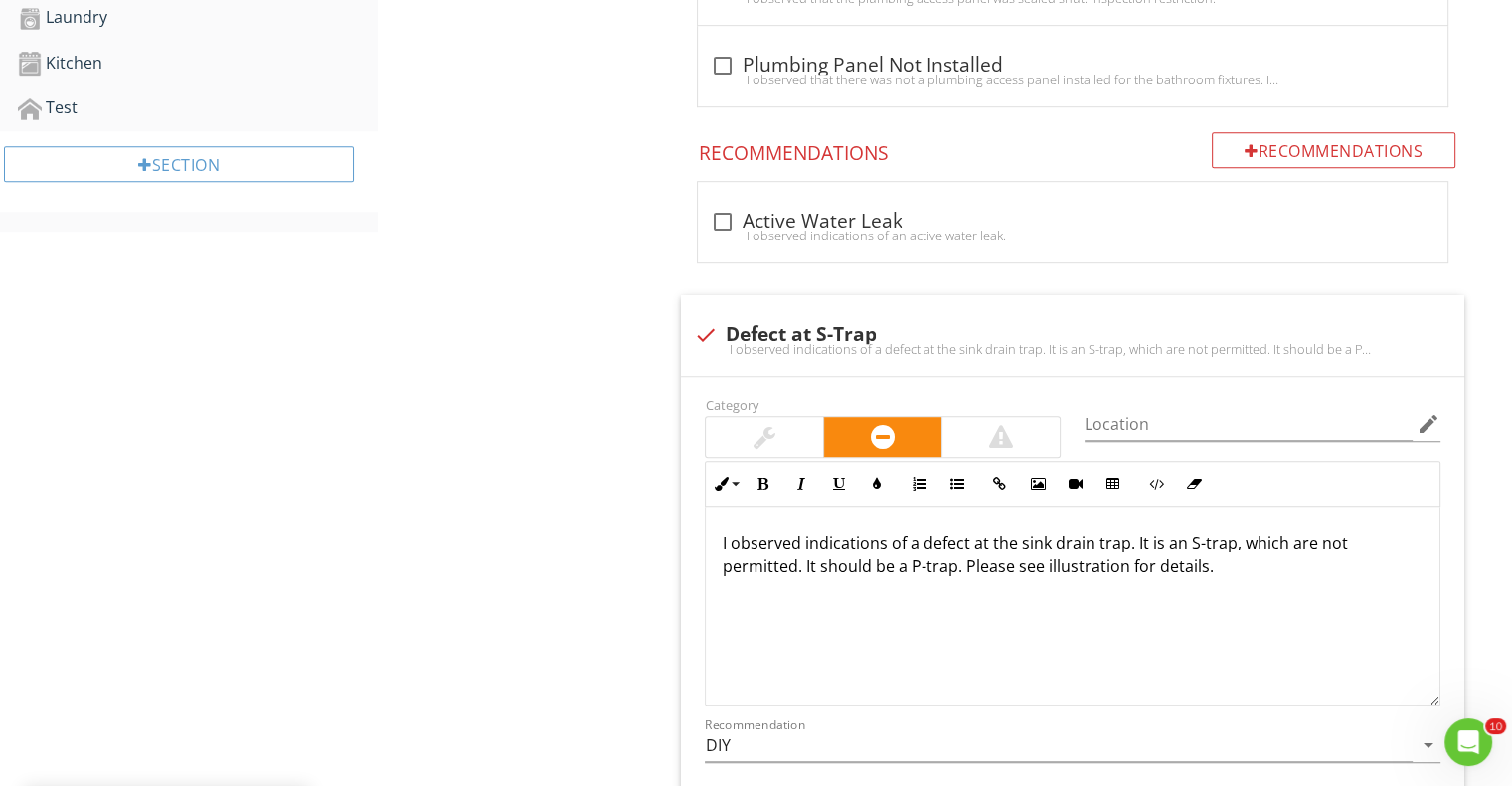 scroll, scrollTop: 1093, scrollLeft: 0, axis: vertical 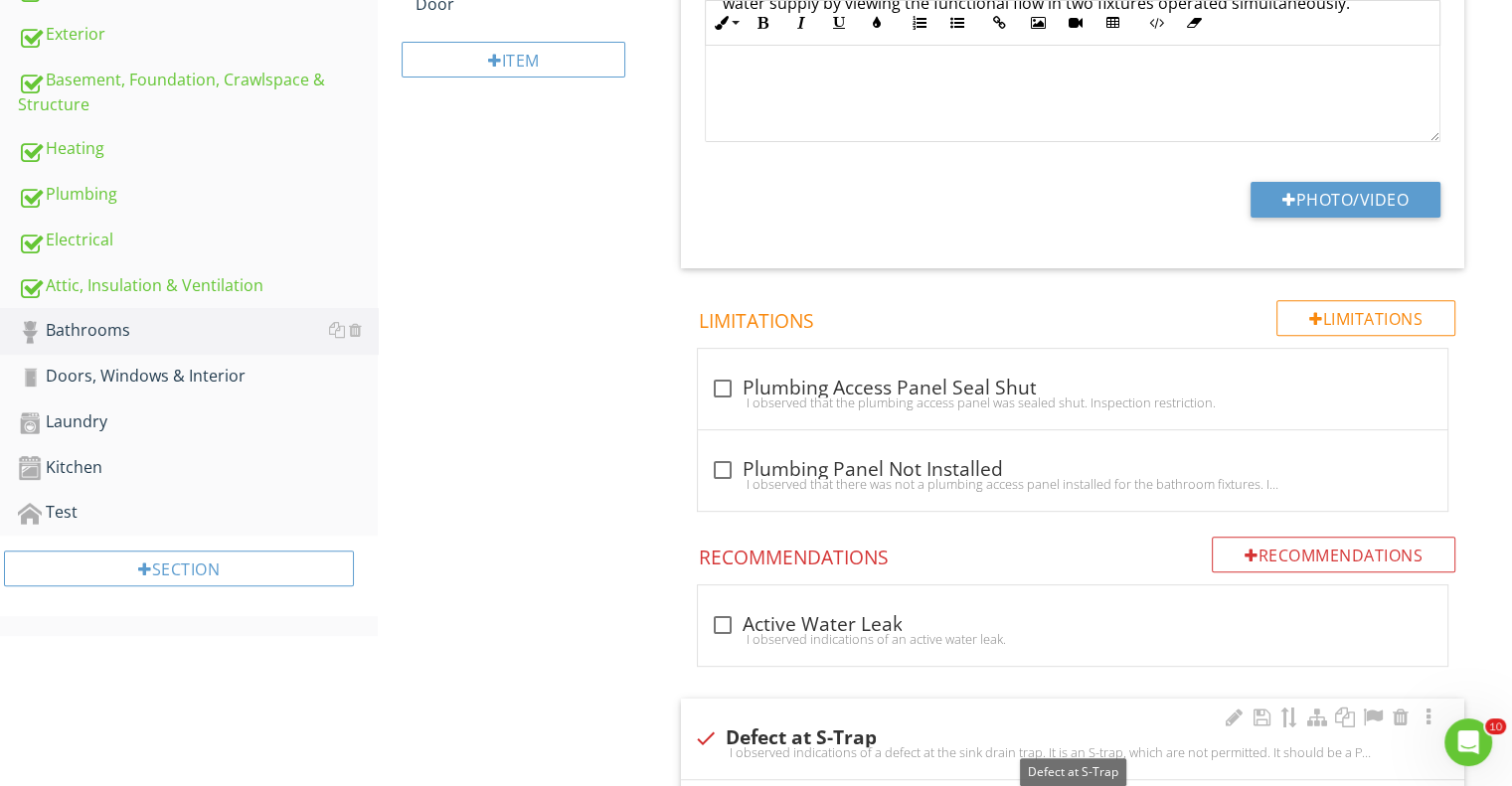 click at bounding box center [705, 738] 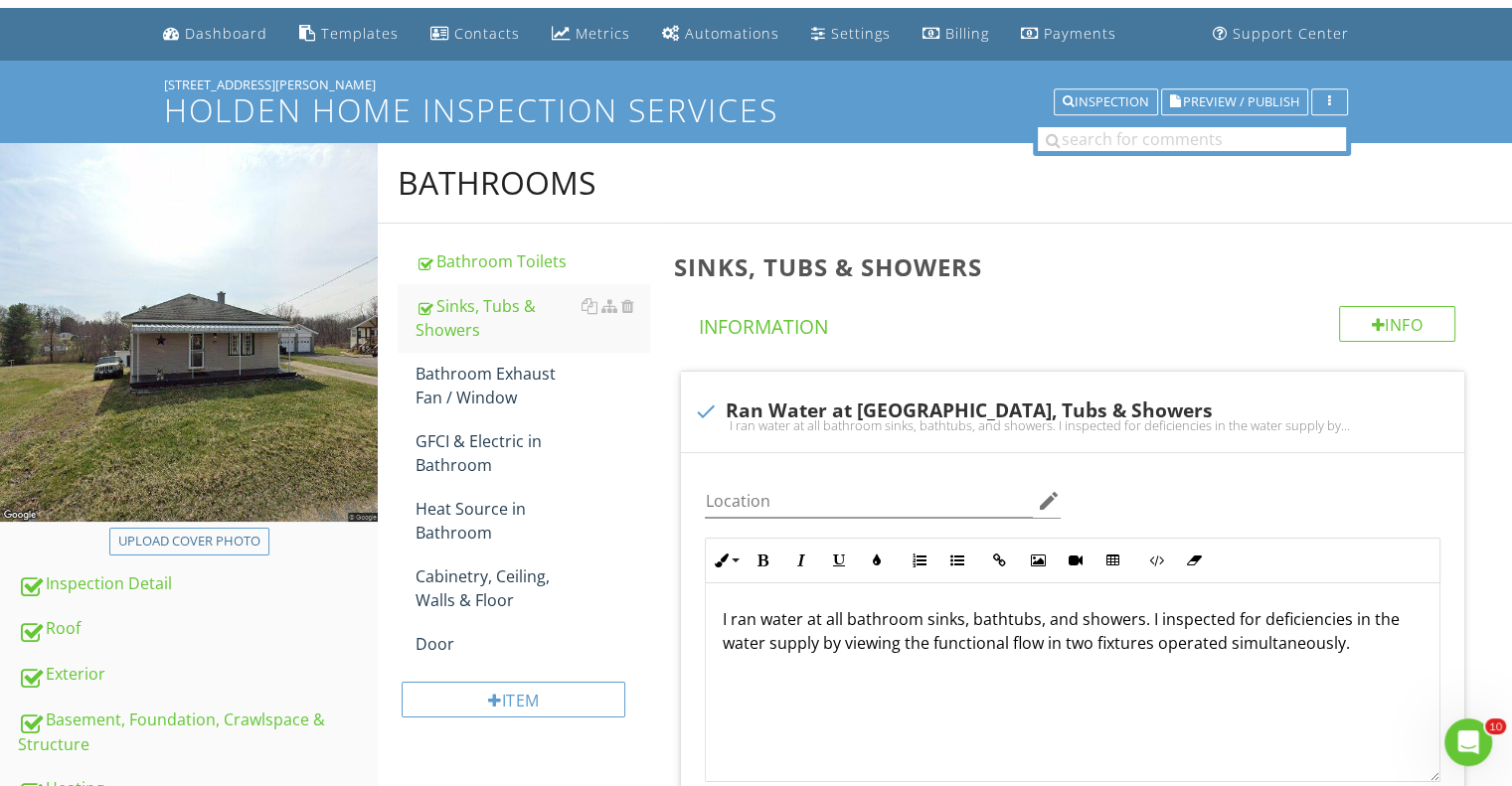 scroll, scrollTop: 55, scrollLeft: 0, axis: vertical 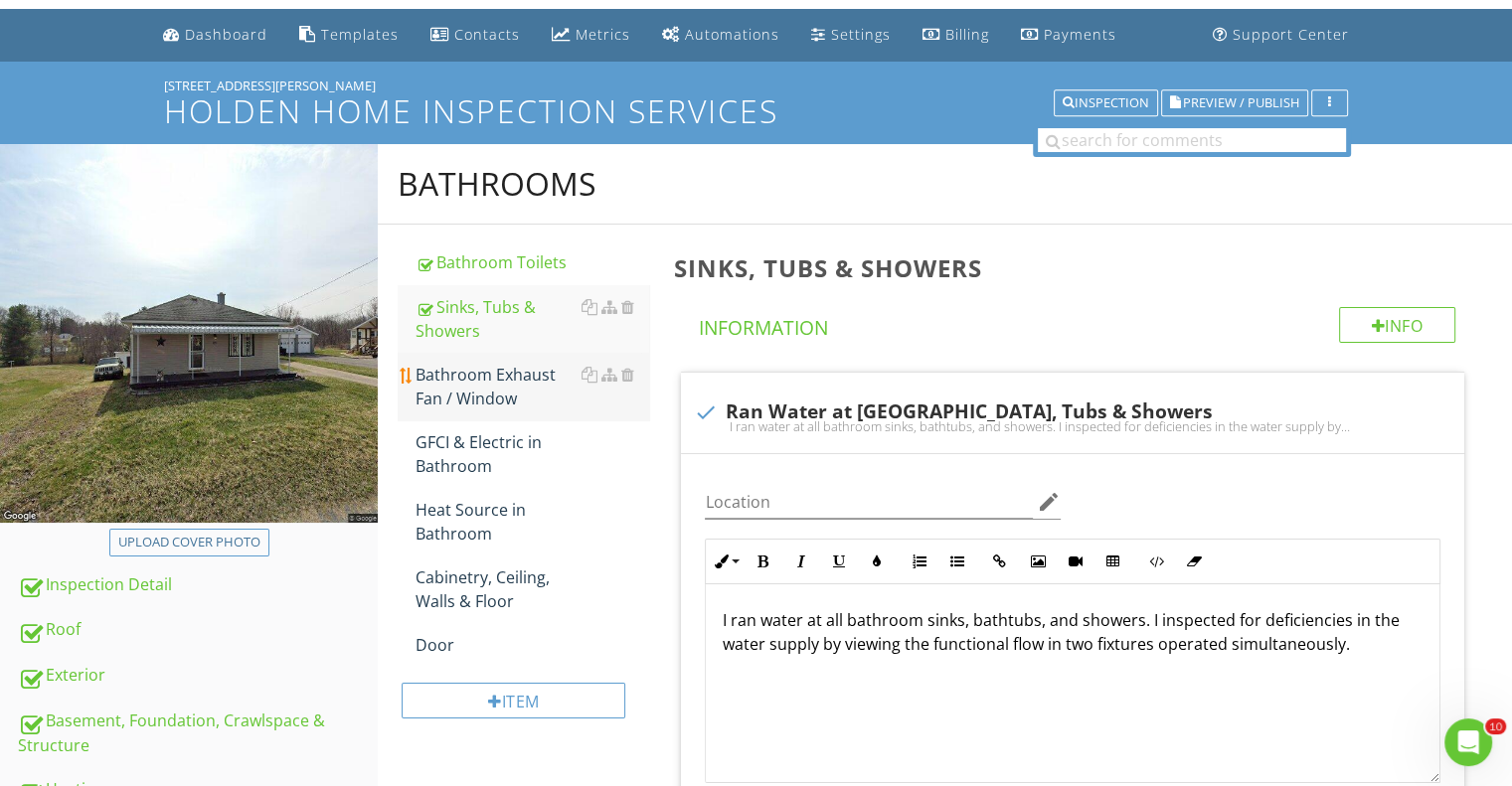 click on "Bathroom Exhaust Fan / Window" at bounding box center [532, 387] 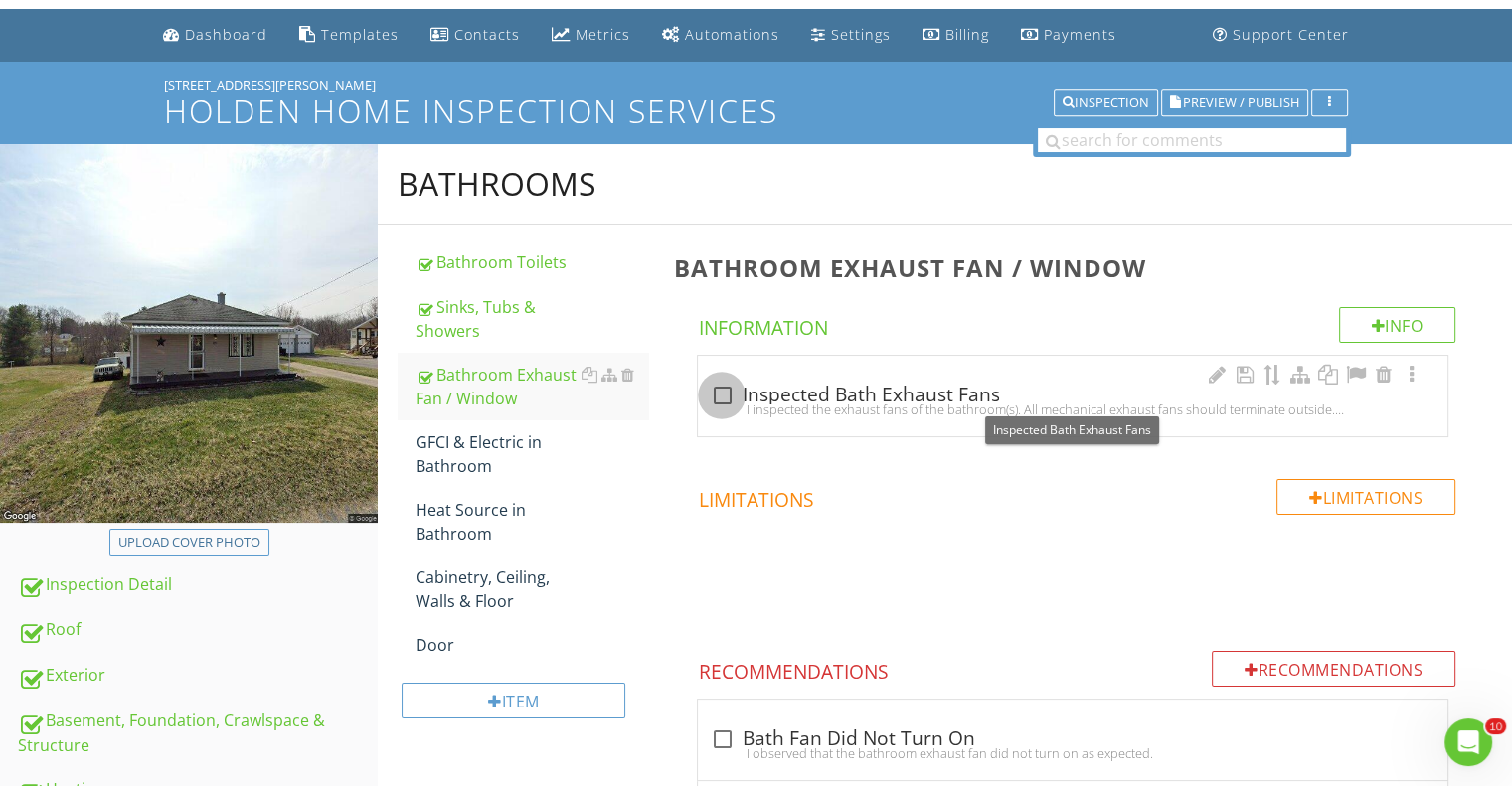 click at bounding box center [722, 395] 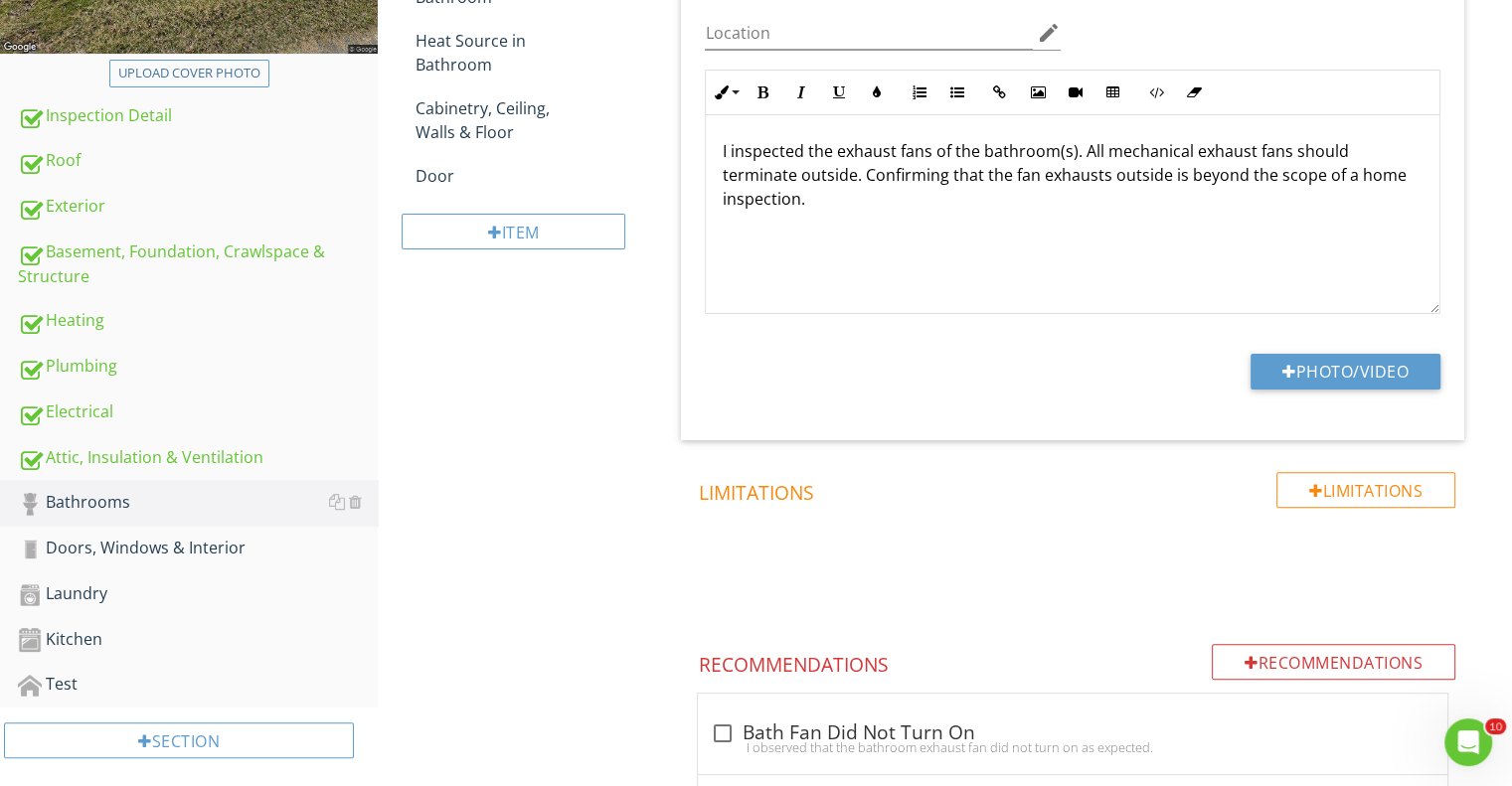 scroll, scrollTop: 226, scrollLeft: 0, axis: vertical 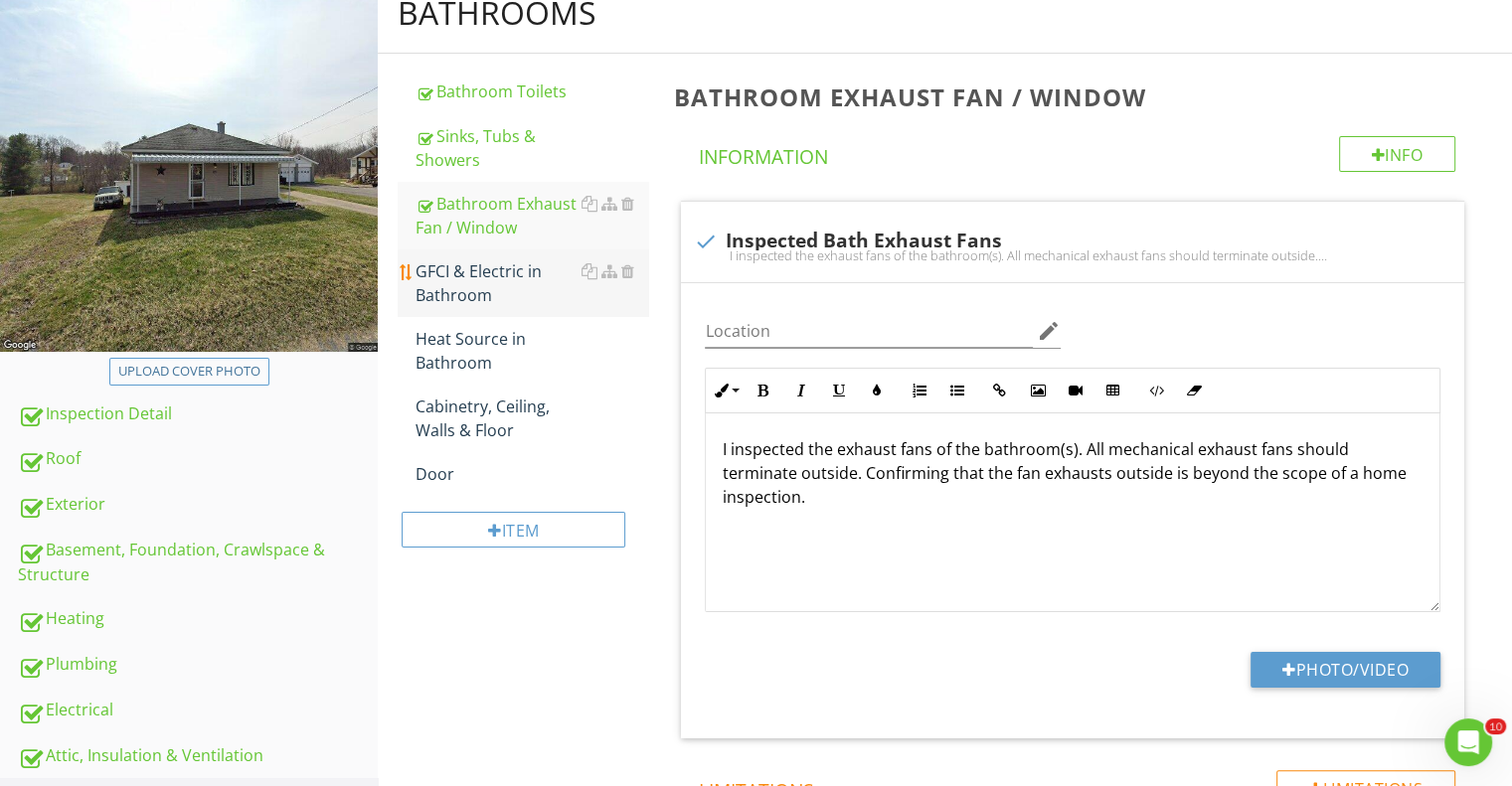 click on "GFCI & Electric in Bathroom" at bounding box center [532, 283] 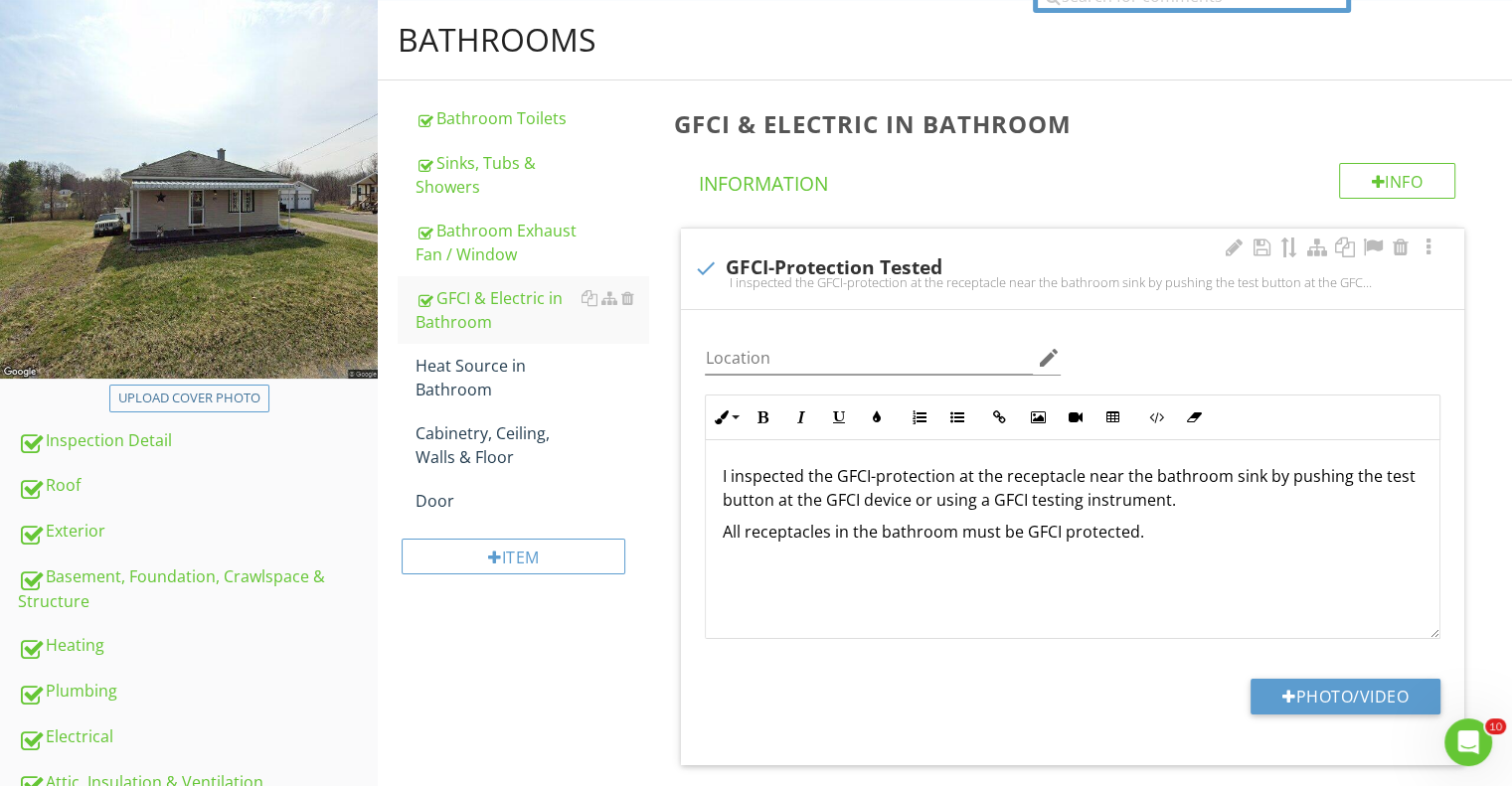scroll, scrollTop: 17, scrollLeft: 0, axis: vertical 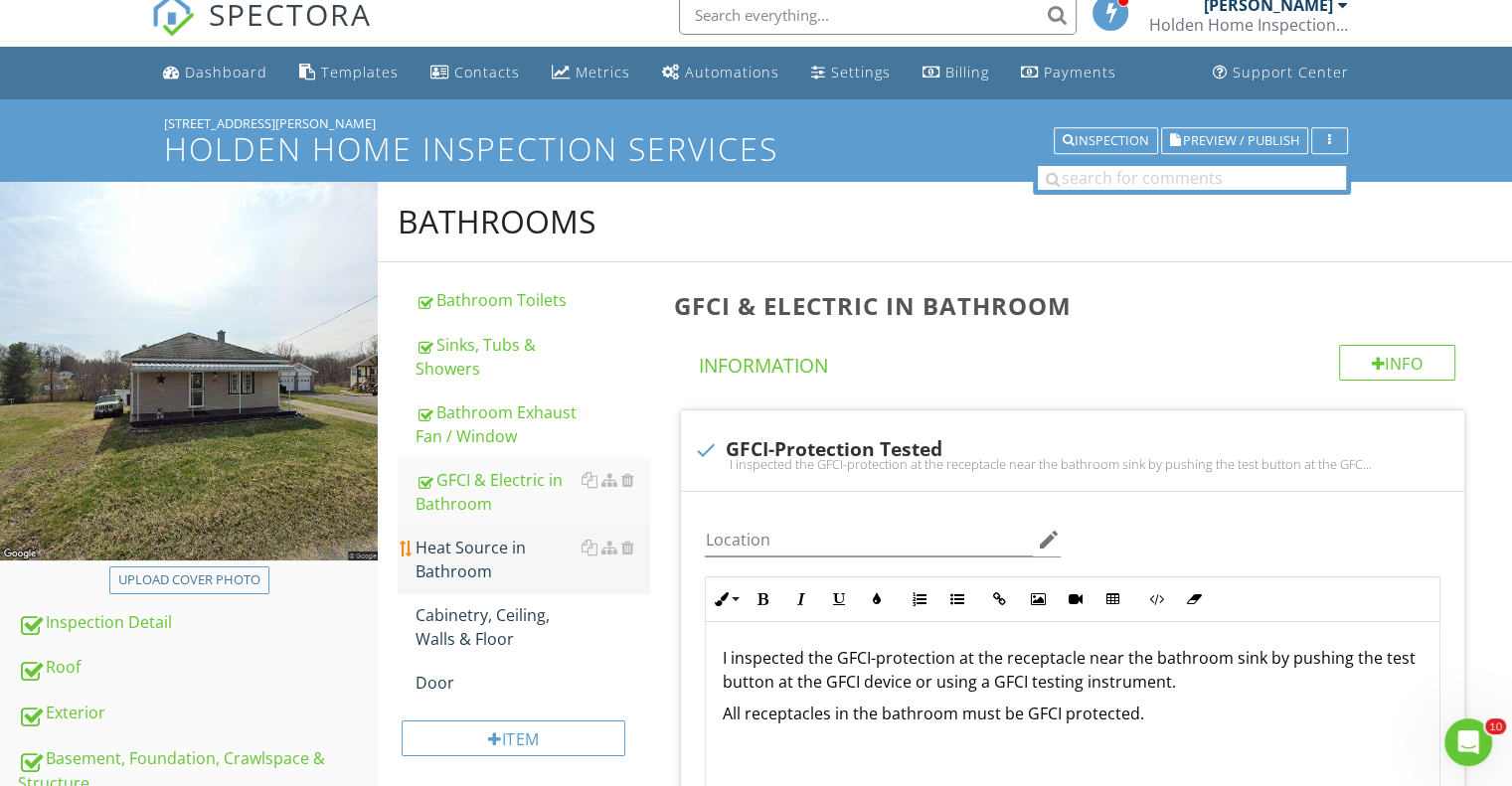 click on "Heat Source in Bathroom" at bounding box center (532, 559) 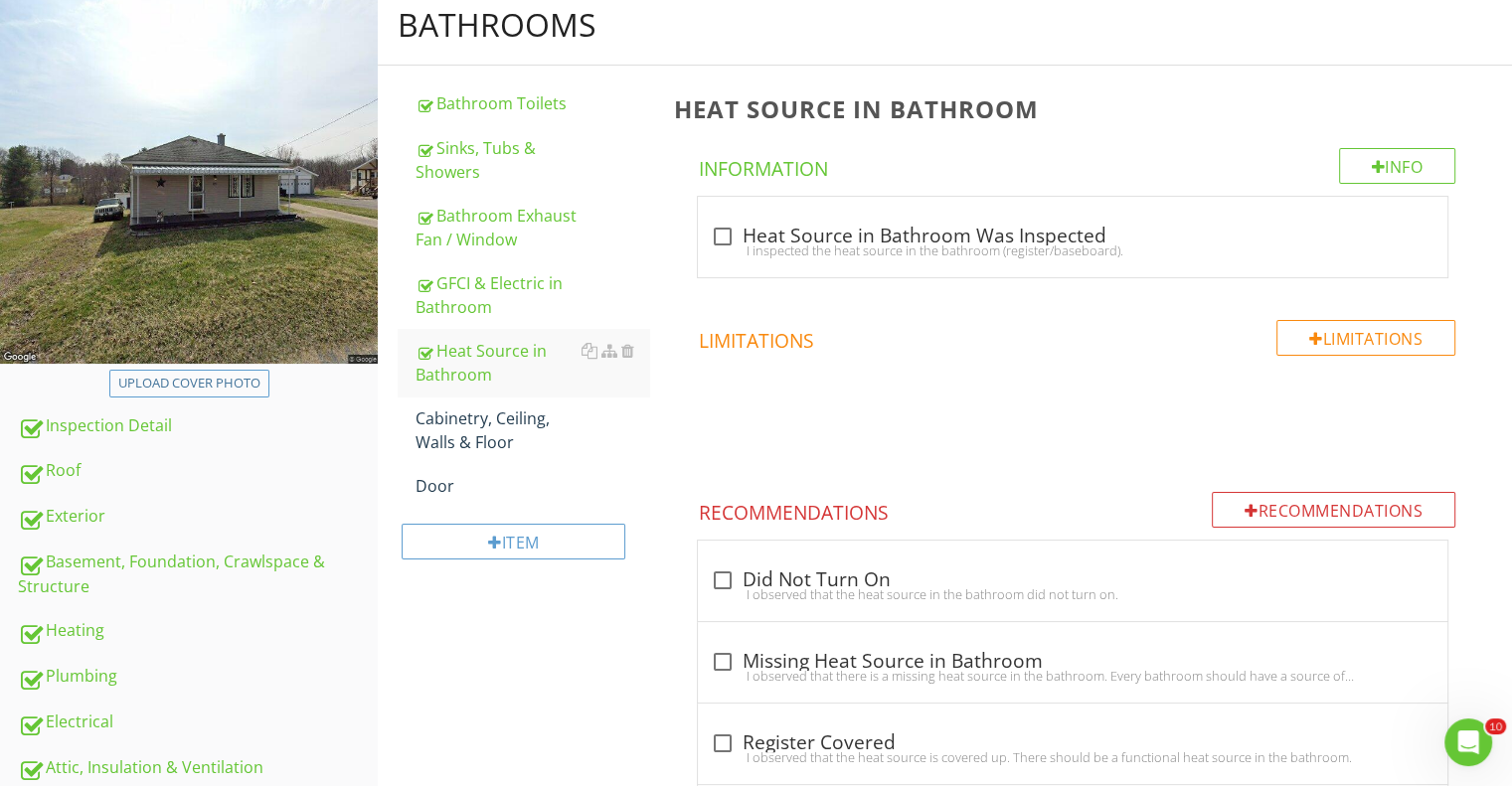 scroll, scrollTop: 216, scrollLeft: 0, axis: vertical 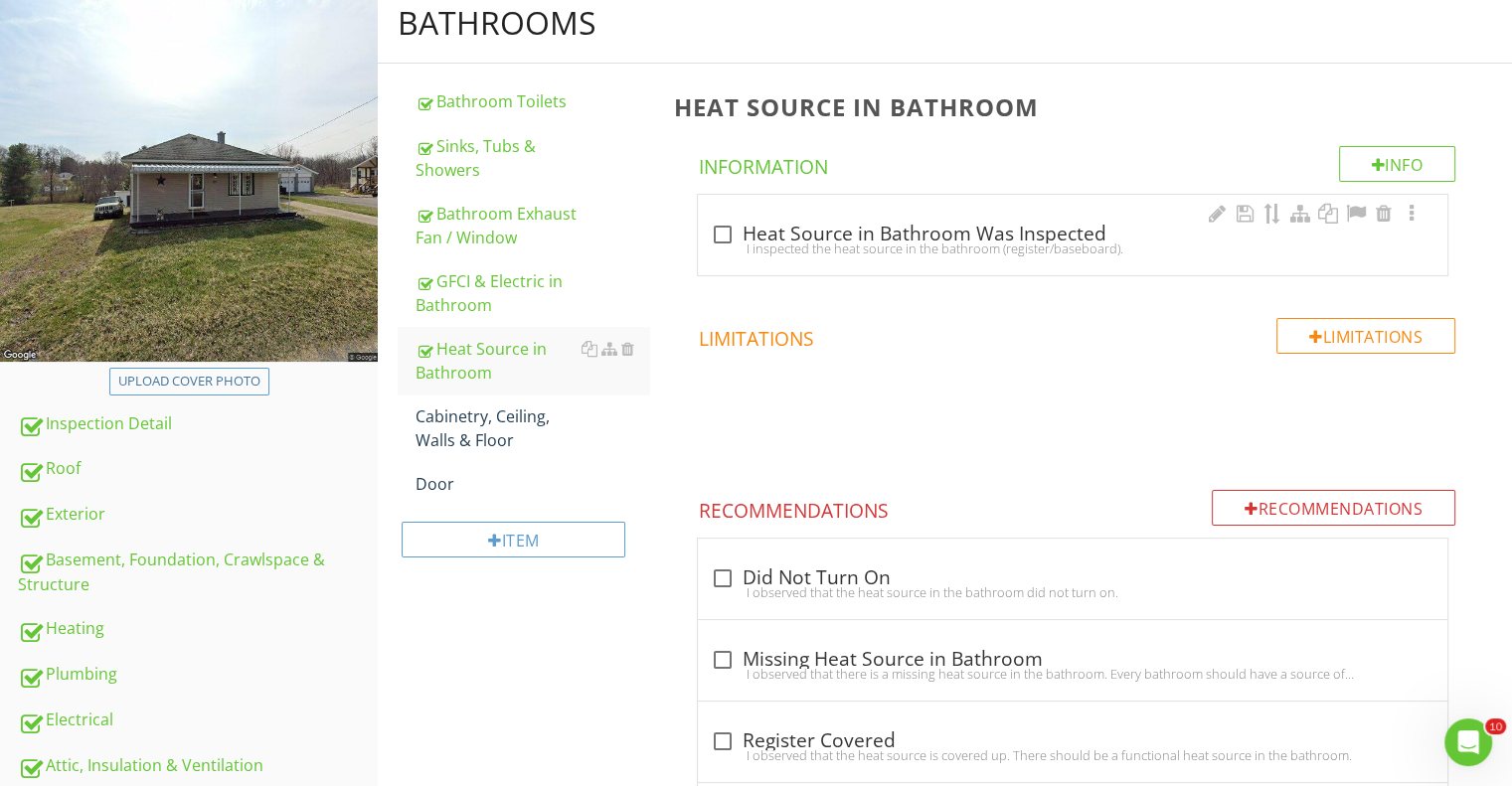 click at bounding box center [722, 235] 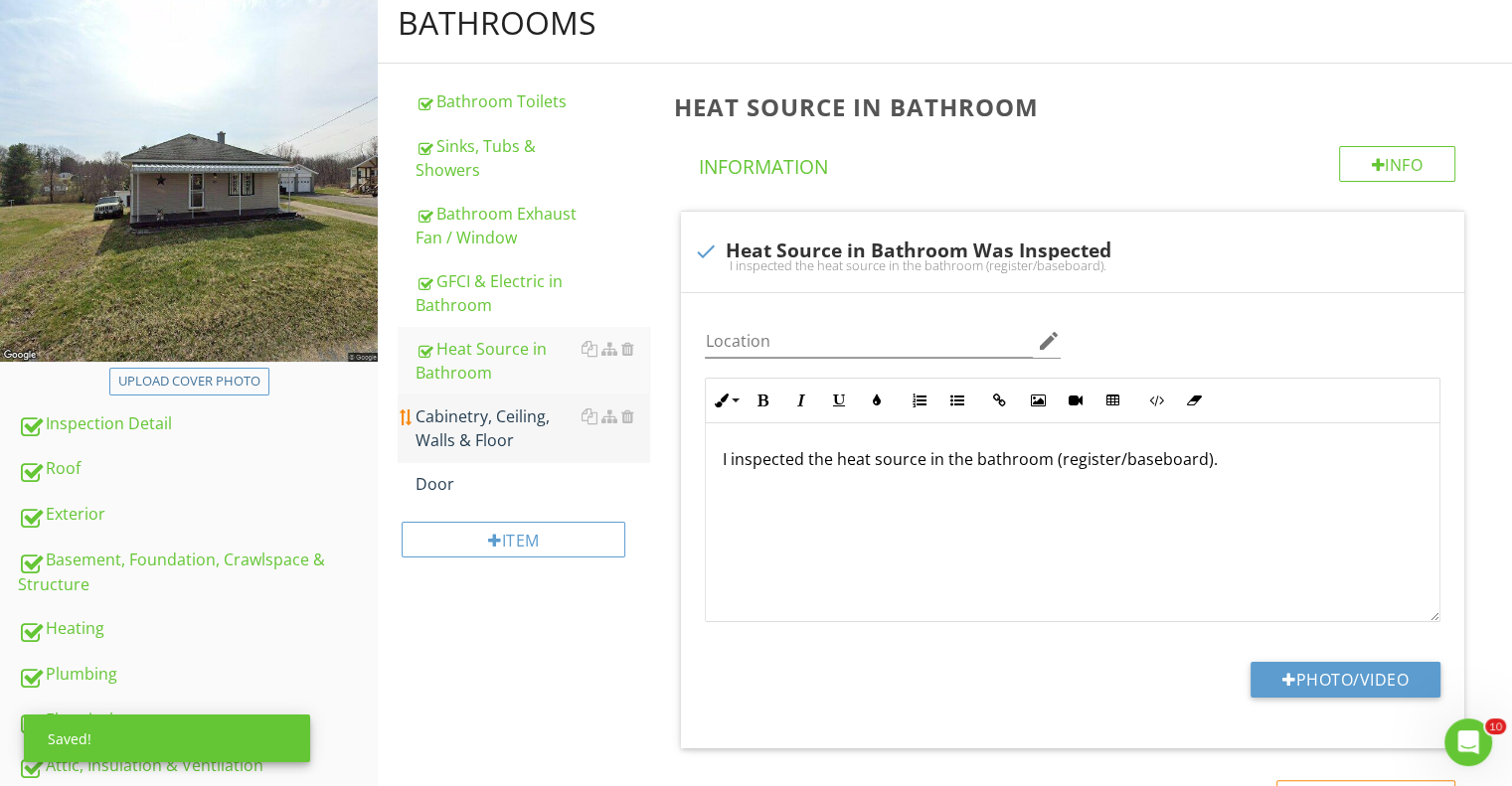 drag, startPoint x: 472, startPoint y: 428, endPoint x: 556, endPoint y: 431, distance: 84.05355 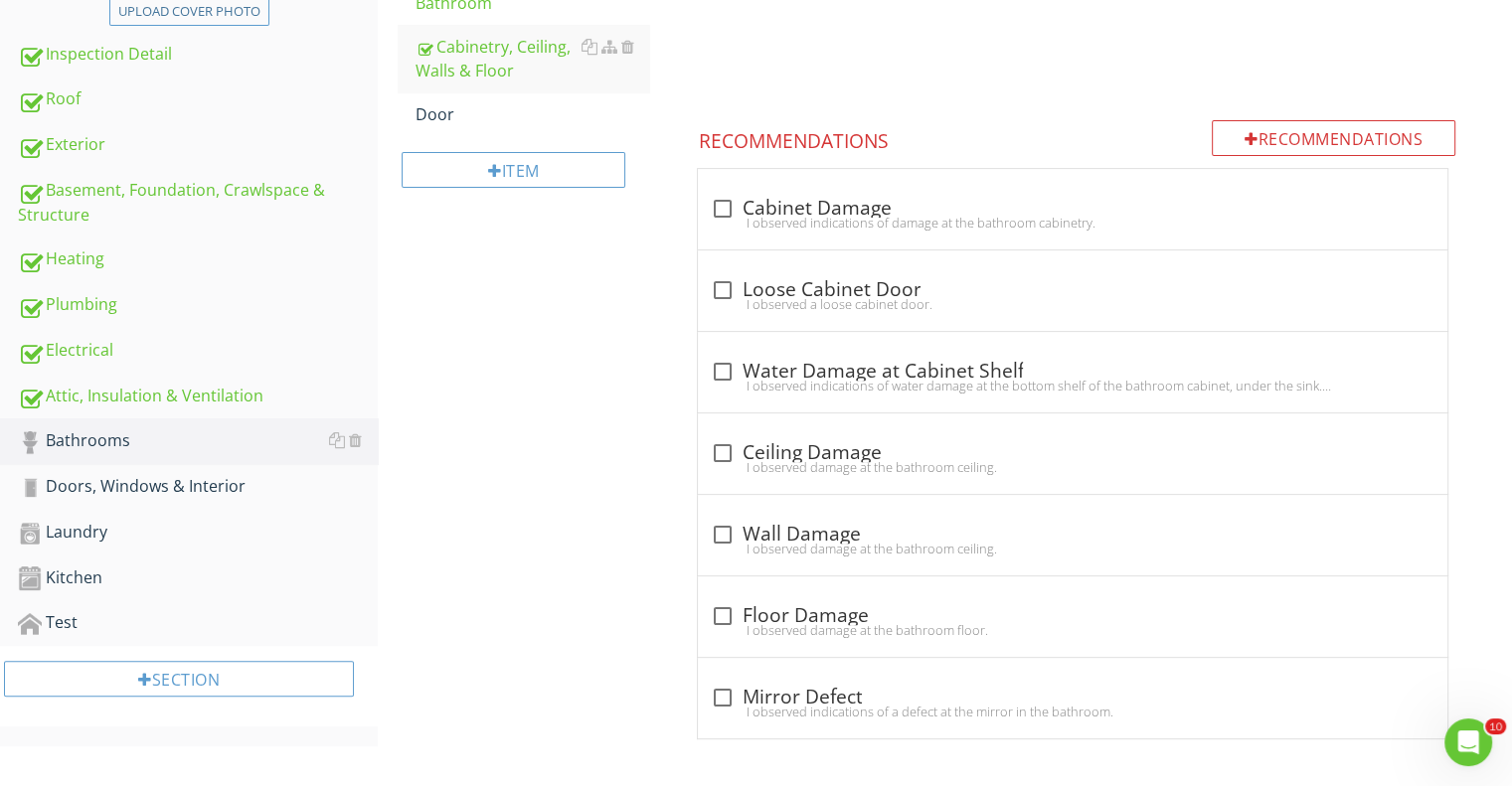 scroll, scrollTop: 287, scrollLeft: 0, axis: vertical 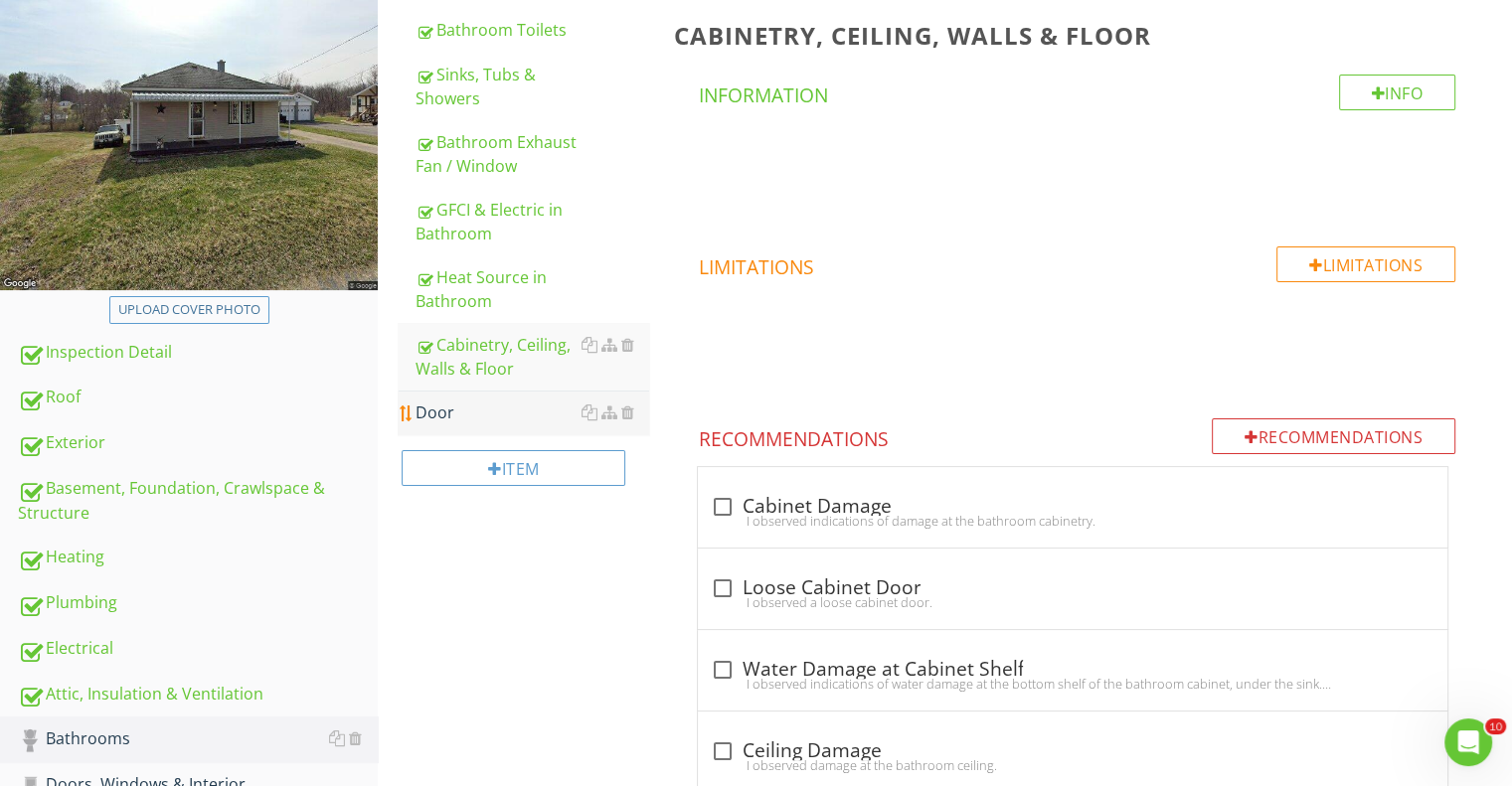 click on "Door" at bounding box center [532, 412] 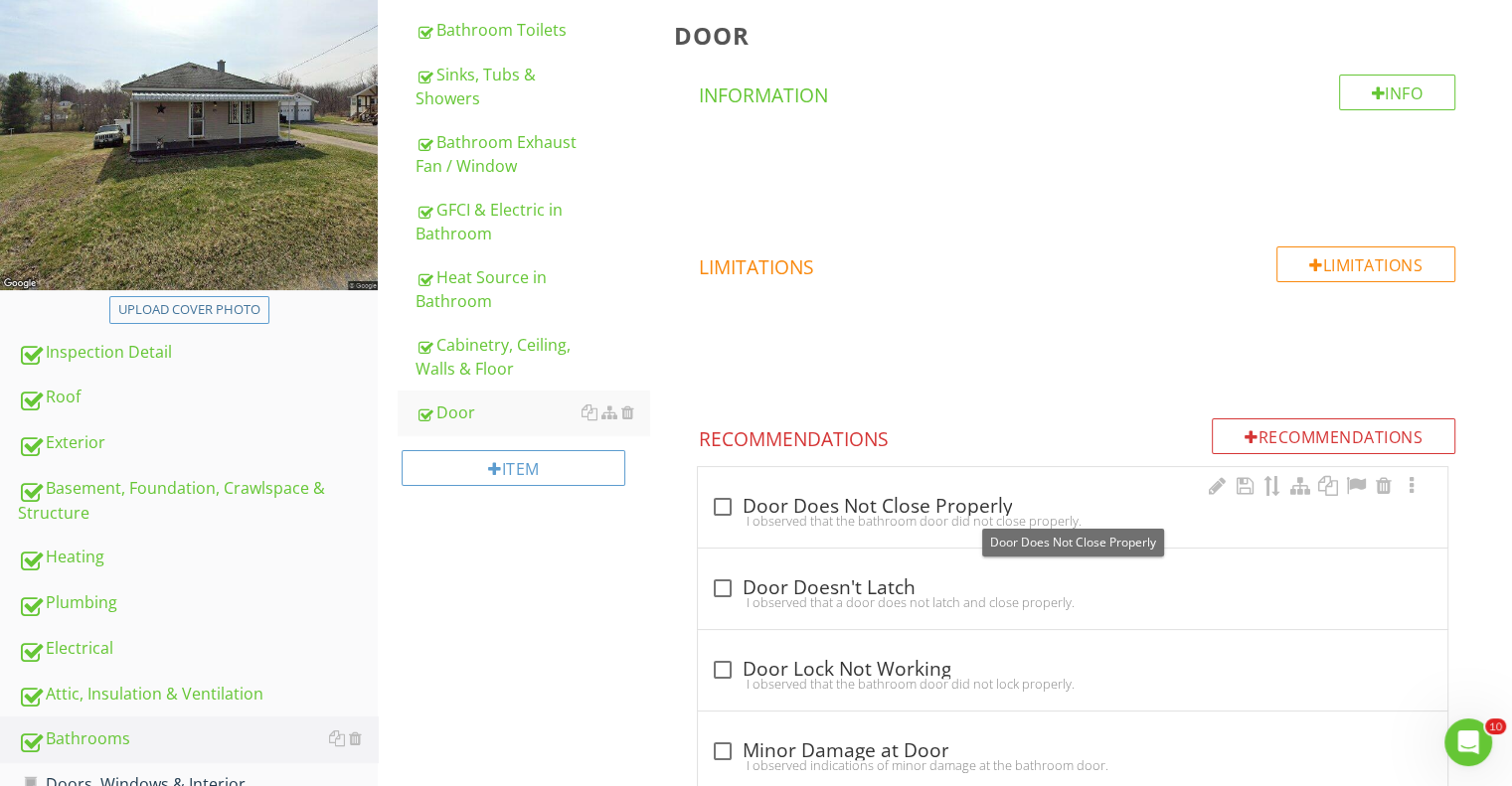 click at bounding box center [722, 507] 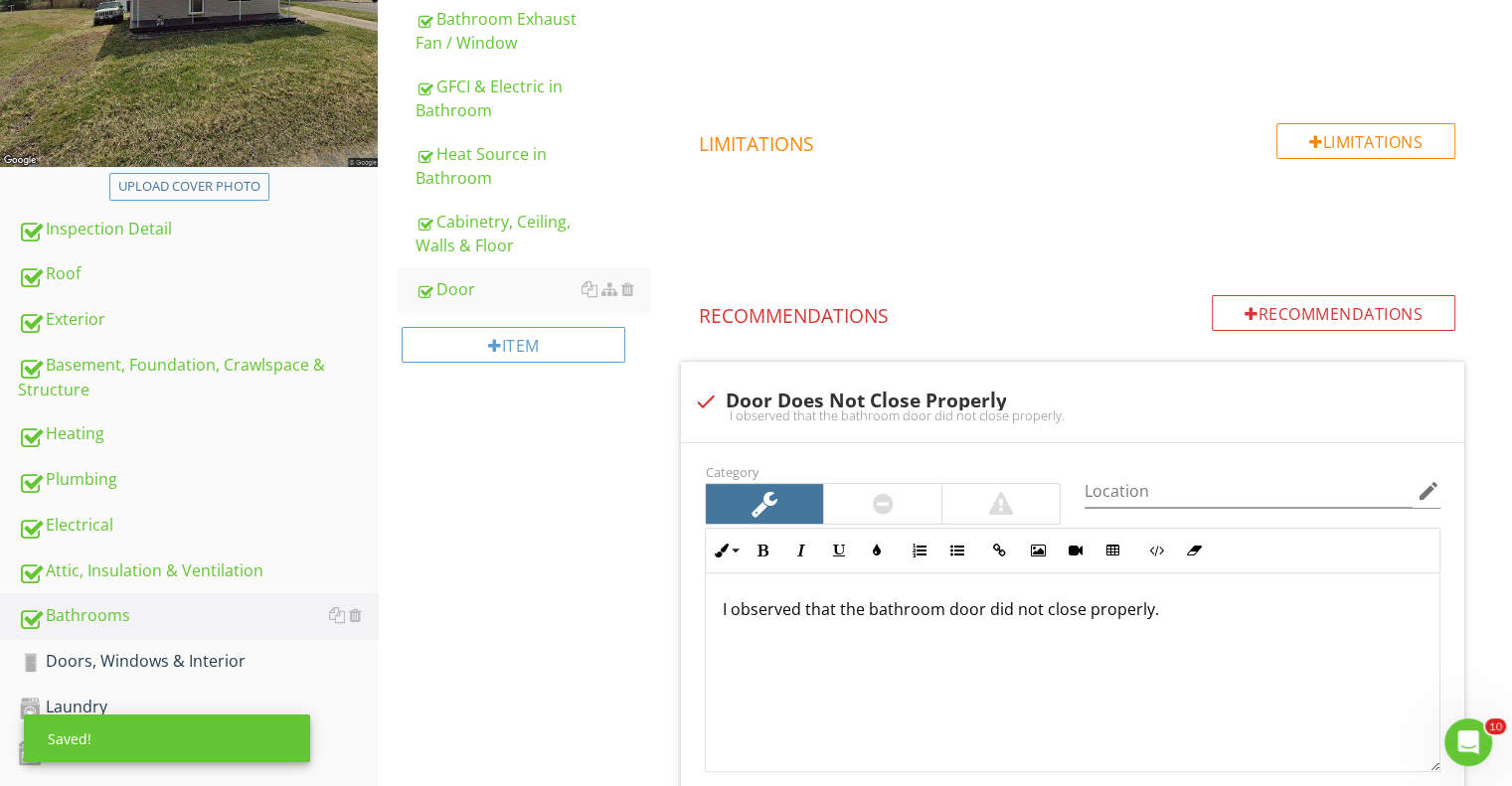 scroll, scrollTop: 685, scrollLeft: 0, axis: vertical 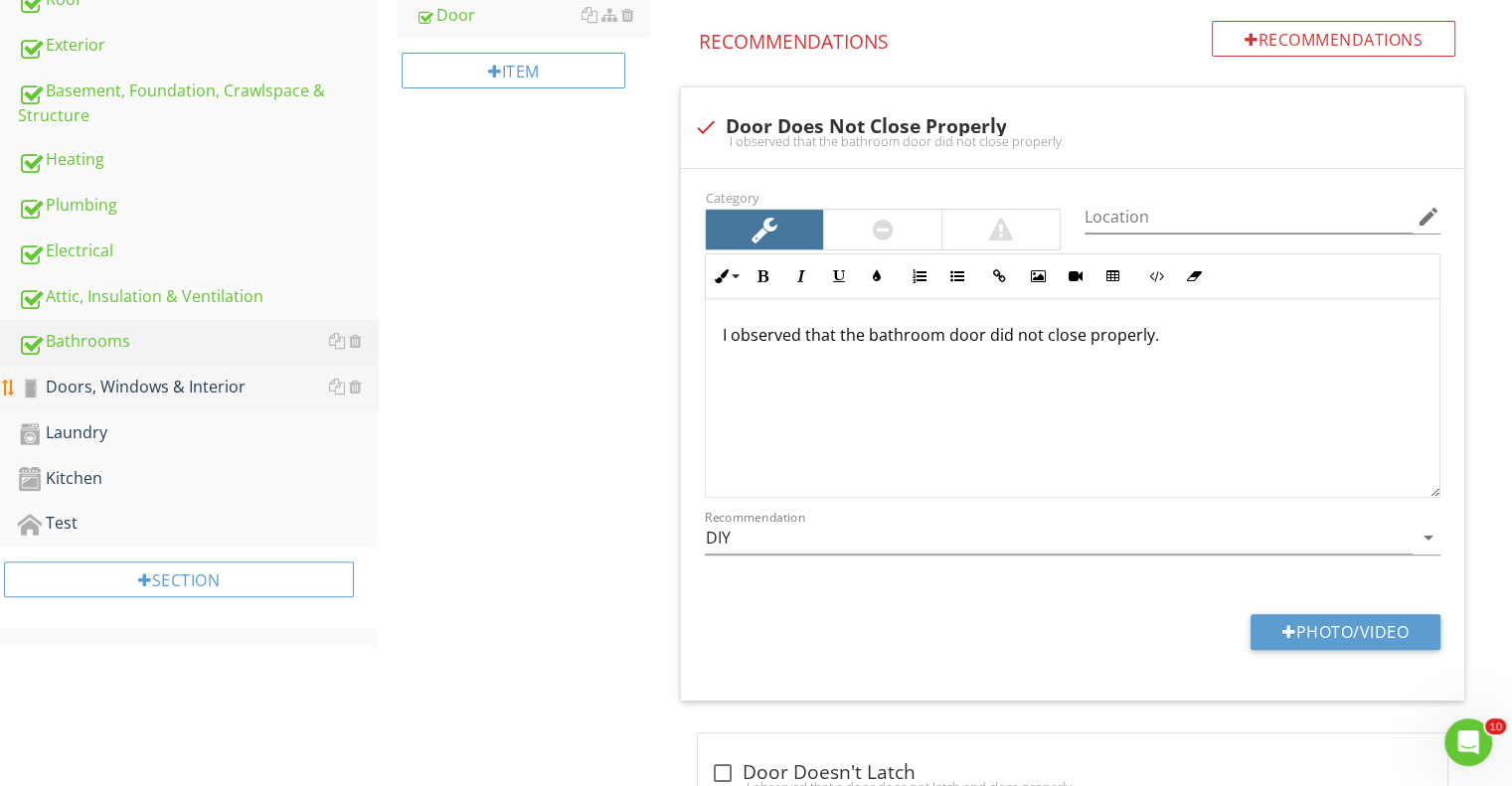 click on "Doors, Windows & Interior" at bounding box center [198, 388] 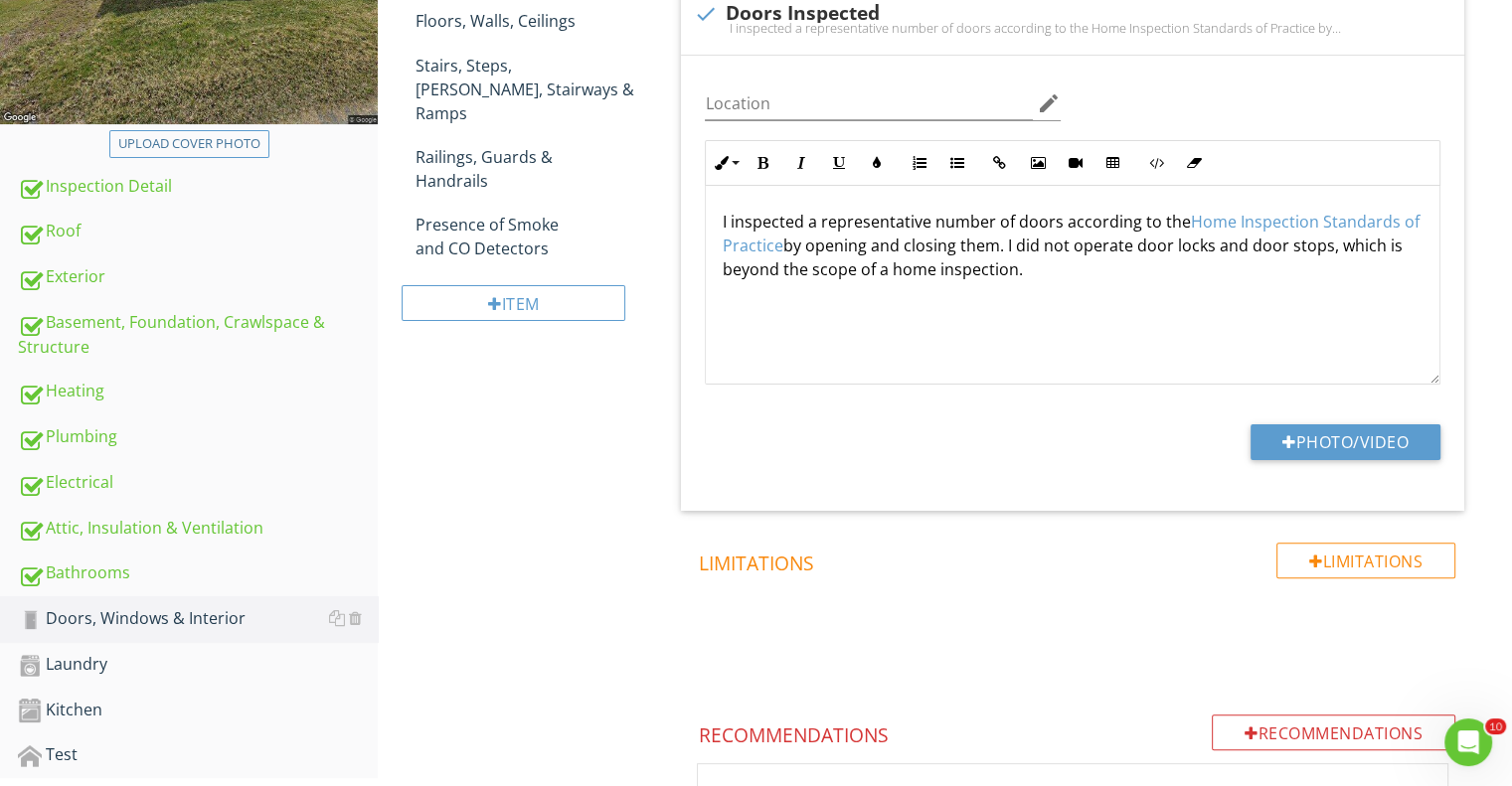scroll, scrollTop: 287, scrollLeft: 0, axis: vertical 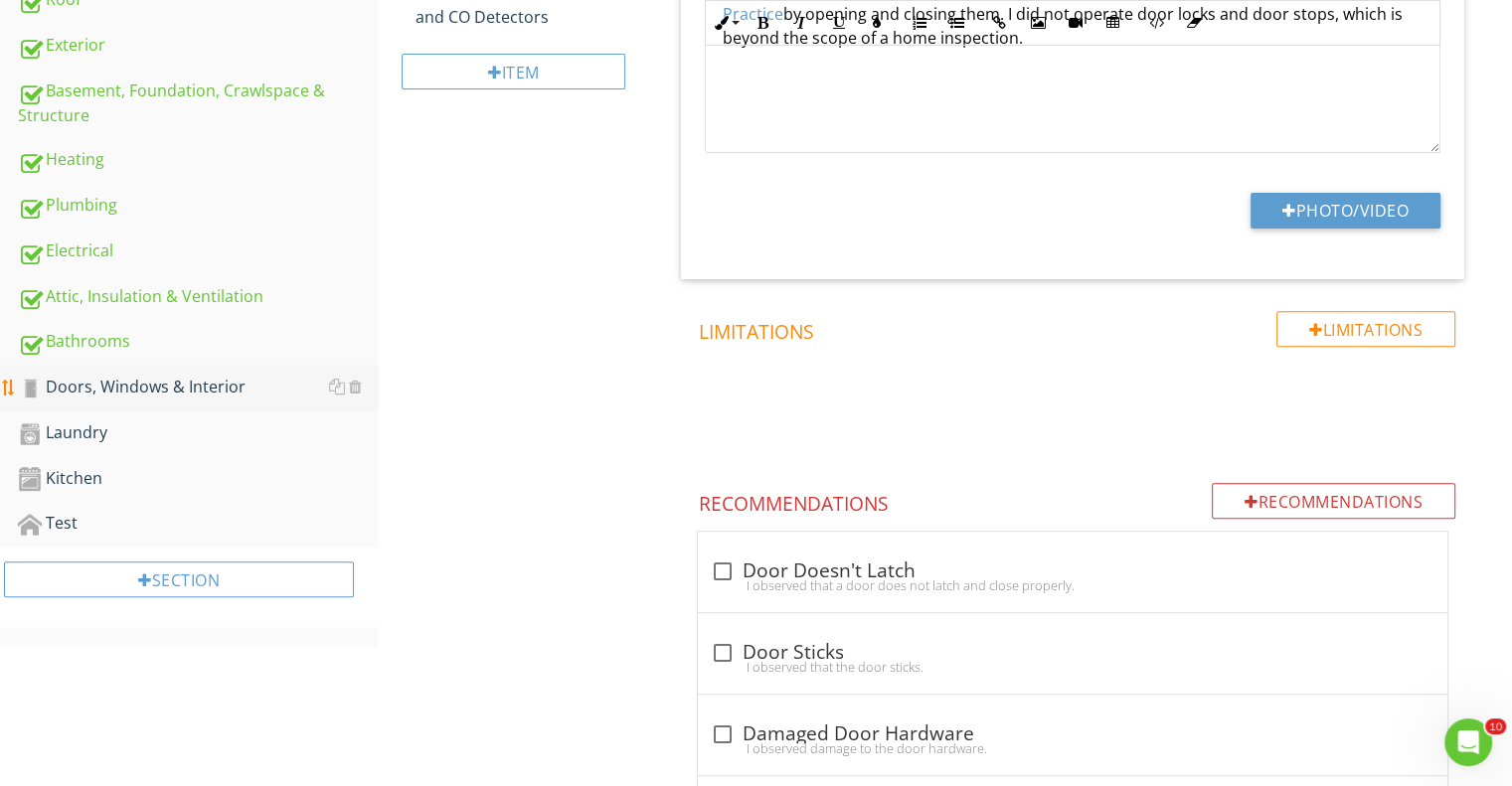 click on "Doors, Windows & Interior" at bounding box center (198, 388) 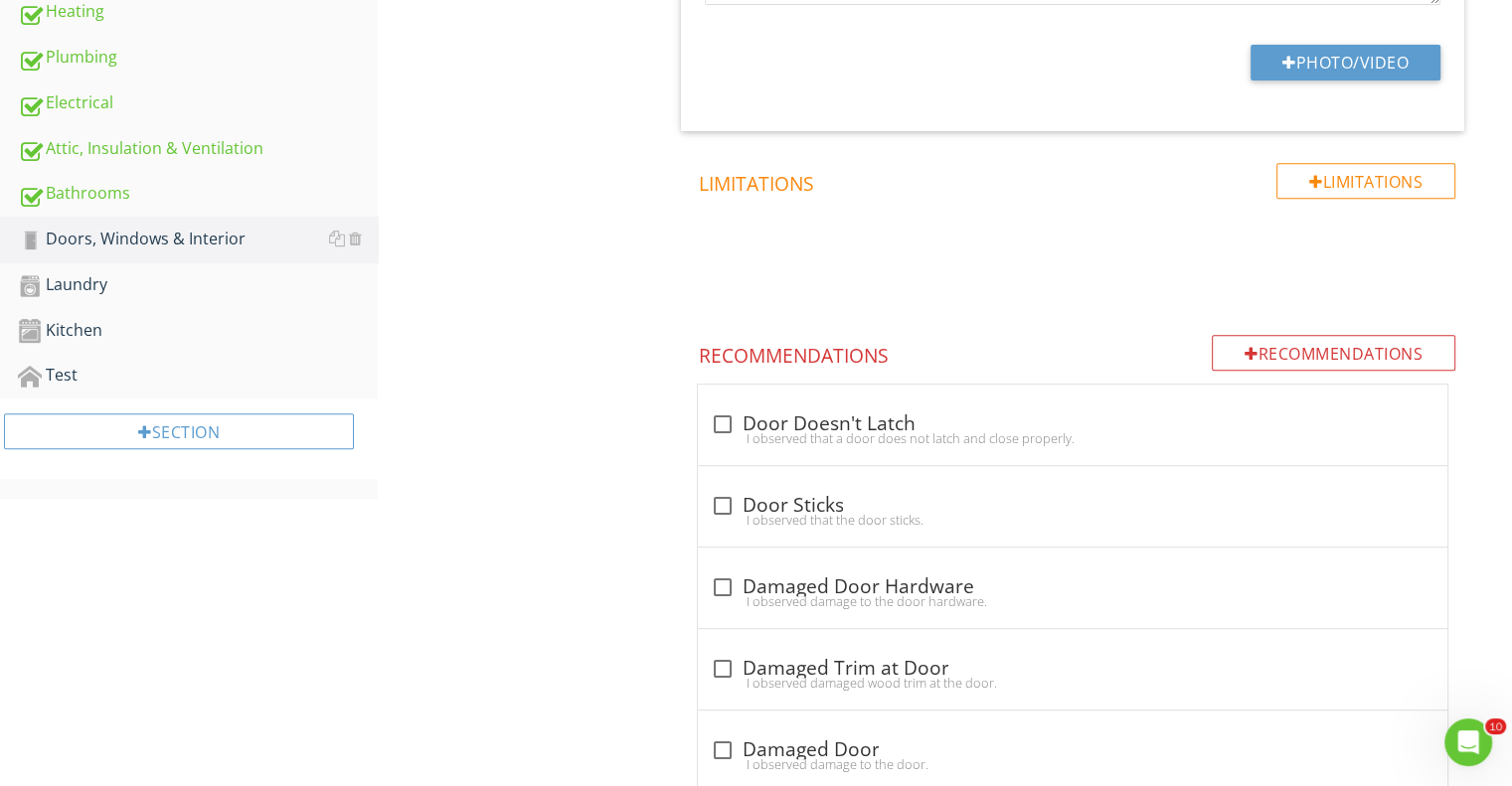 scroll, scrollTop: 994, scrollLeft: 0, axis: vertical 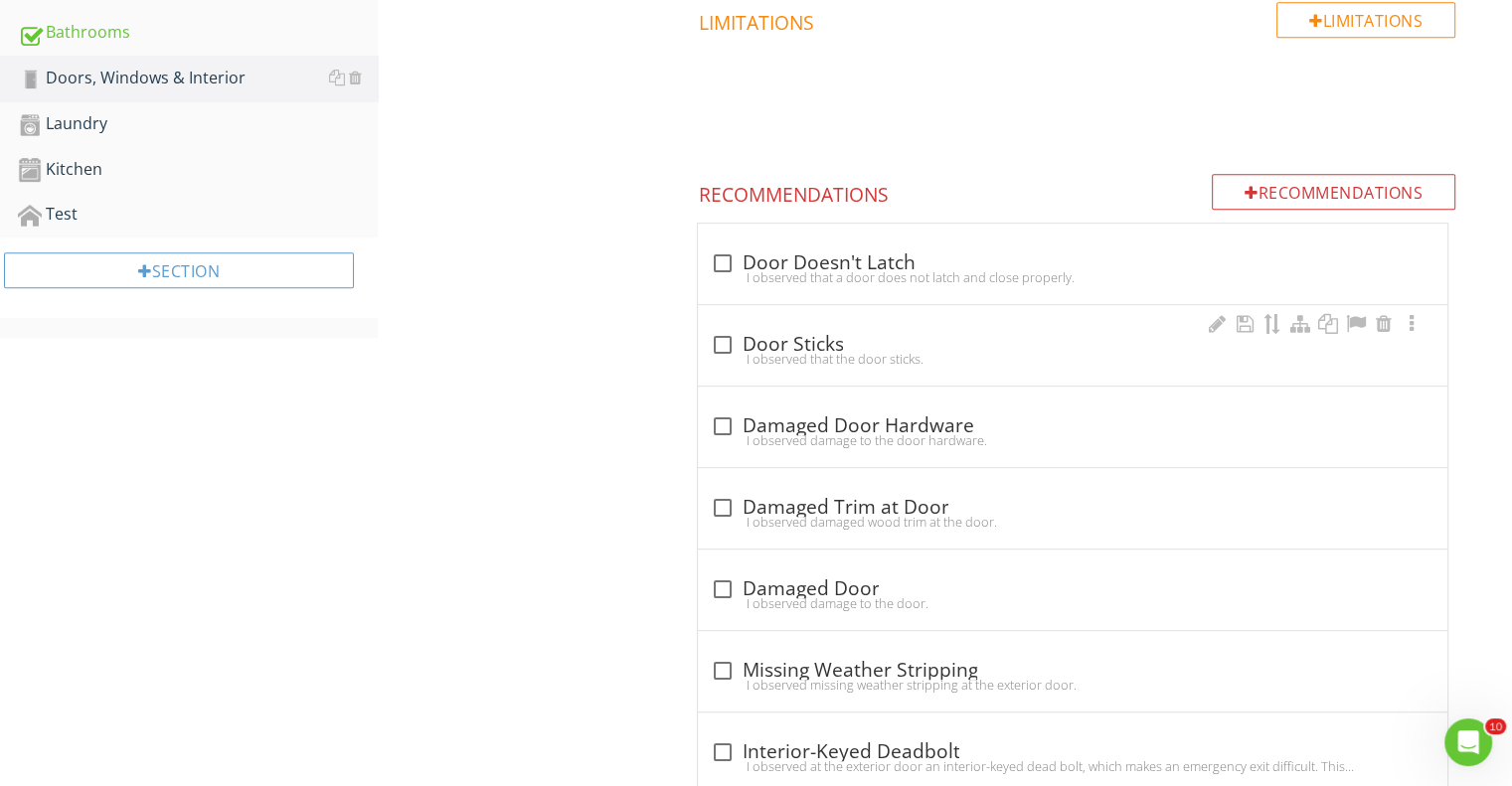 click at bounding box center (722, 345) 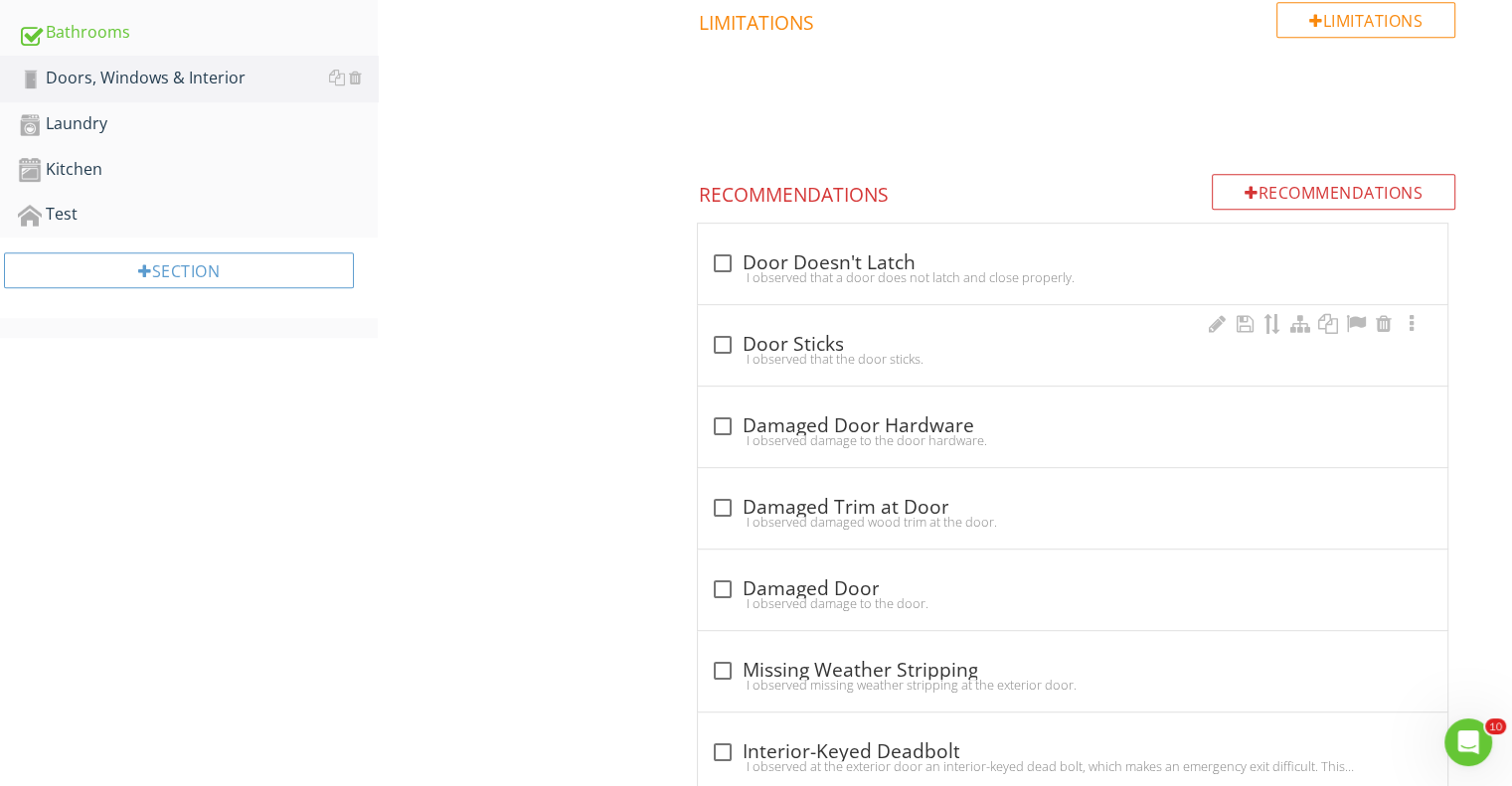 checkbox on "true" 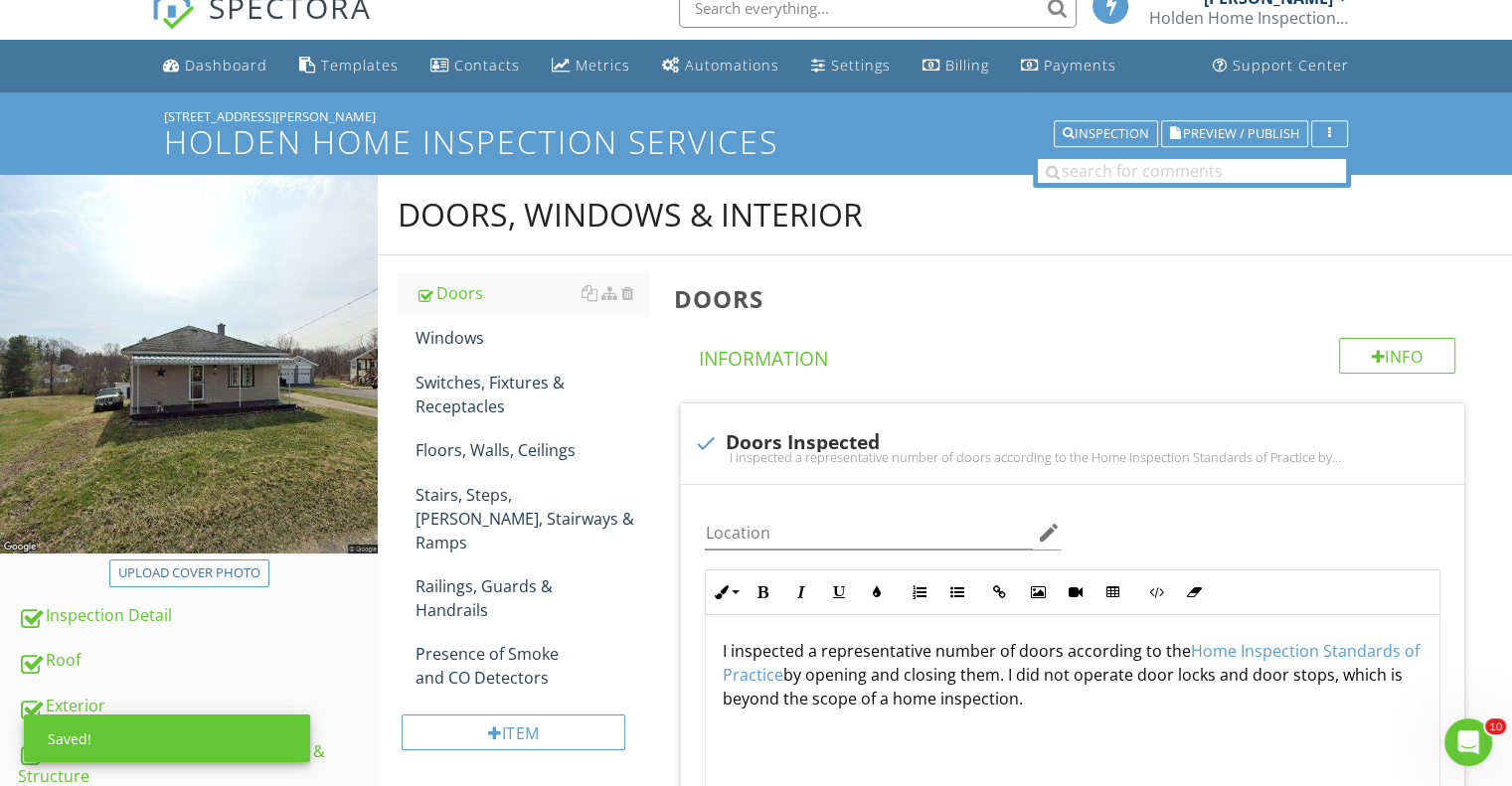 scroll, scrollTop: 0, scrollLeft: 0, axis: both 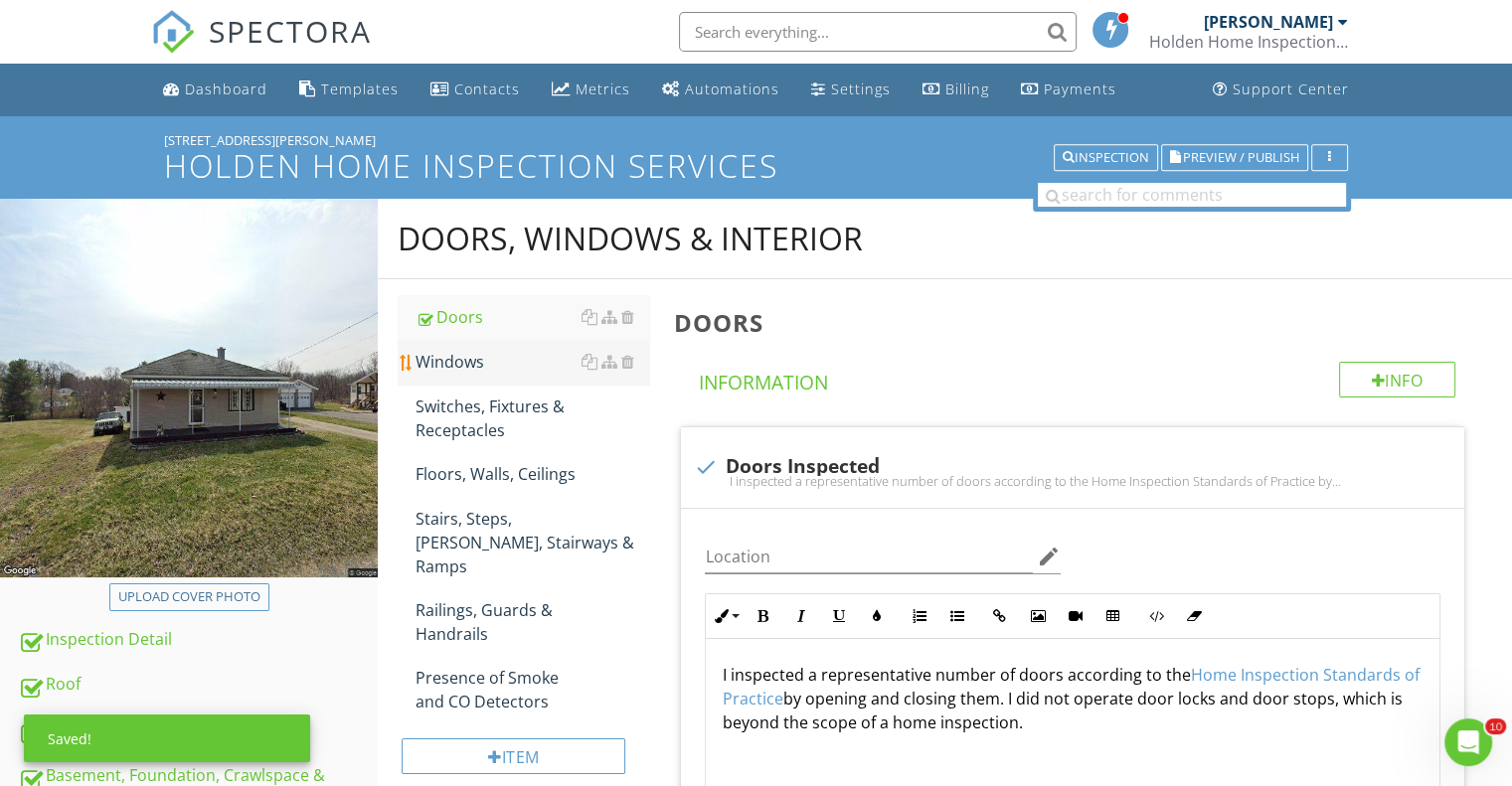 click on "Windows" at bounding box center (532, 362) 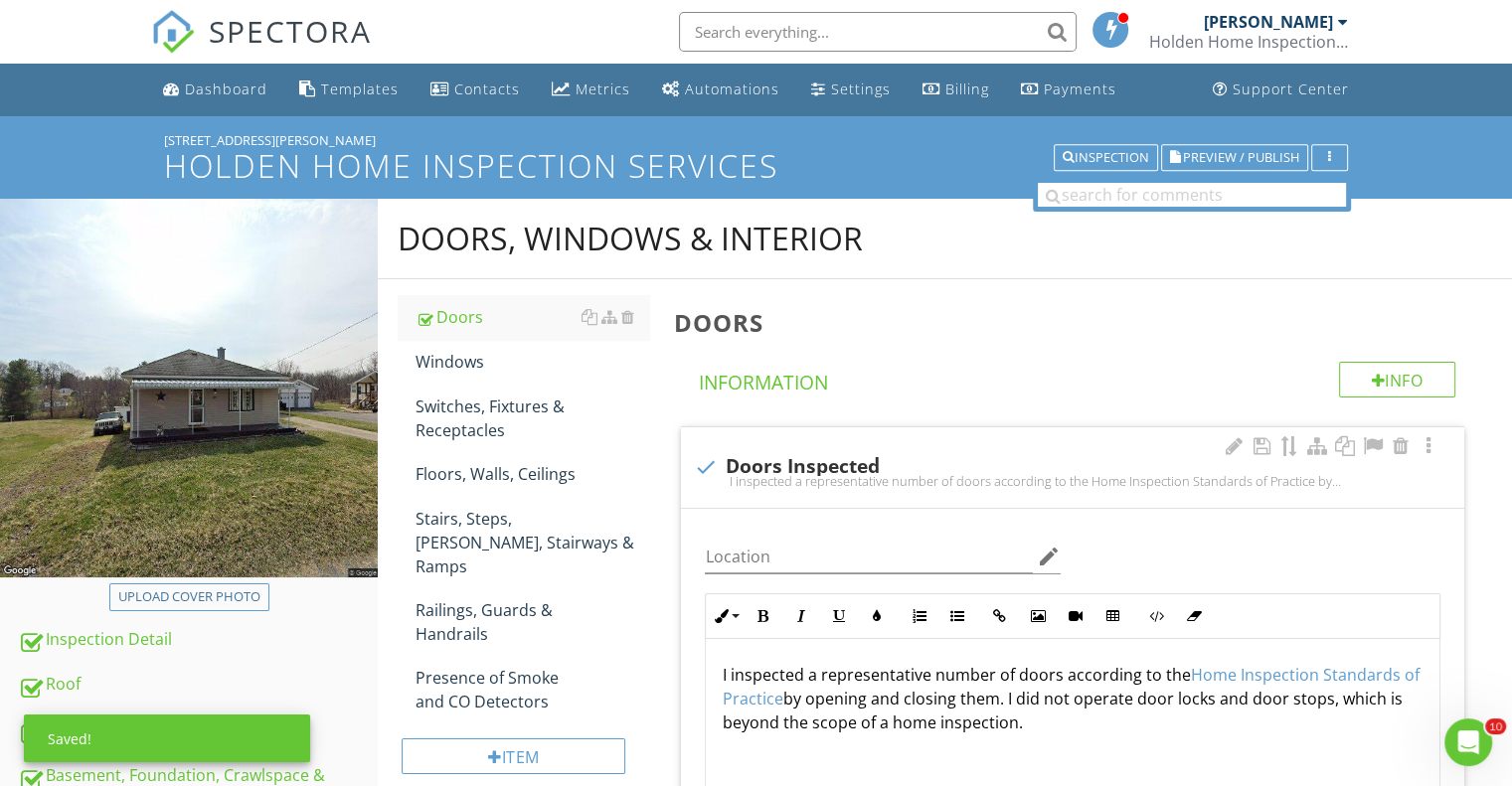 type on "<p>I inspected a representative number of doors according to the <a fr-original-style="" href="https://www.nachi.org/sop.htm#doors" rel="noopener noreferrer" style="color: rgb(92, 156, 207);" target="_blank">Home Inspection Standards of Practice</a> by opening and closing them. I did not operate door locks and door stops, which is beyond the scope of a home inspection.&nbsp;</p><p><br></p>" 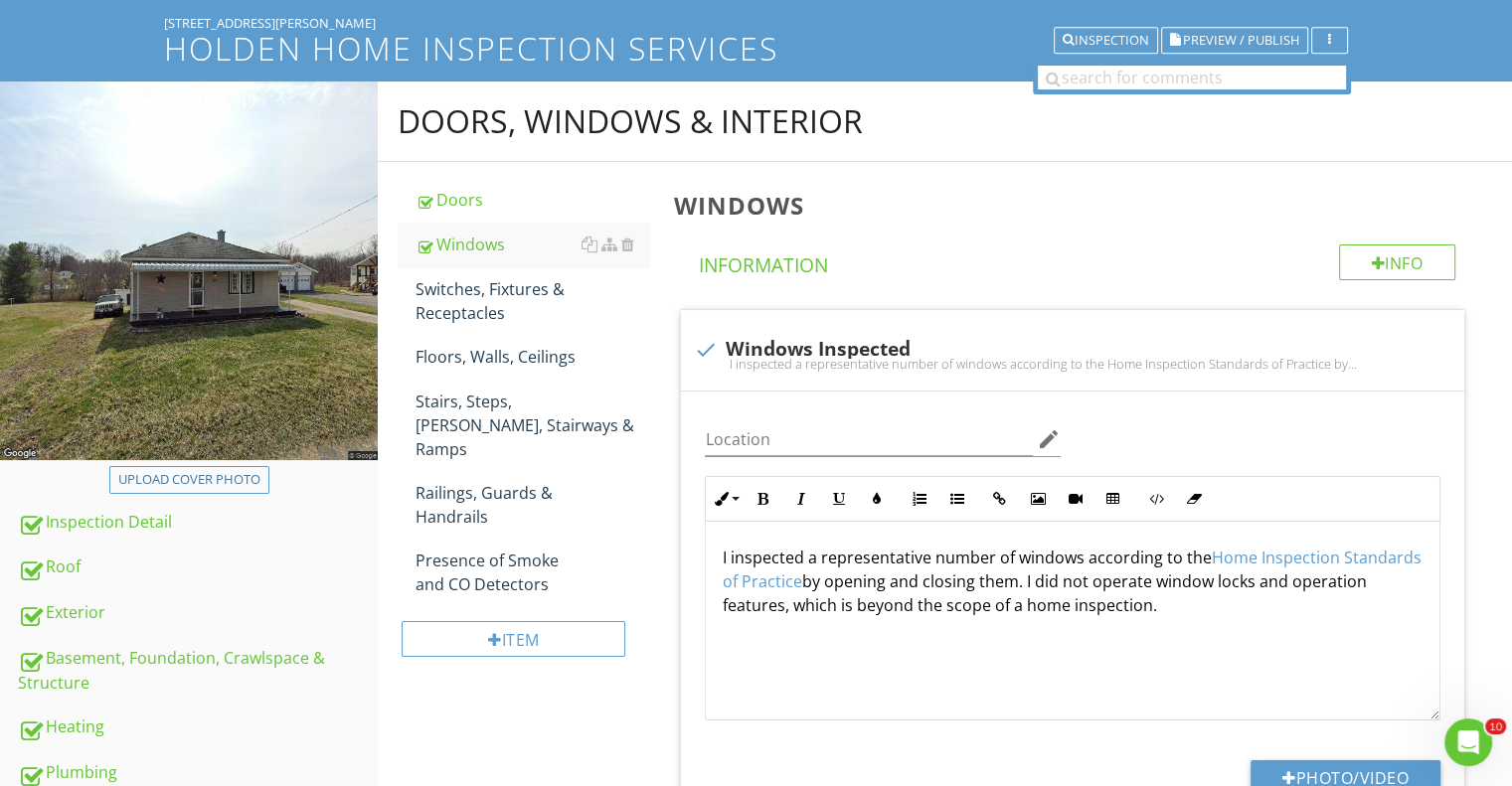scroll, scrollTop: 0, scrollLeft: 0, axis: both 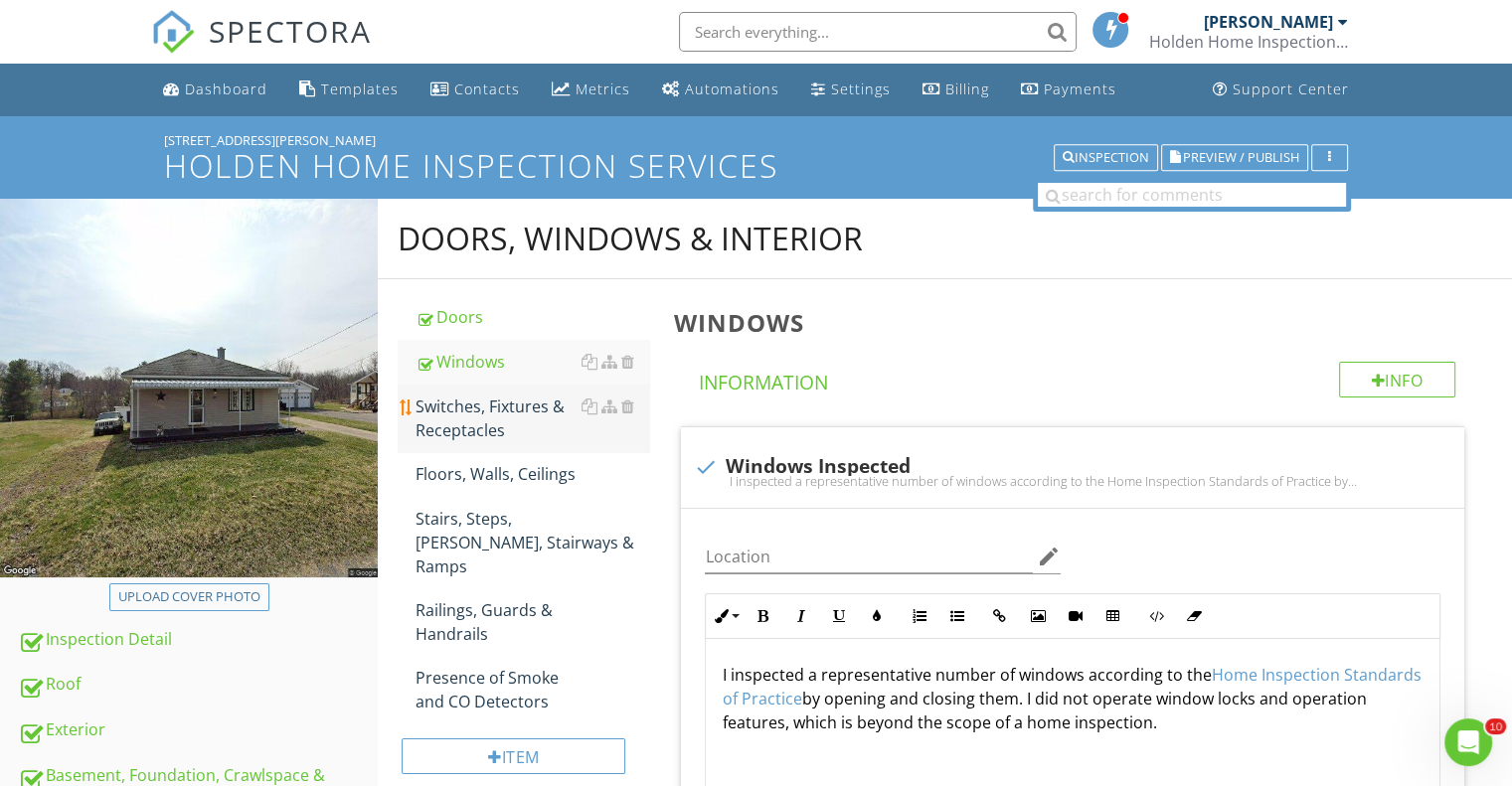 click on "Switches, Fixtures & Receptacles" at bounding box center [532, 418] 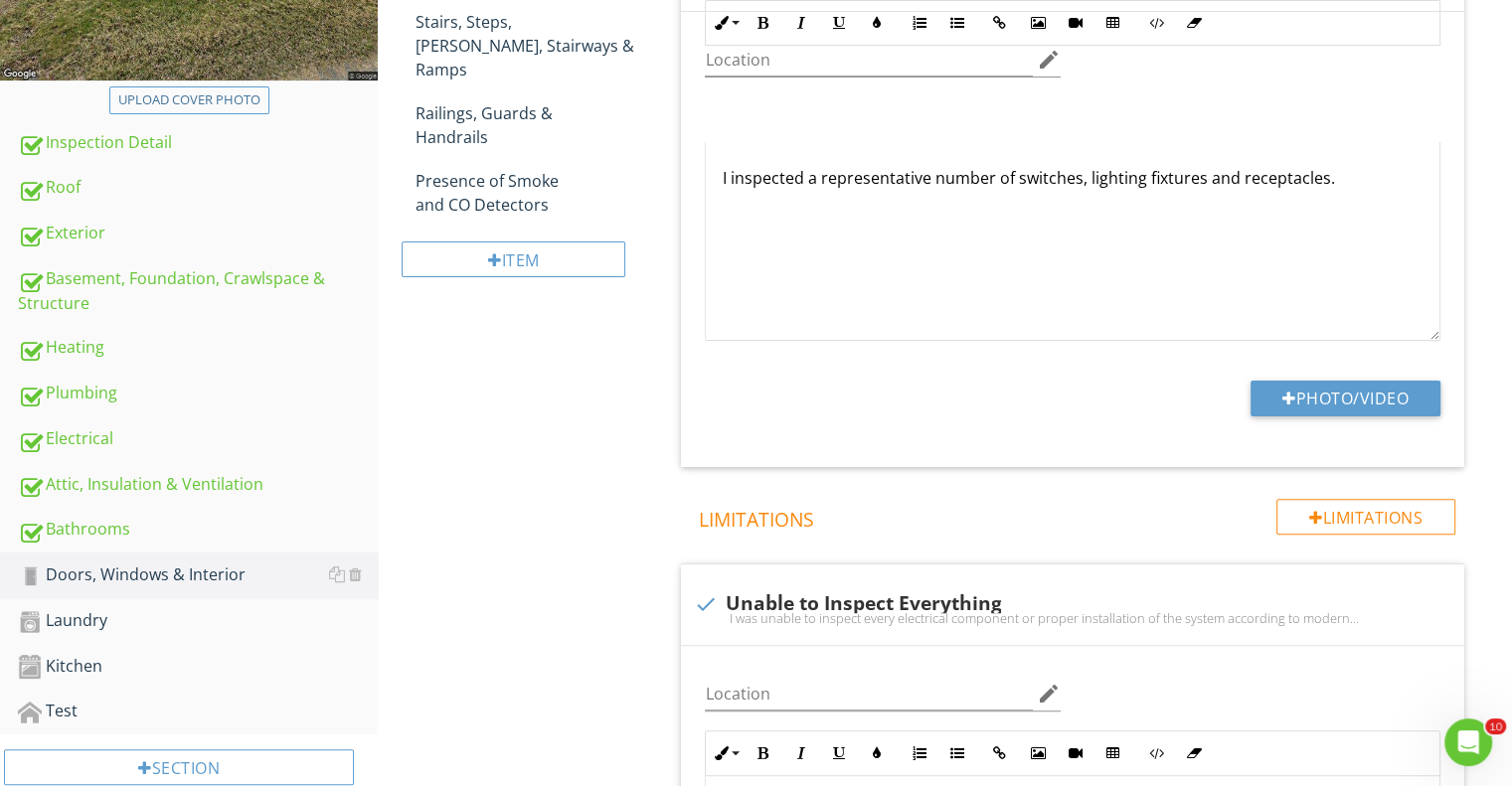 scroll, scrollTop: 894, scrollLeft: 0, axis: vertical 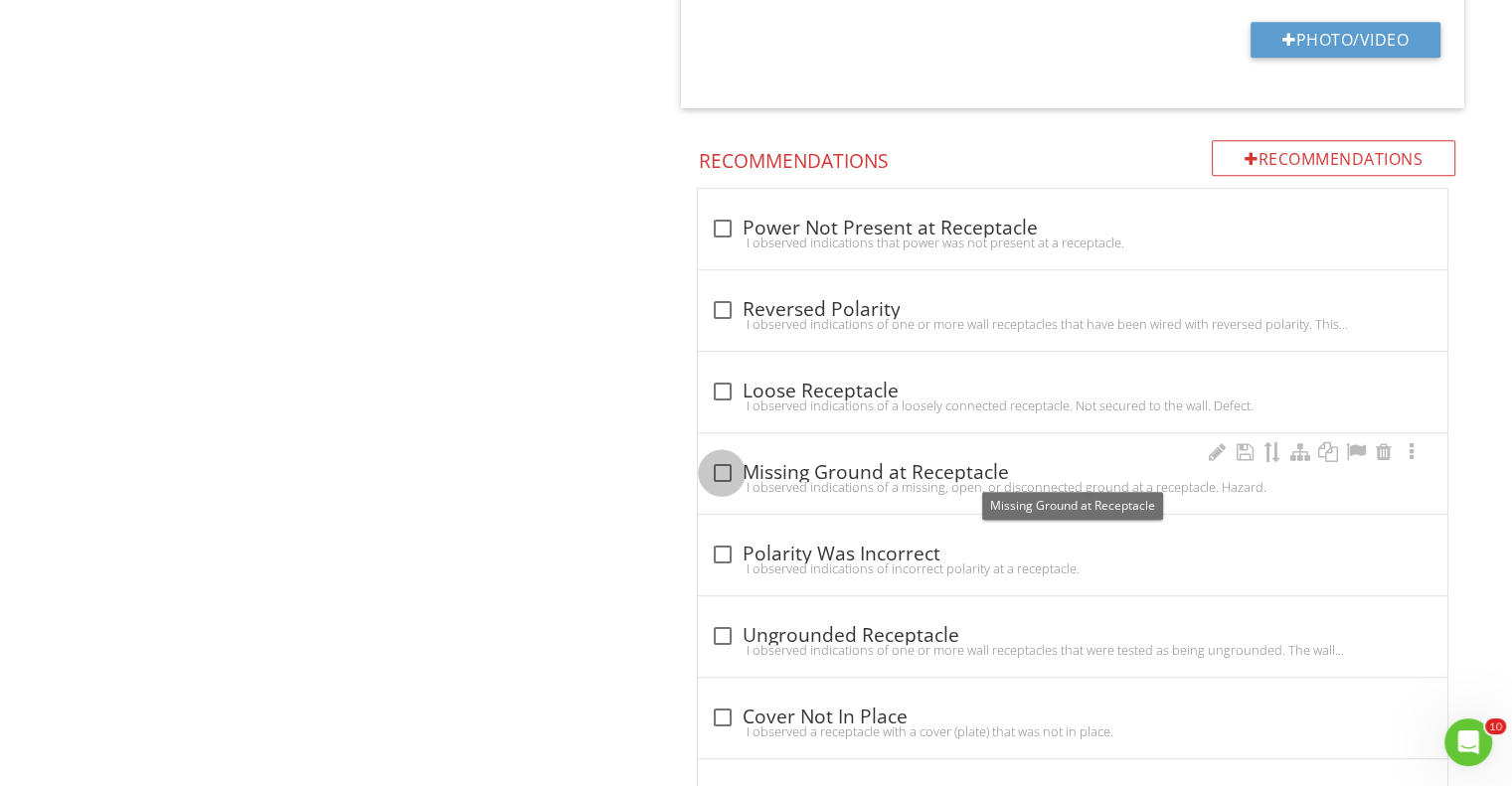 click at bounding box center [722, 473] 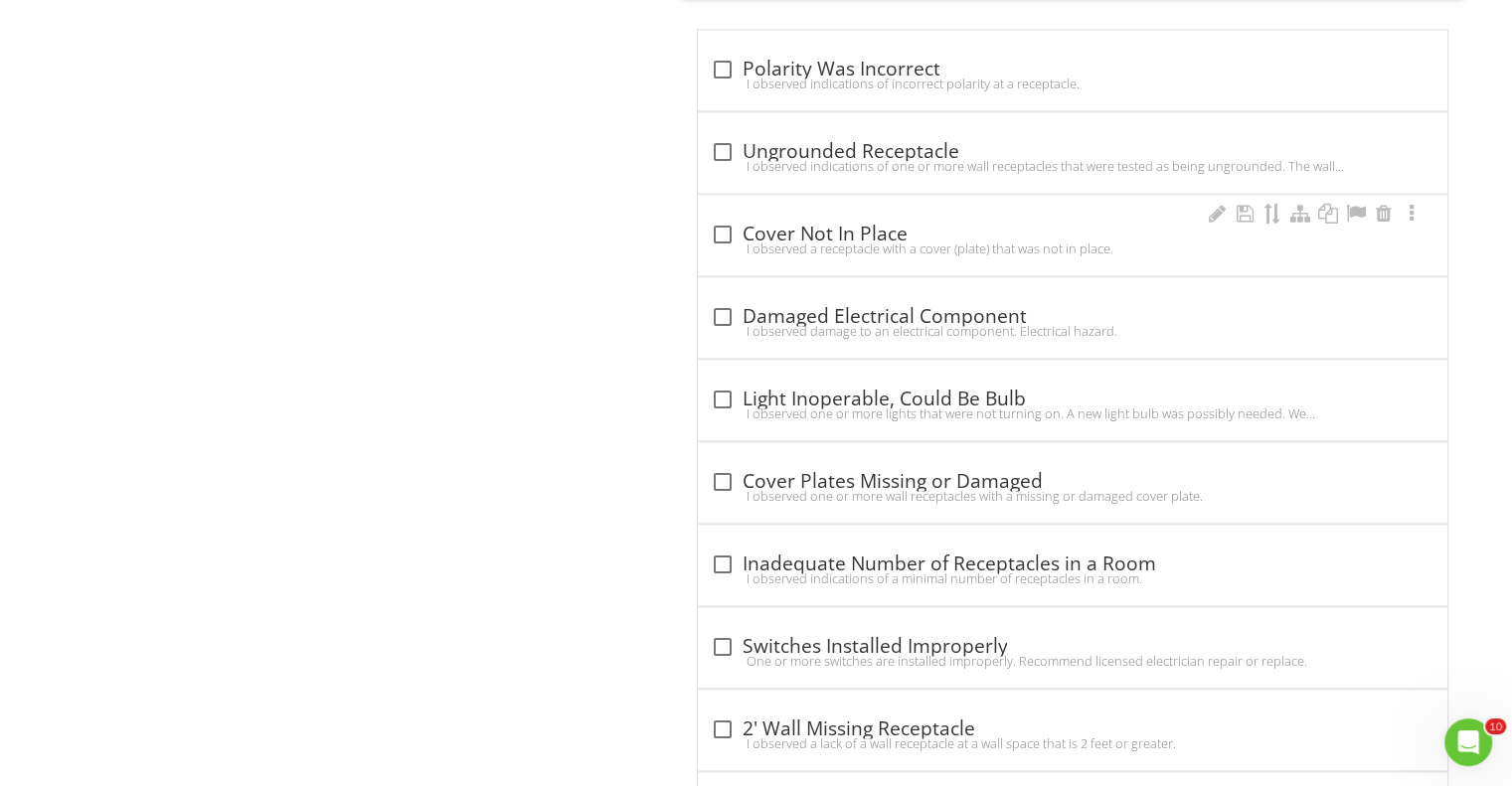 scroll, scrollTop: 2584, scrollLeft: 0, axis: vertical 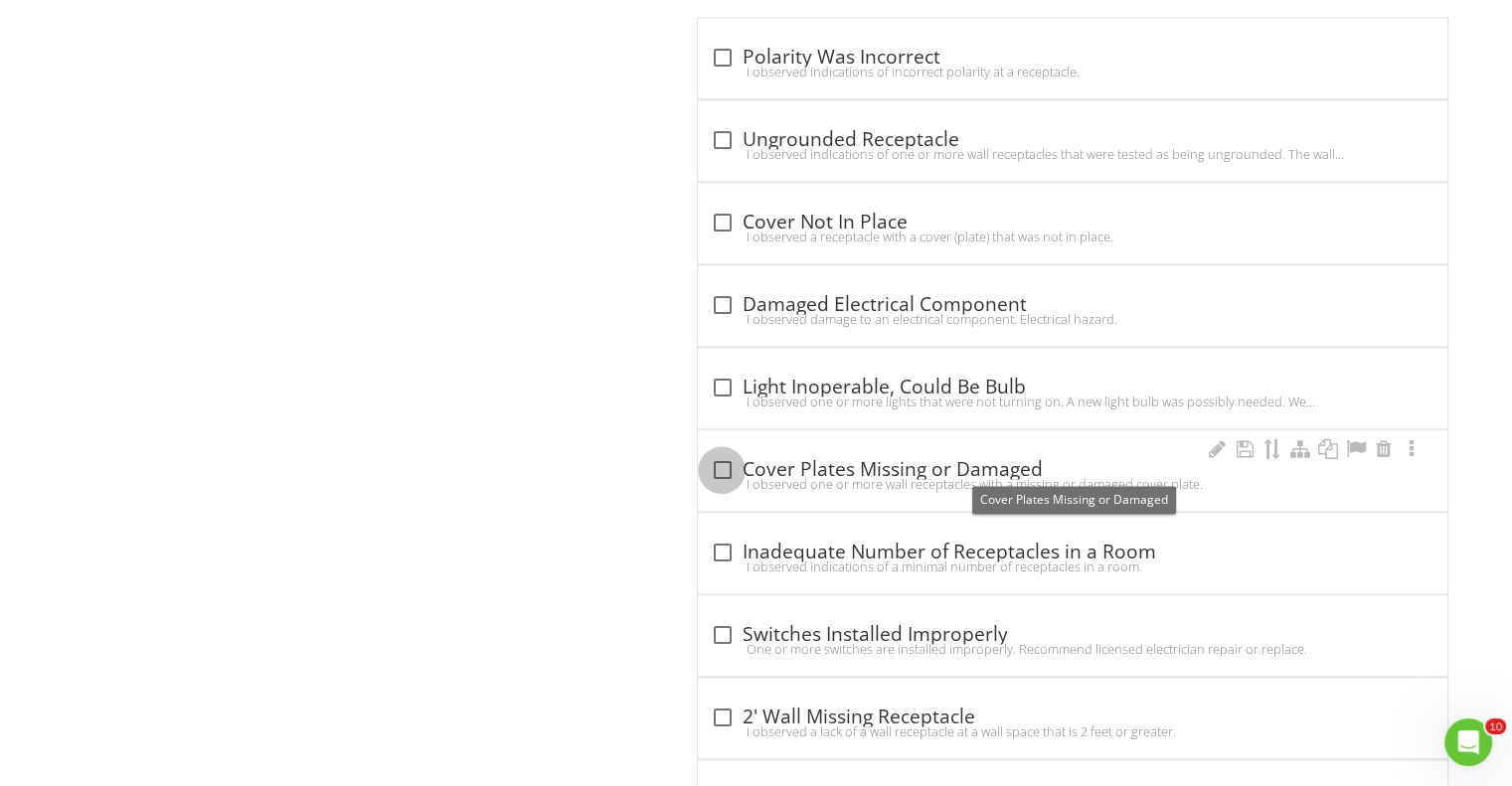 click at bounding box center (722, 470) 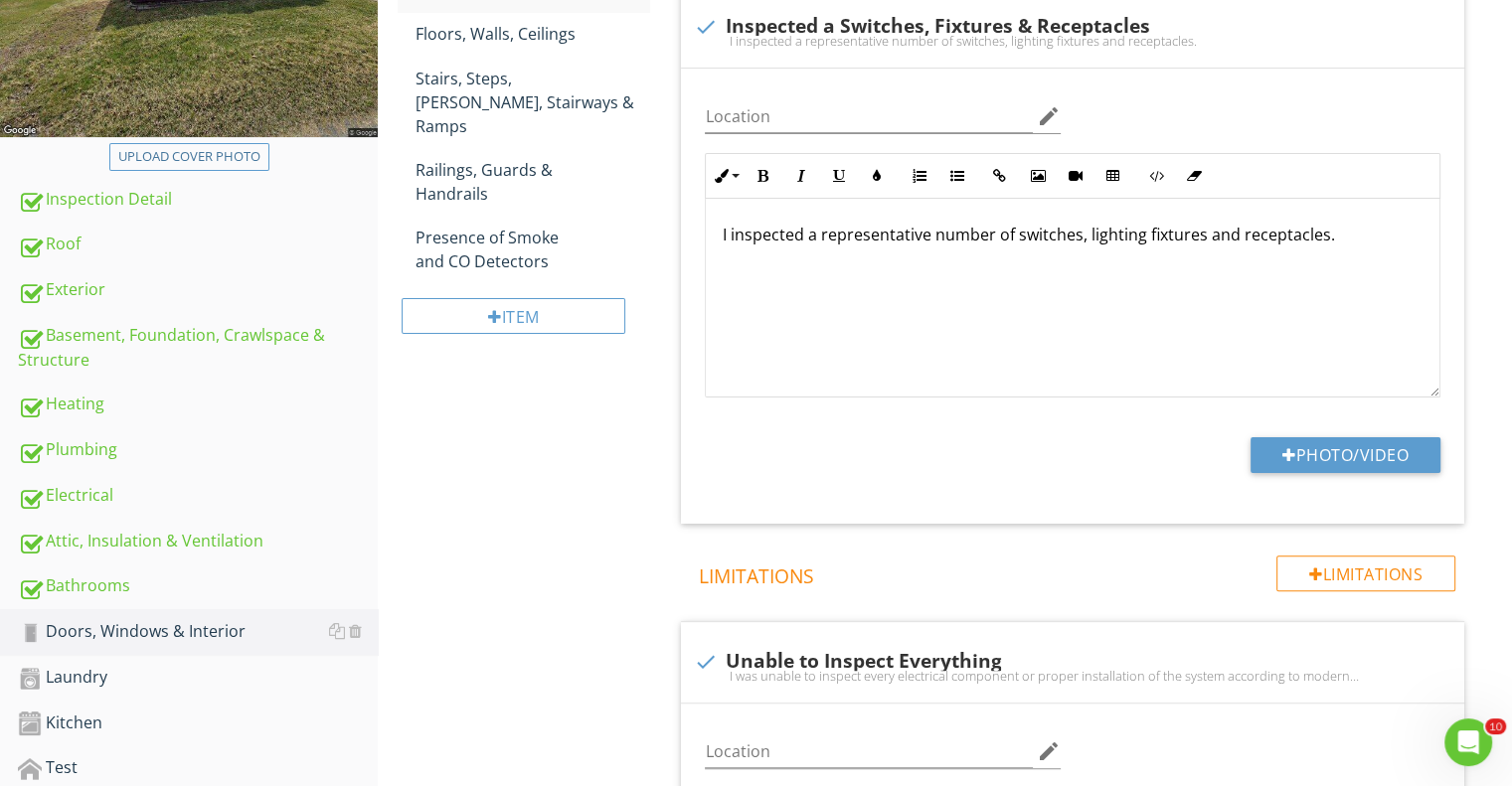 scroll, scrollTop: 142, scrollLeft: 0, axis: vertical 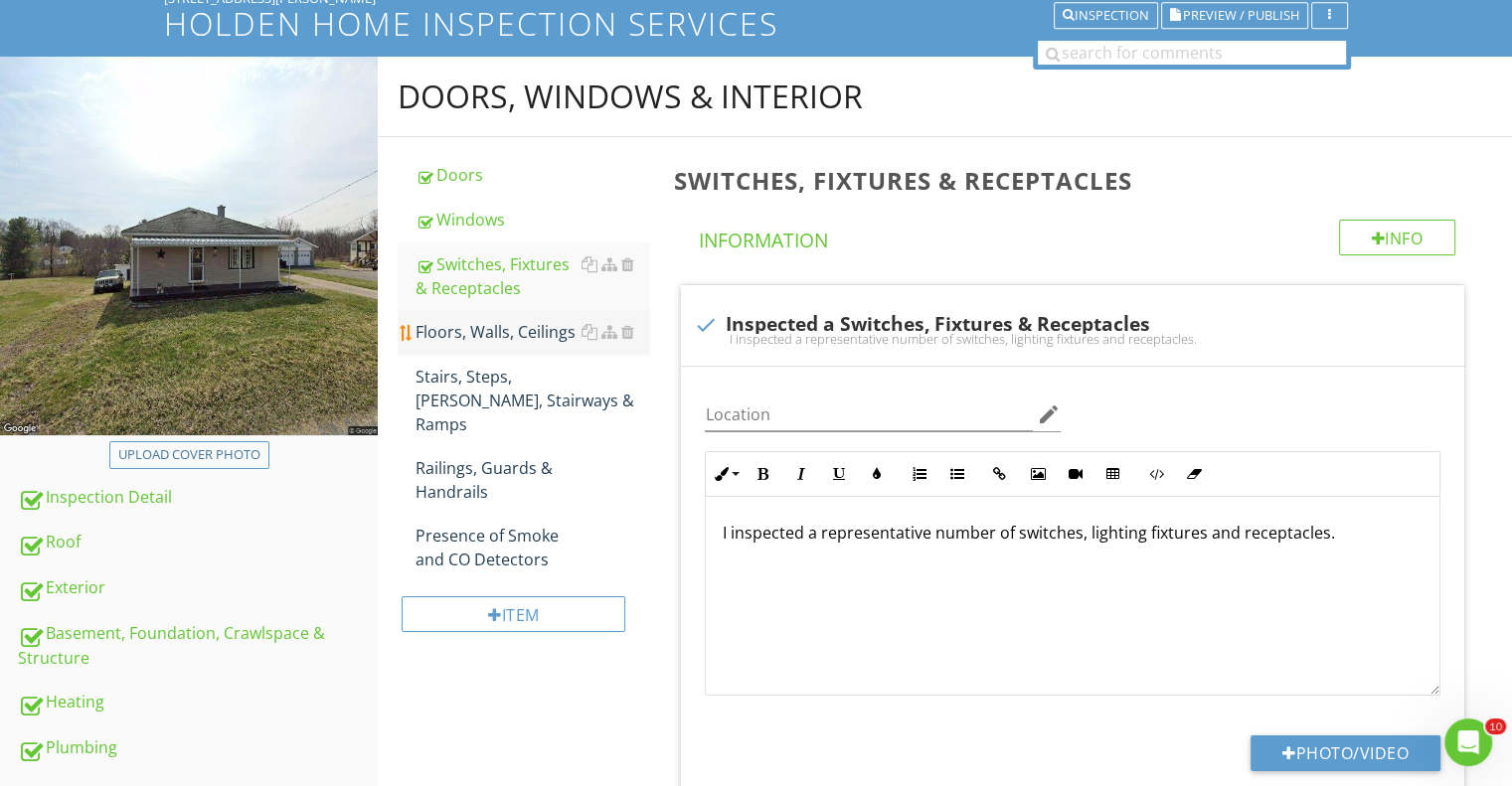 click on "Floors, Walls, Ceilings" at bounding box center (532, 332) 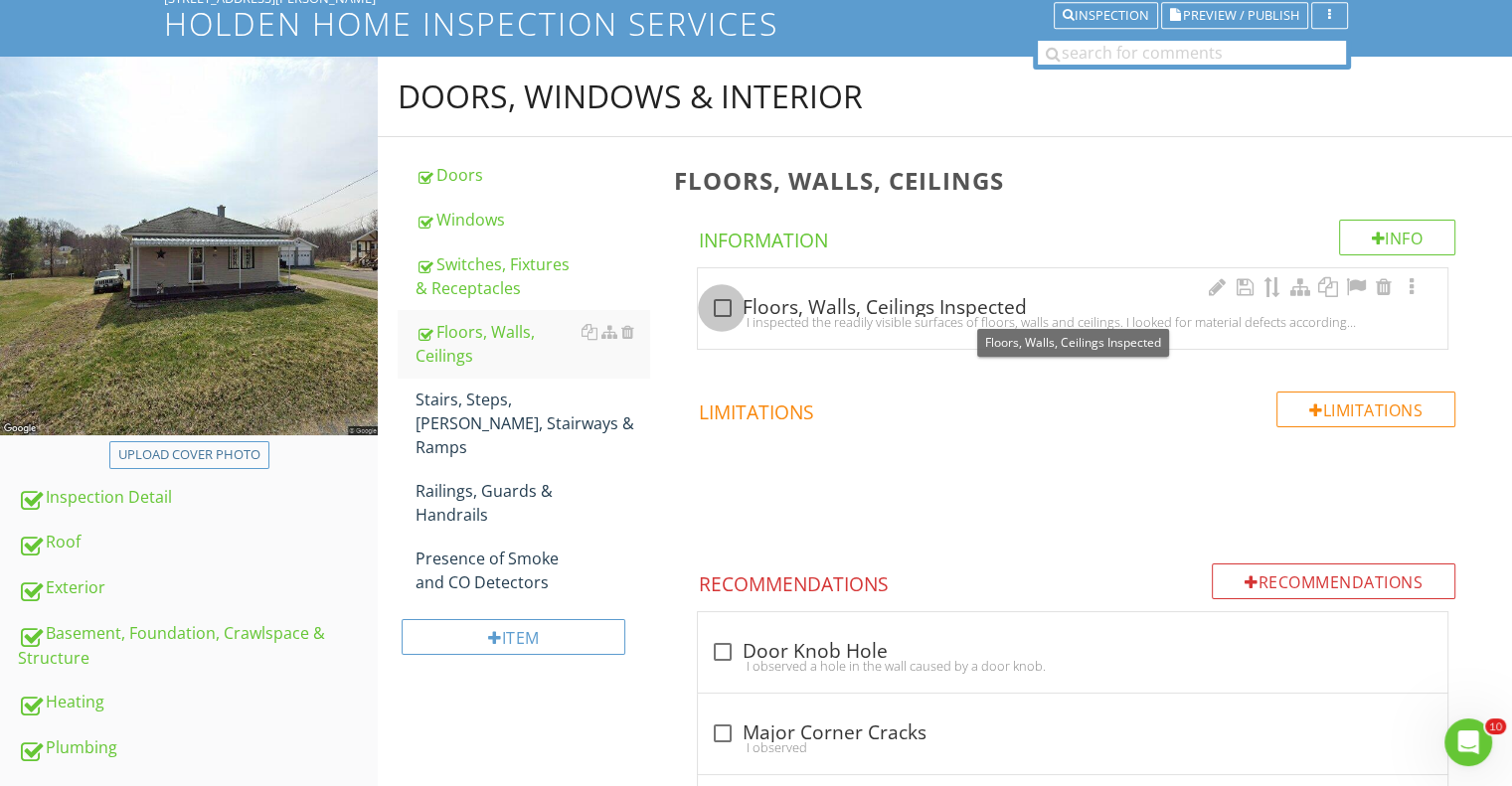 drag, startPoint x: 721, startPoint y: 309, endPoint x: 732, endPoint y: 314, distance: 12.083046 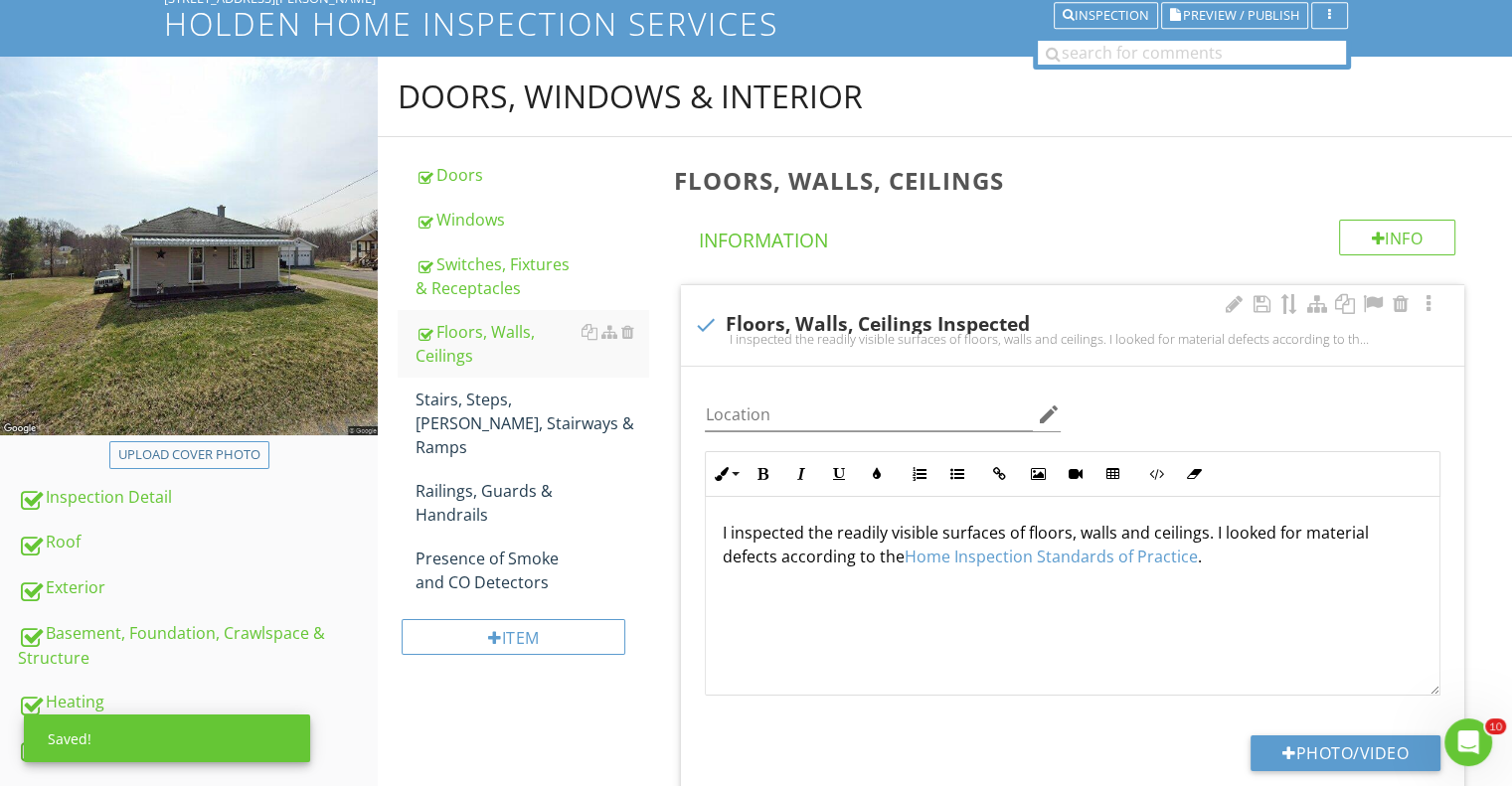 scroll, scrollTop: 0, scrollLeft: 0, axis: both 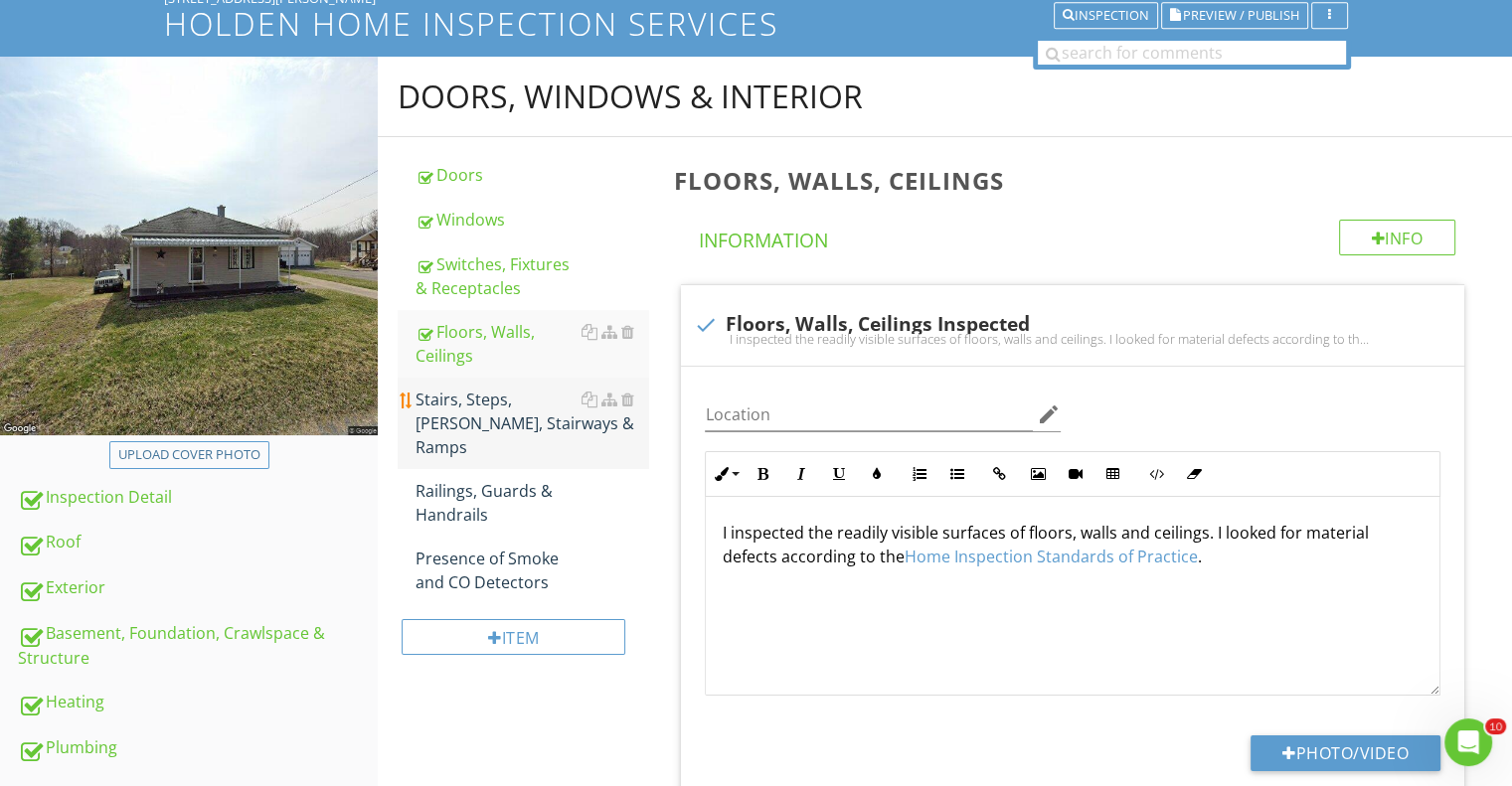 click on "Stairs, Steps, Stoops, Stairways & Ramps" at bounding box center (532, 423) 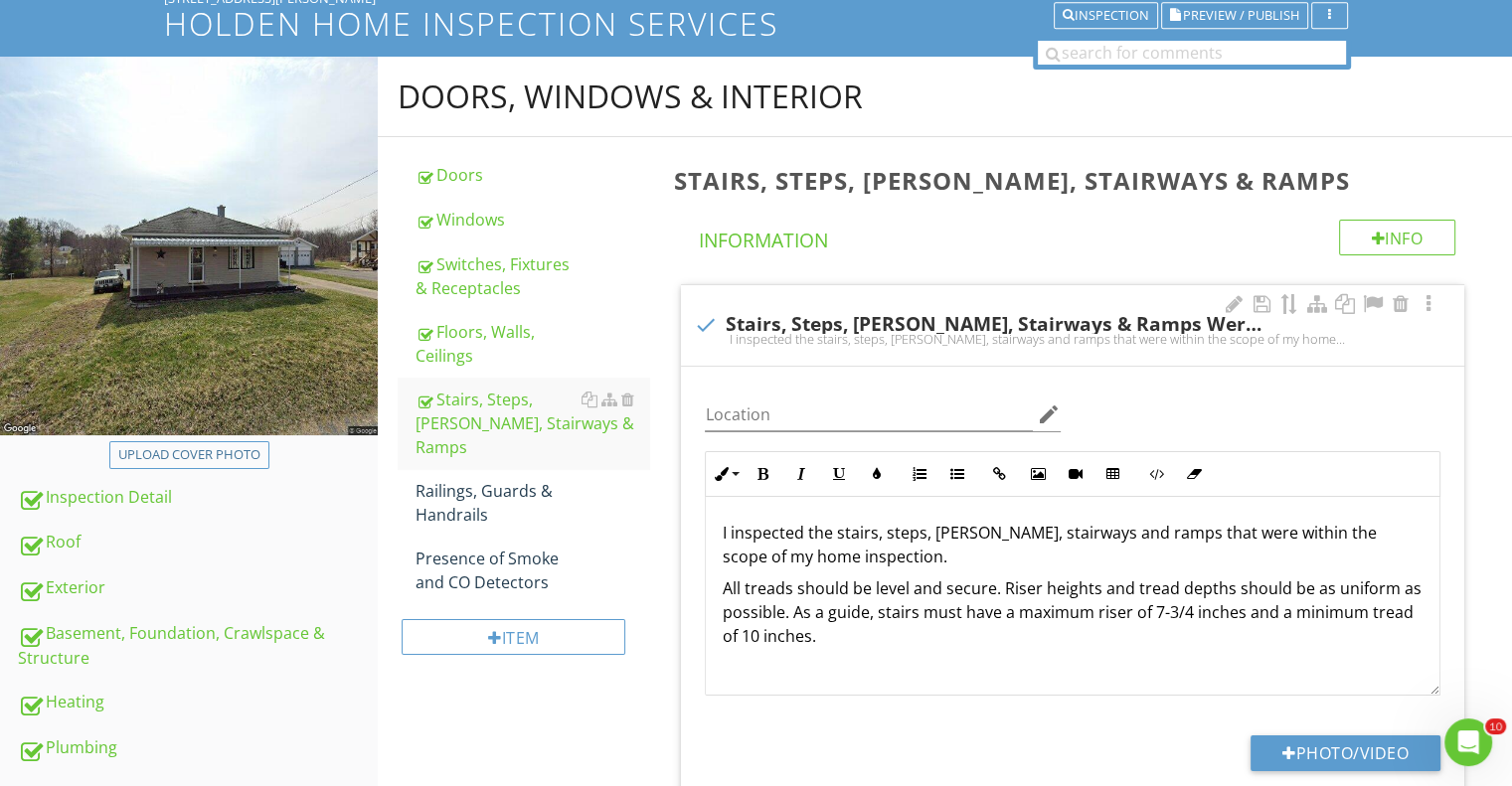 scroll, scrollTop: 0, scrollLeft: 0, axis: both 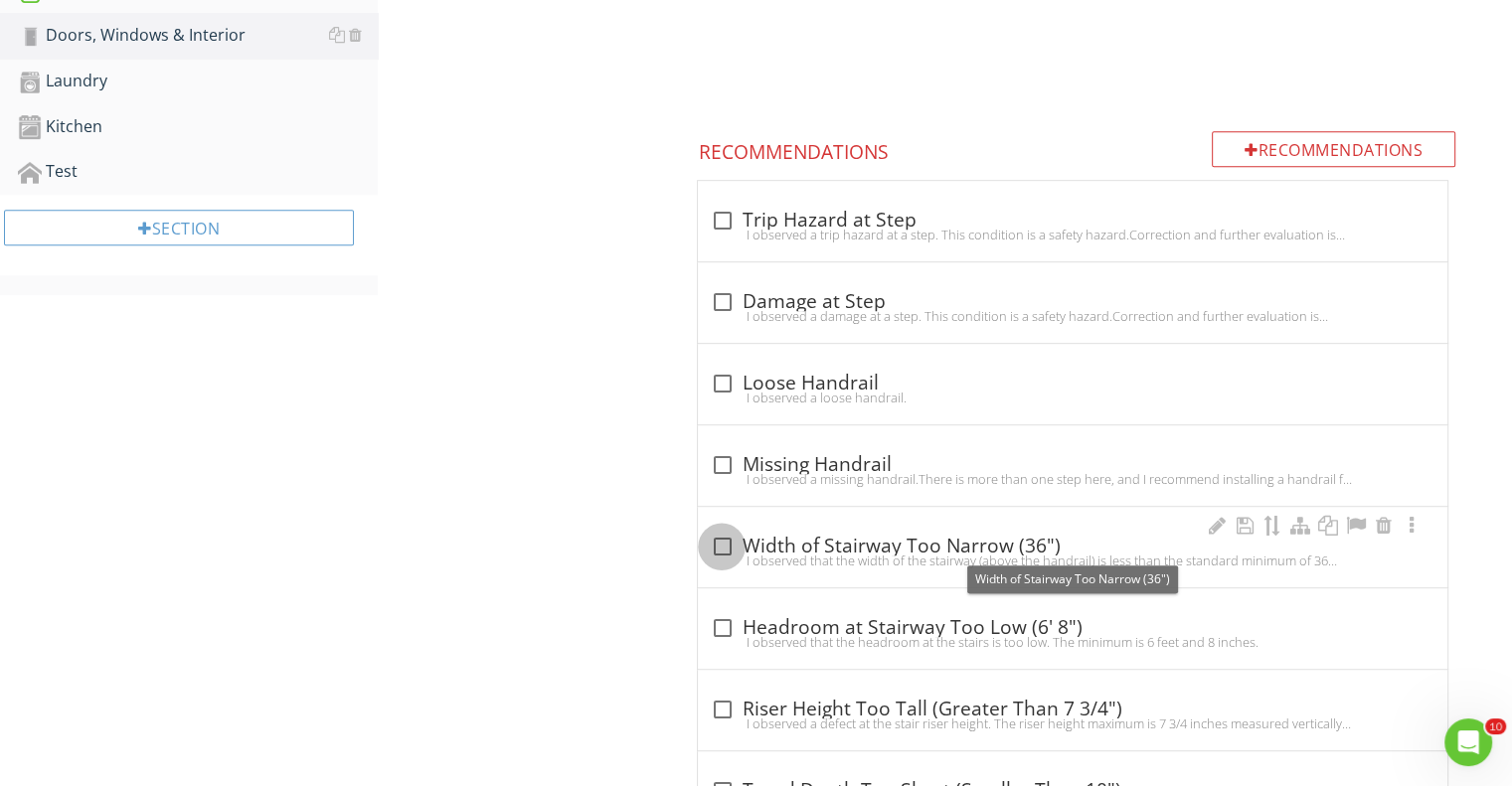 click at bounding box center (722, 547) 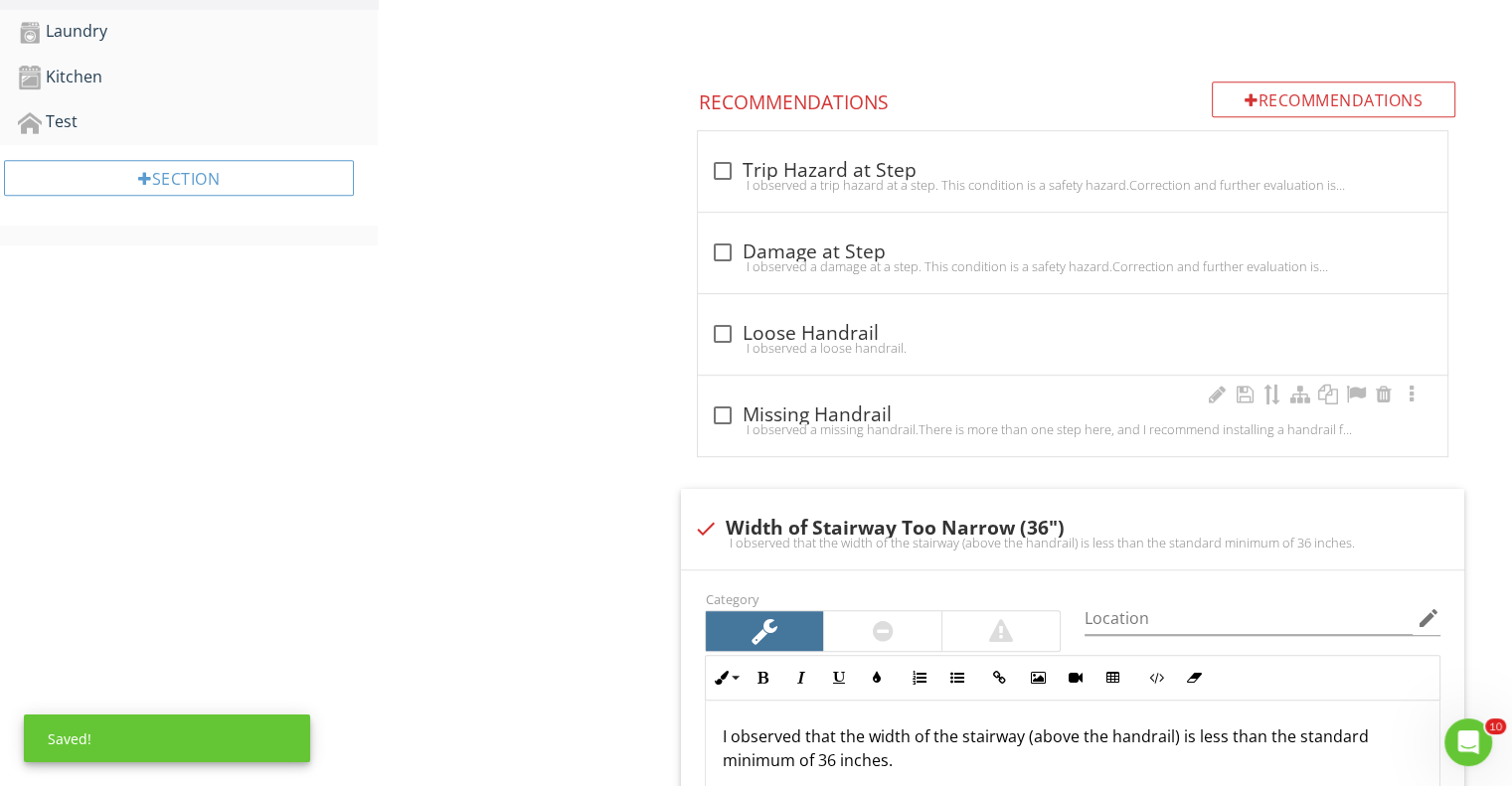 scroll, scrollTop: 1036, scrollLeft: 0, axis: vertical 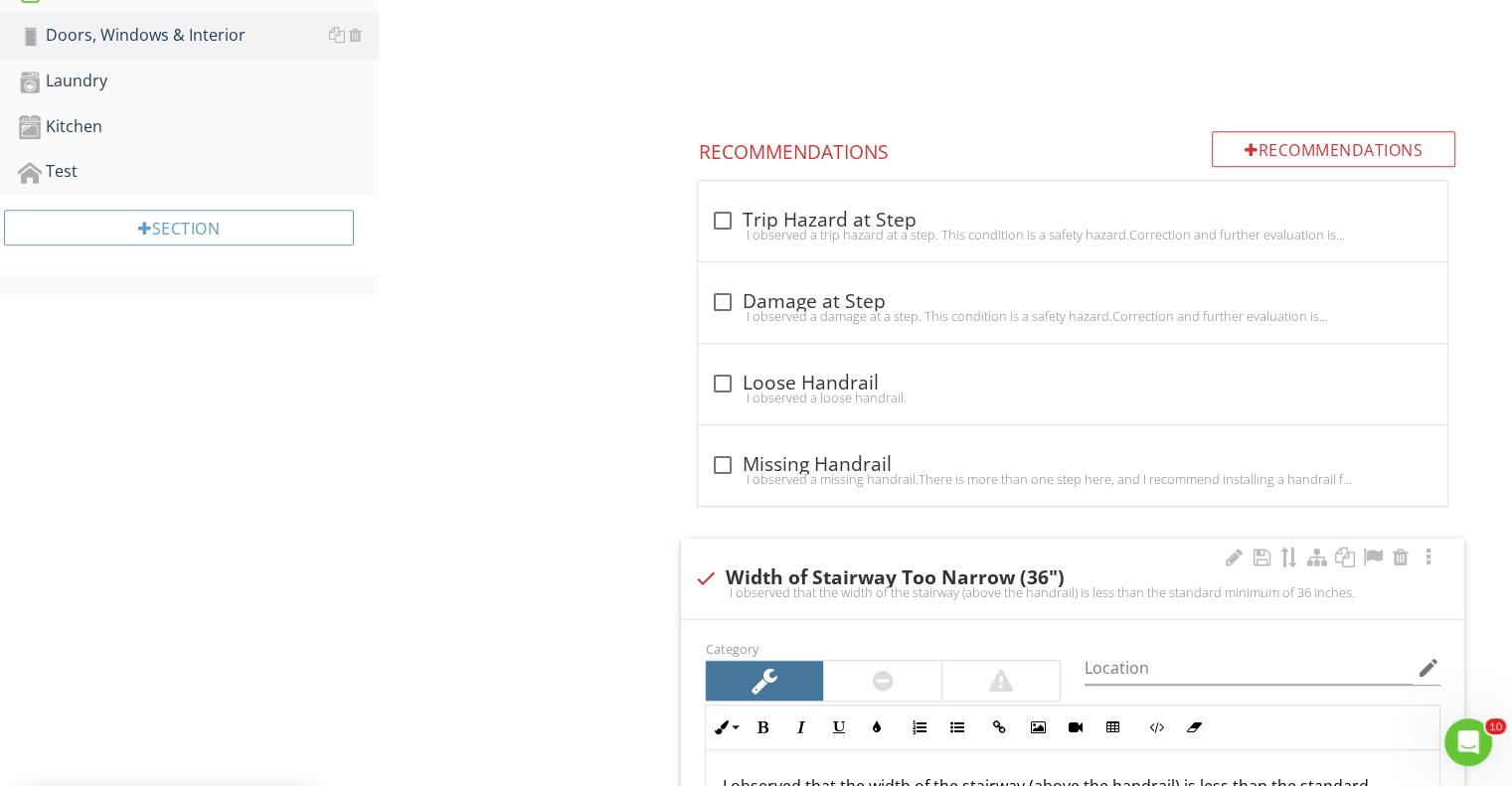 click at bounding box center (705, 578) 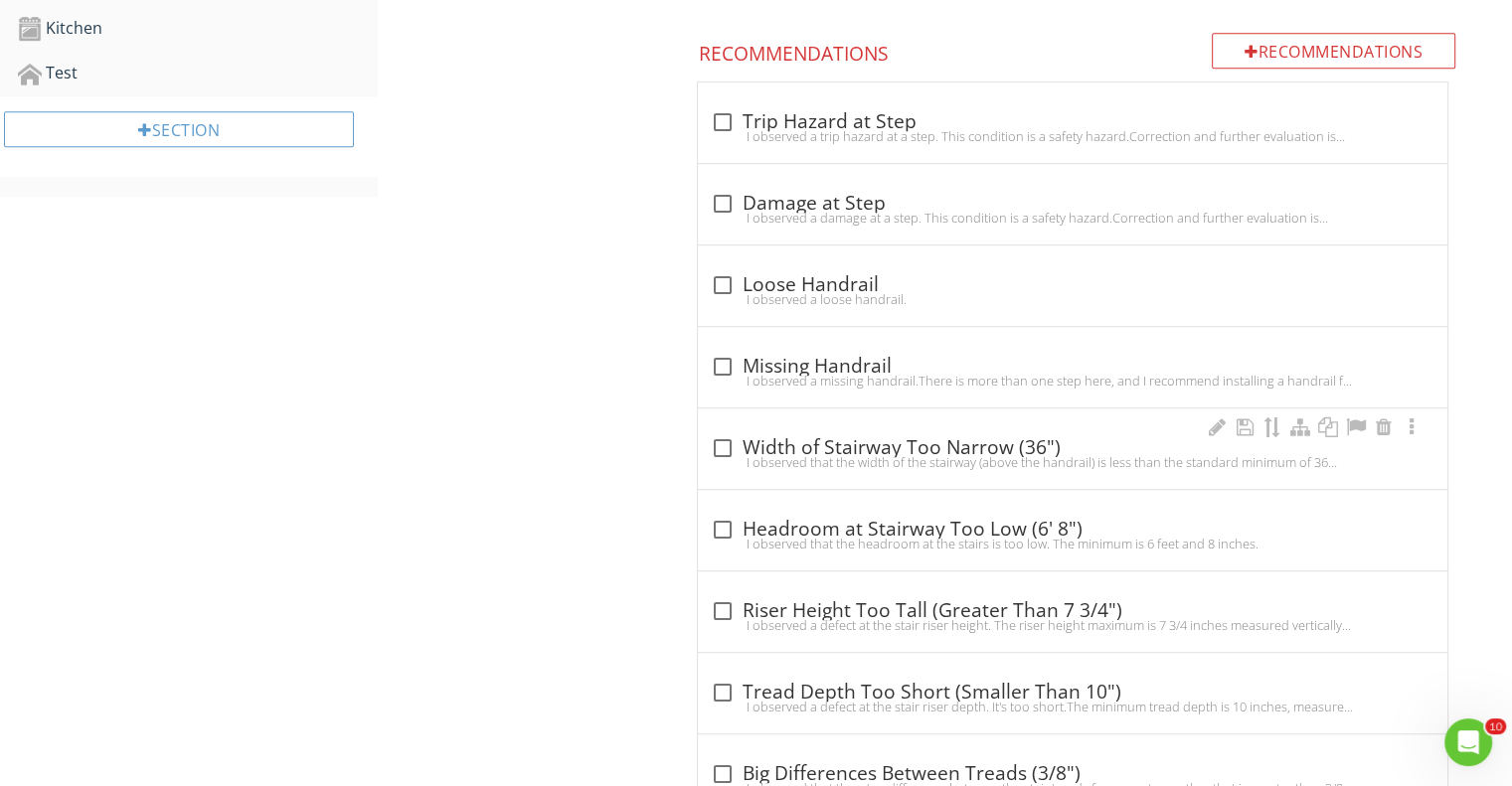 scroll, scrollTop: 1136, scrollLeft: 0, axis: vertical 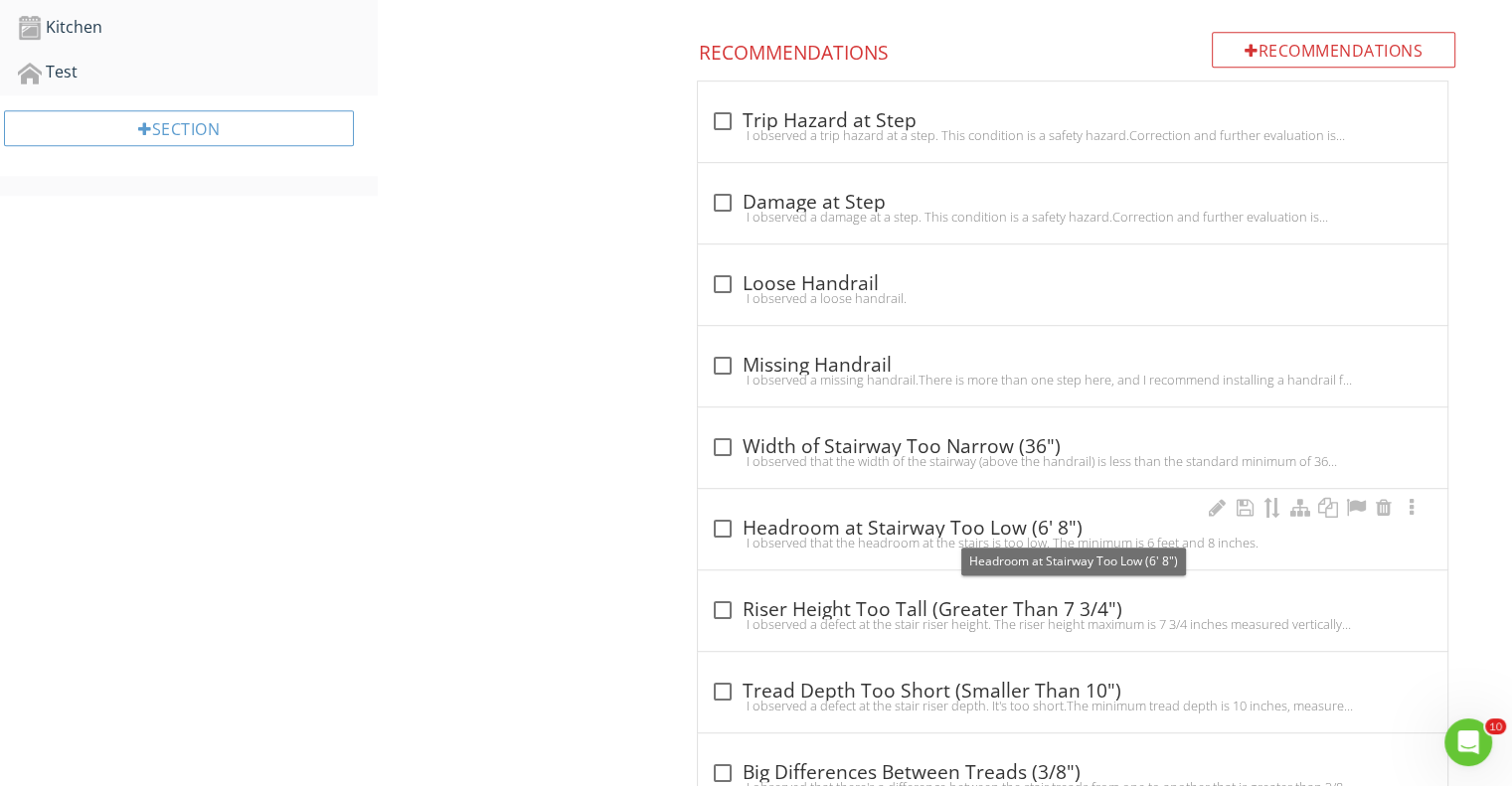 click at bounding box center [722, 529] 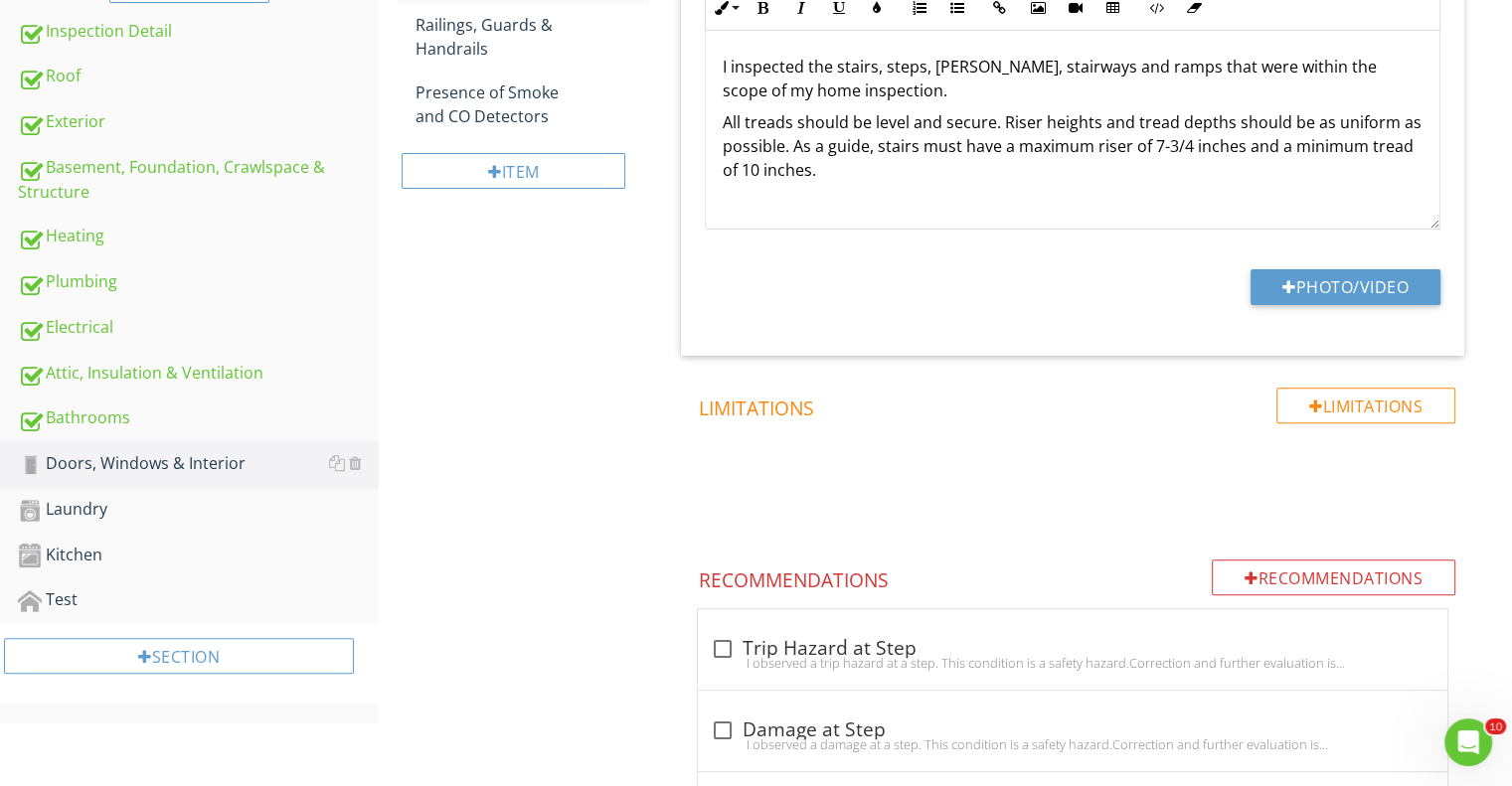 scroll, scrollTop: 341, scrollLeft: 0, axis: vertical 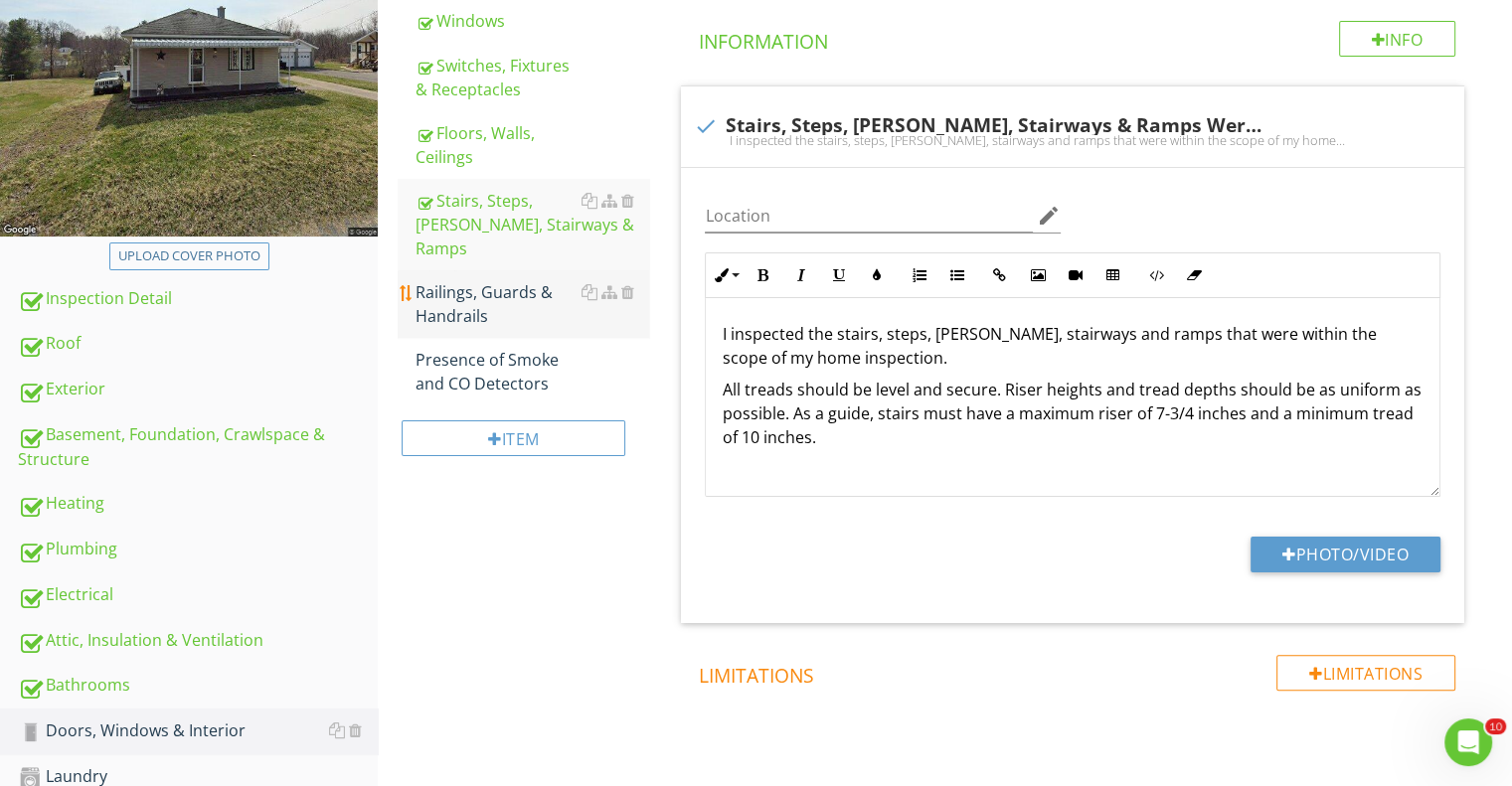 click on "Railings, Guards & Handrails" at bounding box center (532, 304) 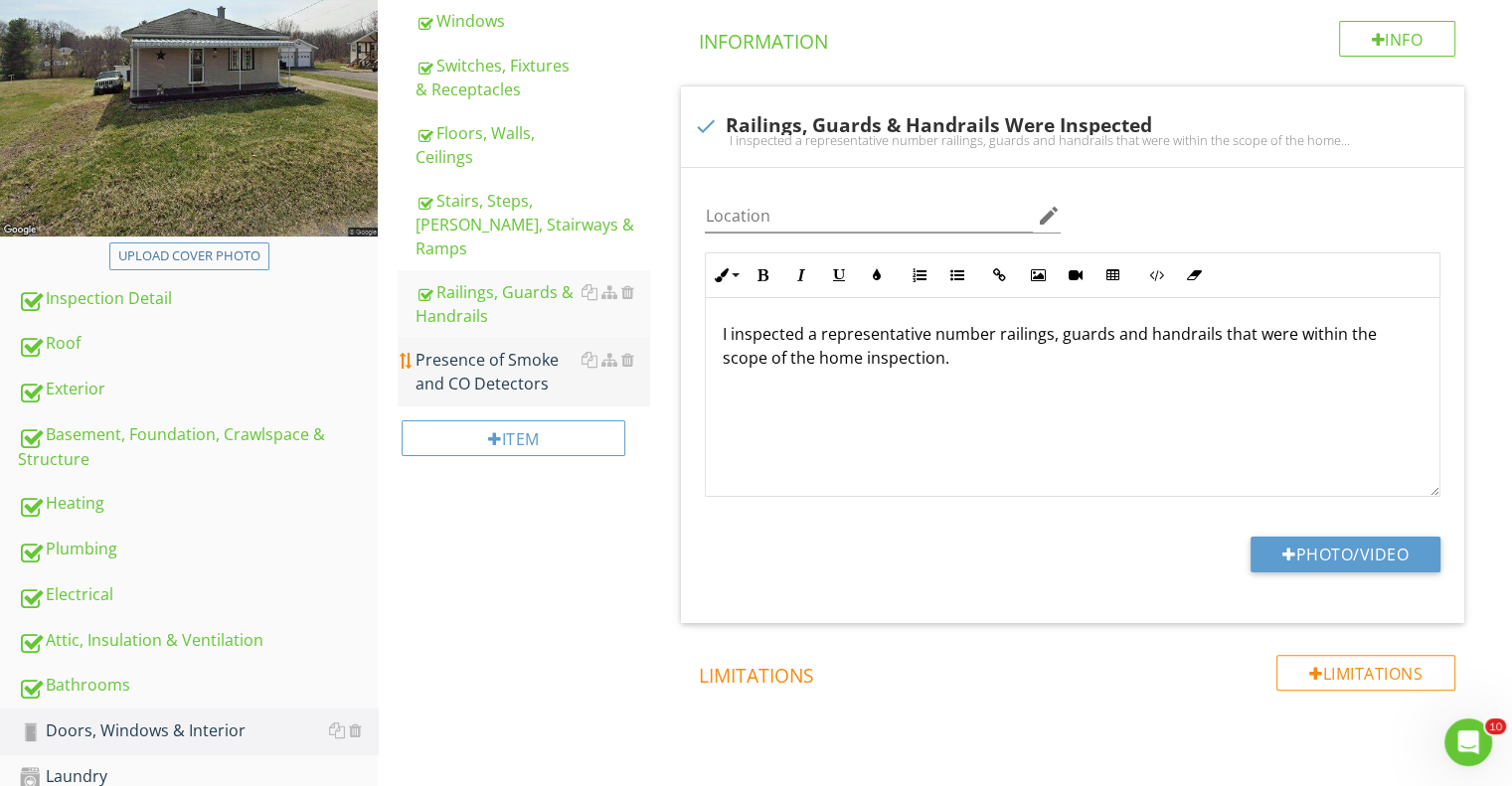 click on "Presence of Smoke and CO Detectors" at bounding box center [532, 372] 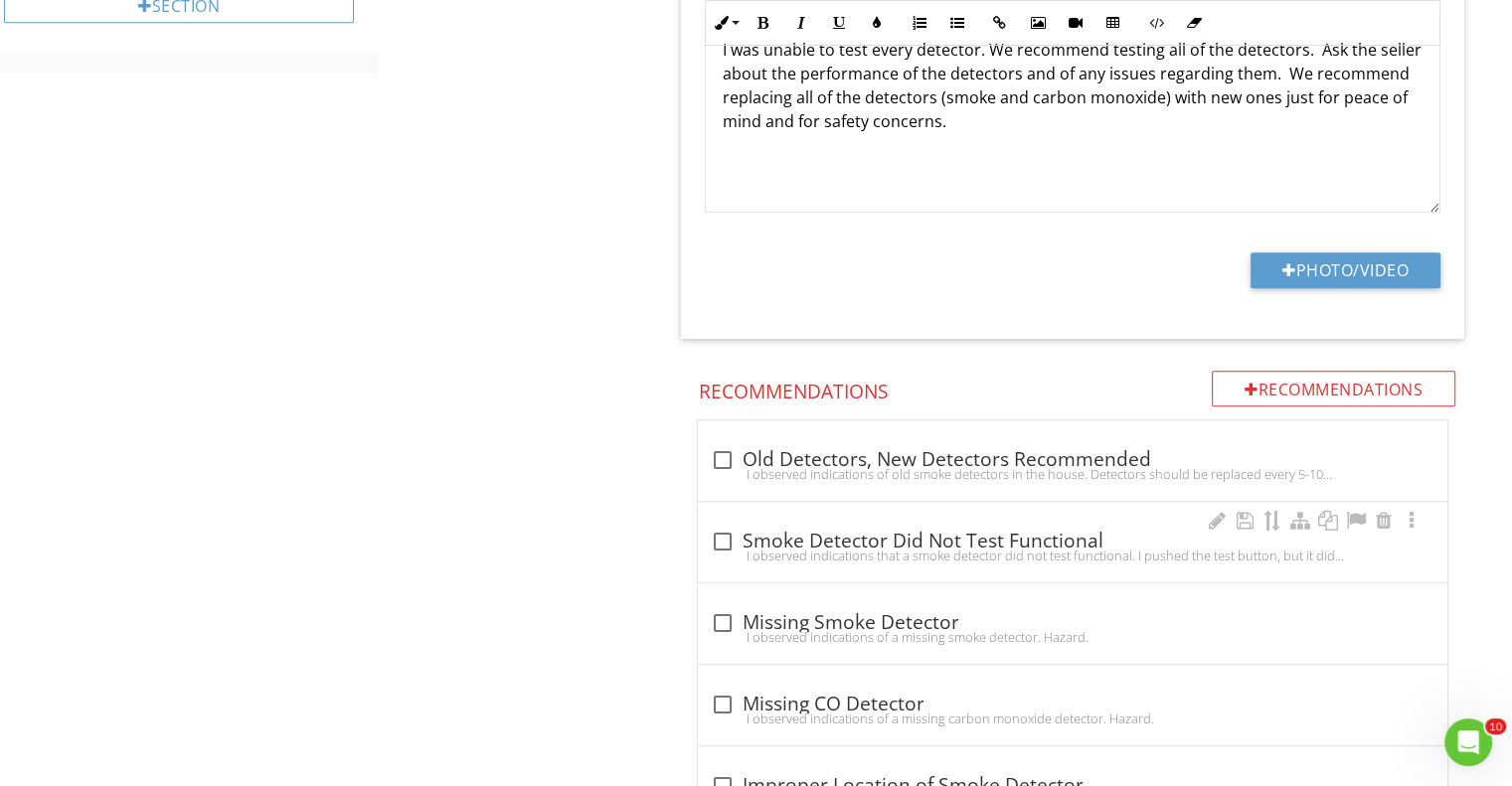 scroll, scrollTop: 1292, scrollLeft: 0, axis: vertical 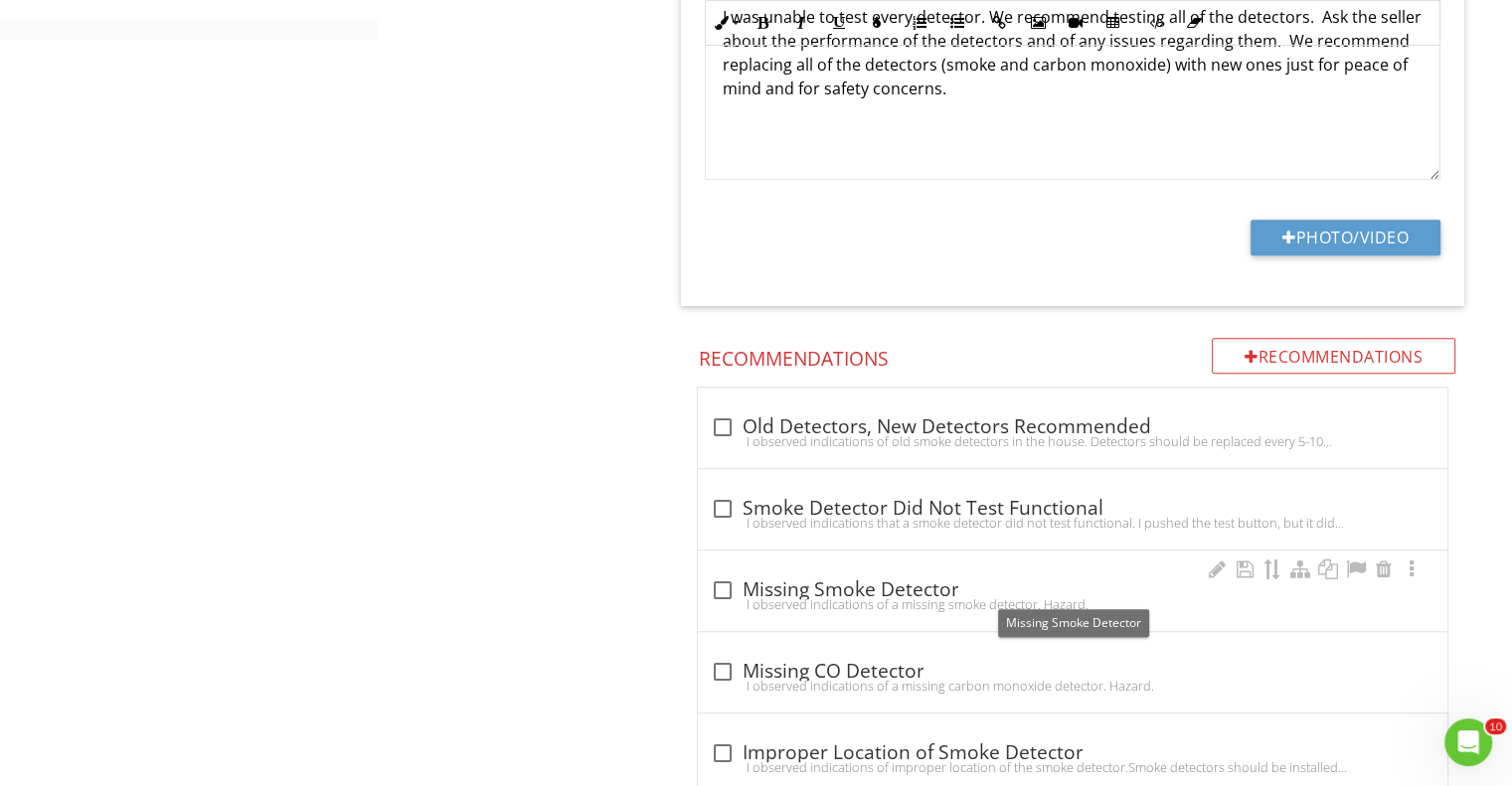 click at bounding box center (722, 590) 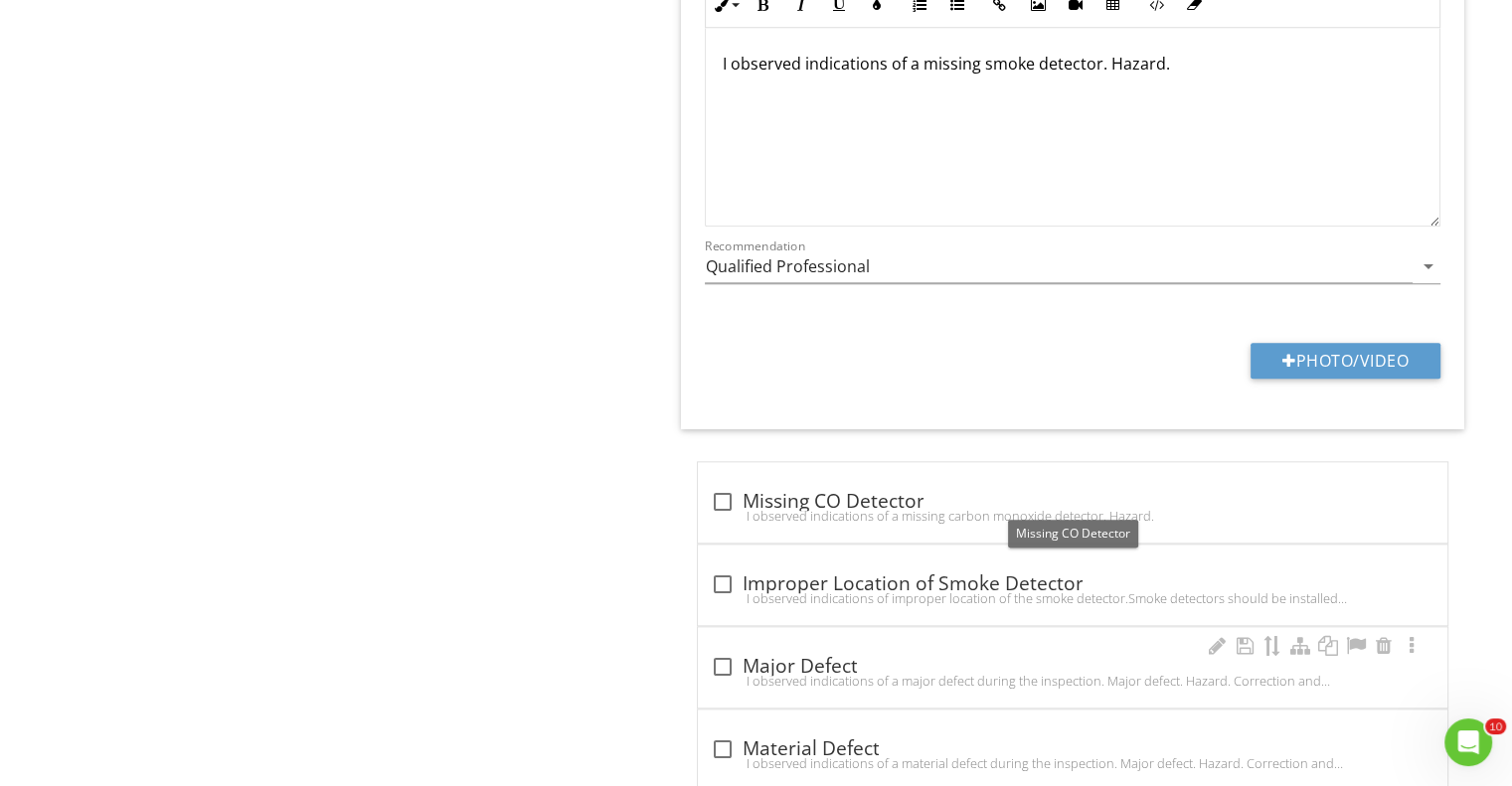 scroll, scrollTop: 2107, scrollLeft: 0, axis: vertical 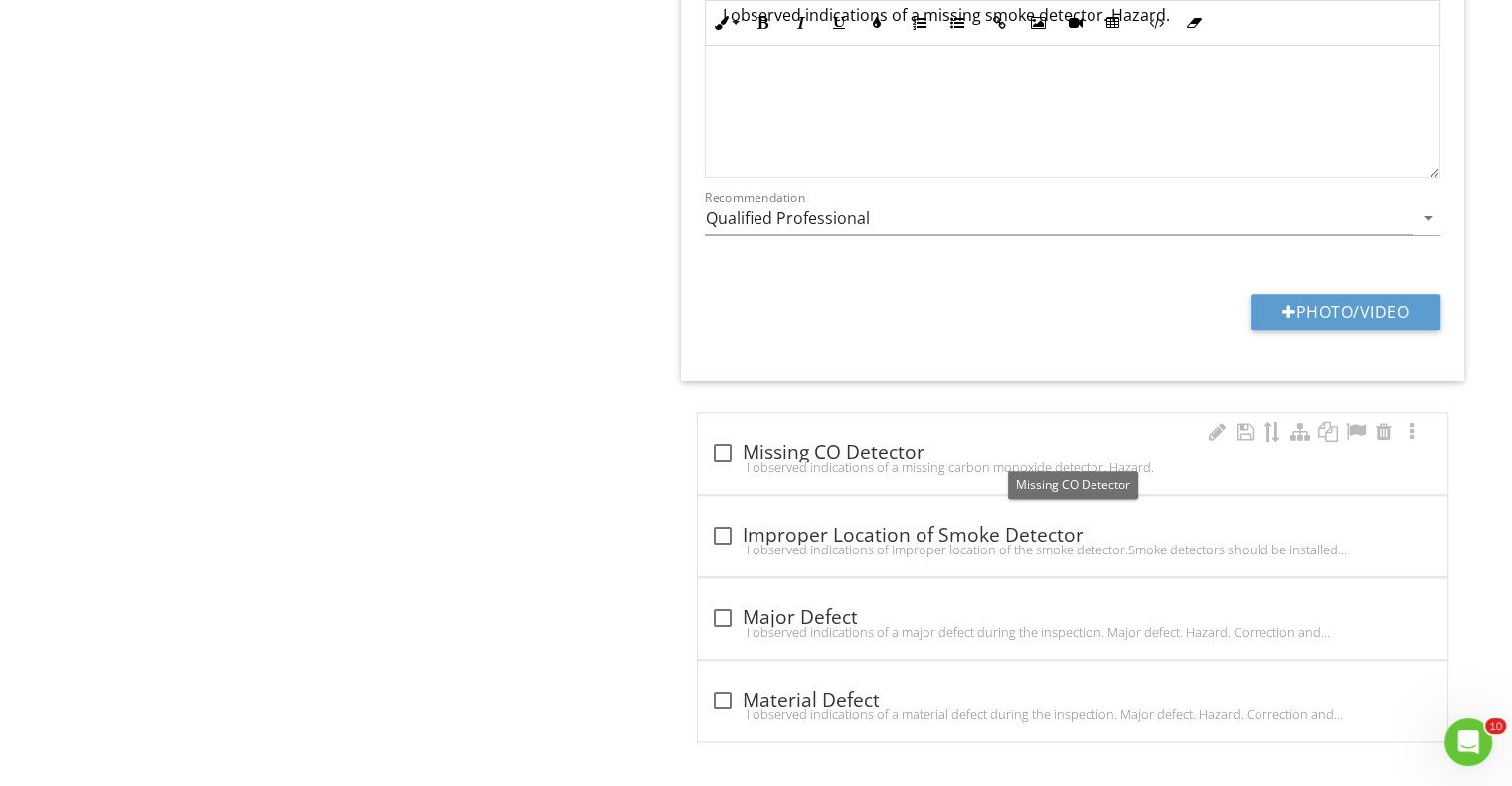 drag, startPoint x: 724, startPoint y: 446, endPoint x: 841, endPoint y: 461, distance: 117.95762 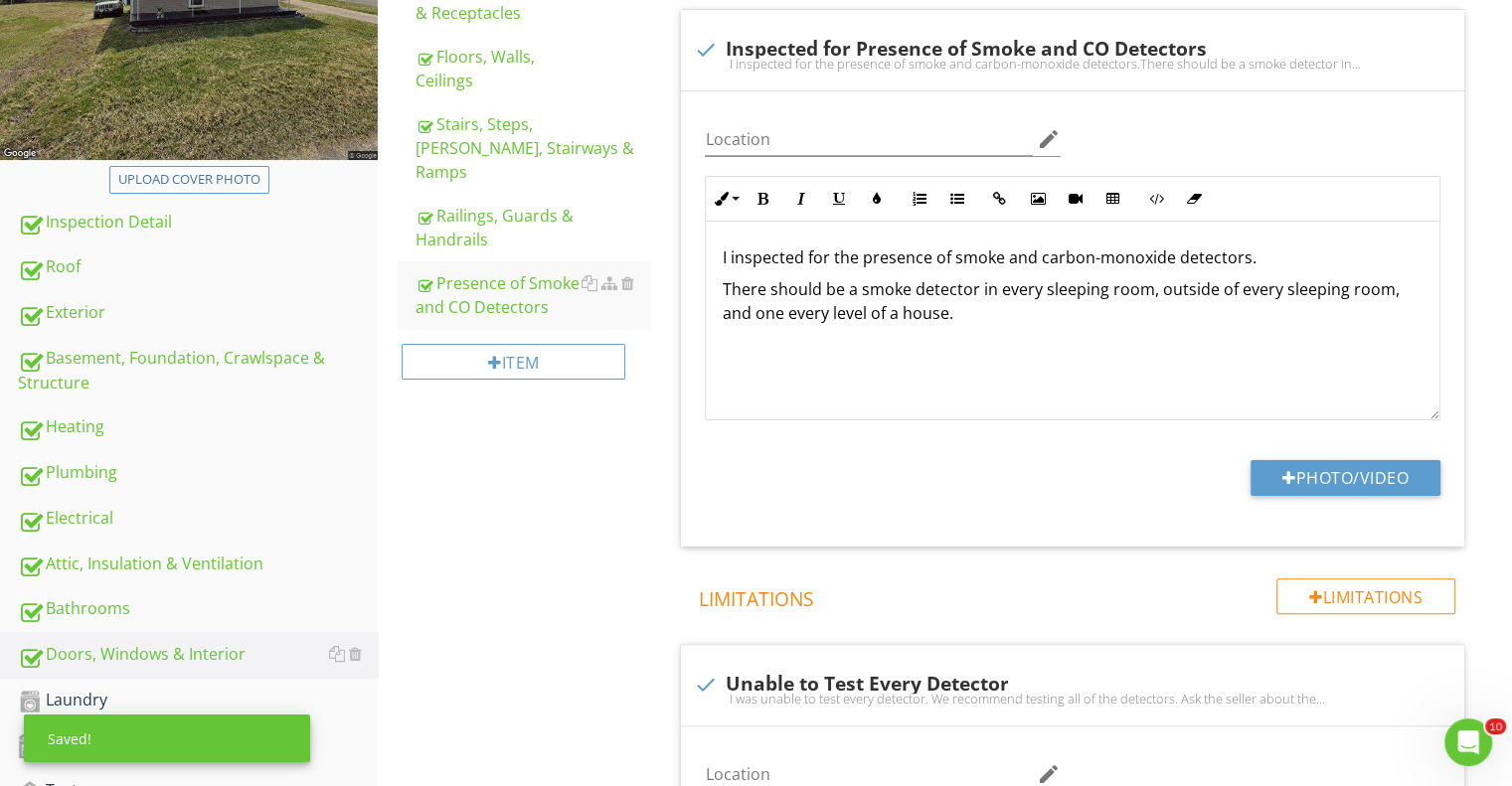 scroll, scrollTop: 715, scrollLeft: 0, axis: vertical 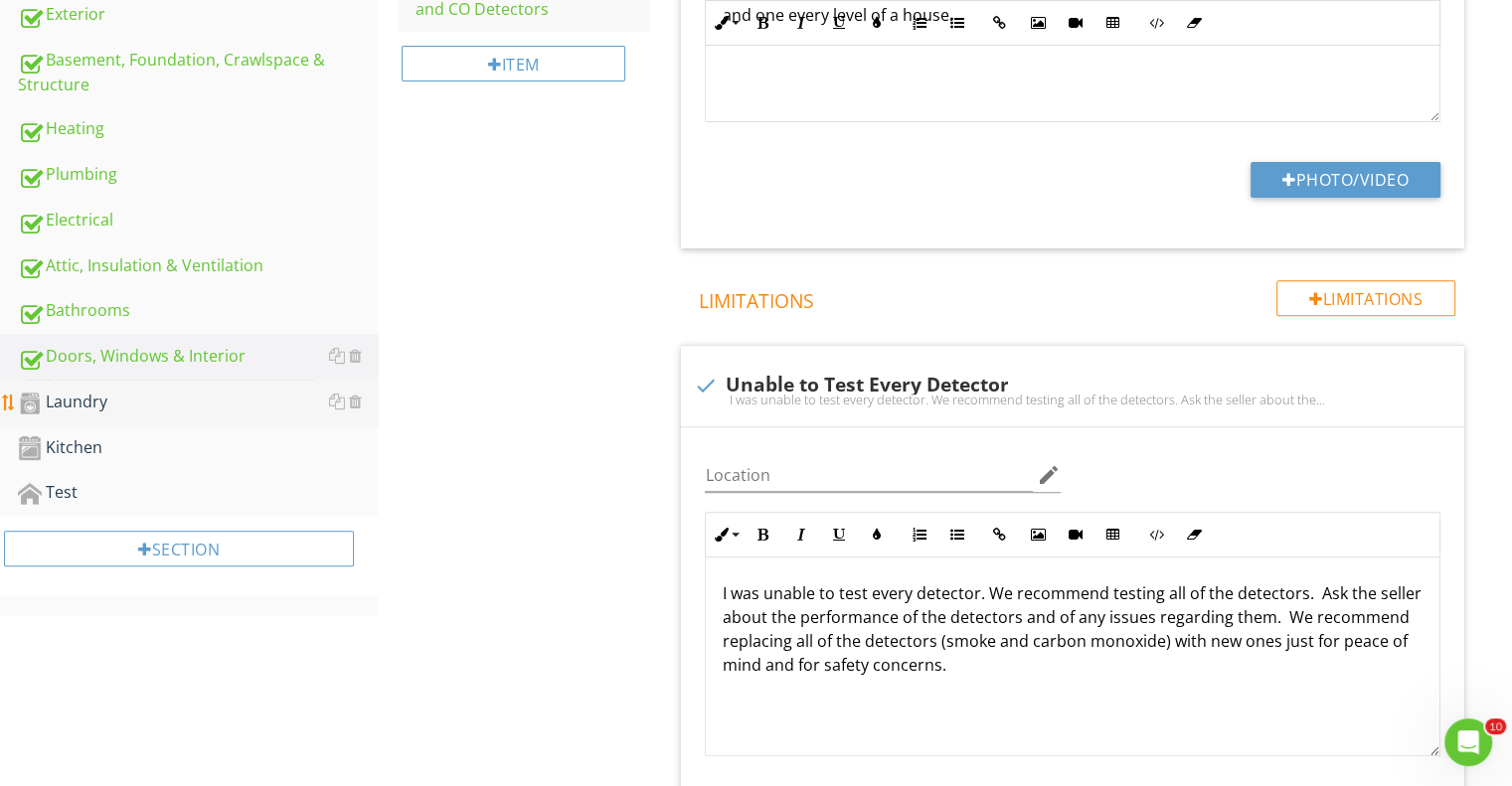 click on "Laundry" at bounding box center [198, 402] 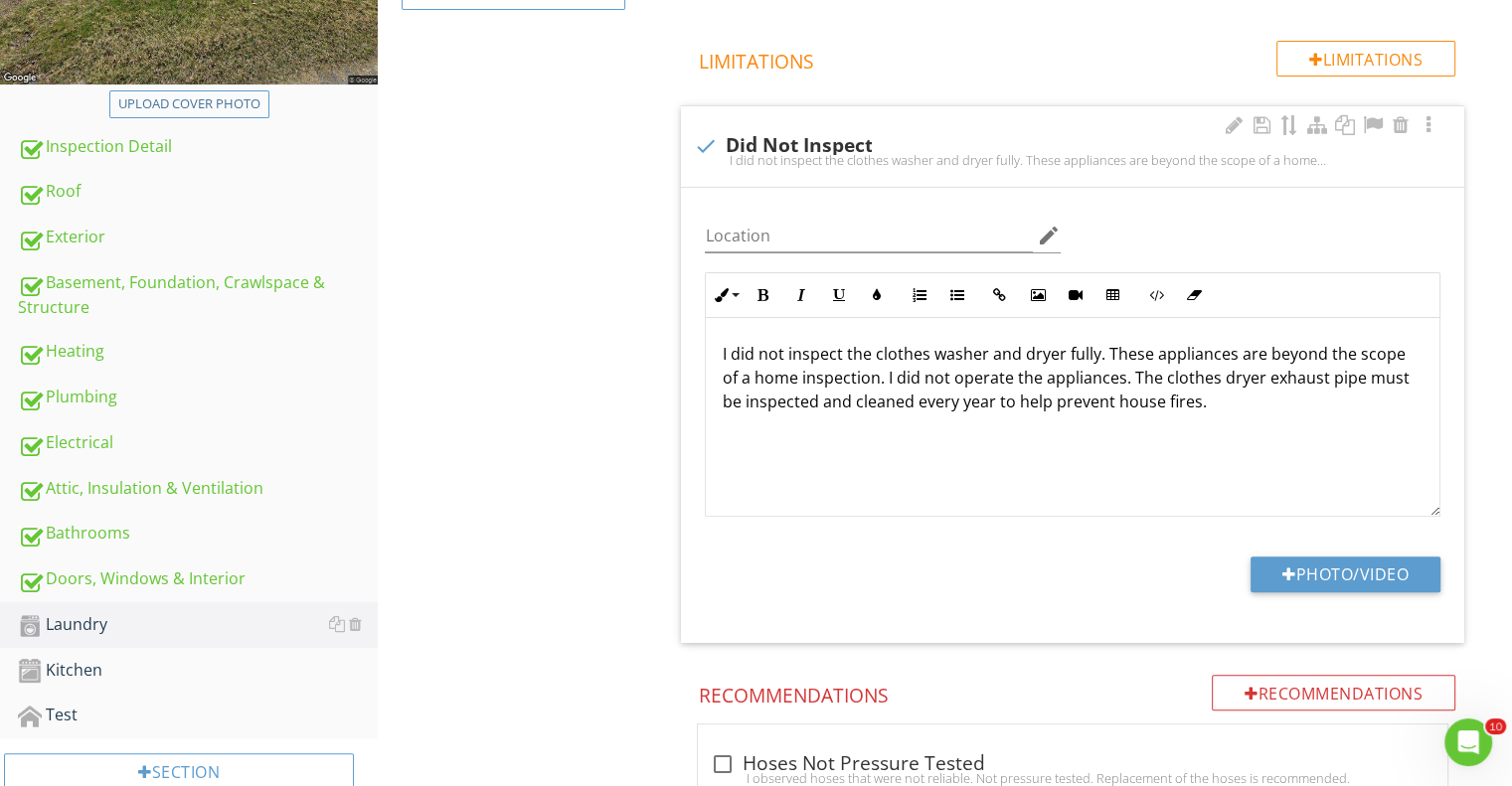scroll, scrollTop: 517, scrollLeft: 0, axis: vertical 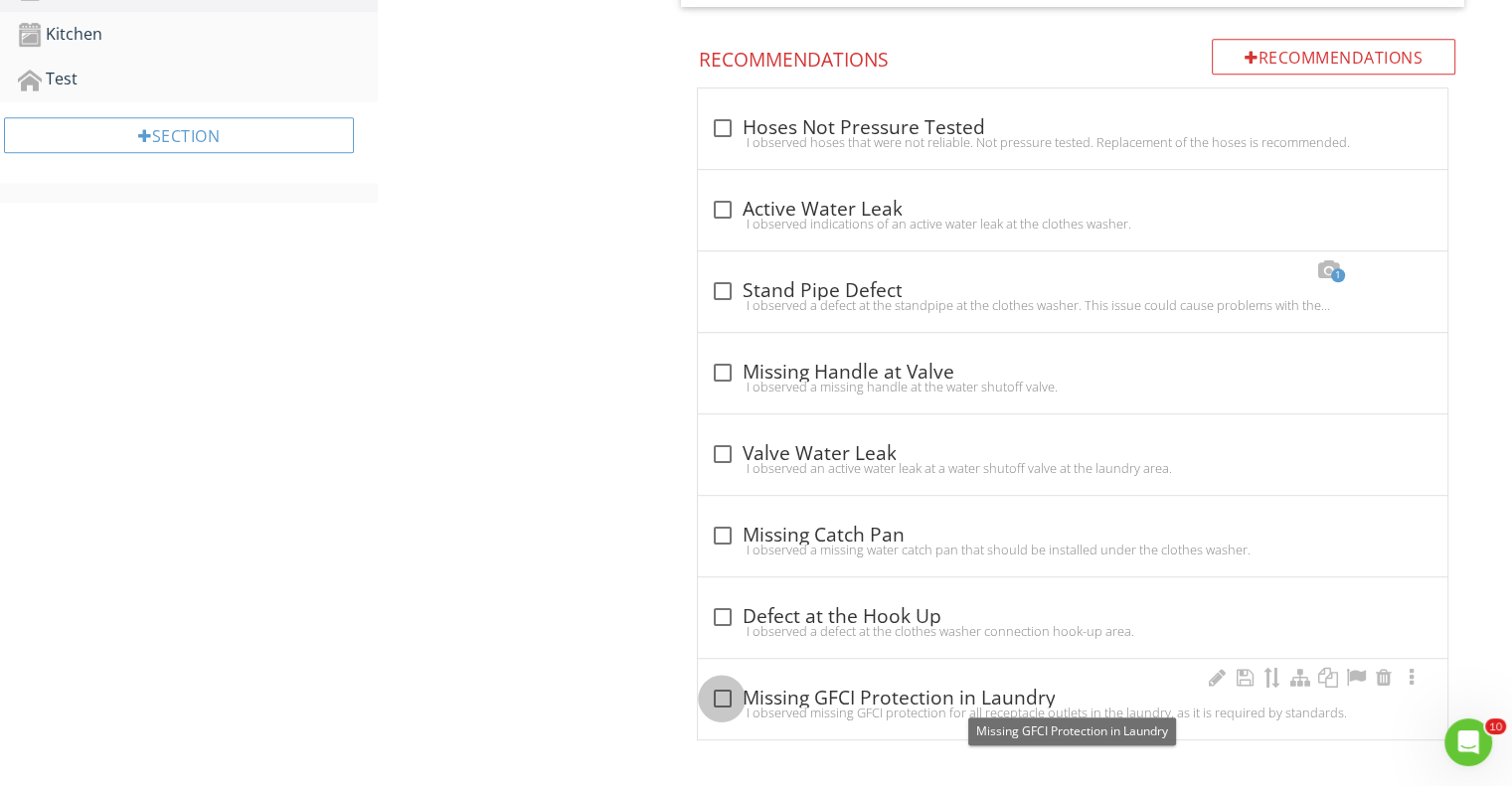 click at bounding box center [722, 699] 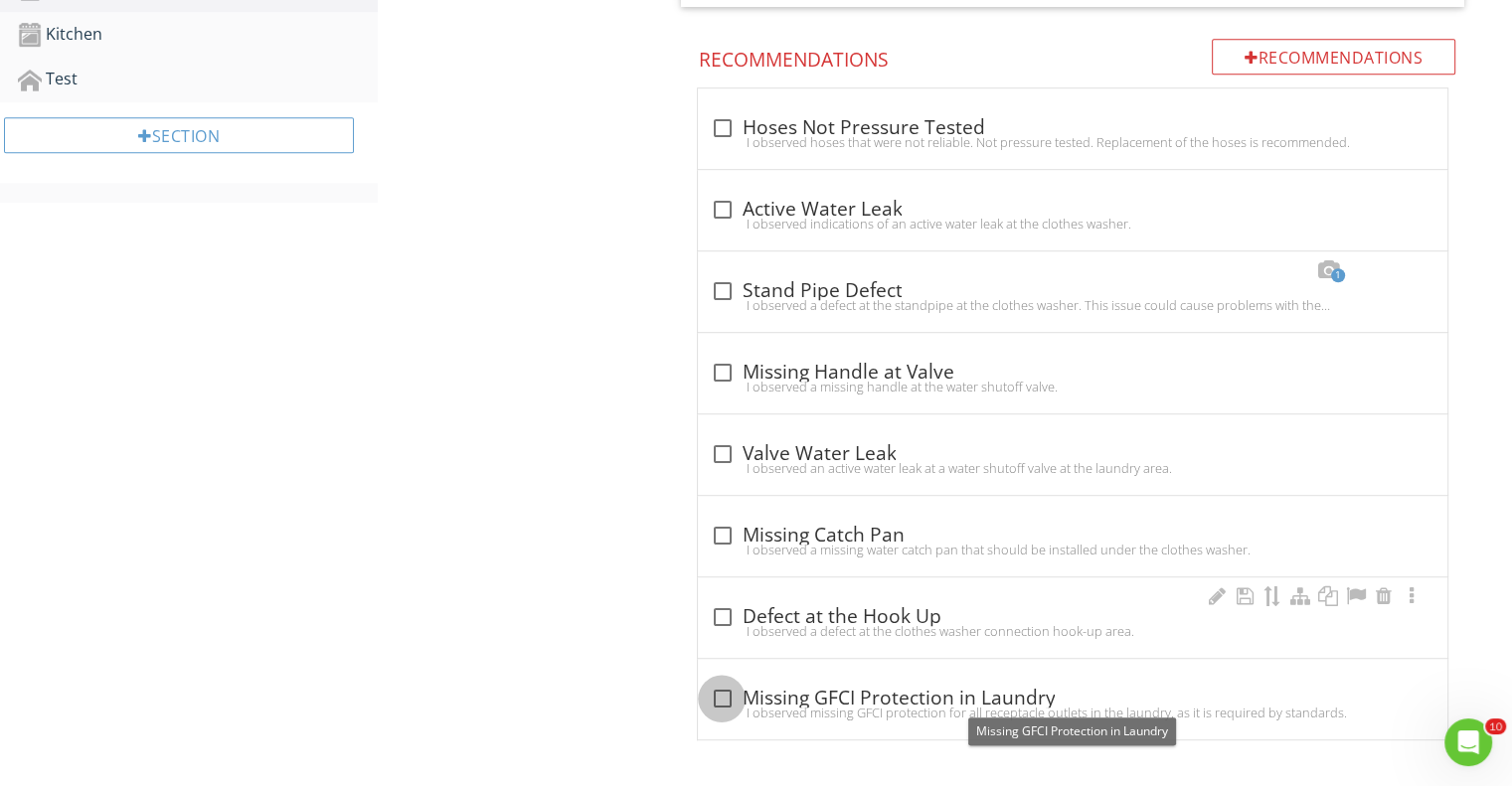 checkbox on "true" 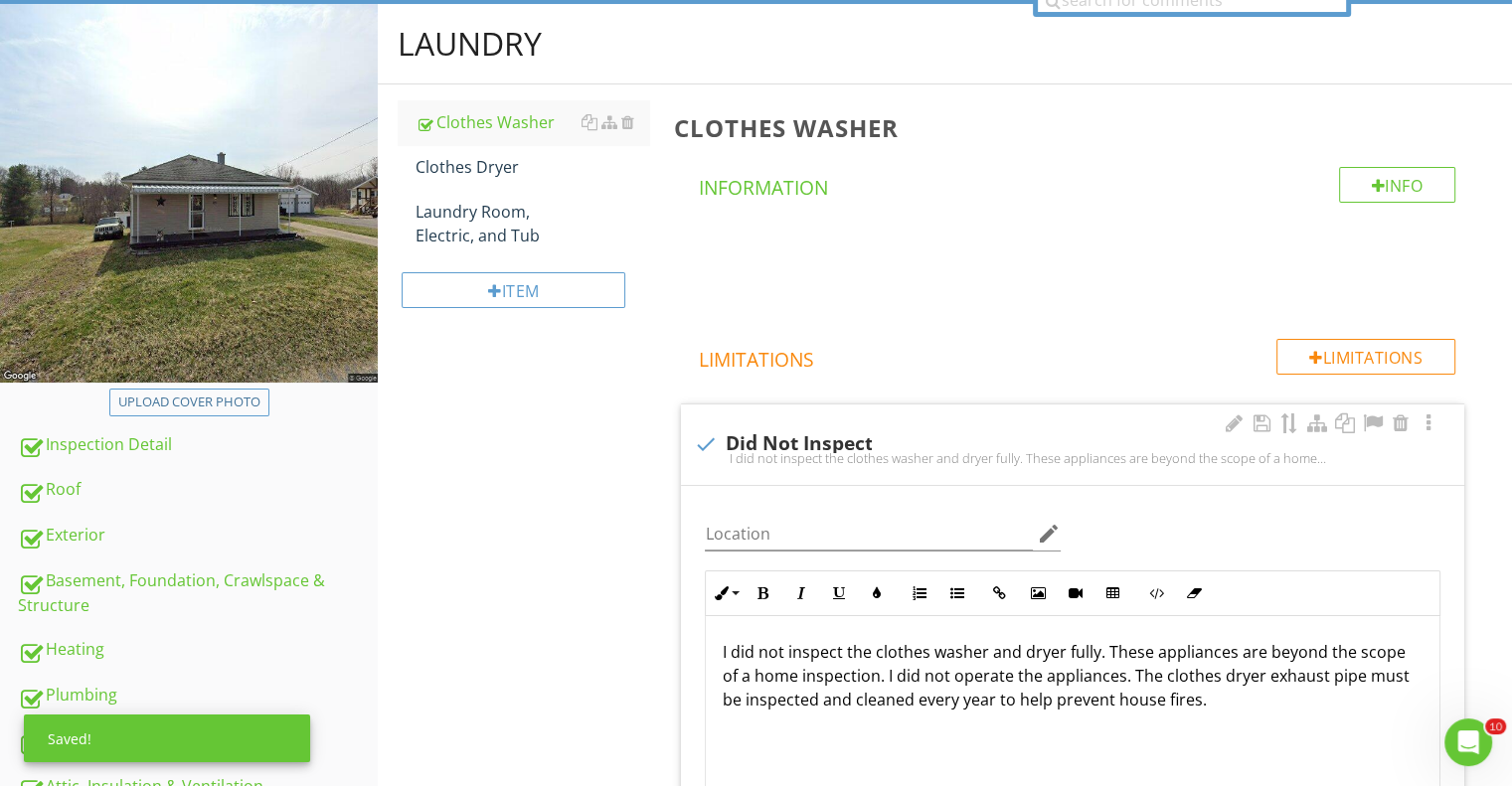 scroll, scrollTop: 36, scrollLeft: 0, axis: vertical 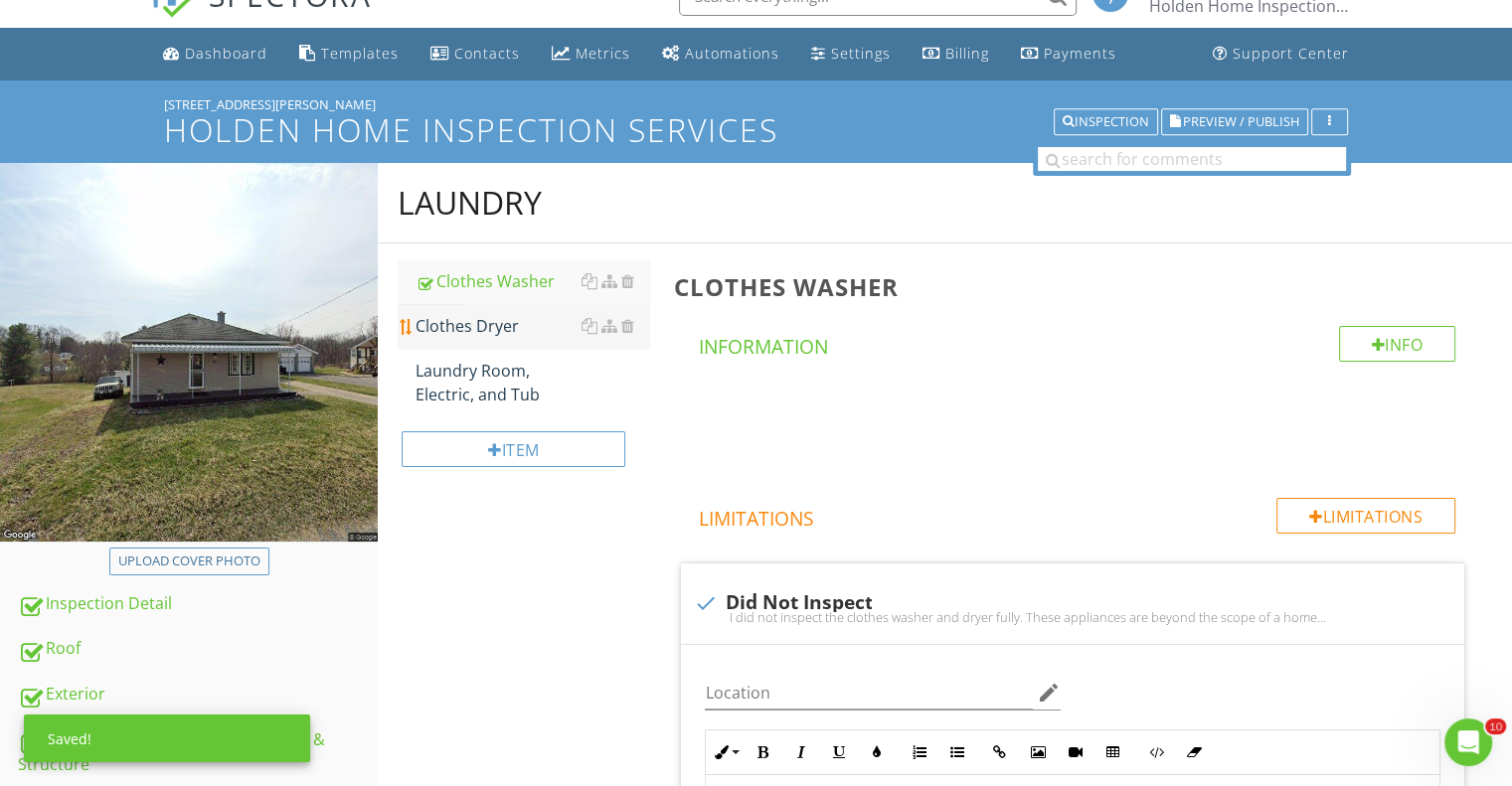 click on "Clothes Dryer" at bounding box center (532, 326) 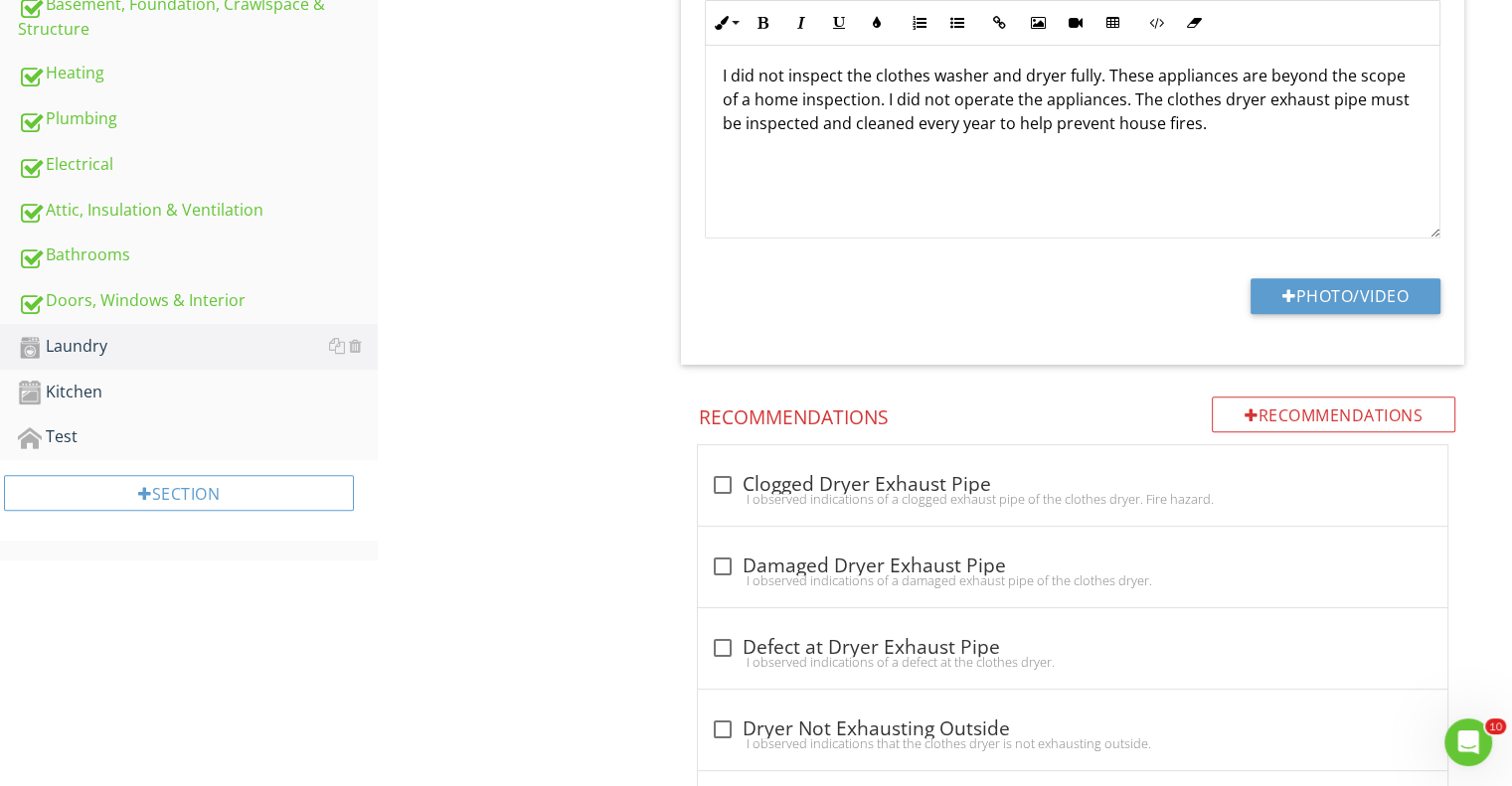 scroll, scrollTop: 884, scrollLeft: 0, axis: vertical 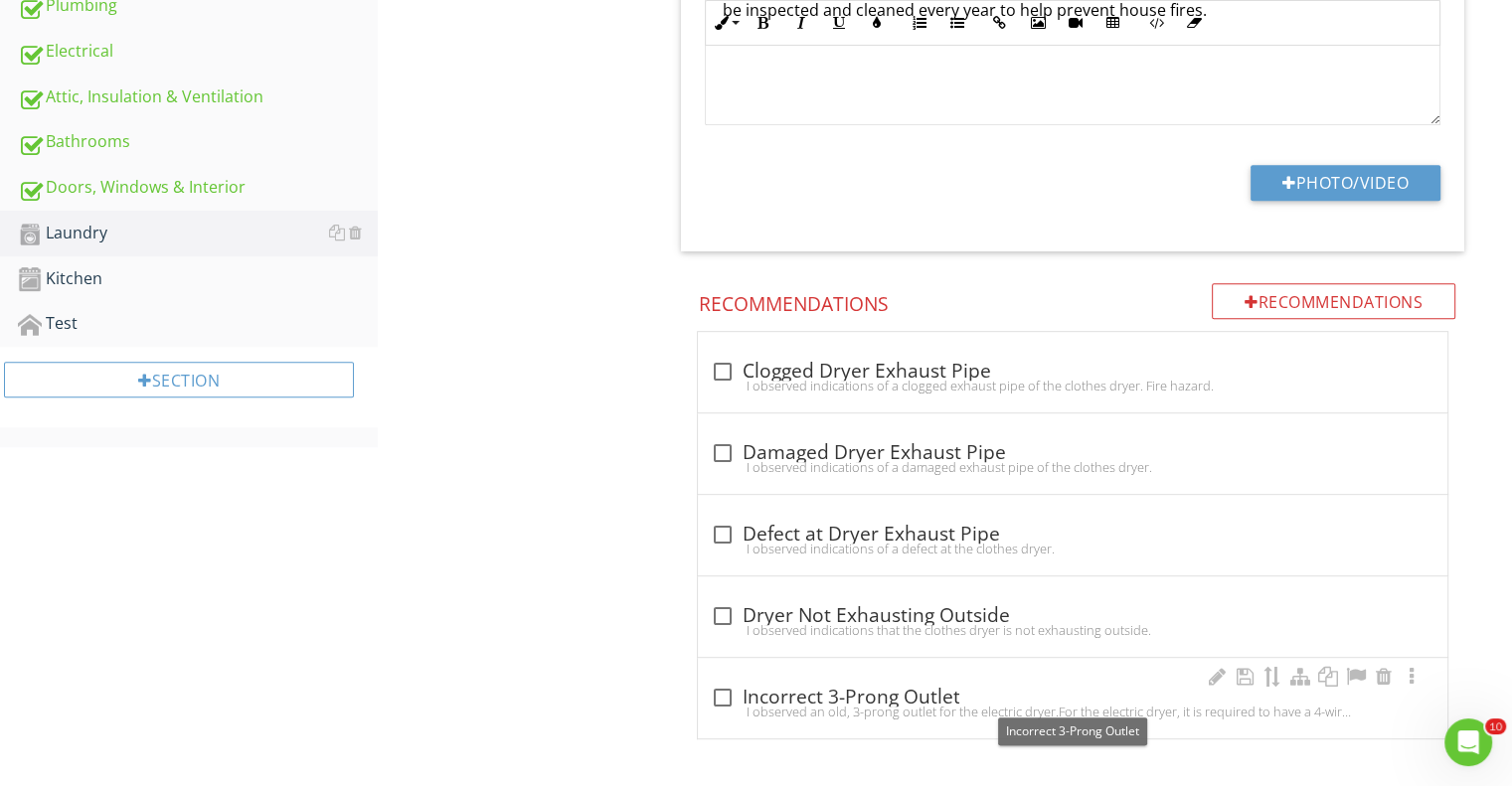 click at bounding box center [722, 698] 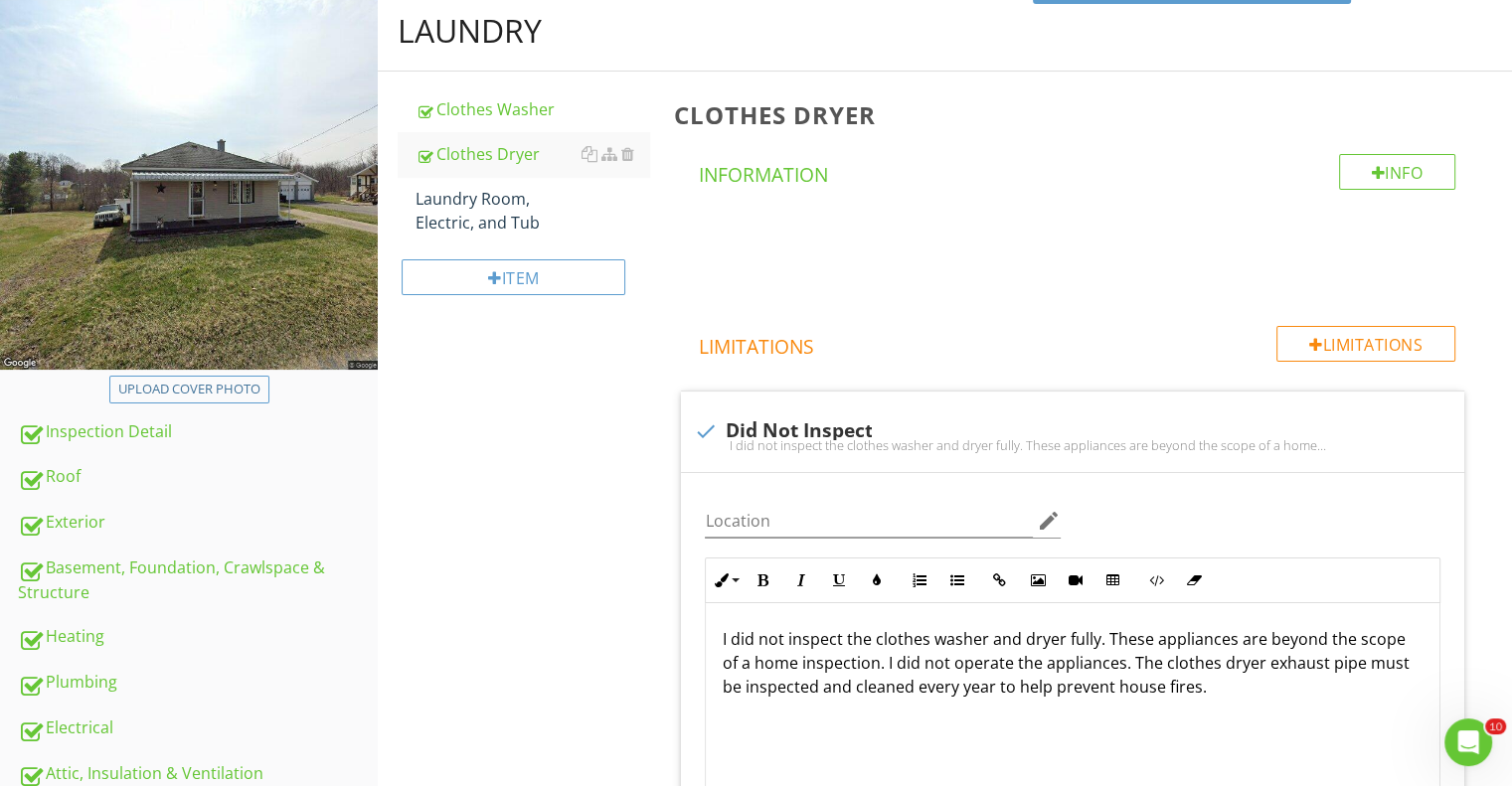 scroll, scrollTop: 187, scrollLeft: 0, axis: vertical 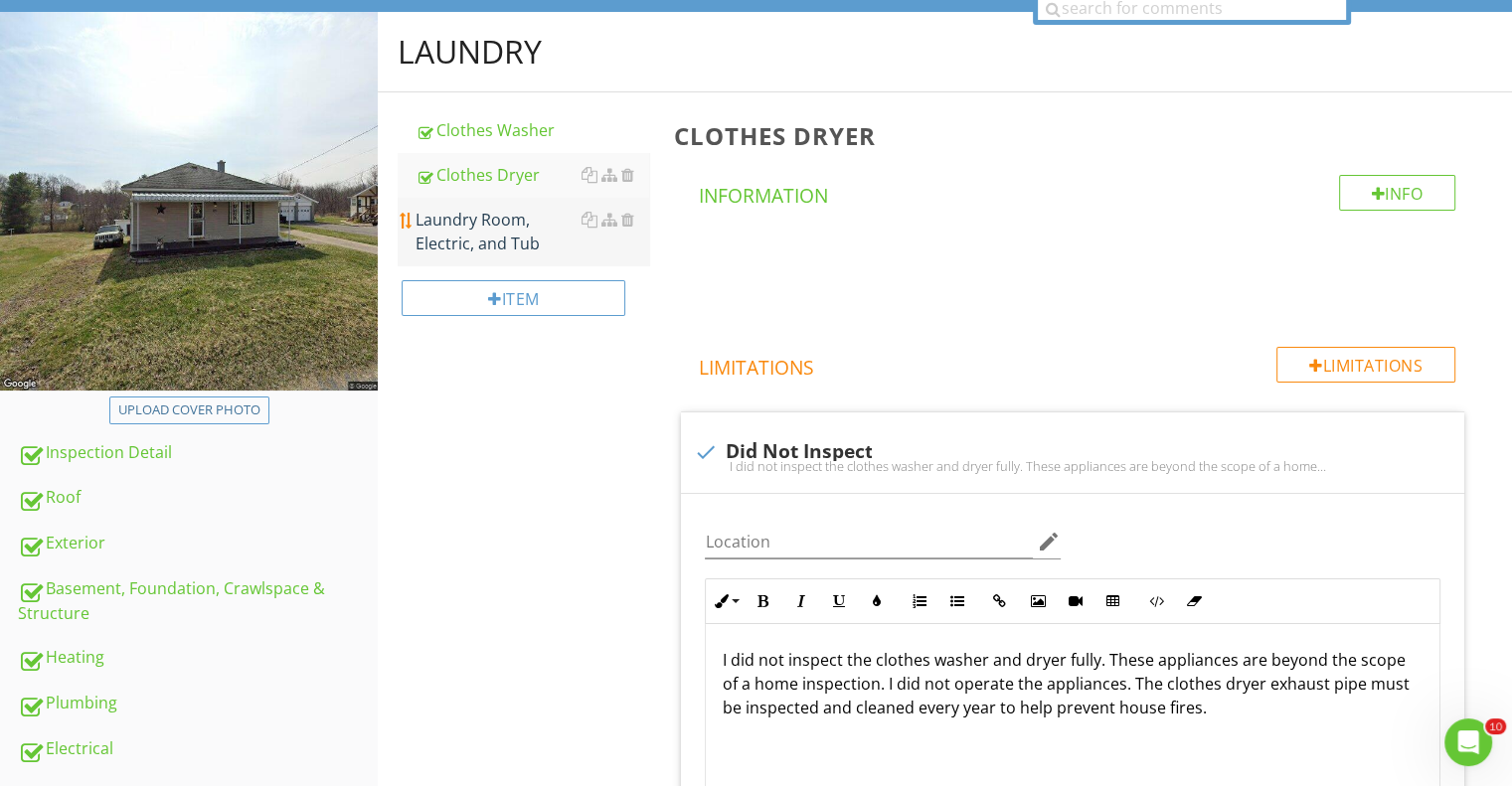 click on "Laundry Room, Electric, and Tub" at bounding box center (532, 232) 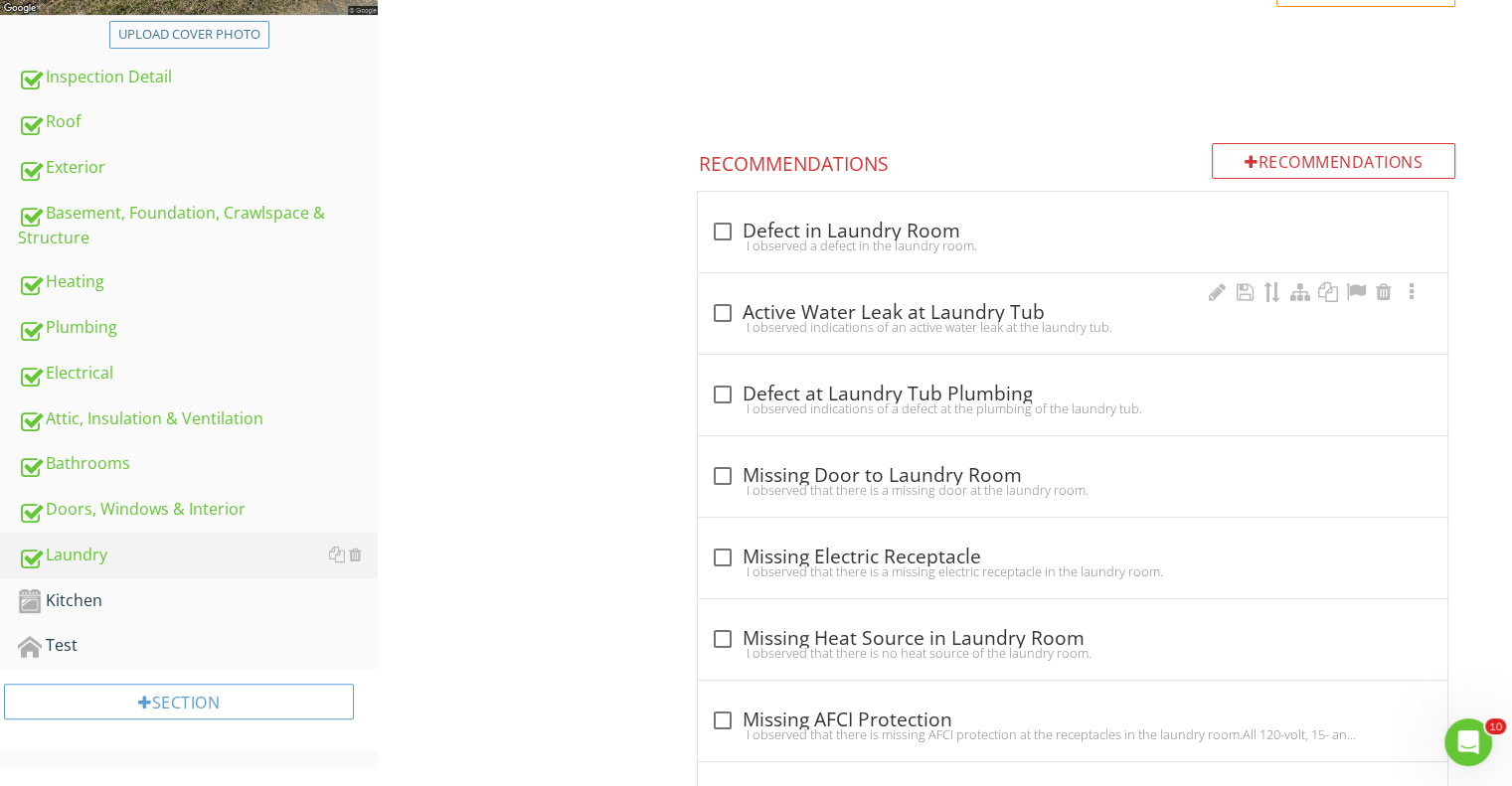 scroll, scrollTop: 596, scrollLeft: 0, axis: vertical 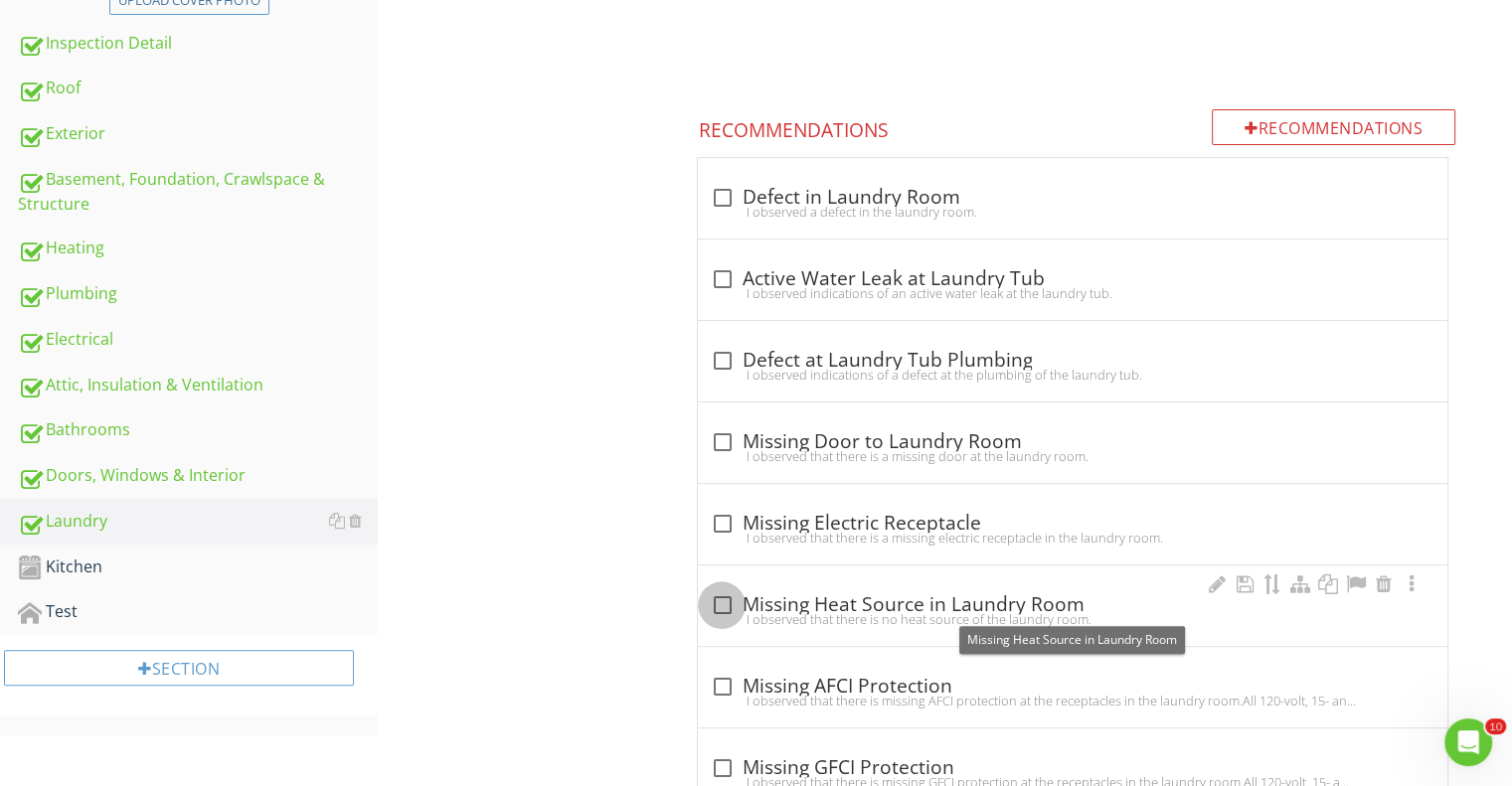click at bounding box center [722, 605] 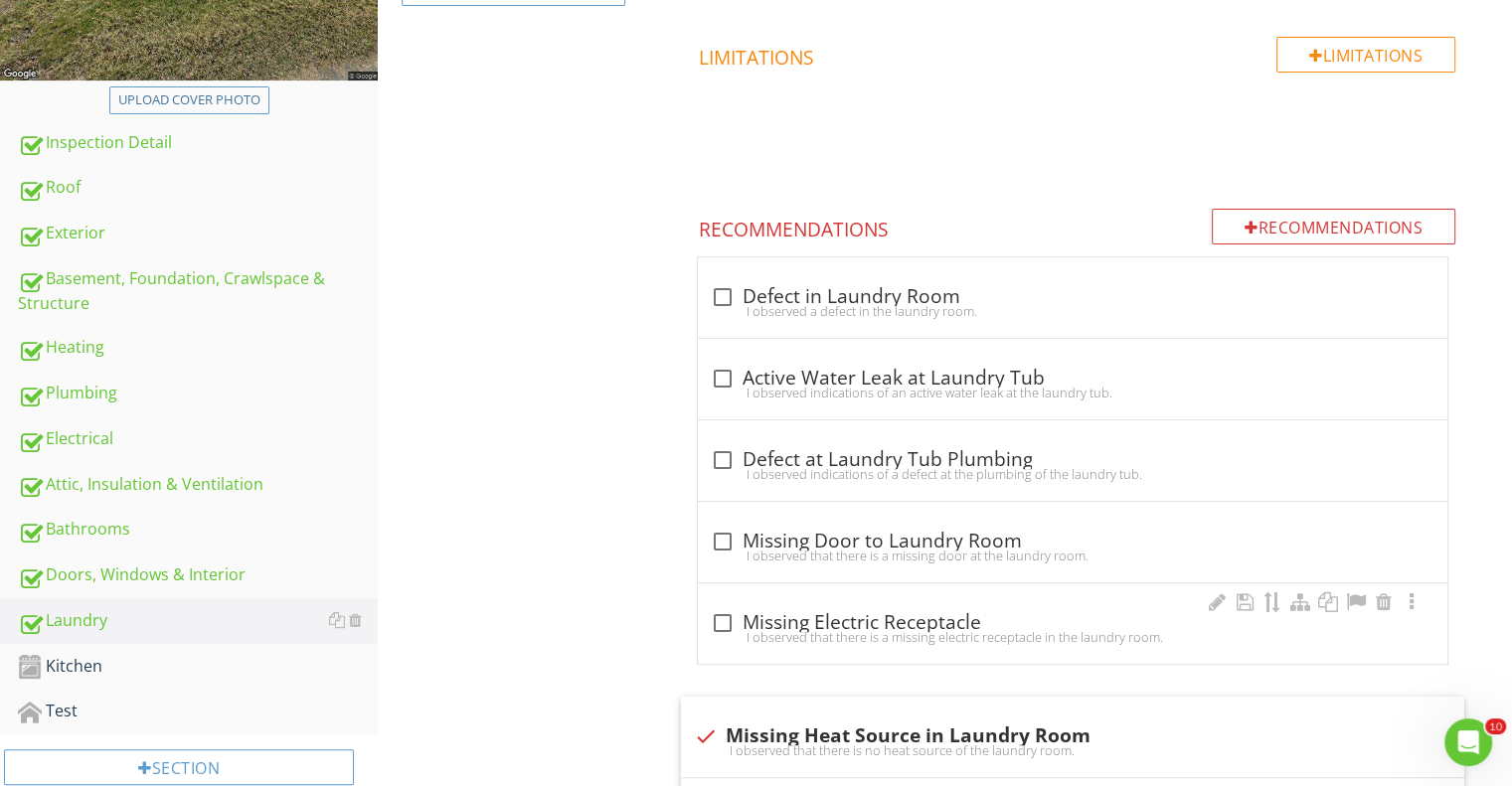 scroll, scrollTop: 894, scrollLeft: 0, axis: vertical 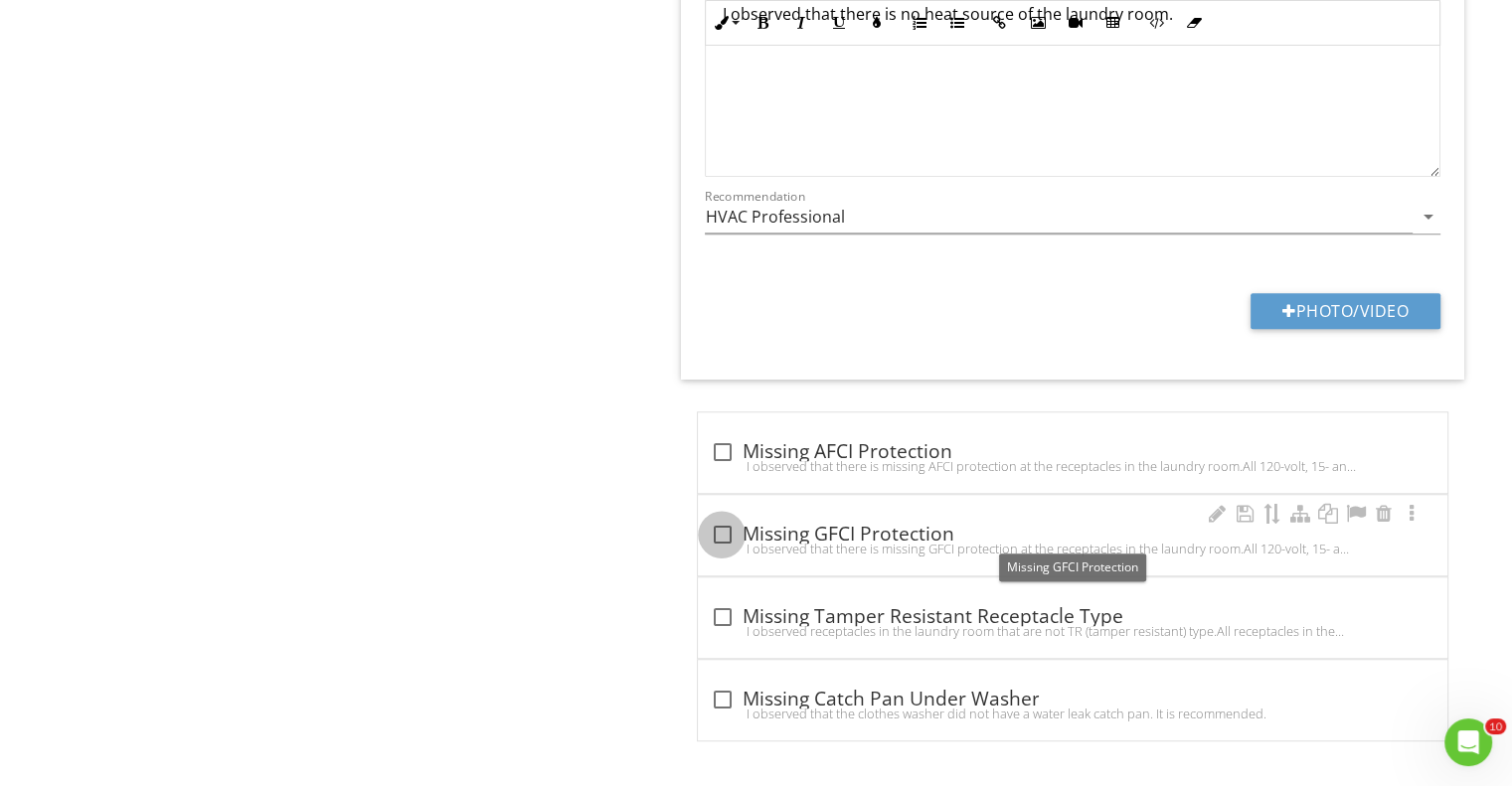 click at bounding box center (722, 535) 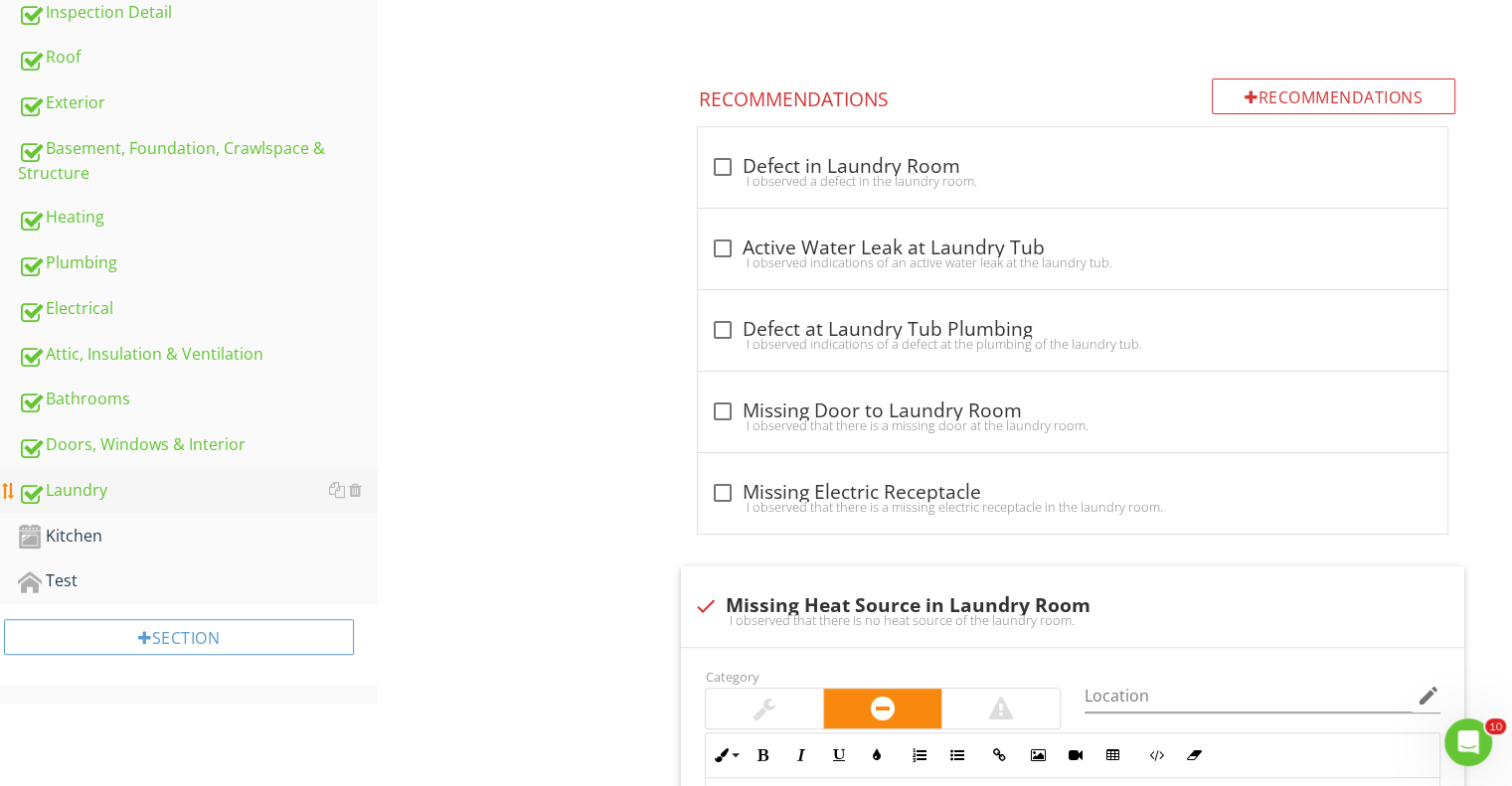 scroll, scrollTop: 730, scrollLeft: 0, axis: vertical 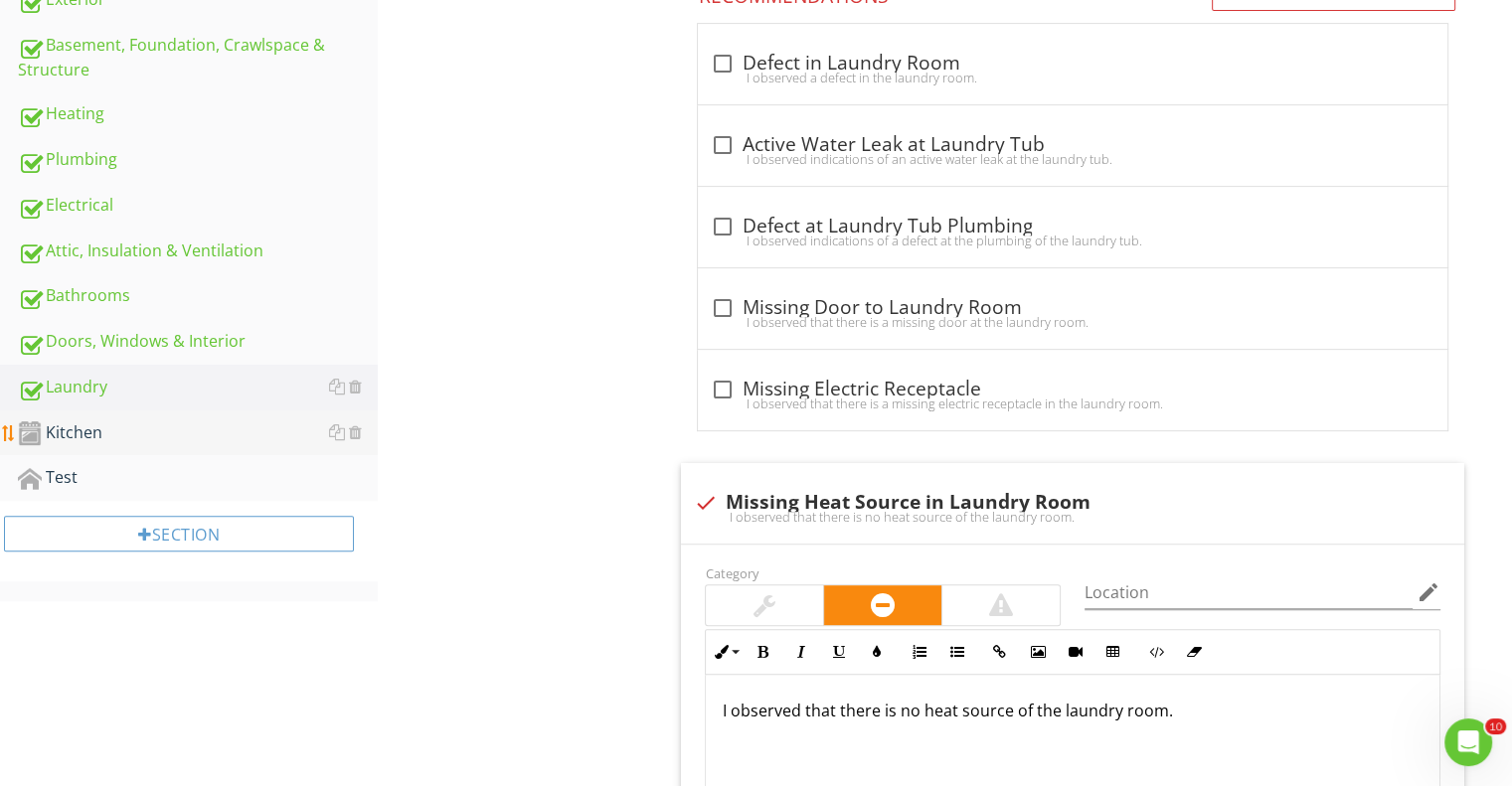 click on "Kitchen" at bounding box center [198, 433] 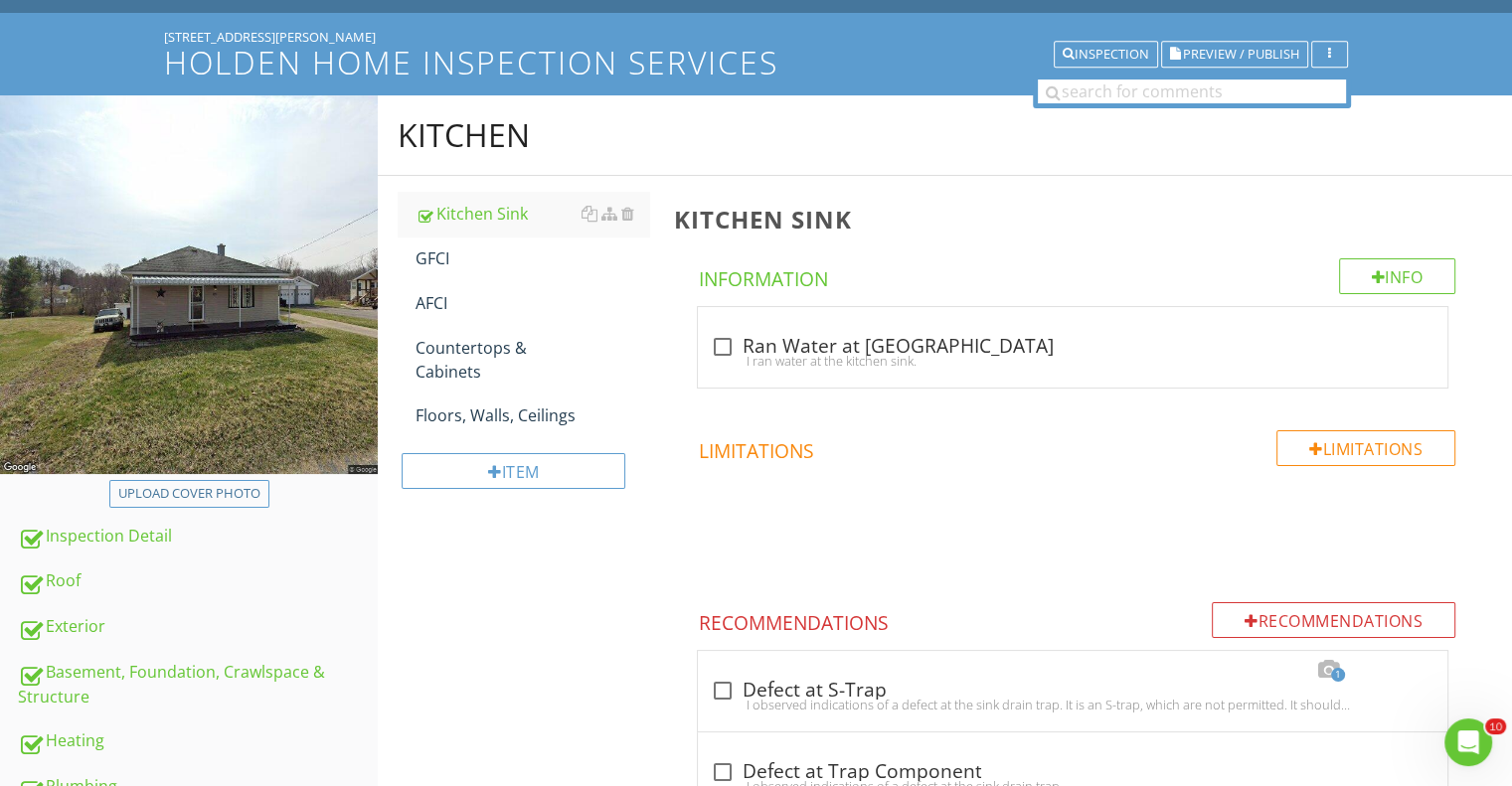 scroll, scrollTop: 0, scrollLeft: 0, axis: both 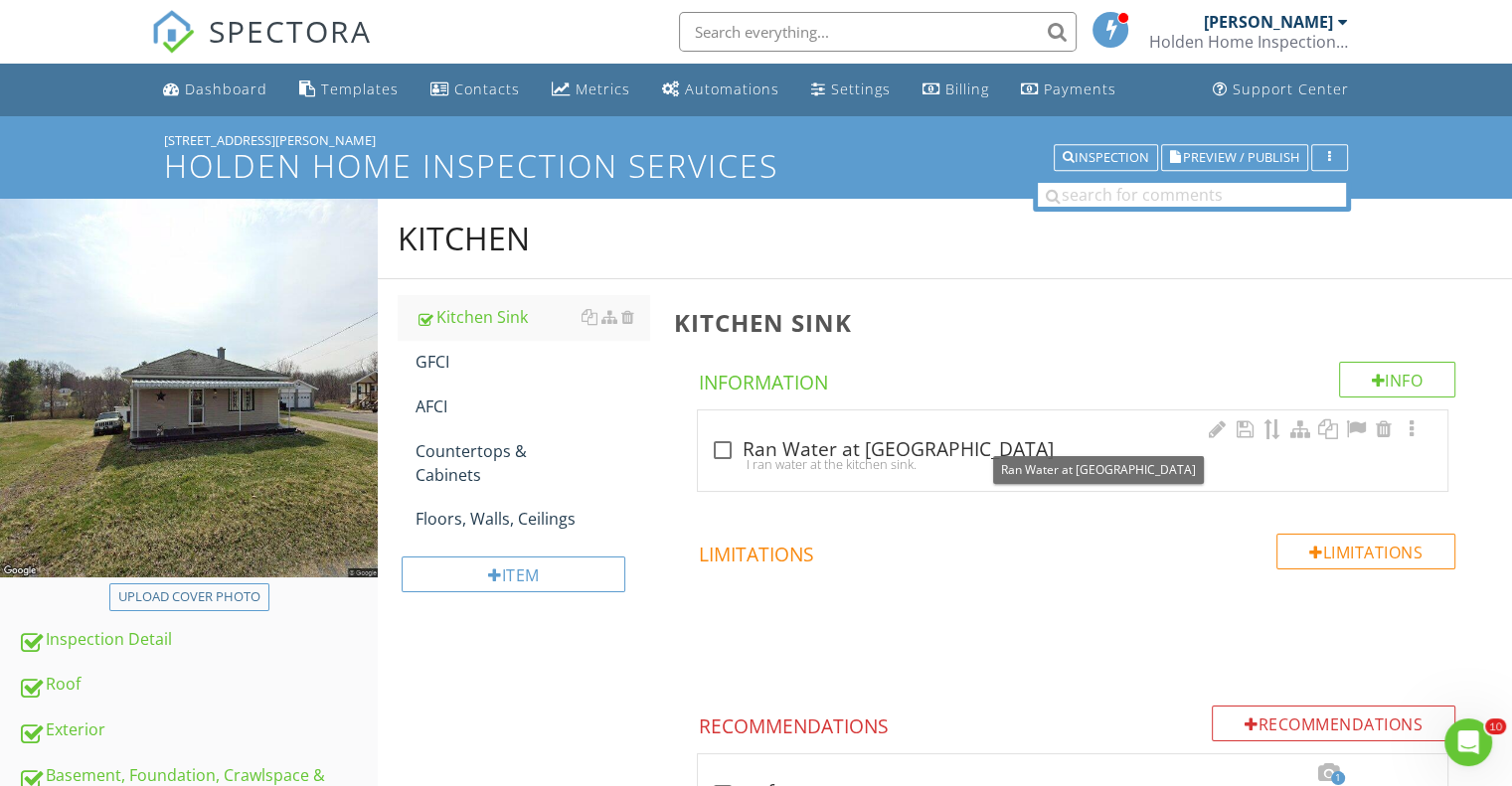 click at bounding box center [722, 450] 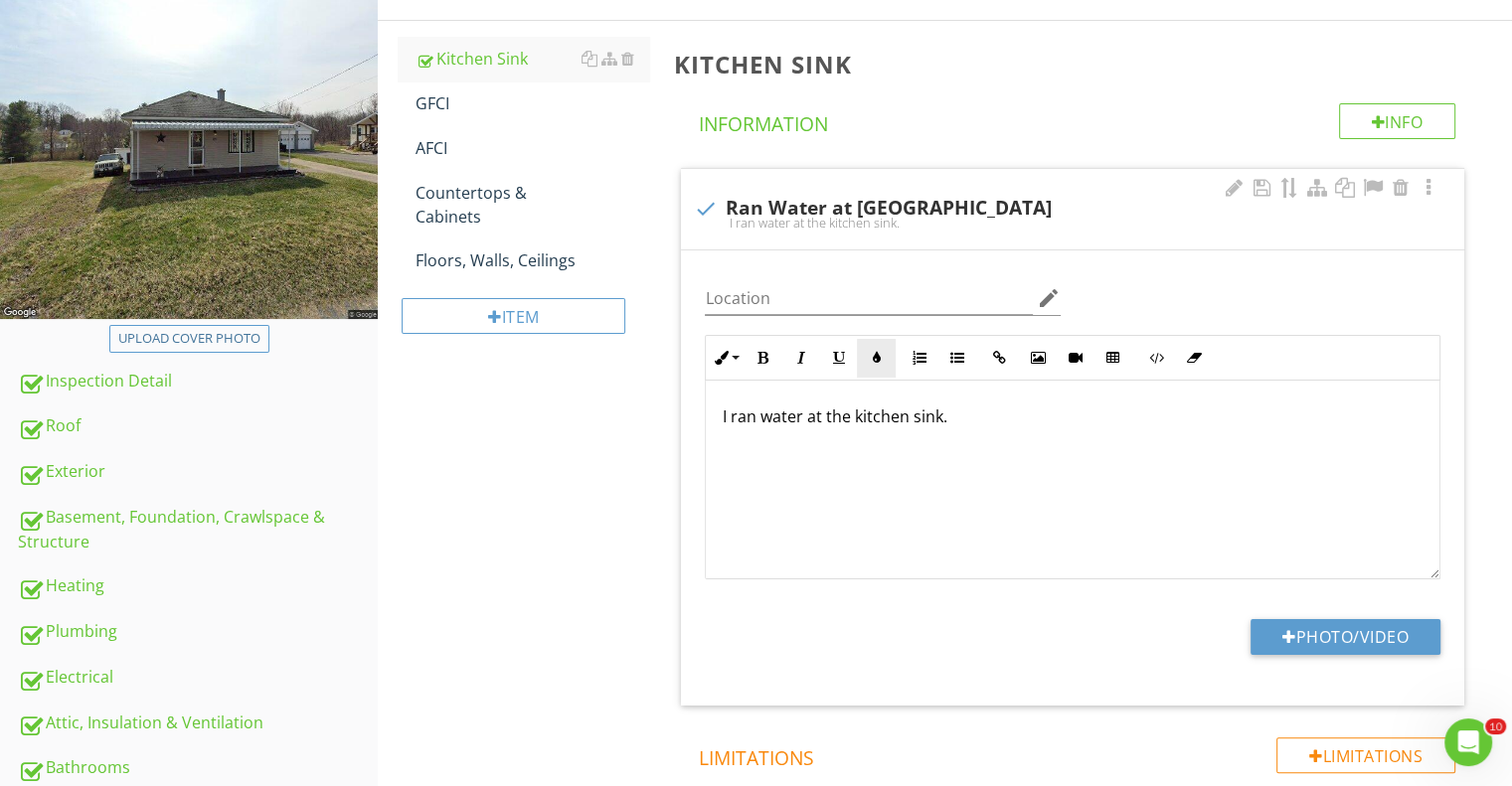 scroll, scrollTop: 99, scrollLeft: 0, axis: vertical 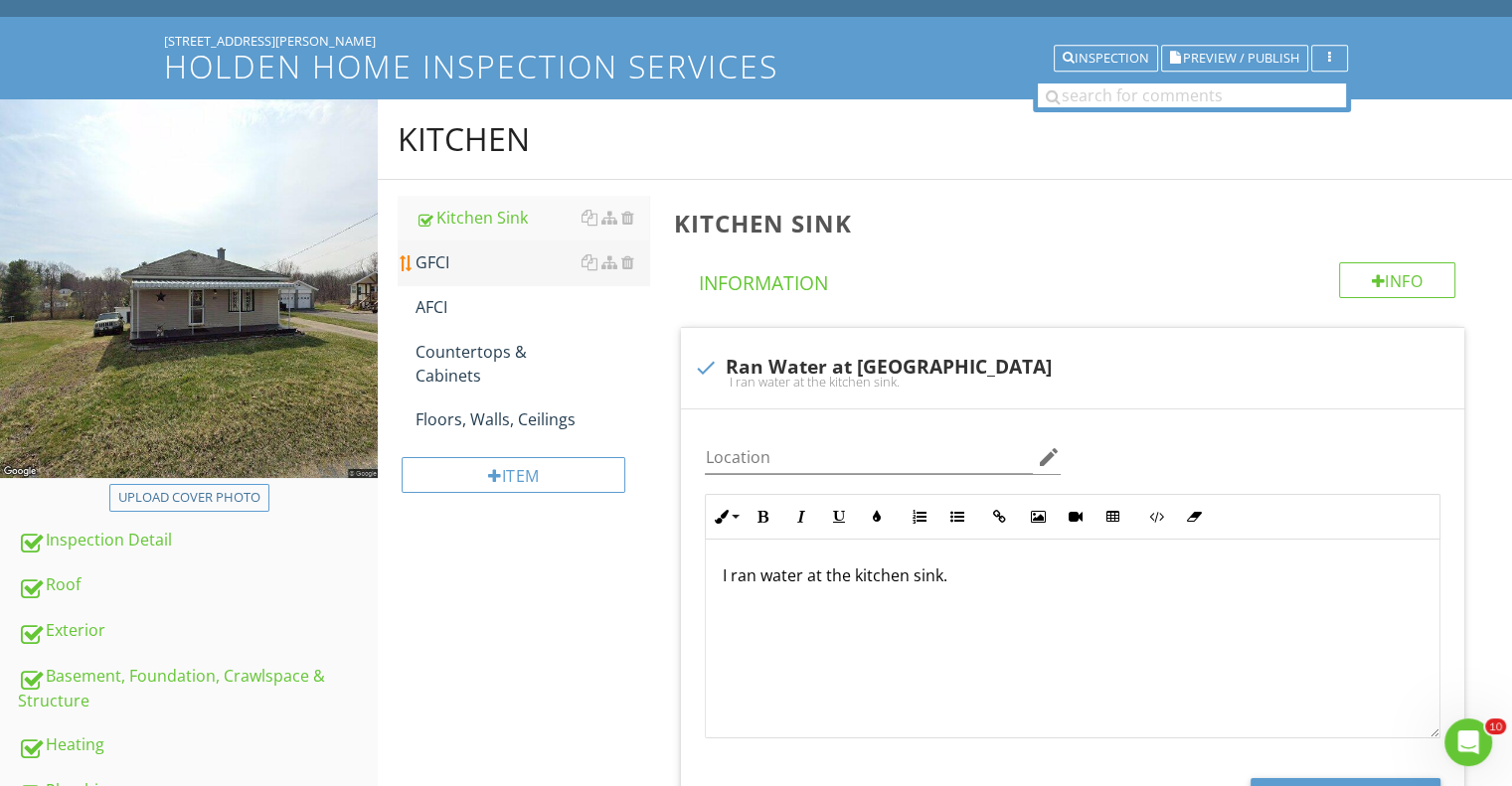 click on "GFCI" at bounding box center (532, 262) 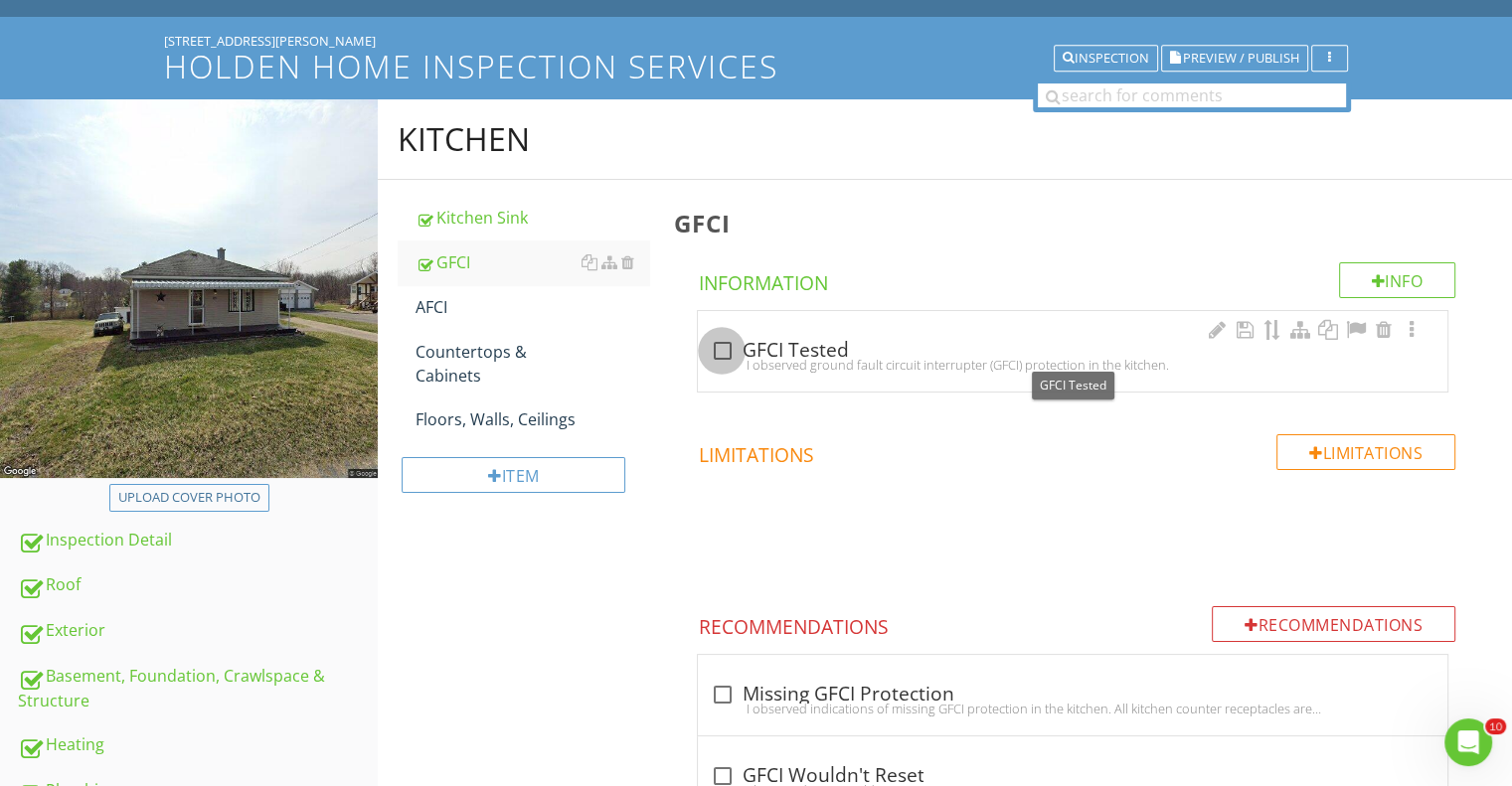 click at bounding box center (722, 351) 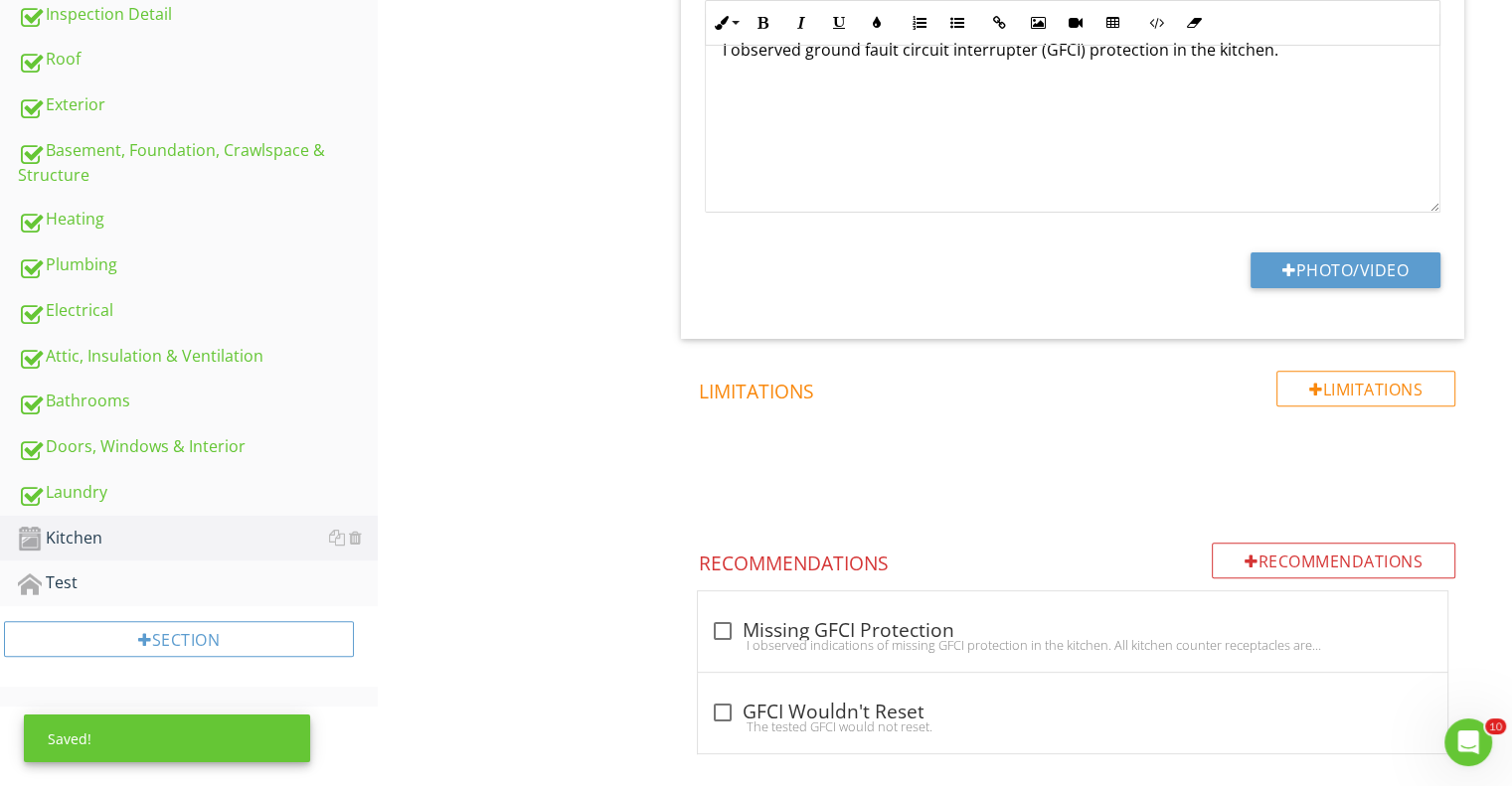 scroll, scrollTop: 641, scrollLeft: 0, axis: vertical 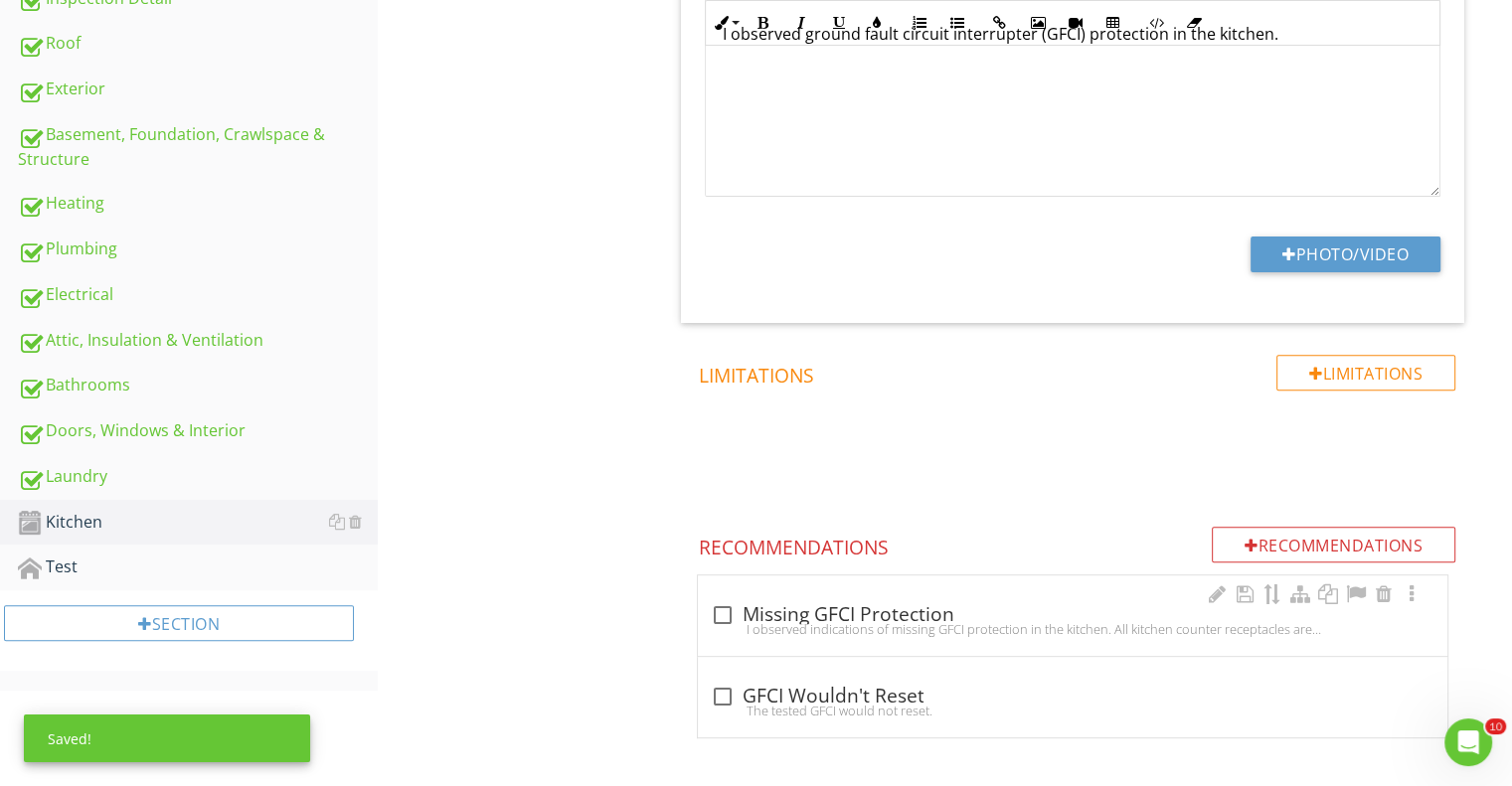 click at bounding box center (722, 615) 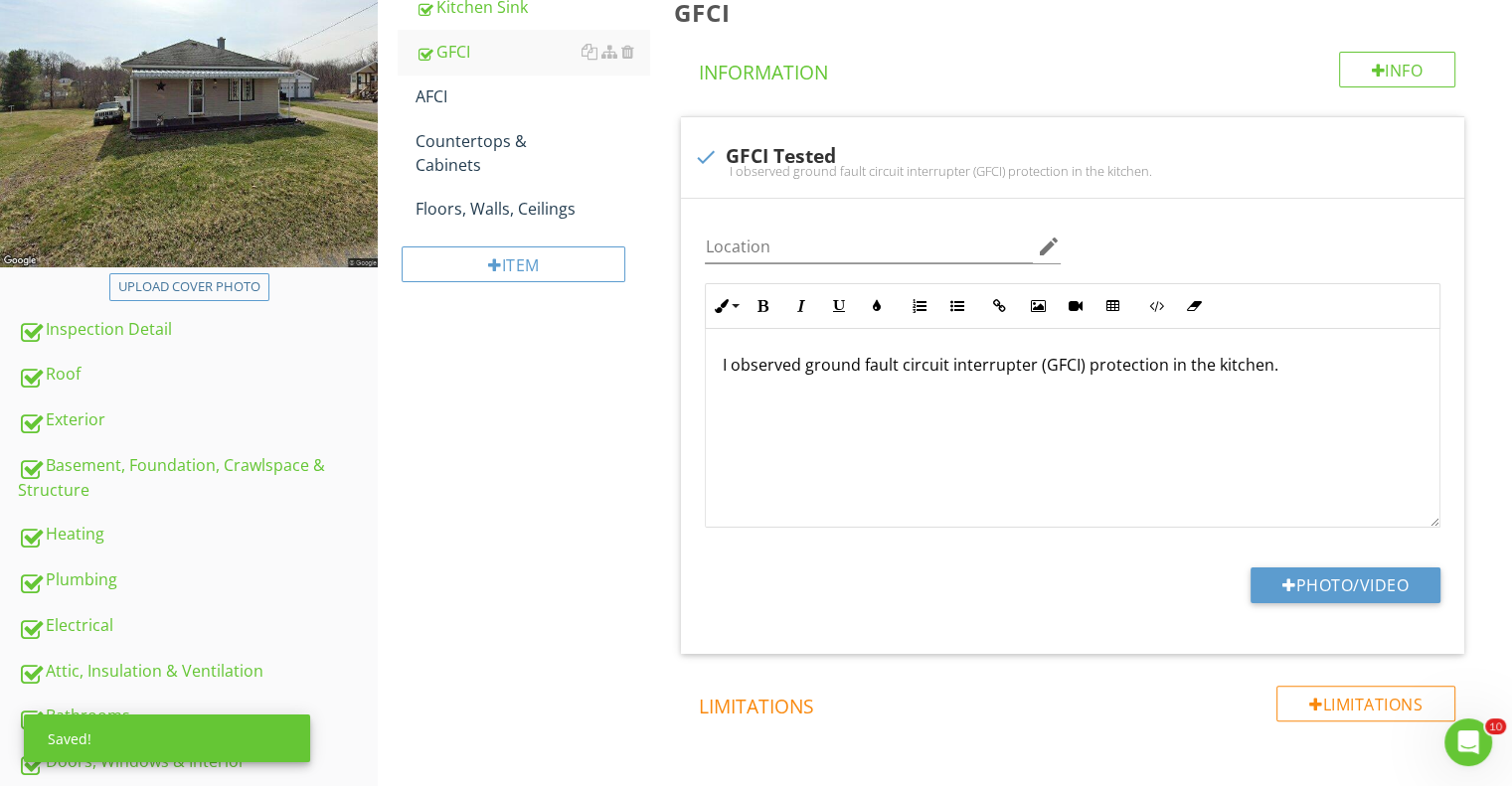 scroll, scrollTop: 45, scrollLeft: 0, axis: vertical 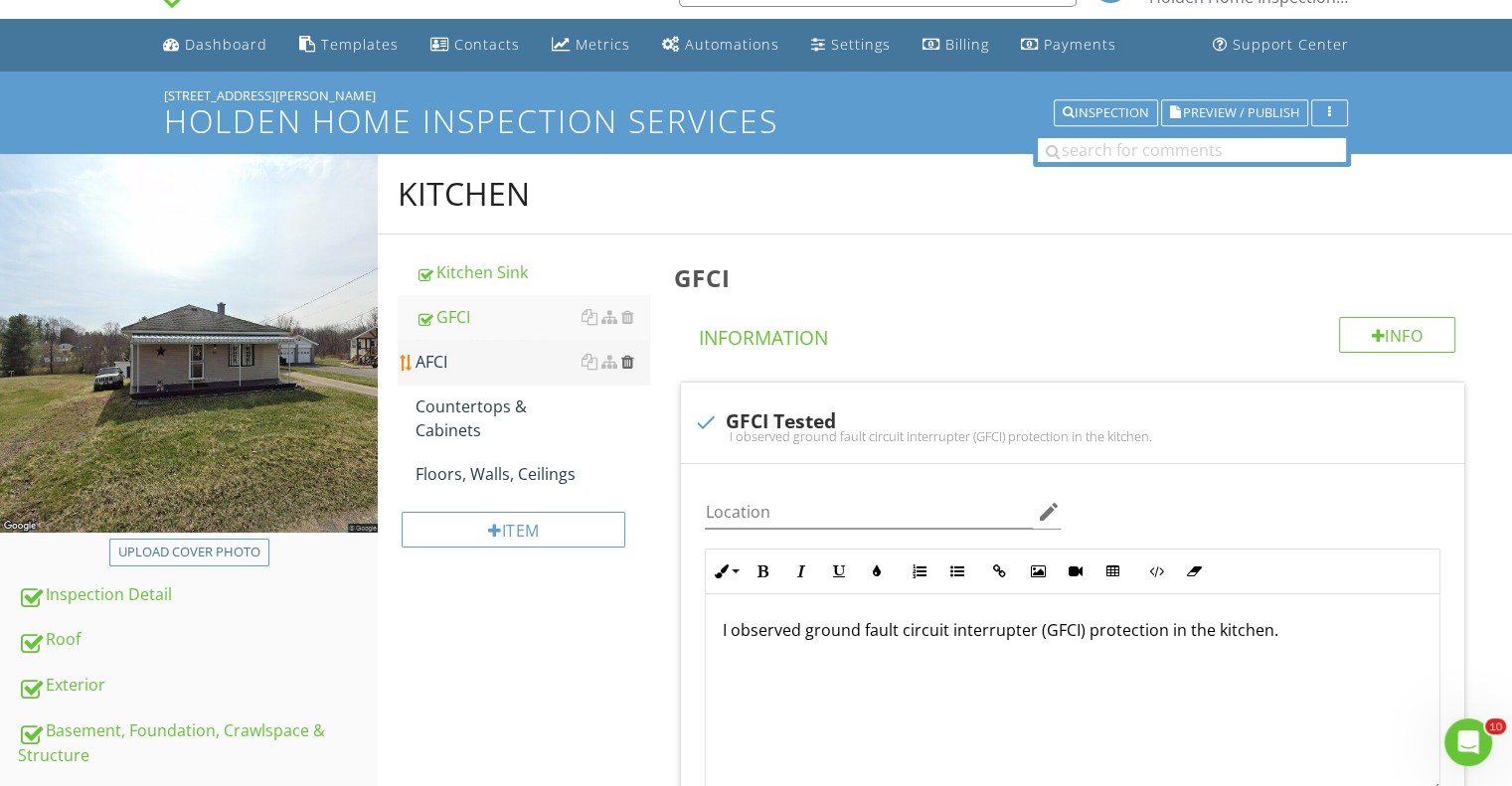 click at bounding box center (626, 362) 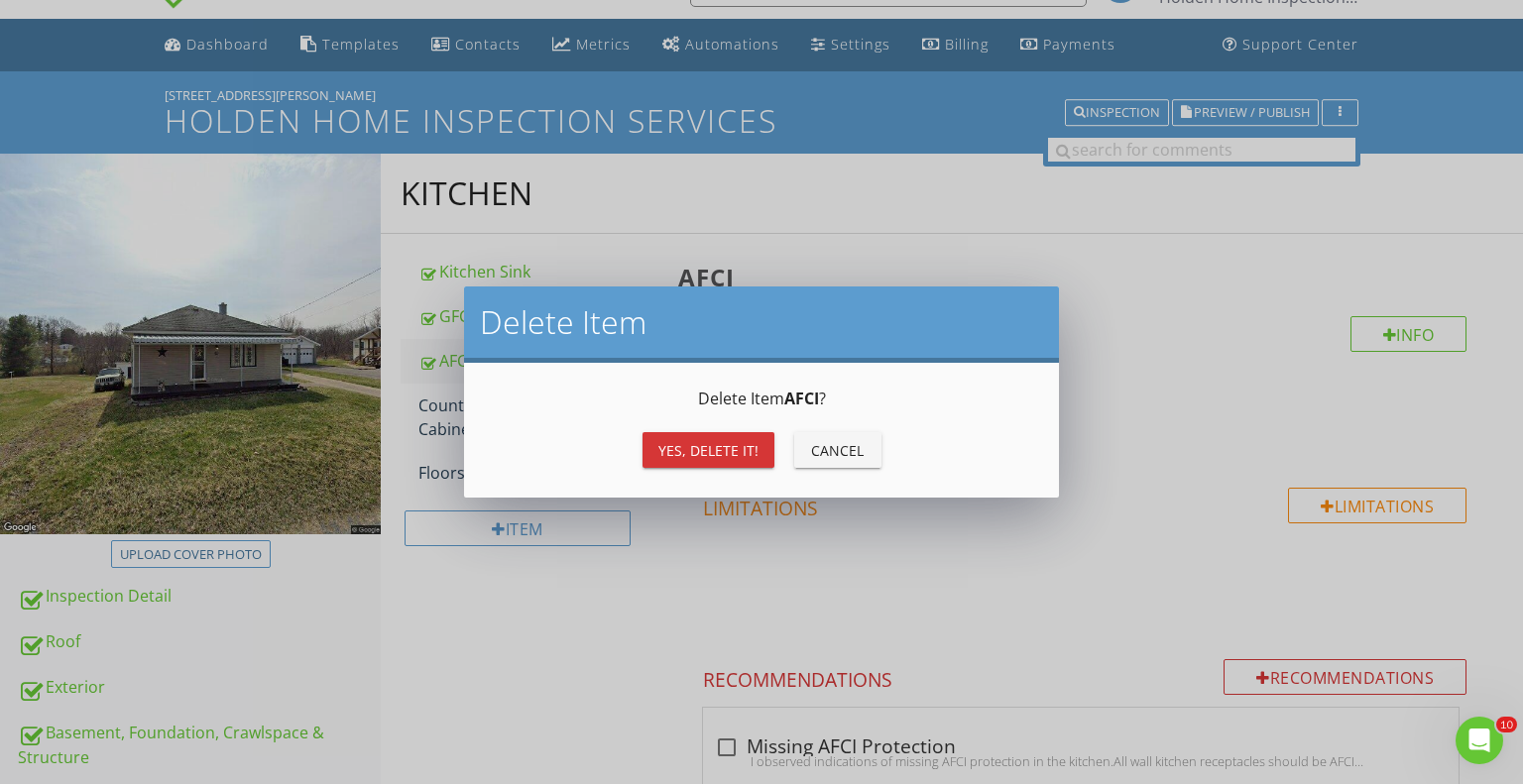click on "Yes, Delete it!" at bounding box center (708, 450) 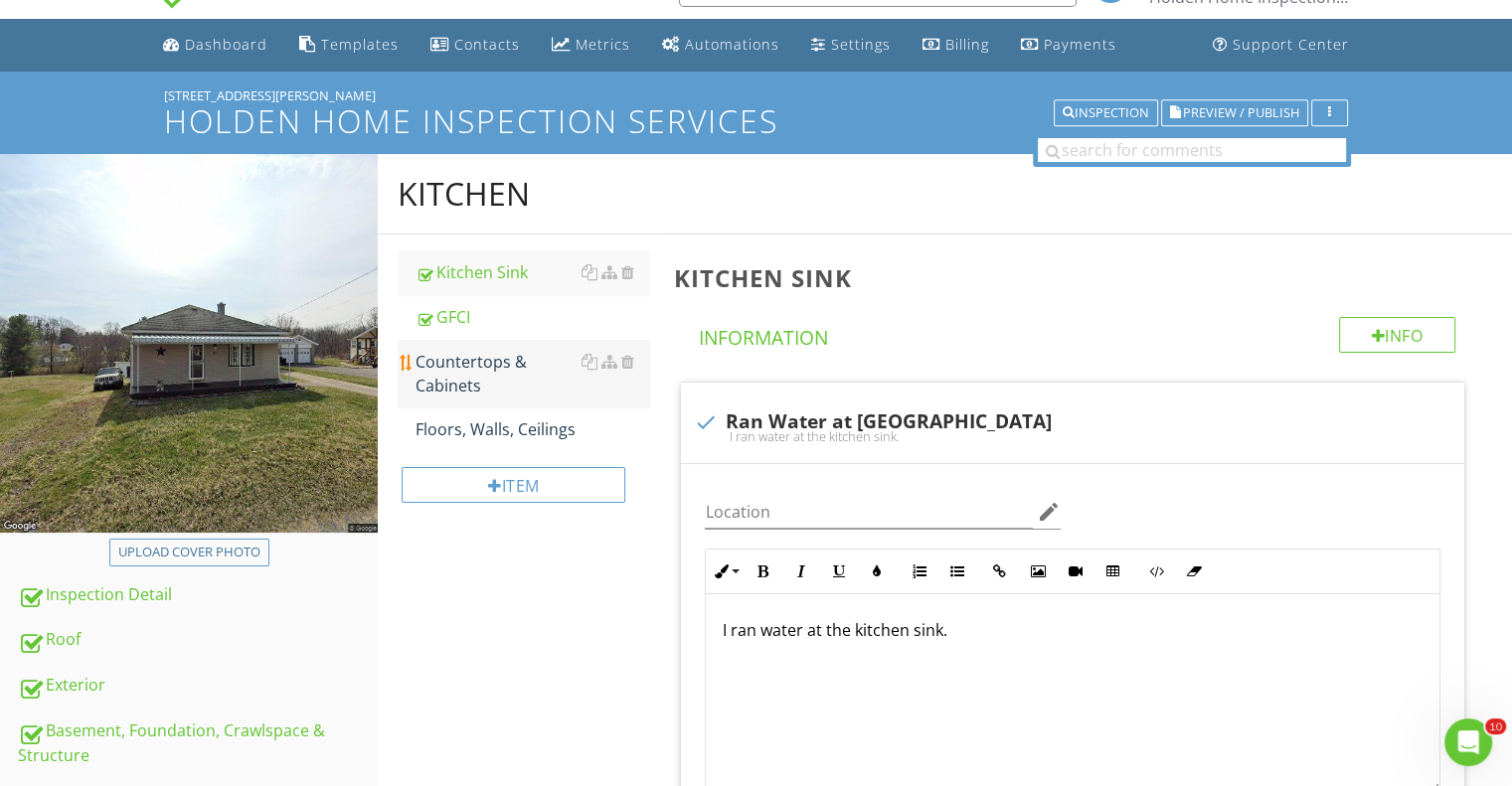 click on "Countertops & Cabinets" at bounding box center [532, 374] 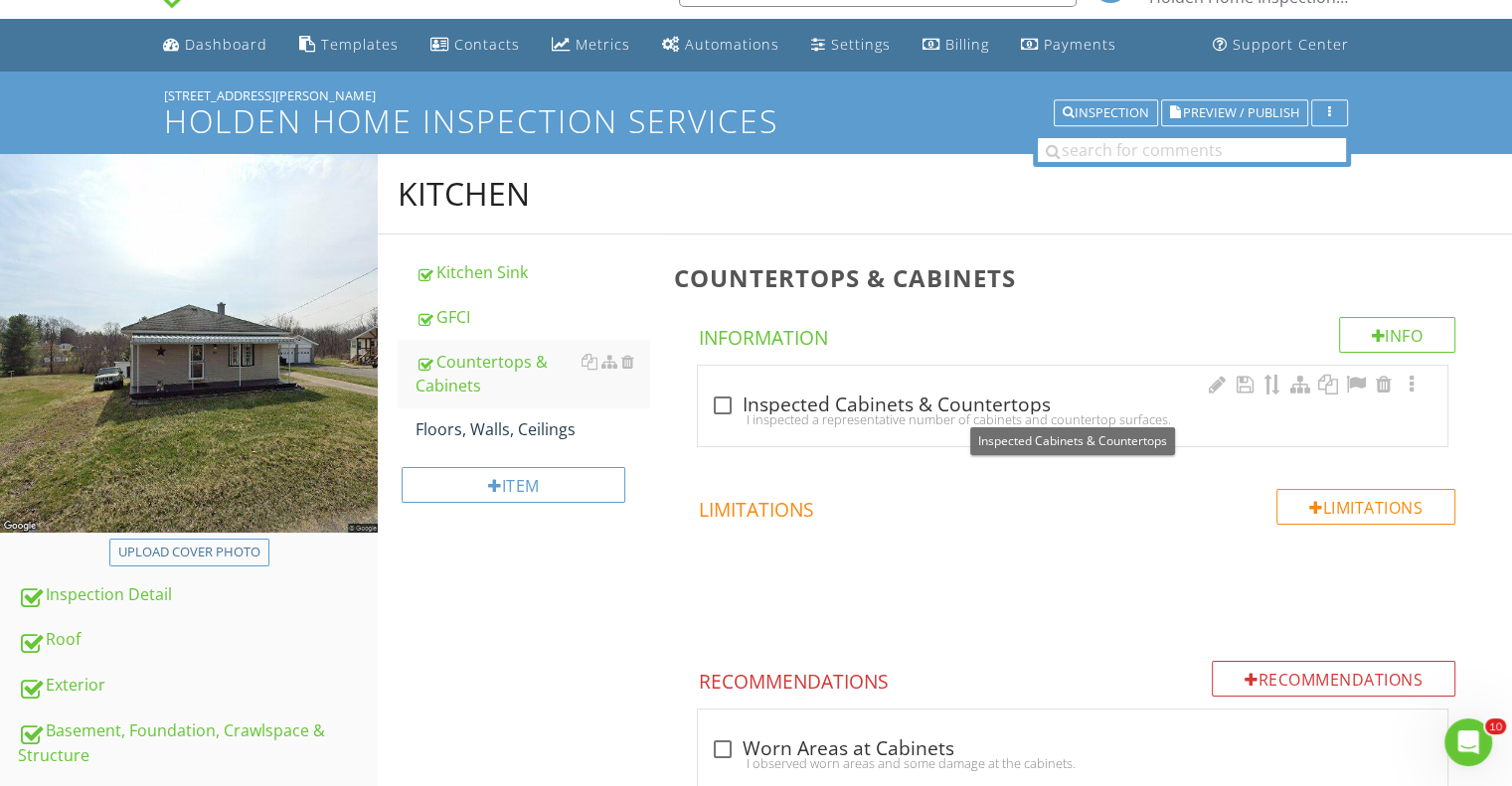 drag, startPoint x: 720, startPoint y: 401, endPoint x: 739, endPoint y: 405, distance: 19.416488 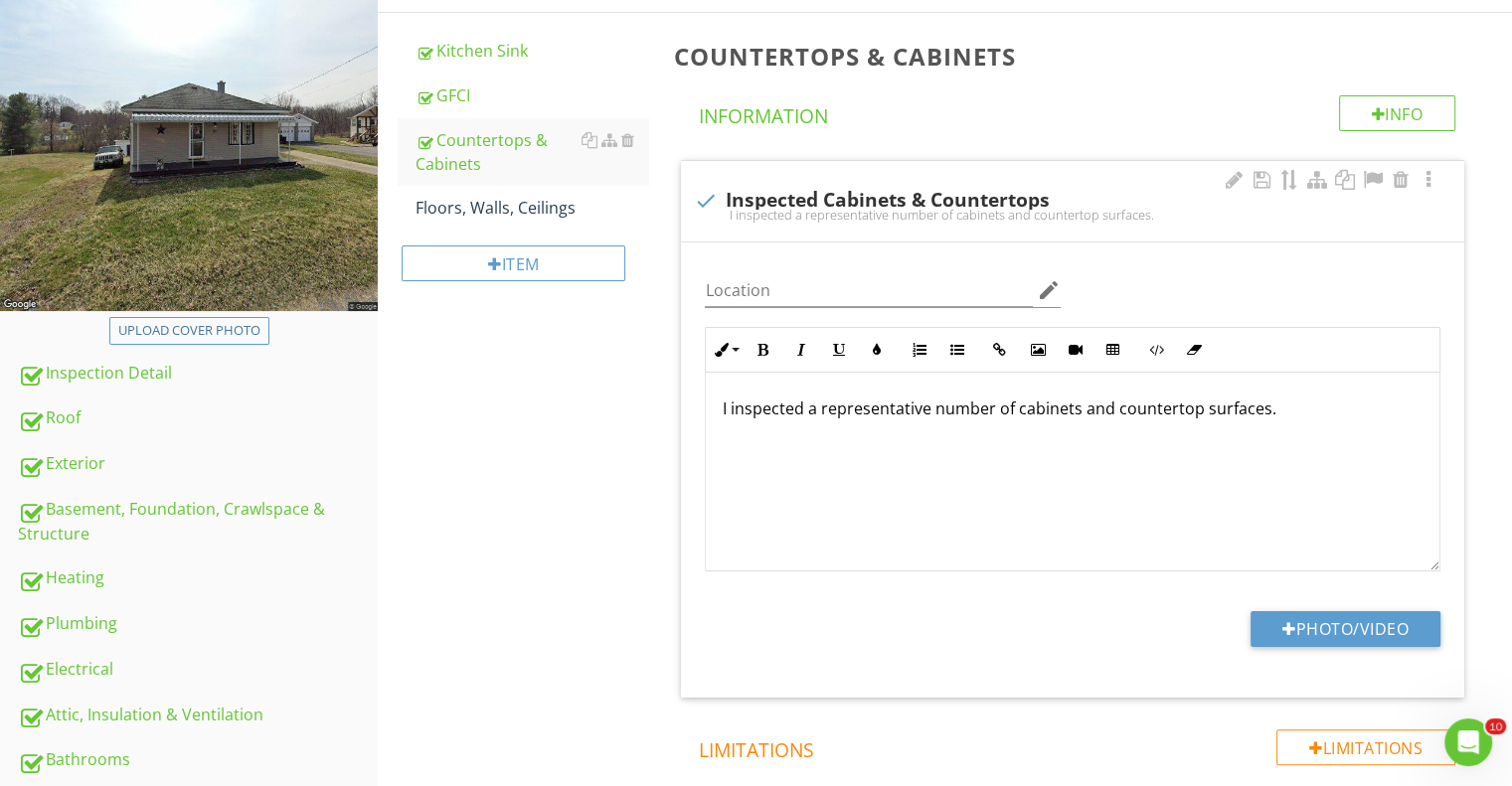 scroll, scrollTop: 116, scrollLeft: 0, axis: vertical 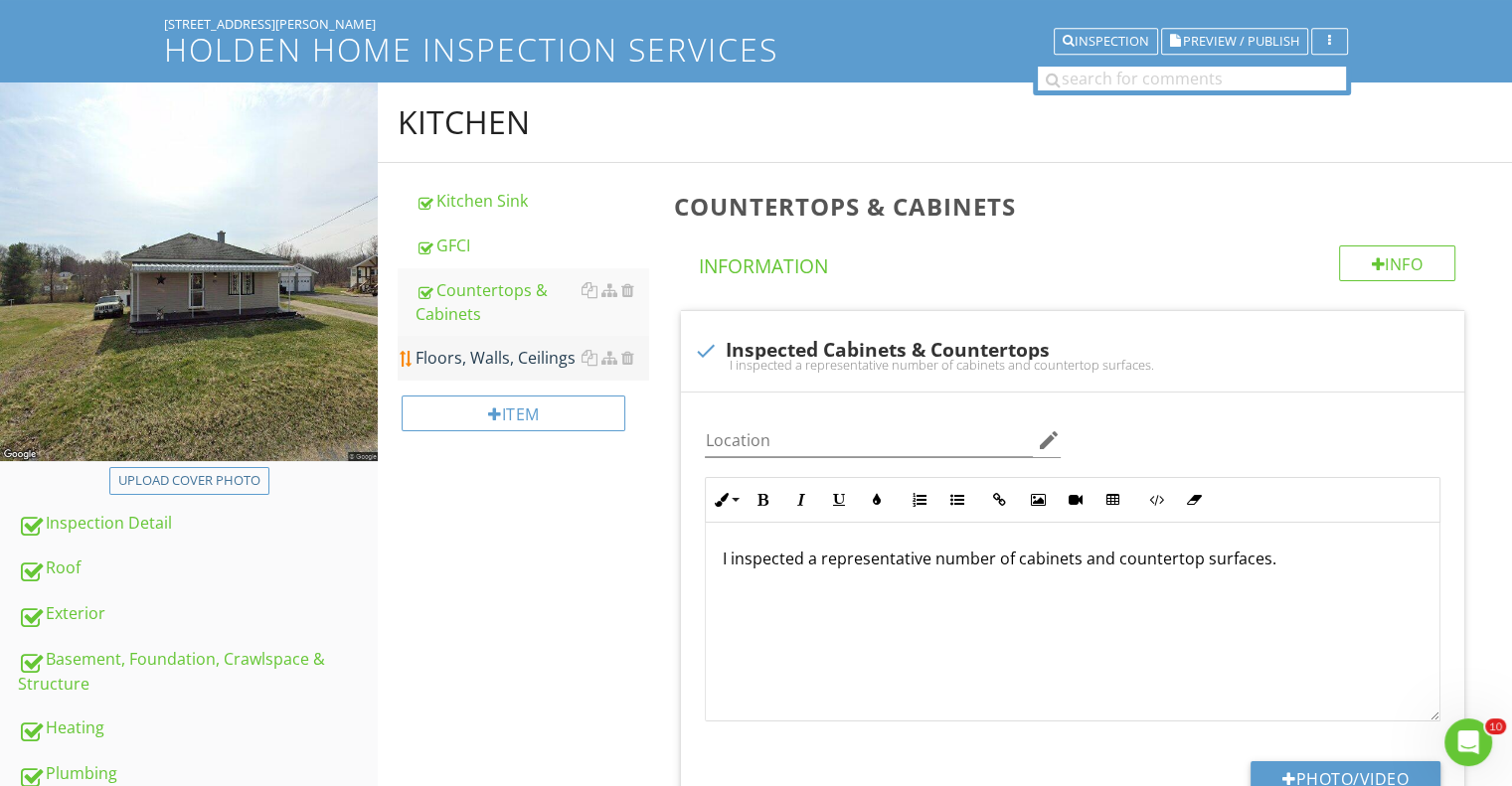 click on "Floors, Walls, Ceilings" at bounding box center [532, 358] 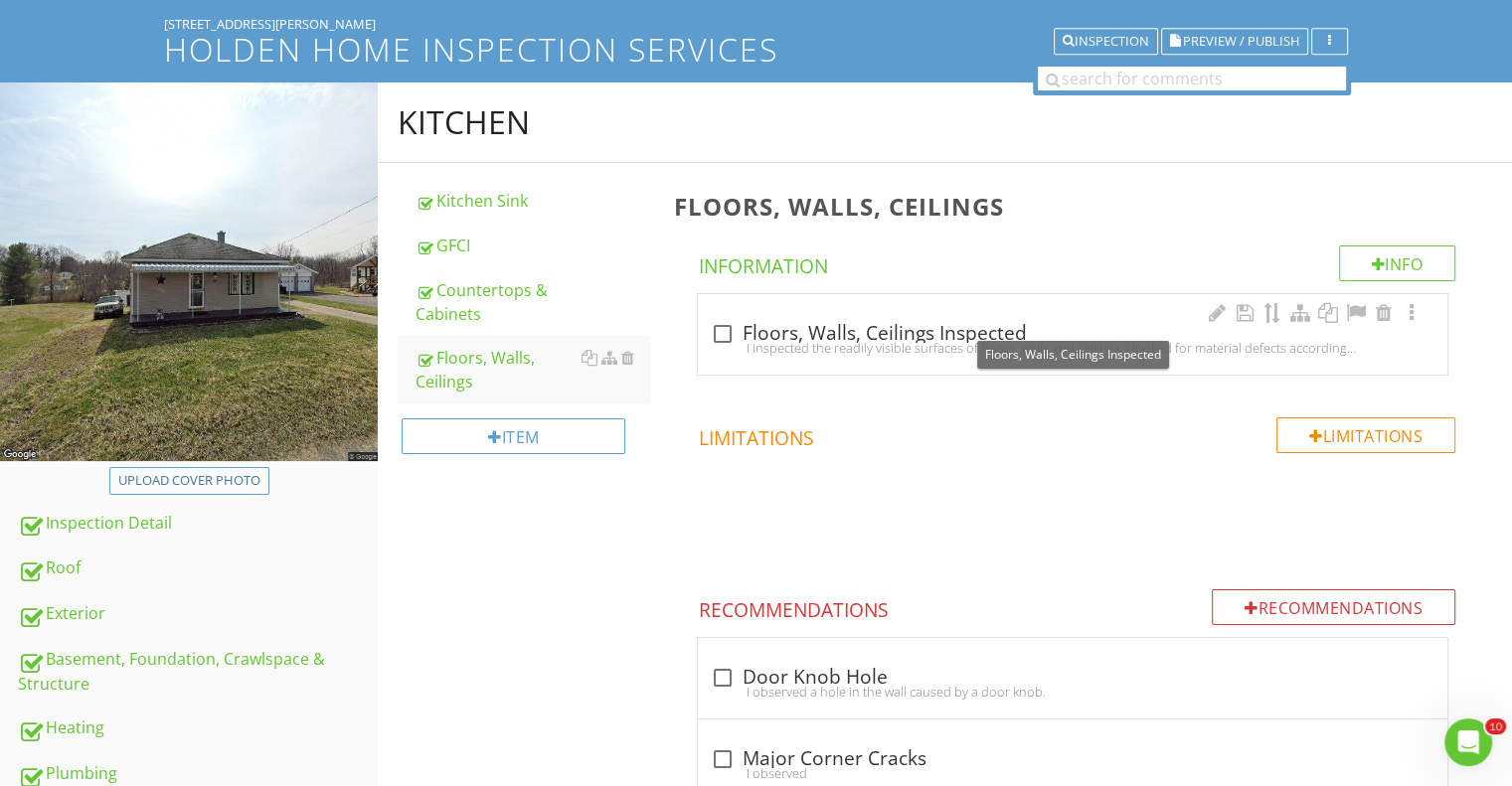 click on "check_box_outline_blank
Floors, Walls, Ceilings Inspected" at bounding box center [1073, 334] 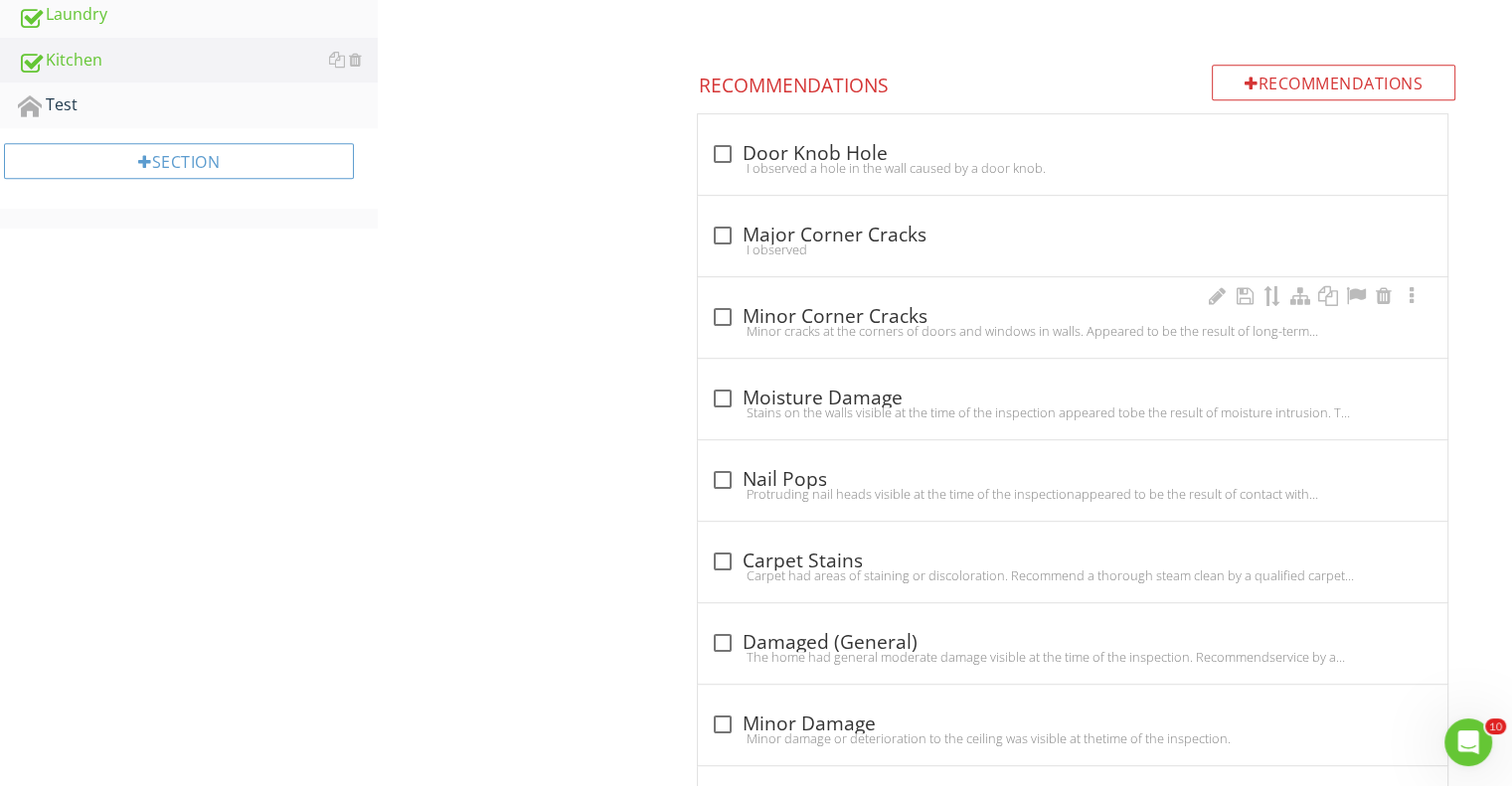 scroll, scrollTop: 1110, scrollLeft: 0, axis: vertical 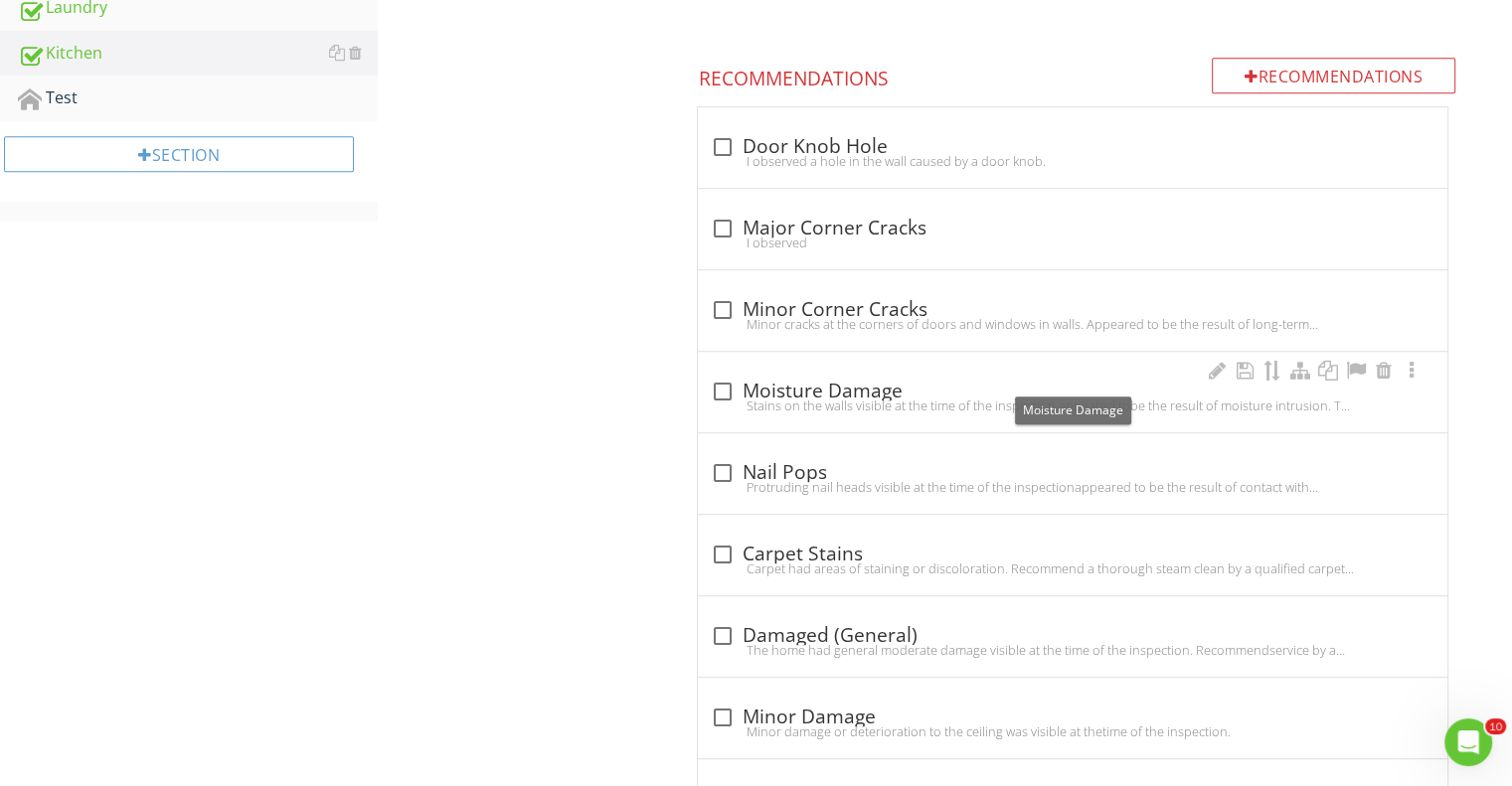 click at bounding box center (722, 392) 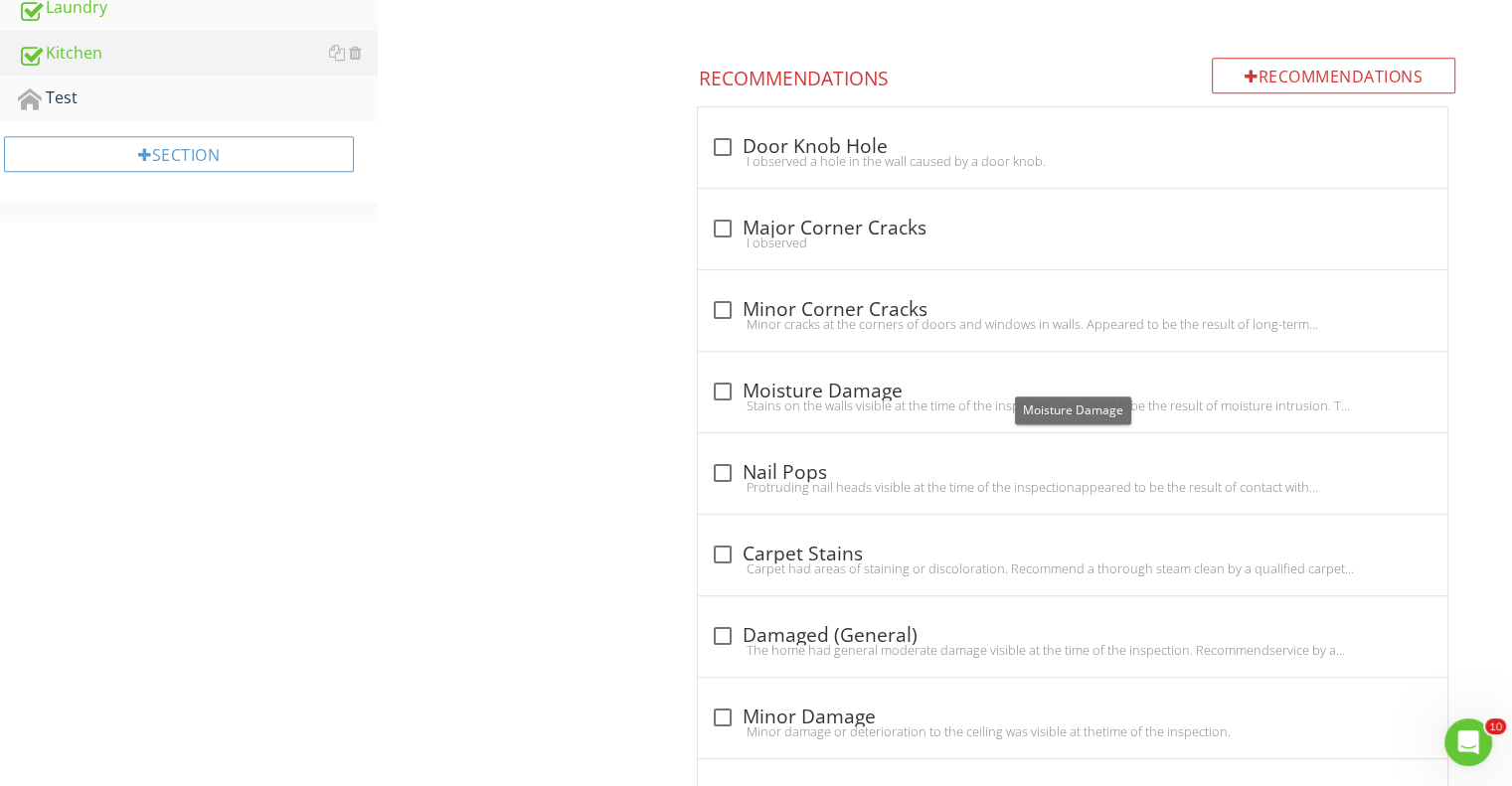 checkbox on "true" 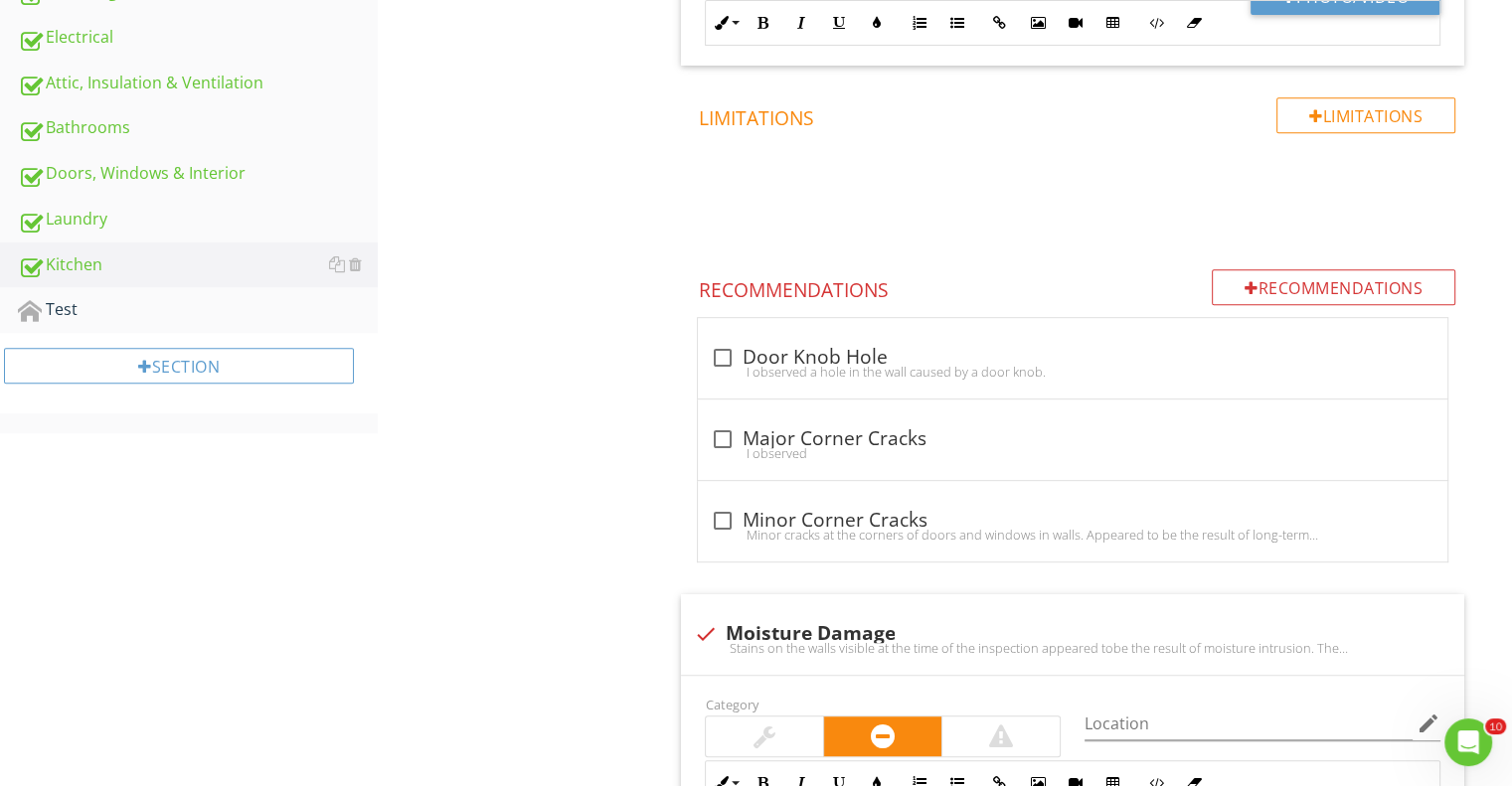 scroll, scrollTop: 911, scrollLeft: 0, axis: vertical 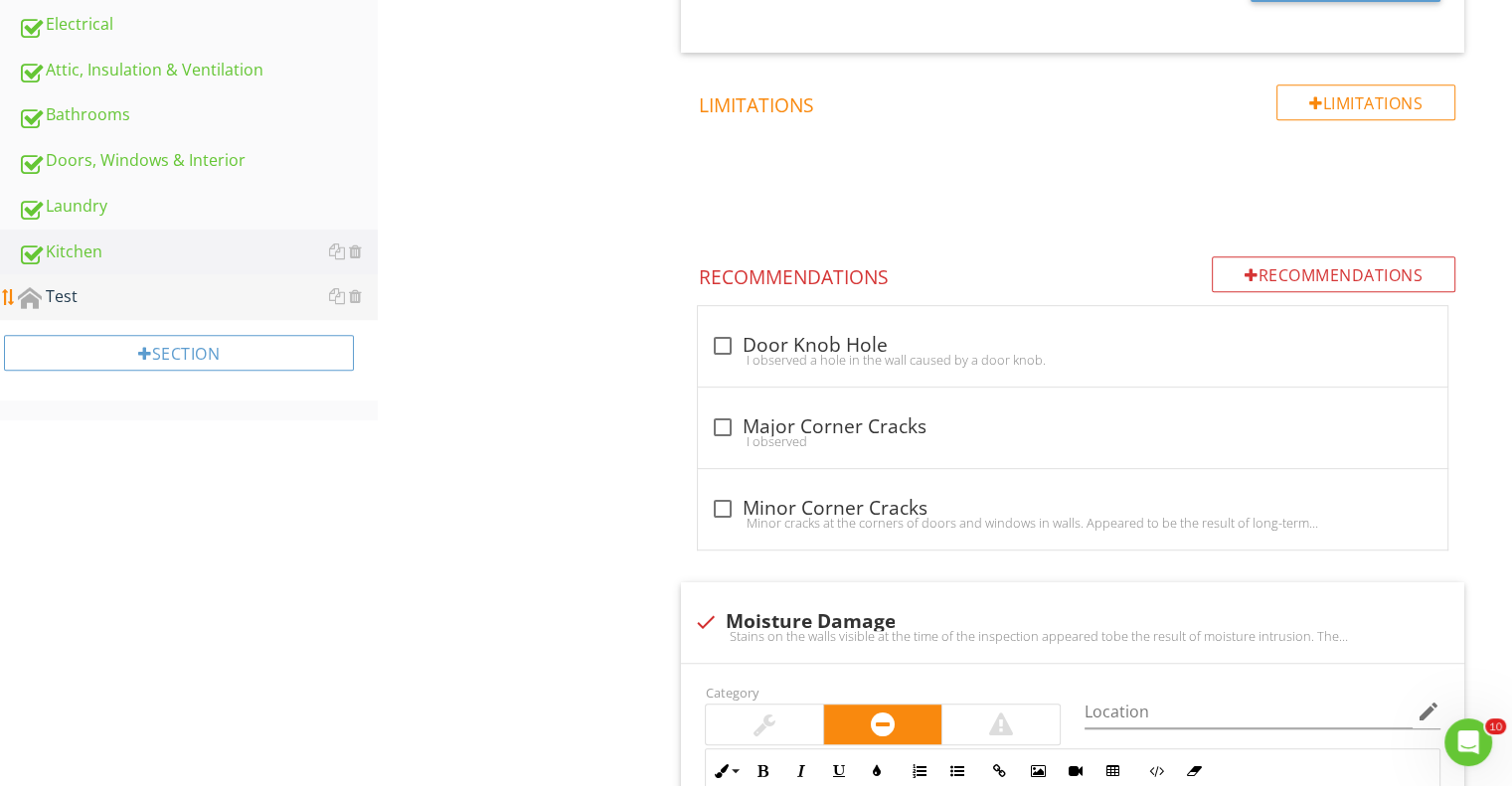 click on "Test" at bounding box center (198, 297) 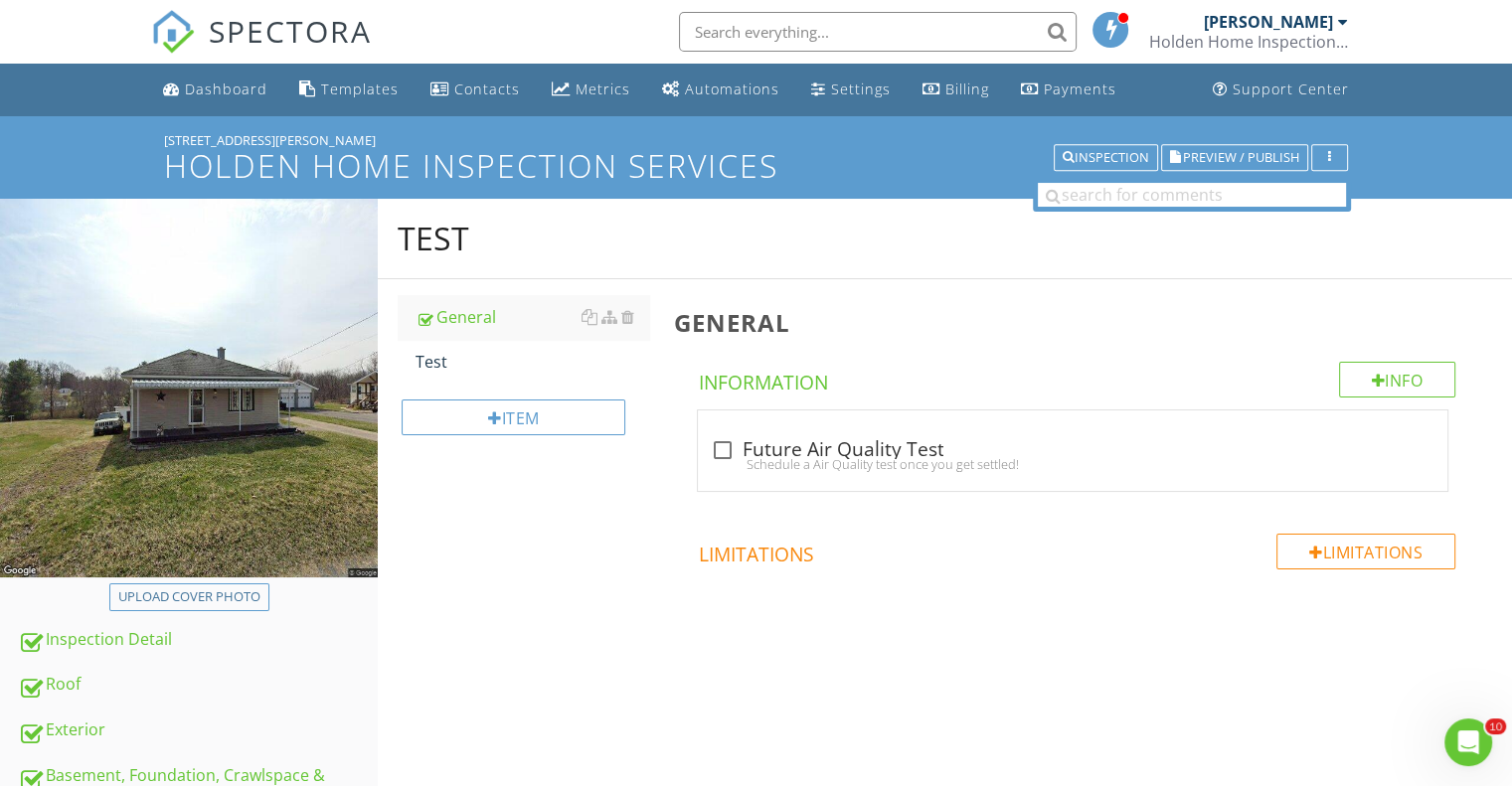 scroll, scrollTop: 0, scrollLeft: 0, axis: both 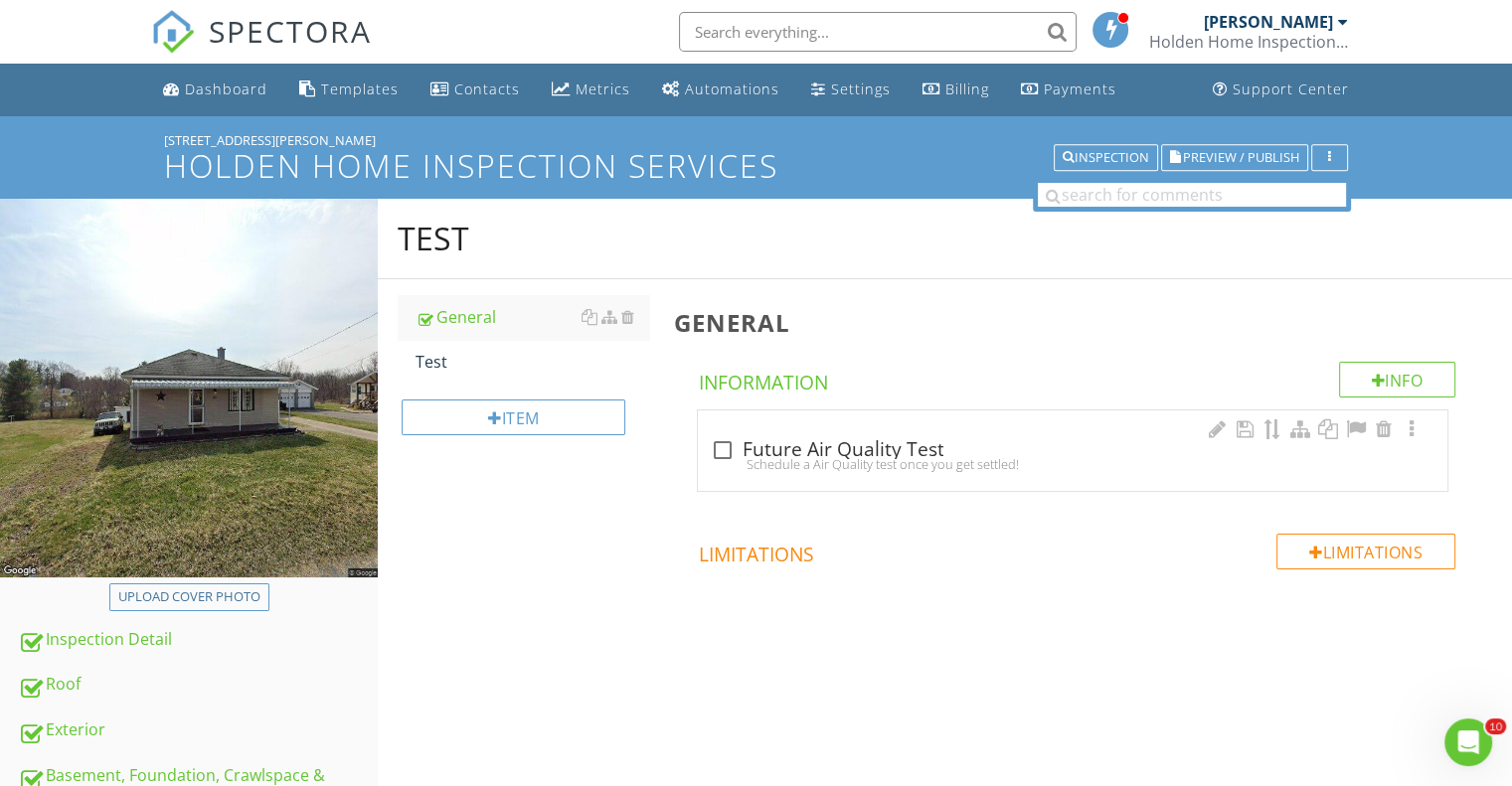 click at bounding box center (722, 450) 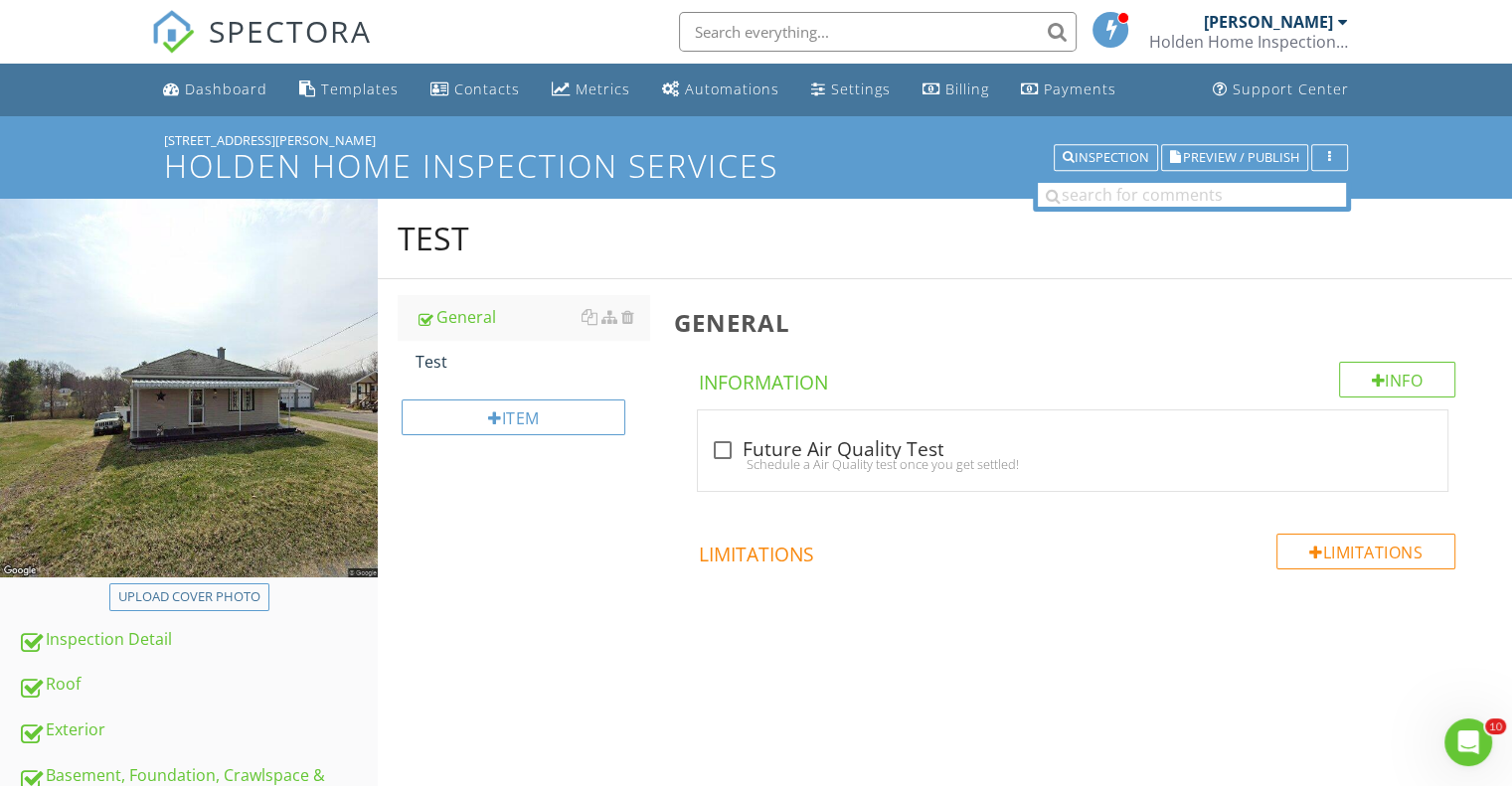 checkbox on "true" 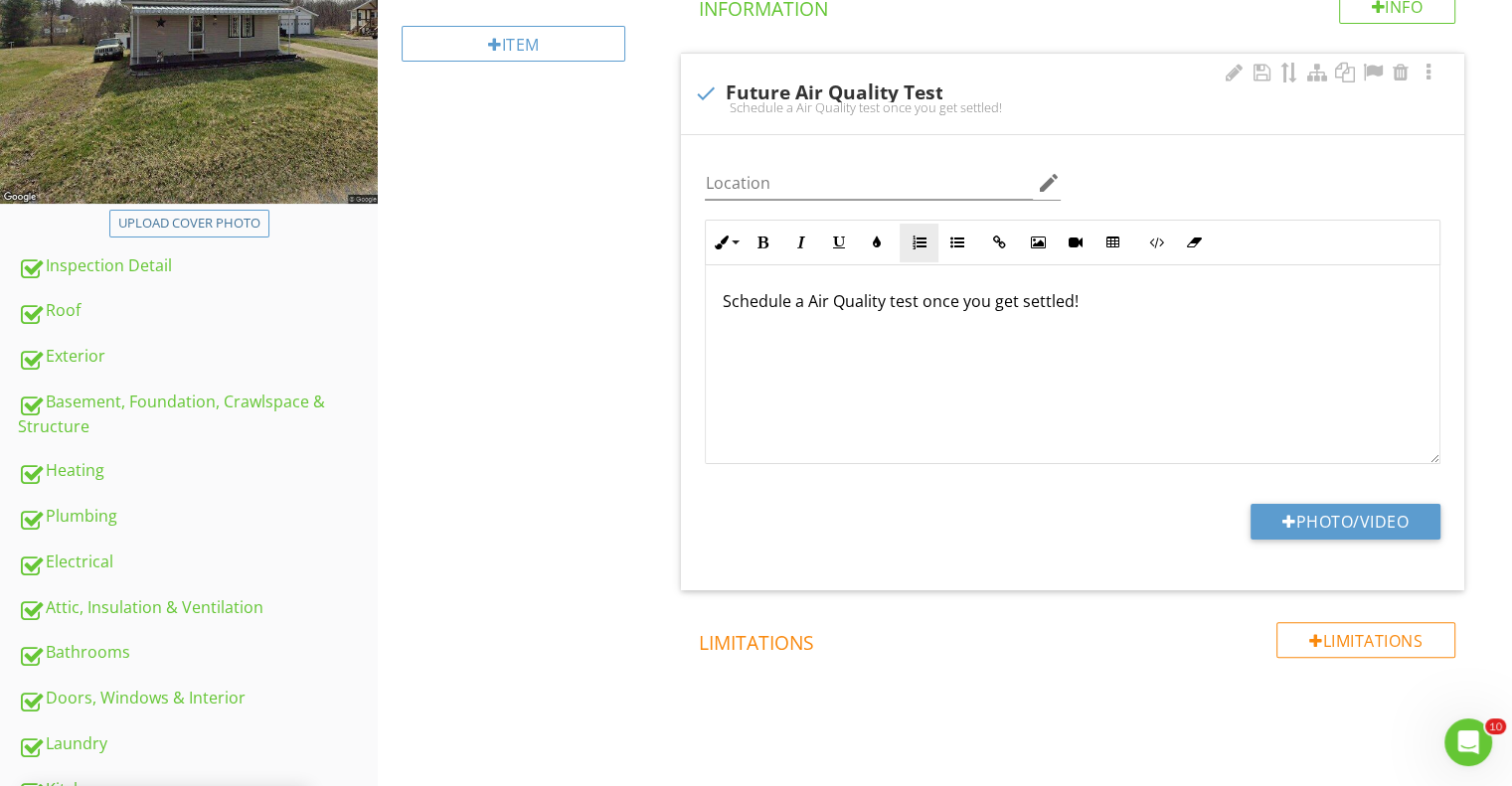 scroll, scrollTop: 0, scrollLeft: 0, axis: both 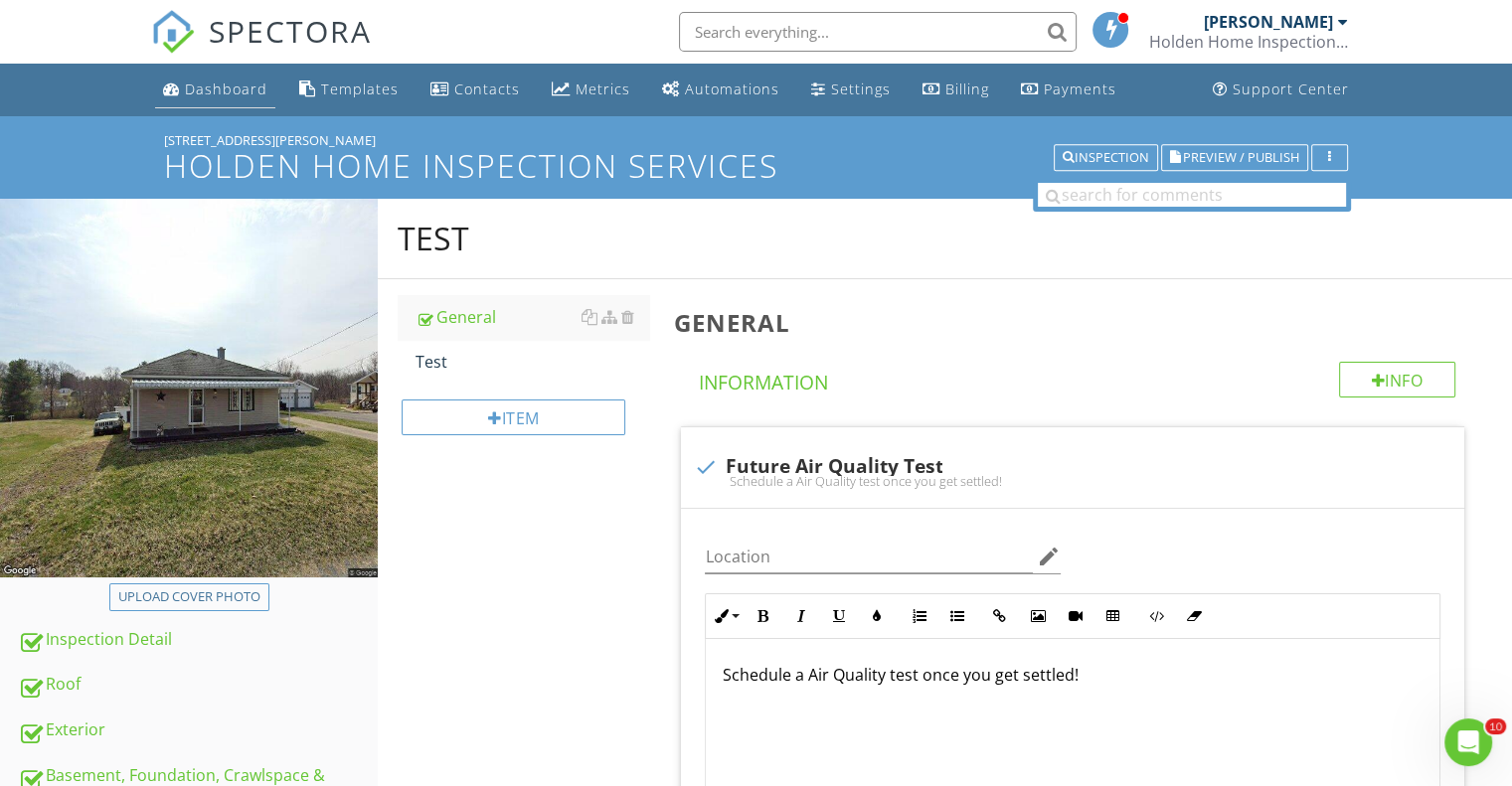 click on "Dashboard" at bounding box center [226, 88] 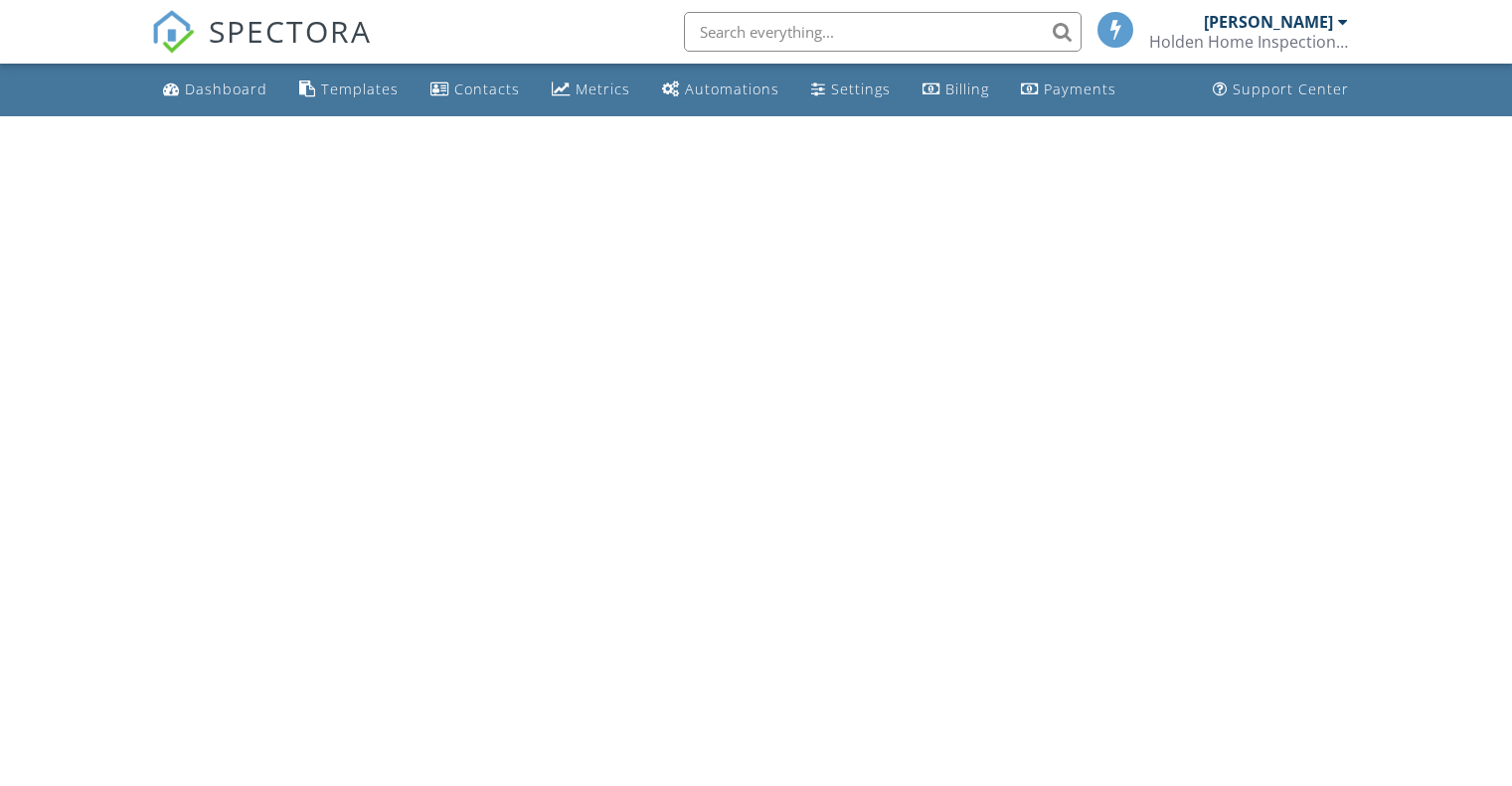 scroll, scrollTop: 0, scrollLeft: 0, axis: both 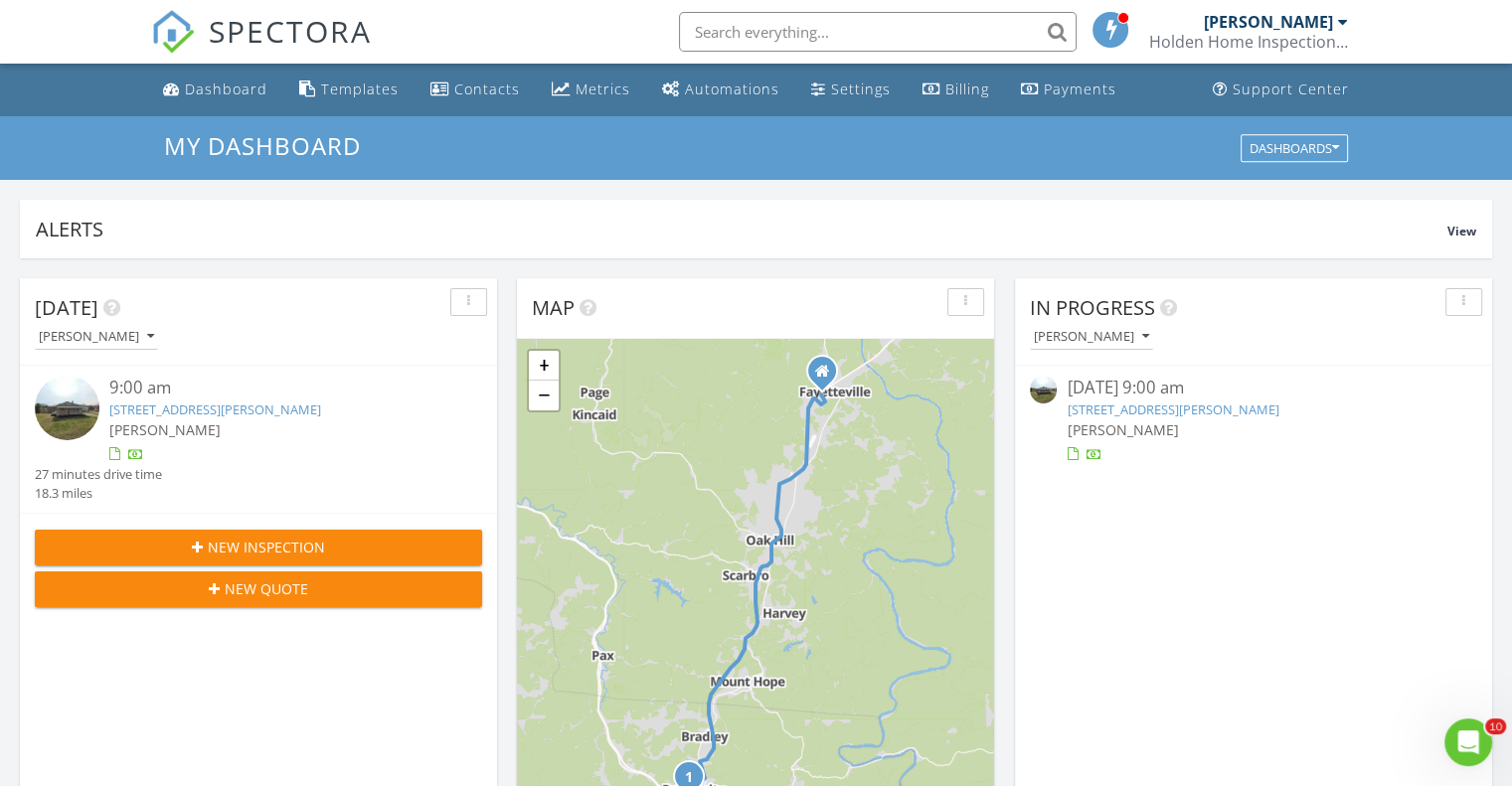 click on "183 Dearing Dr, Mount Hope, WV 25880" at bounding box center (1172, 409) 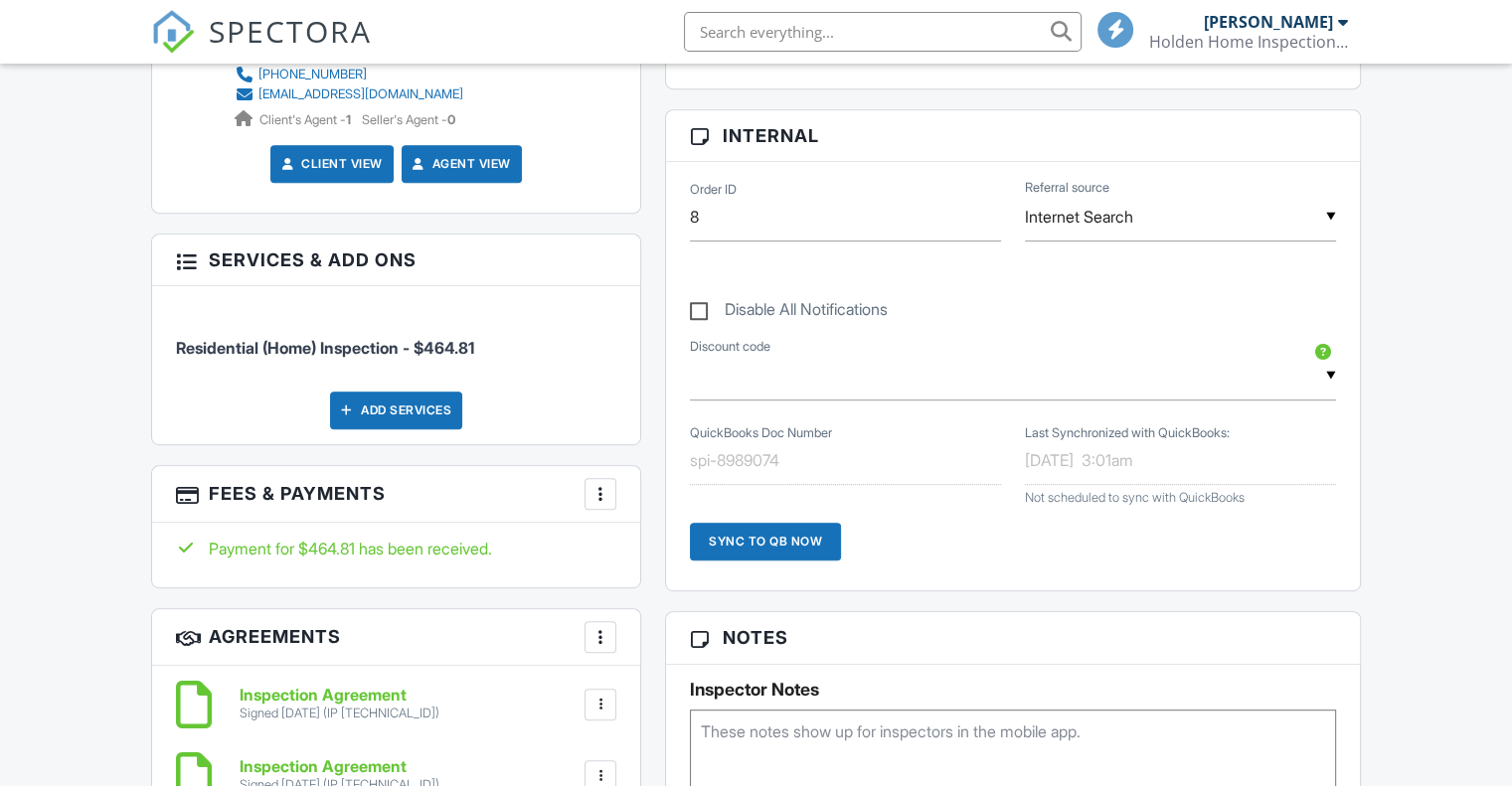 scroll, scrollTop: 199, scrollLeft: 0, axis: vertical 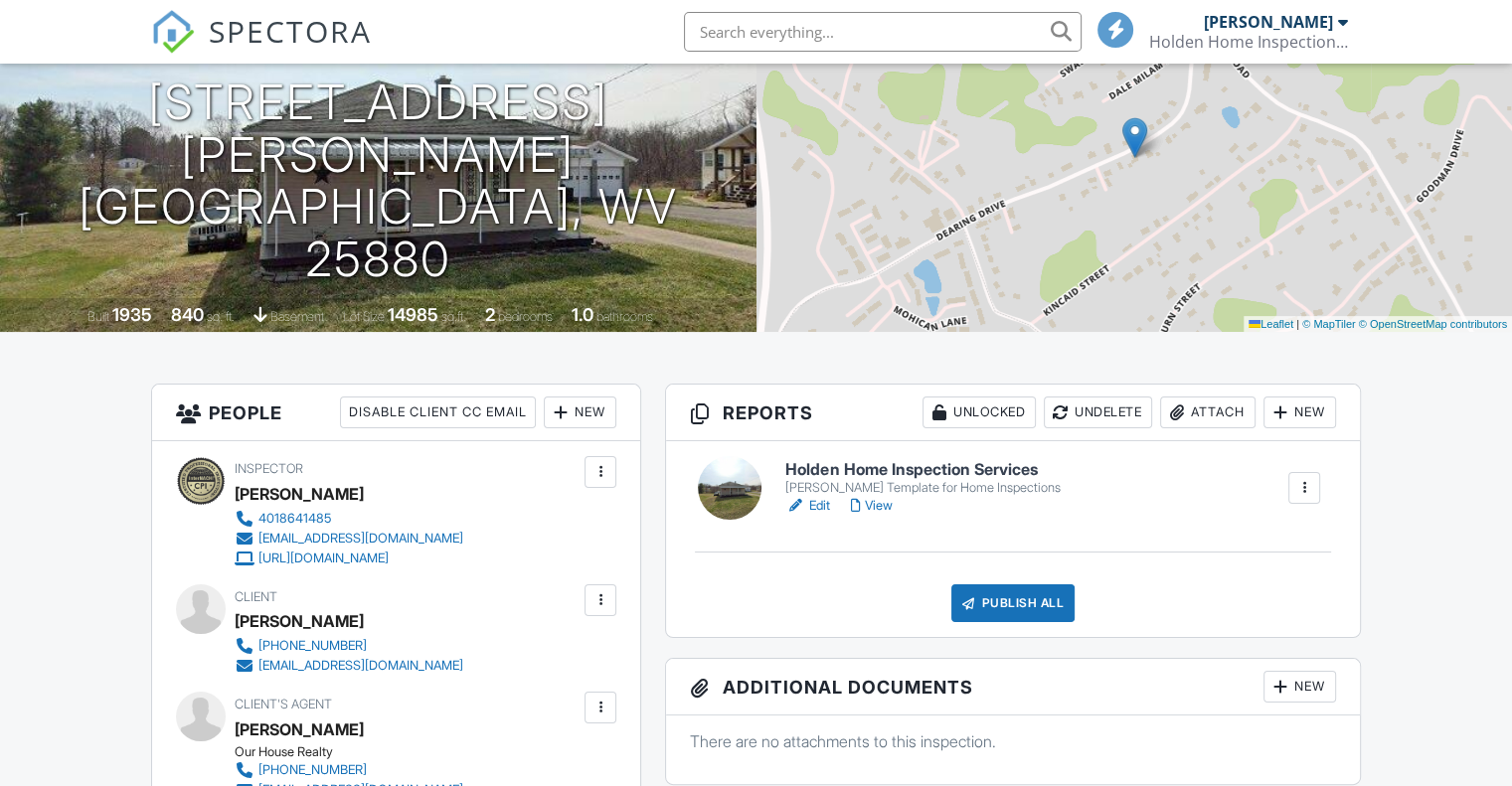 click on "Attach" at bounding box center [1208, 412] 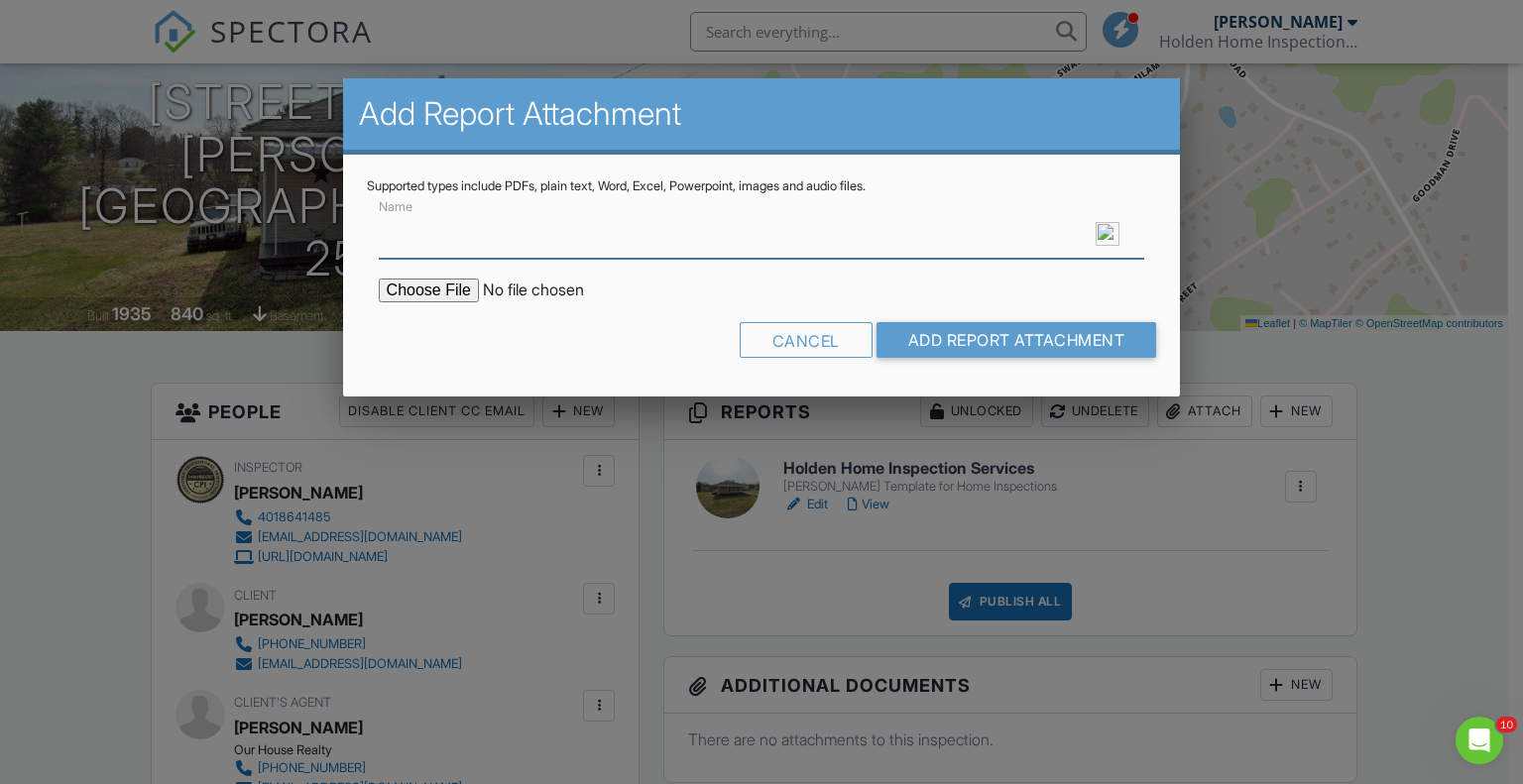 scroll, scrollTop: 0, scrollLeft: 0, axis: both 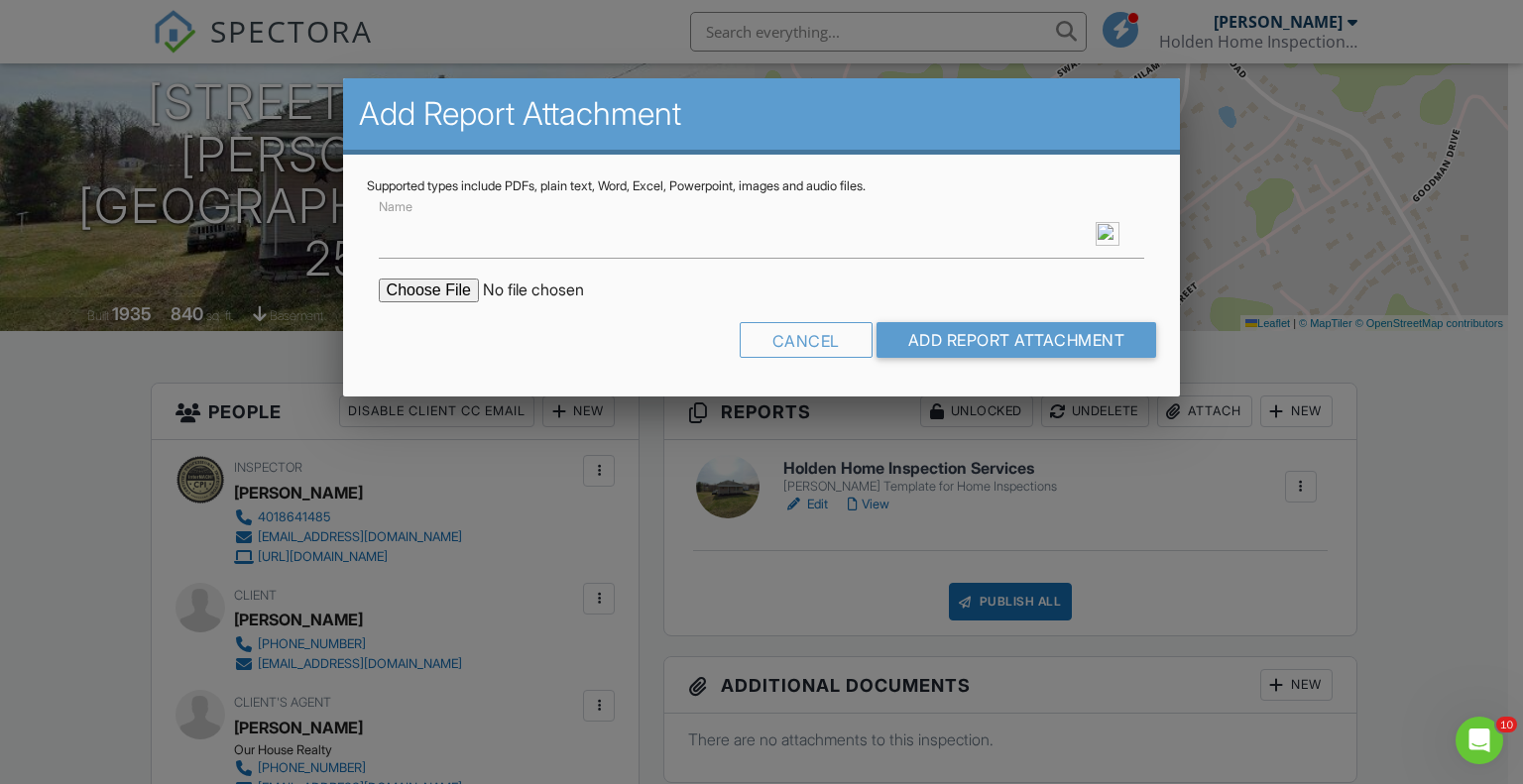 click at bounding box center (547, 290) 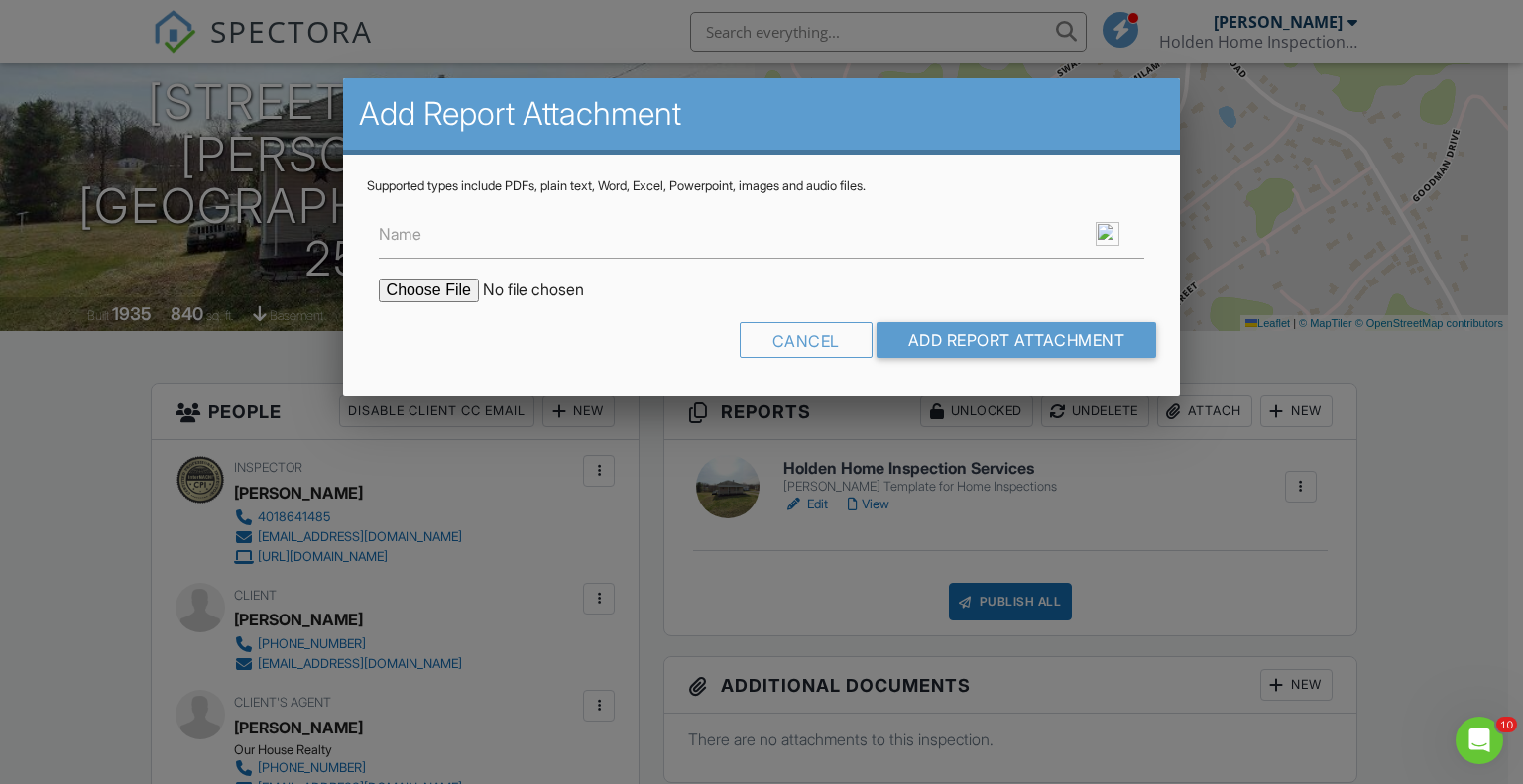 type on "C:\fakepath\LifeExpectancyChart.pdf" 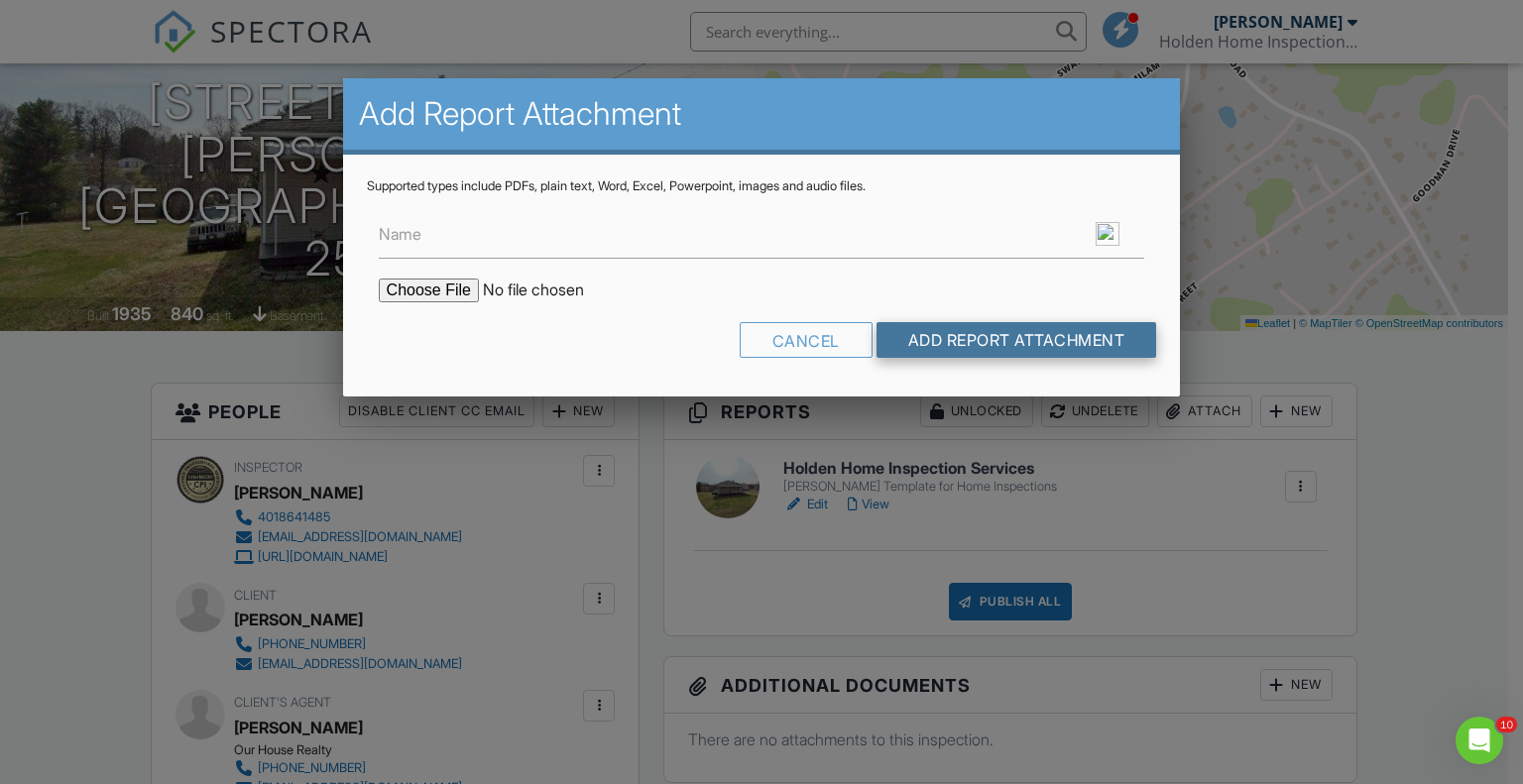 click on "Add Report Attachment" at bounding box center (1016, 340) 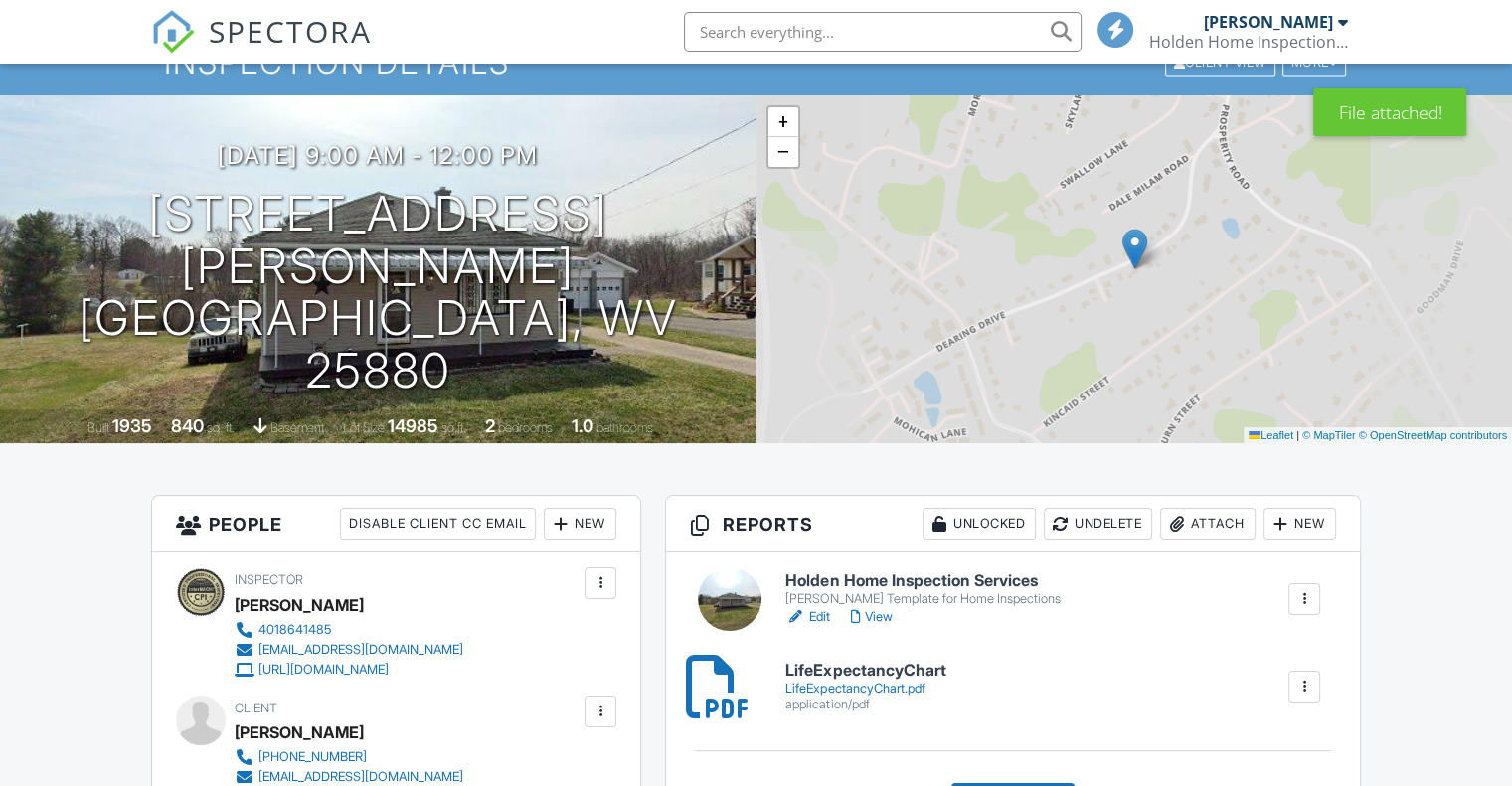 scroll, scrollTop: 0, scrollLeft: 0, axis: both 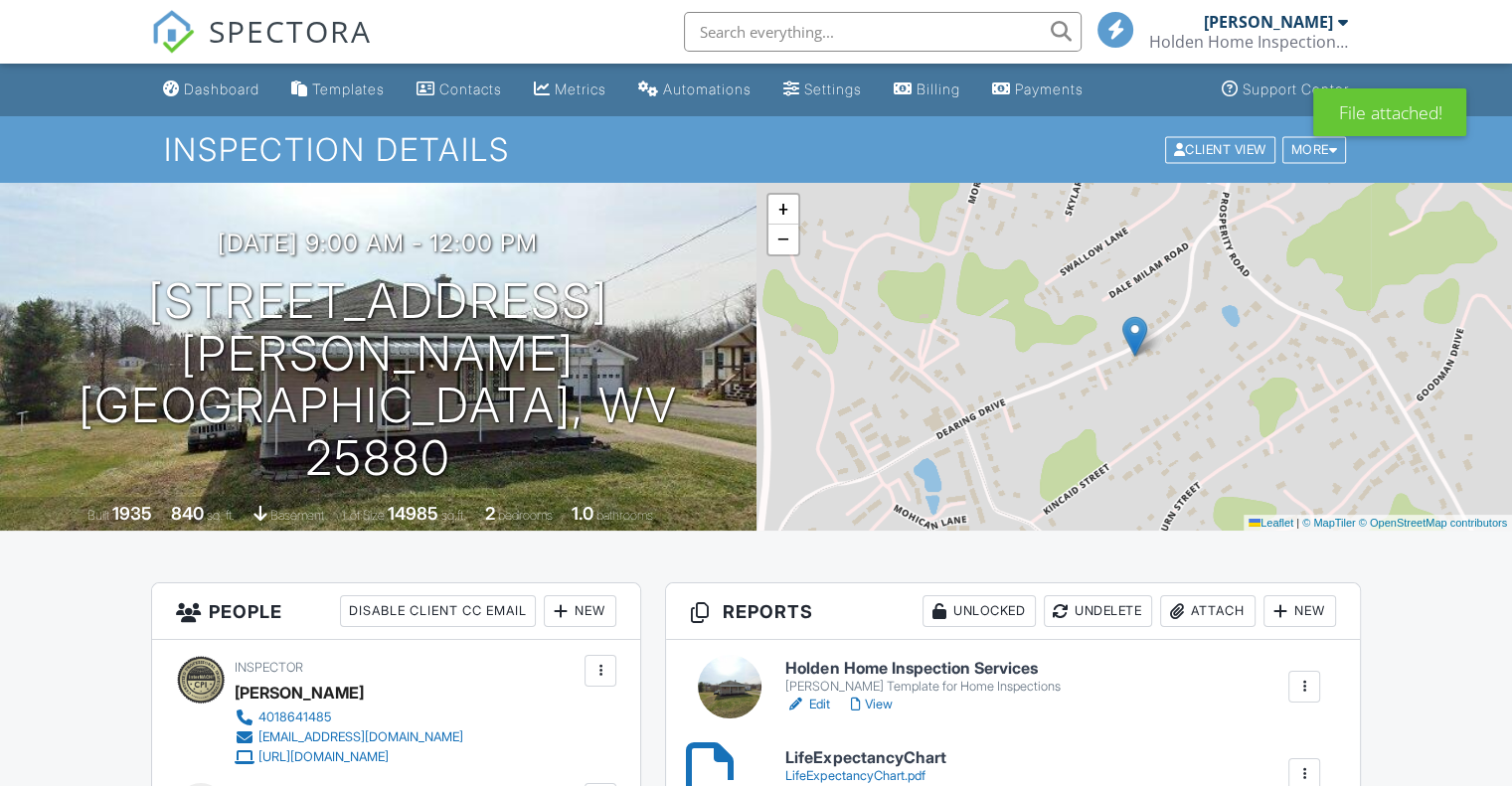 click on "Attach" at bounding box center [1208, 611] 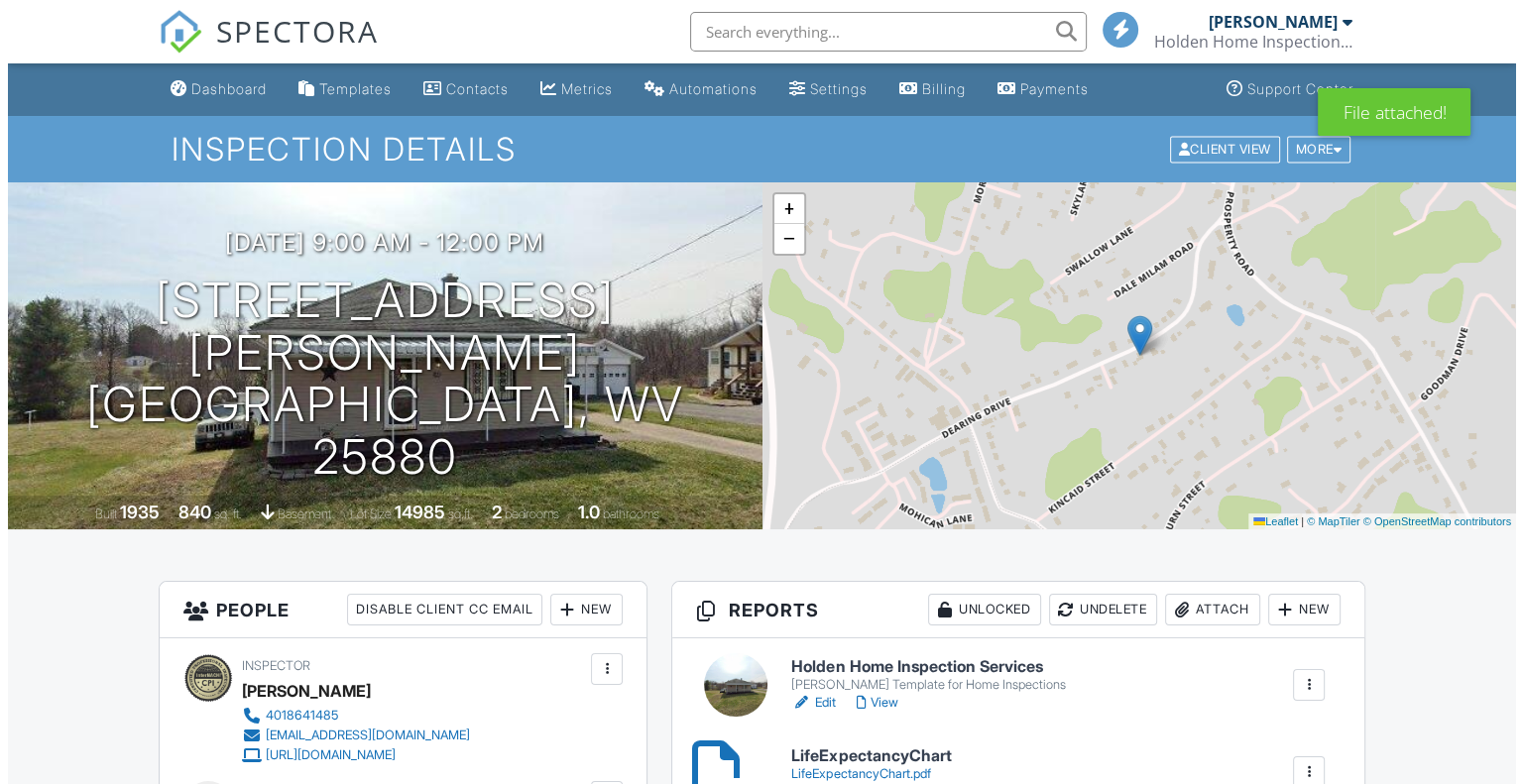 scroll, scrollTop: 0, scrollLeft: 0, axis: both 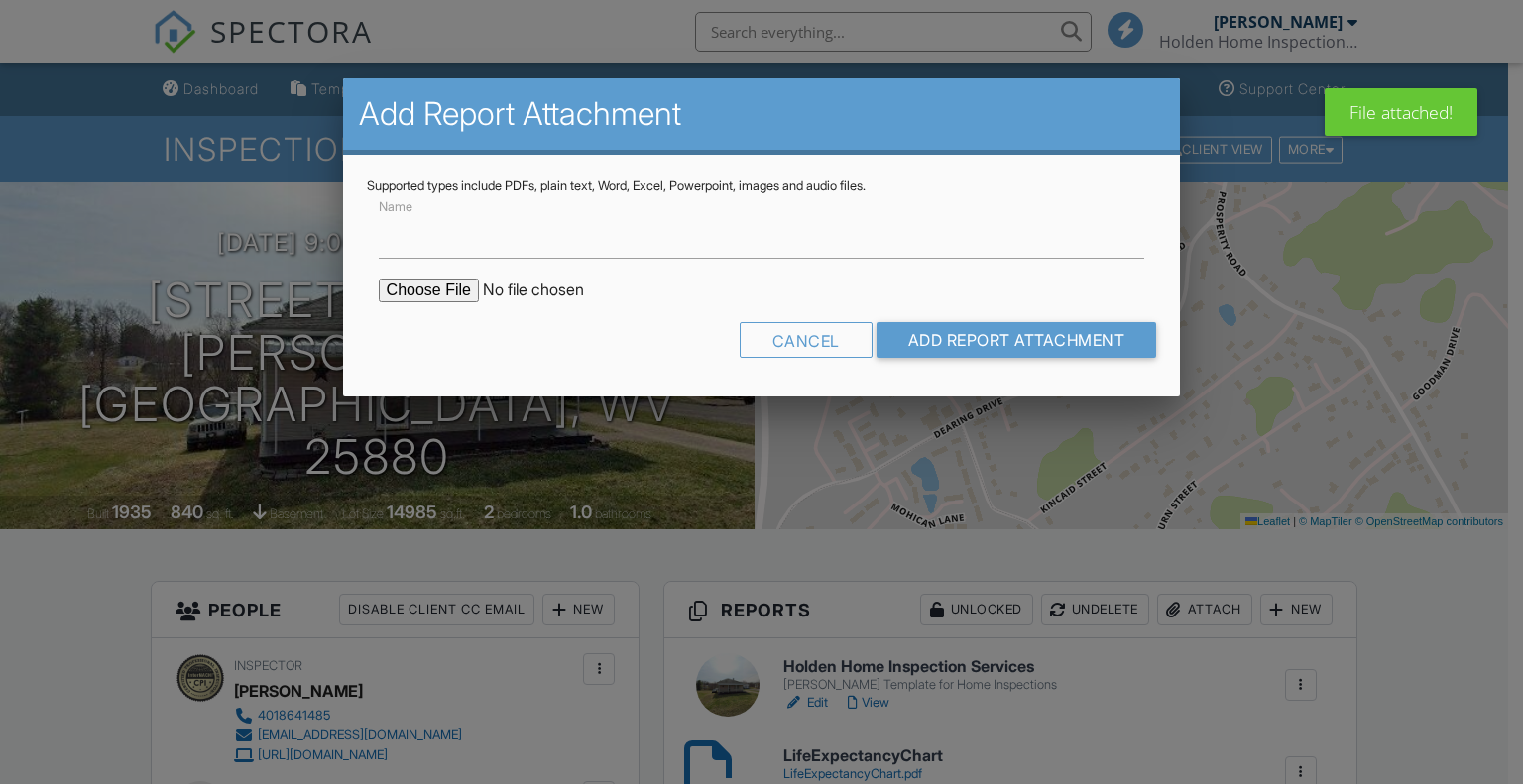 click at bounding box center (547, 290) 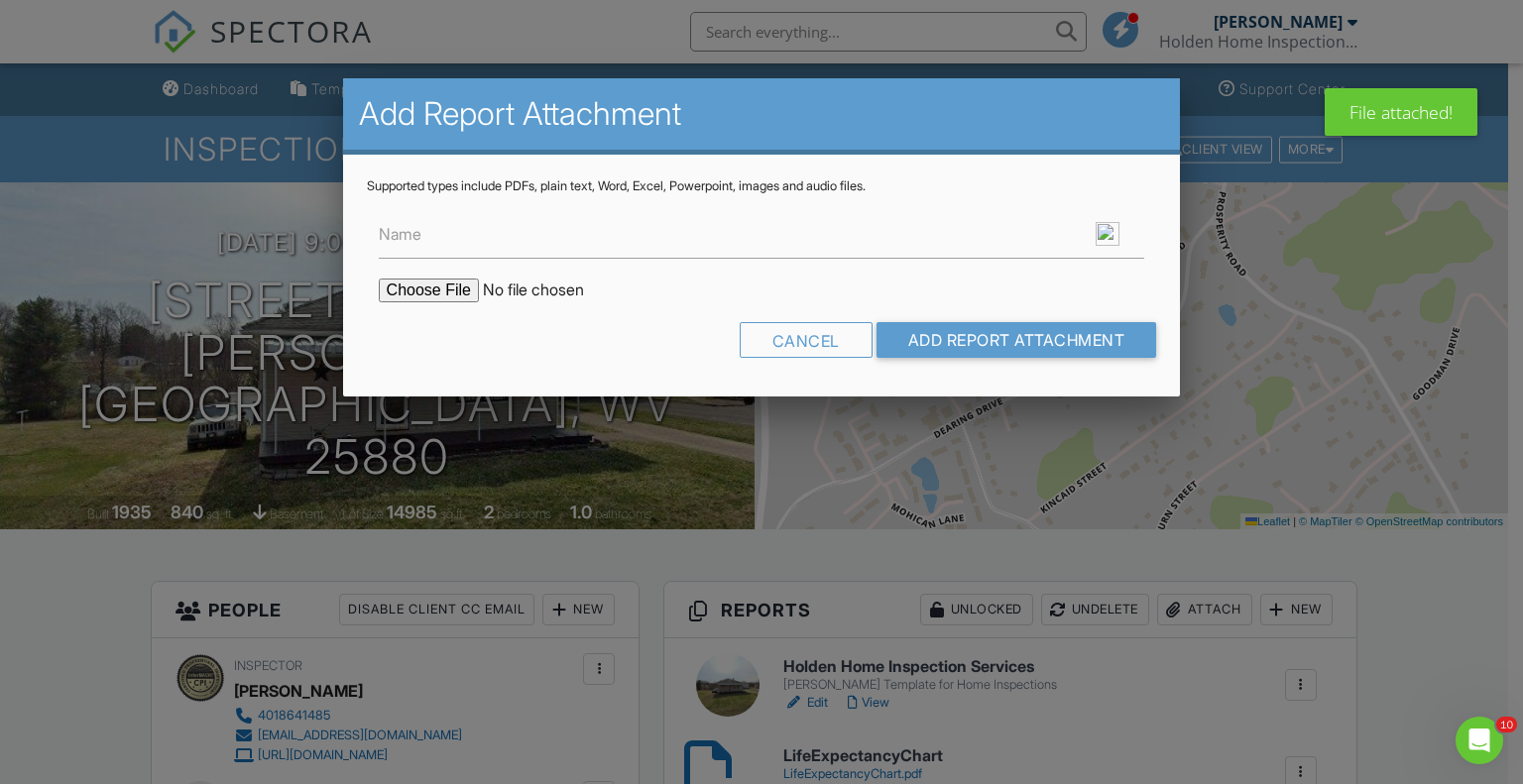 scroll, scrollTop: 0, scrollLeft: 0, axis: both 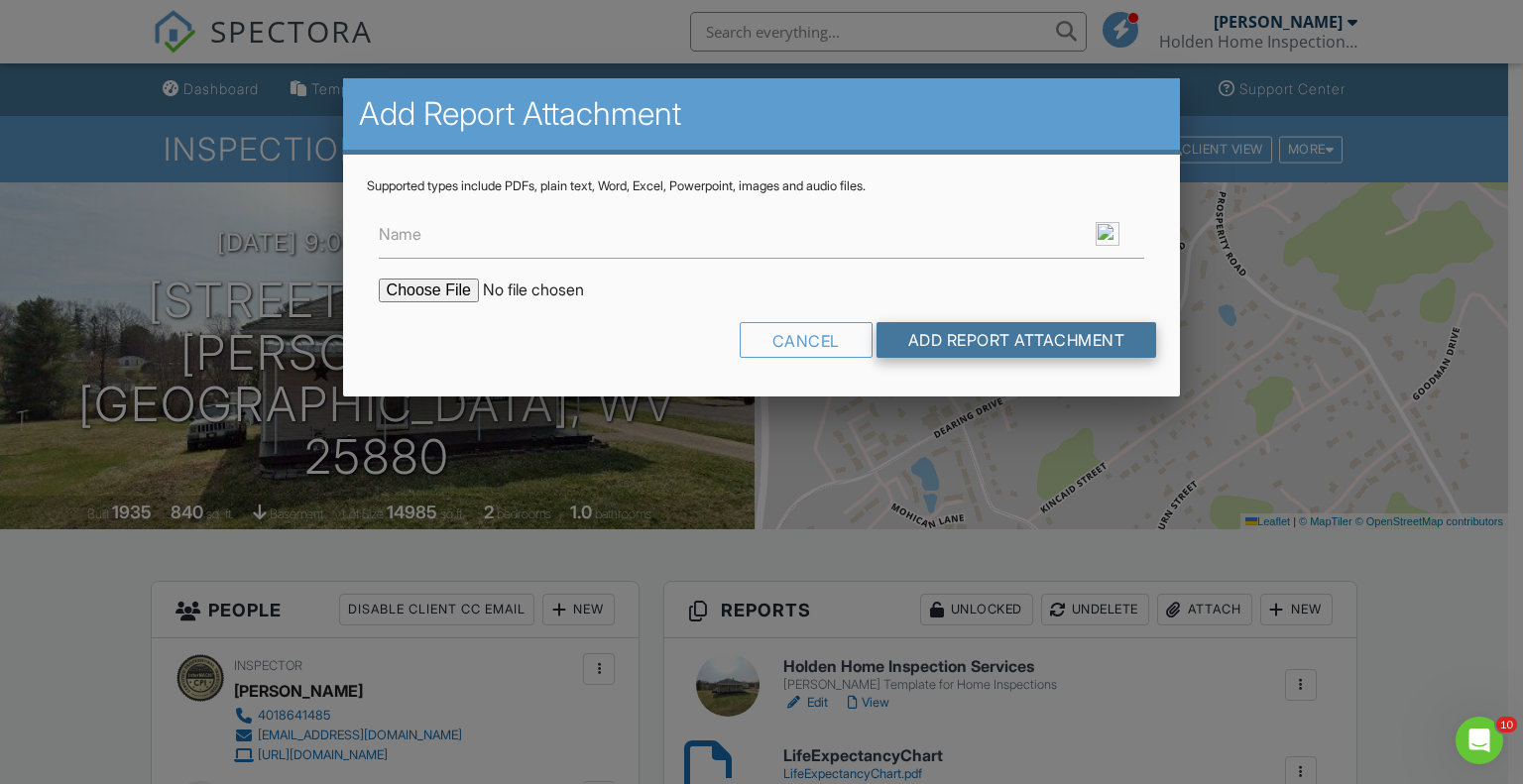 click on "Add Report Attachment" at bounding box center (1016, 340) 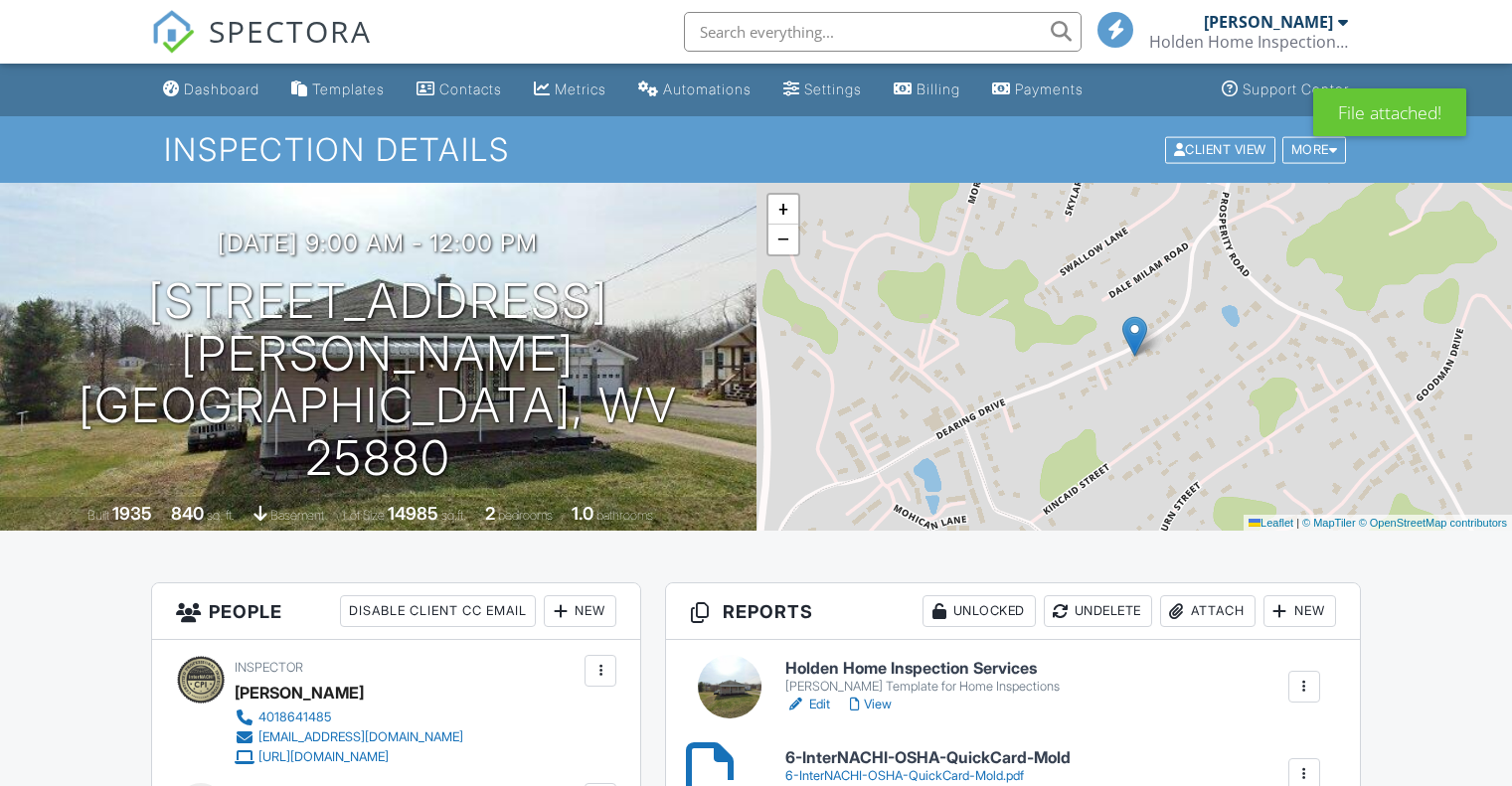 scroll, scrollTop: 0, scrollLeft: 0, axis: both 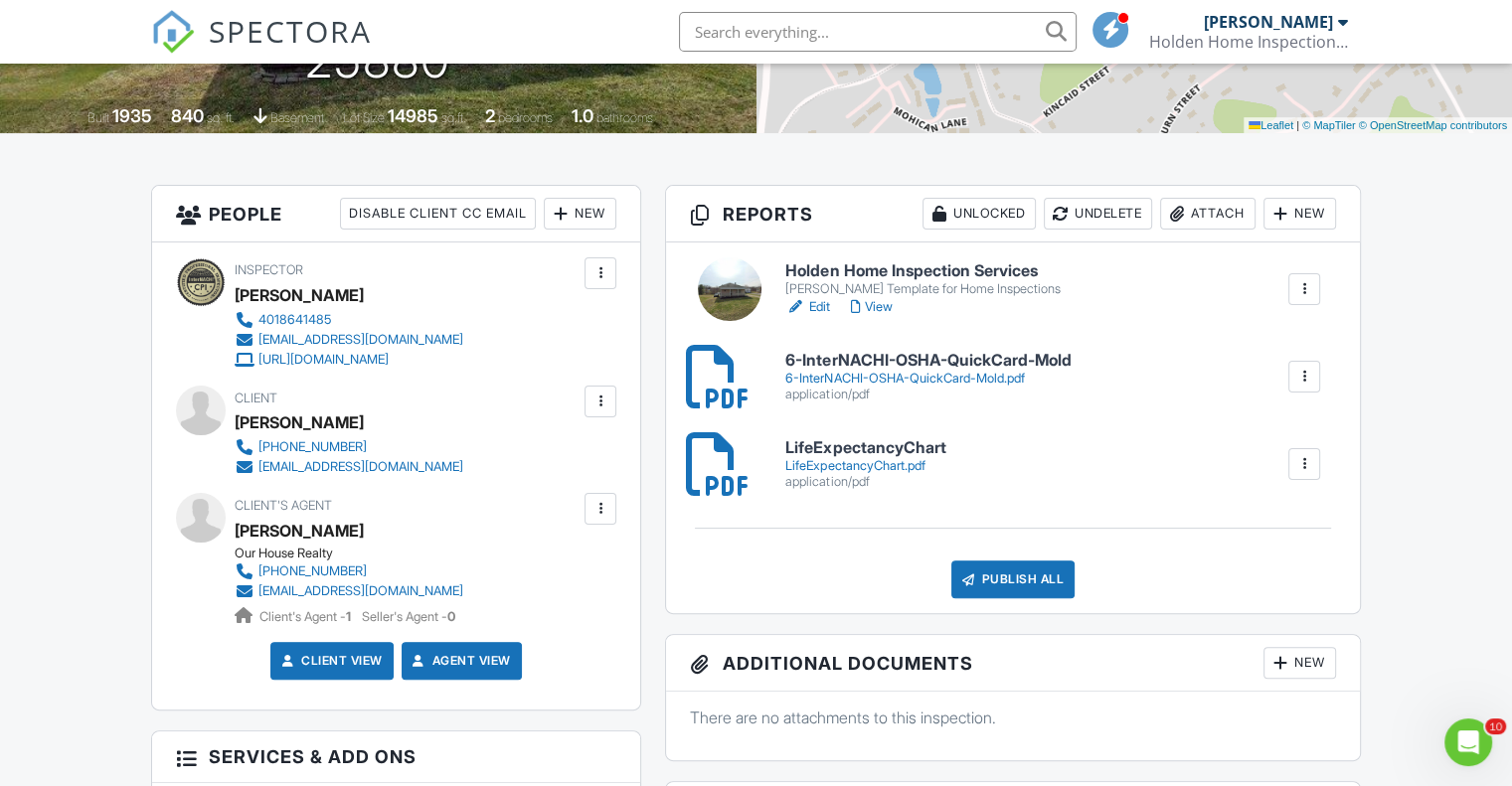 click on "Holden Home Inspection Services" at bounding box center (923, 271) 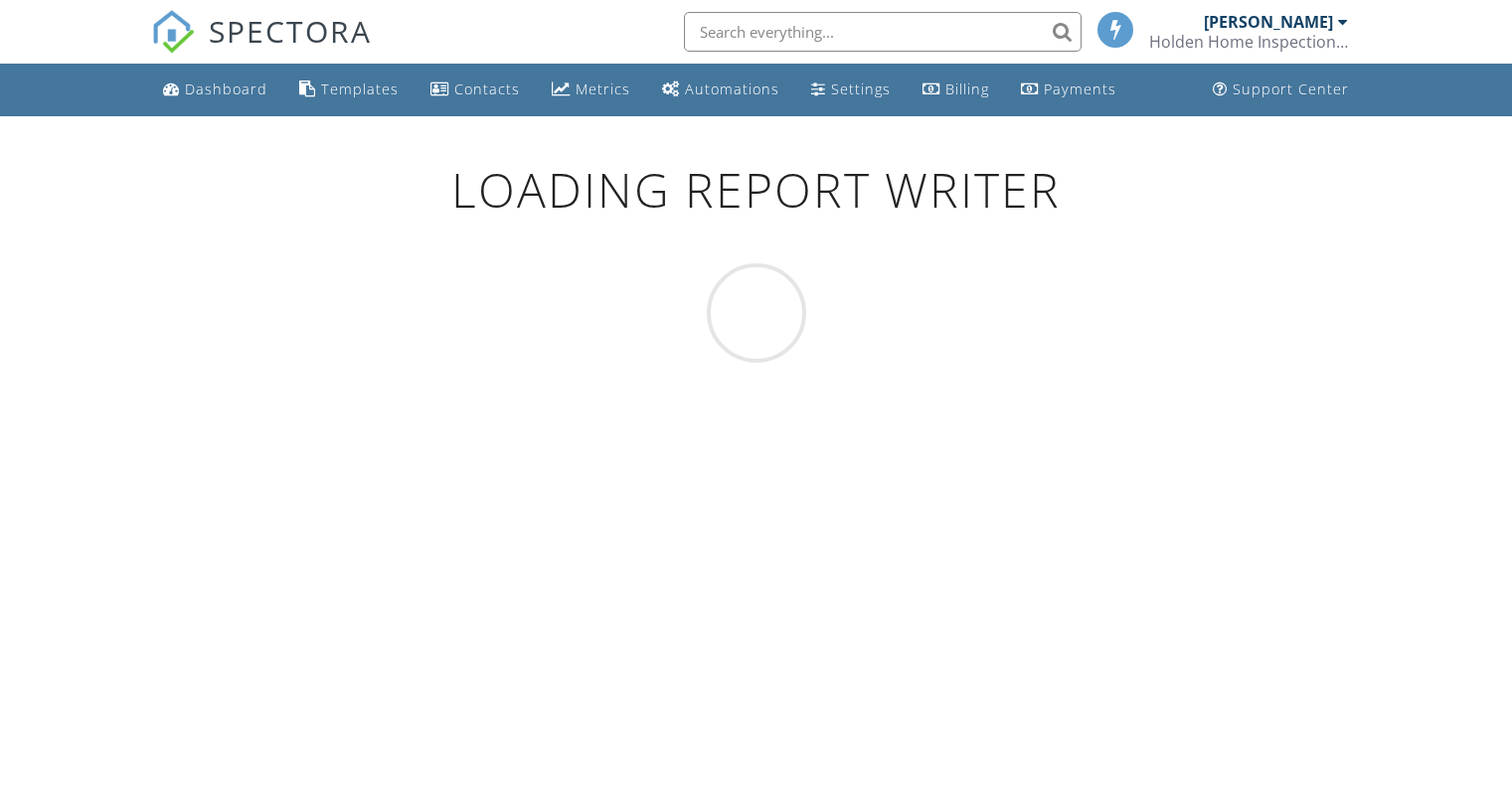 scroll, scrollTop: 0, scrollLeft: 0, axis: both 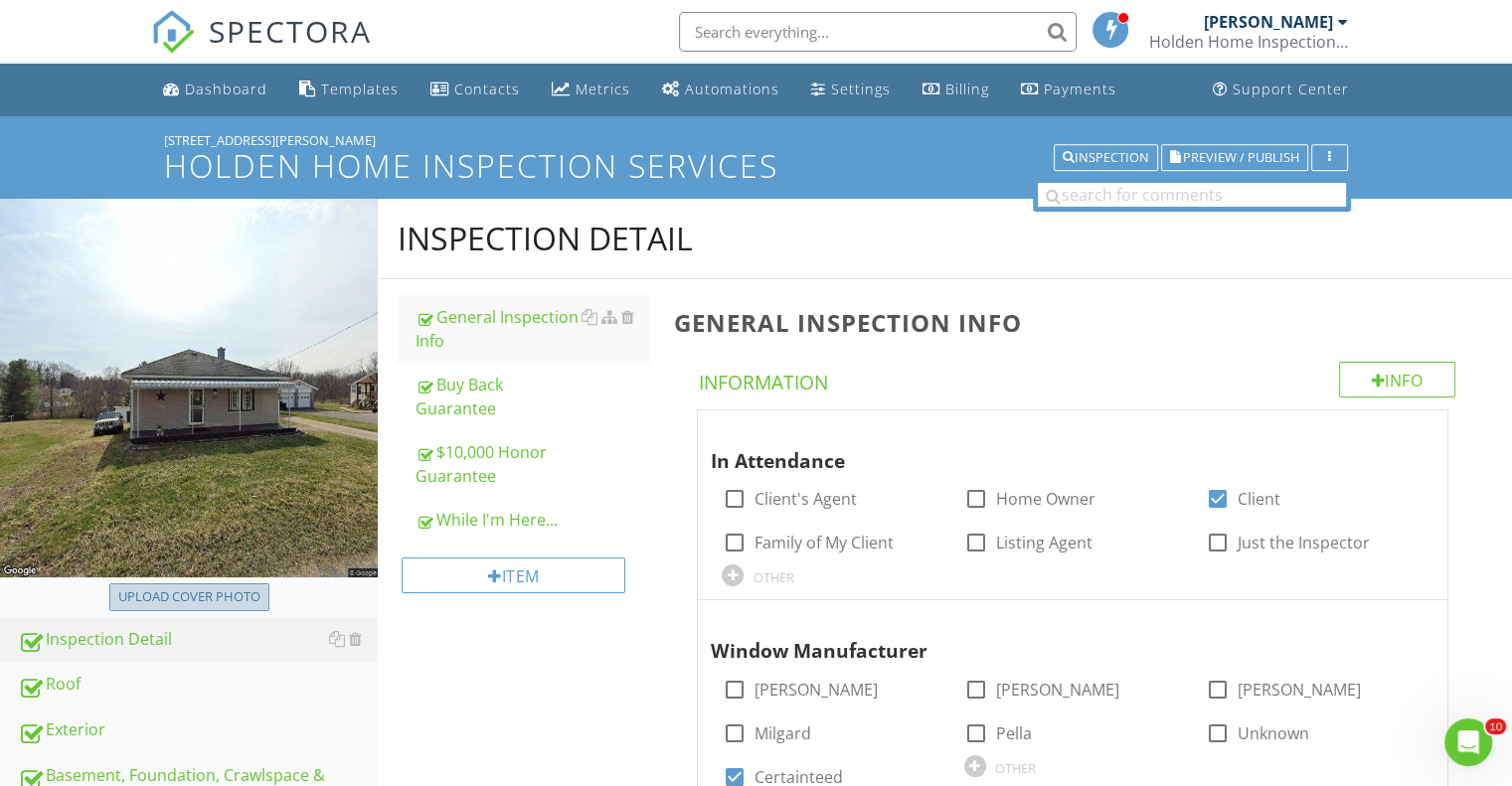 click on "Upload cover photo" at bounding box center (189, 597) 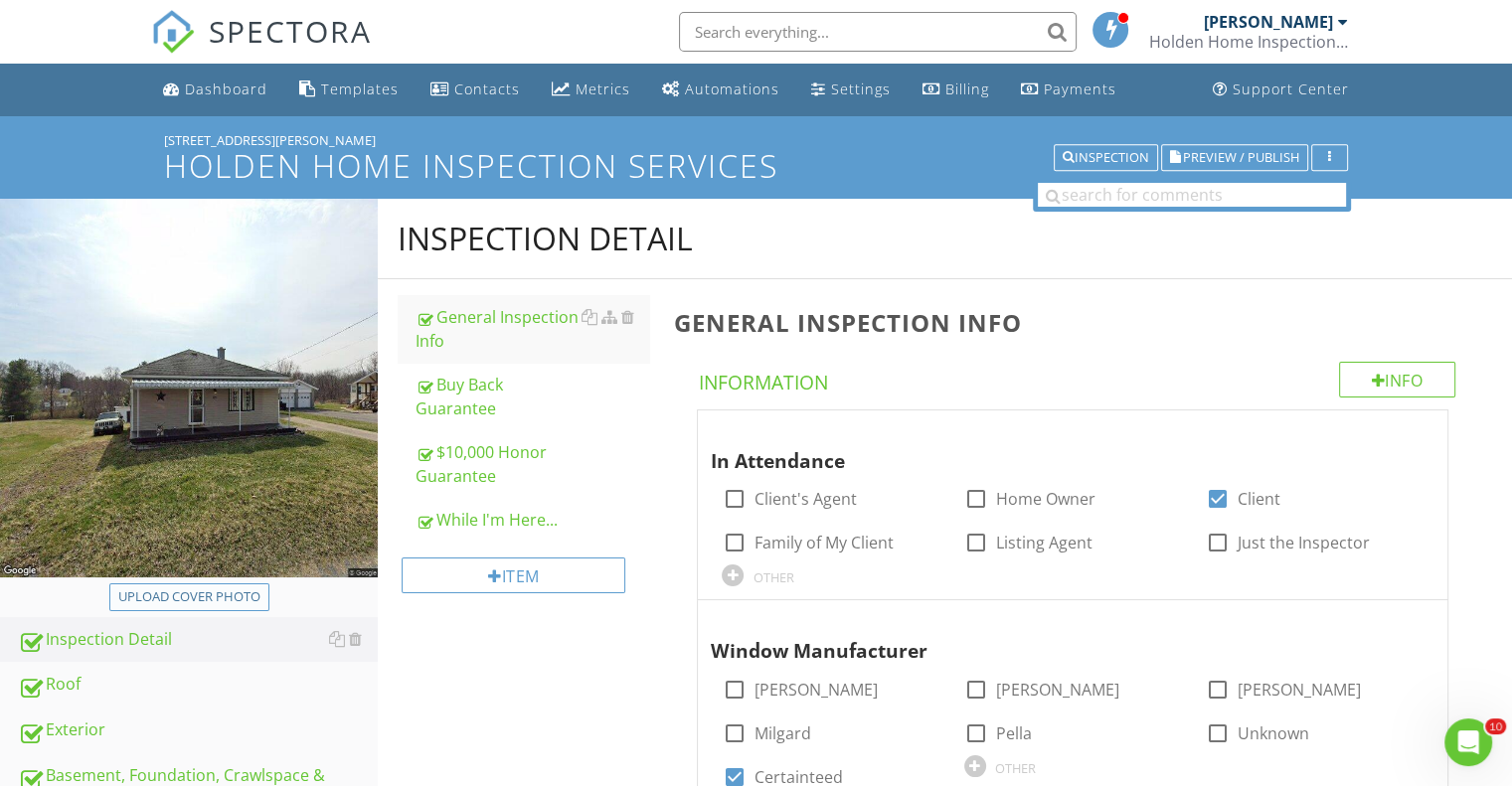 type on "C:\fakepath\DSC_0089.JPG" 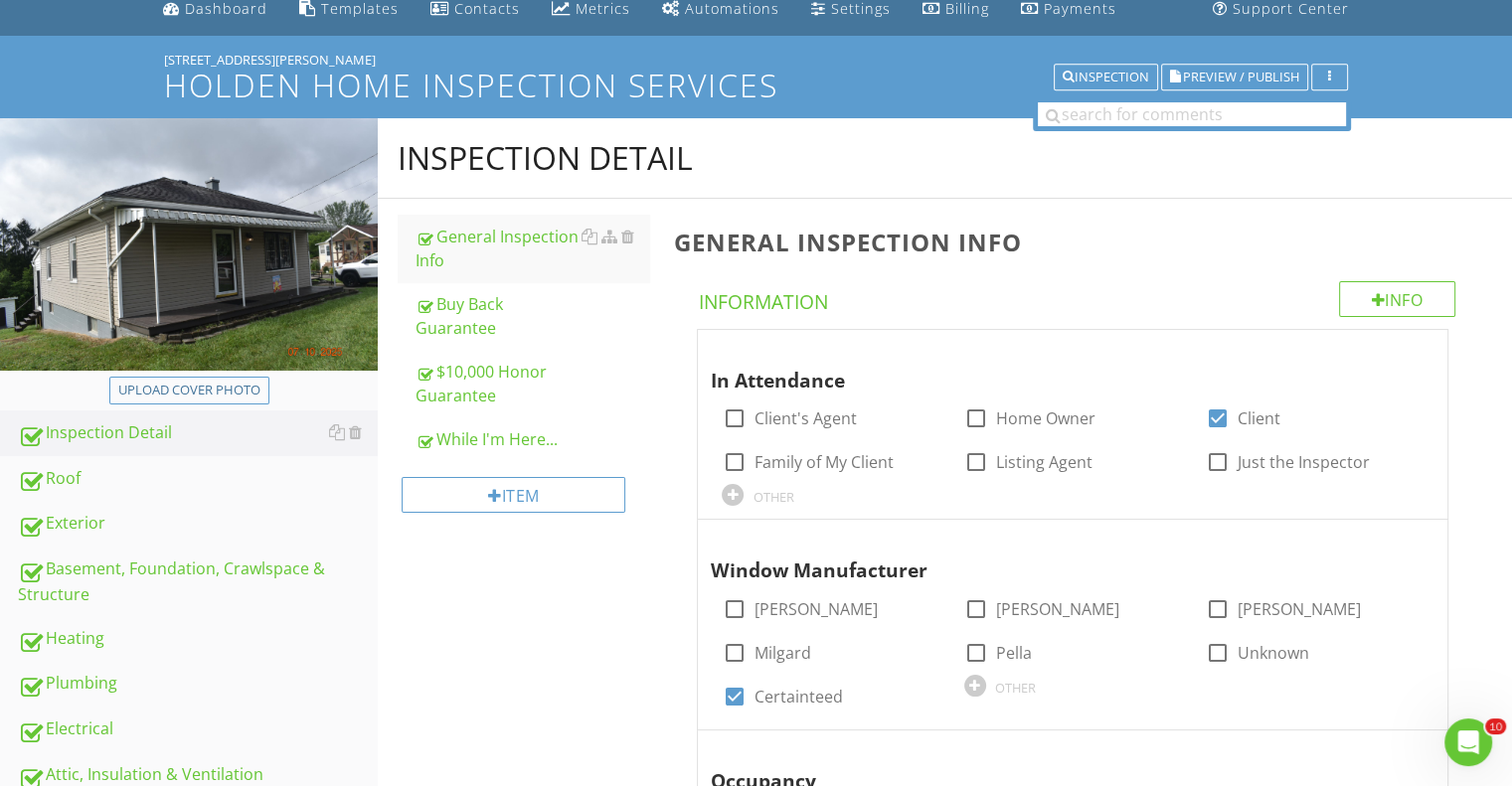 scroll, scrollTop: 199, scrollLeft: 0, axis: vertical 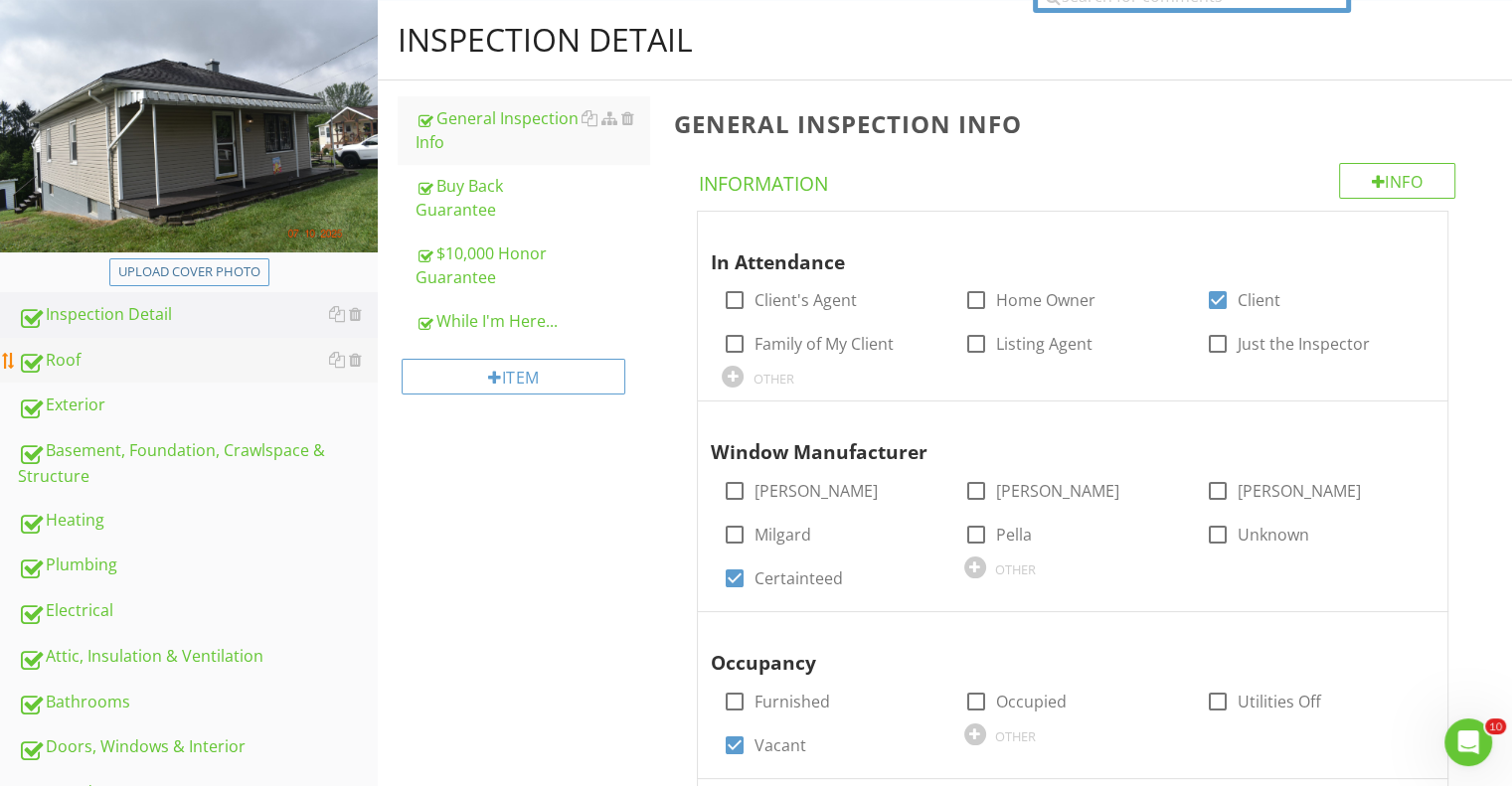 click on "Roof" at bounding box center [198, 361] 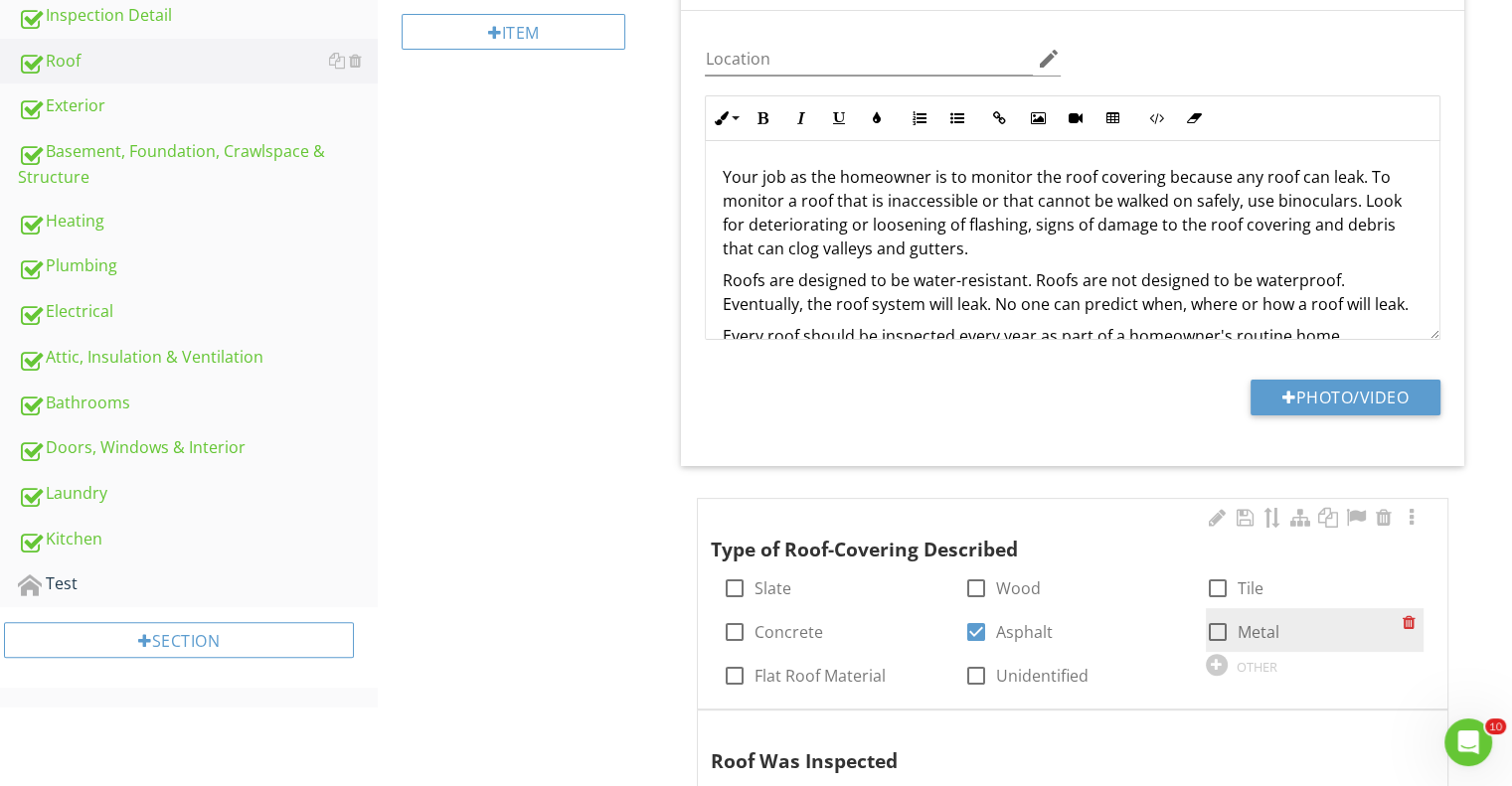 scroll, scrollTop: 497, scrollLeft: 0, axis: vertical 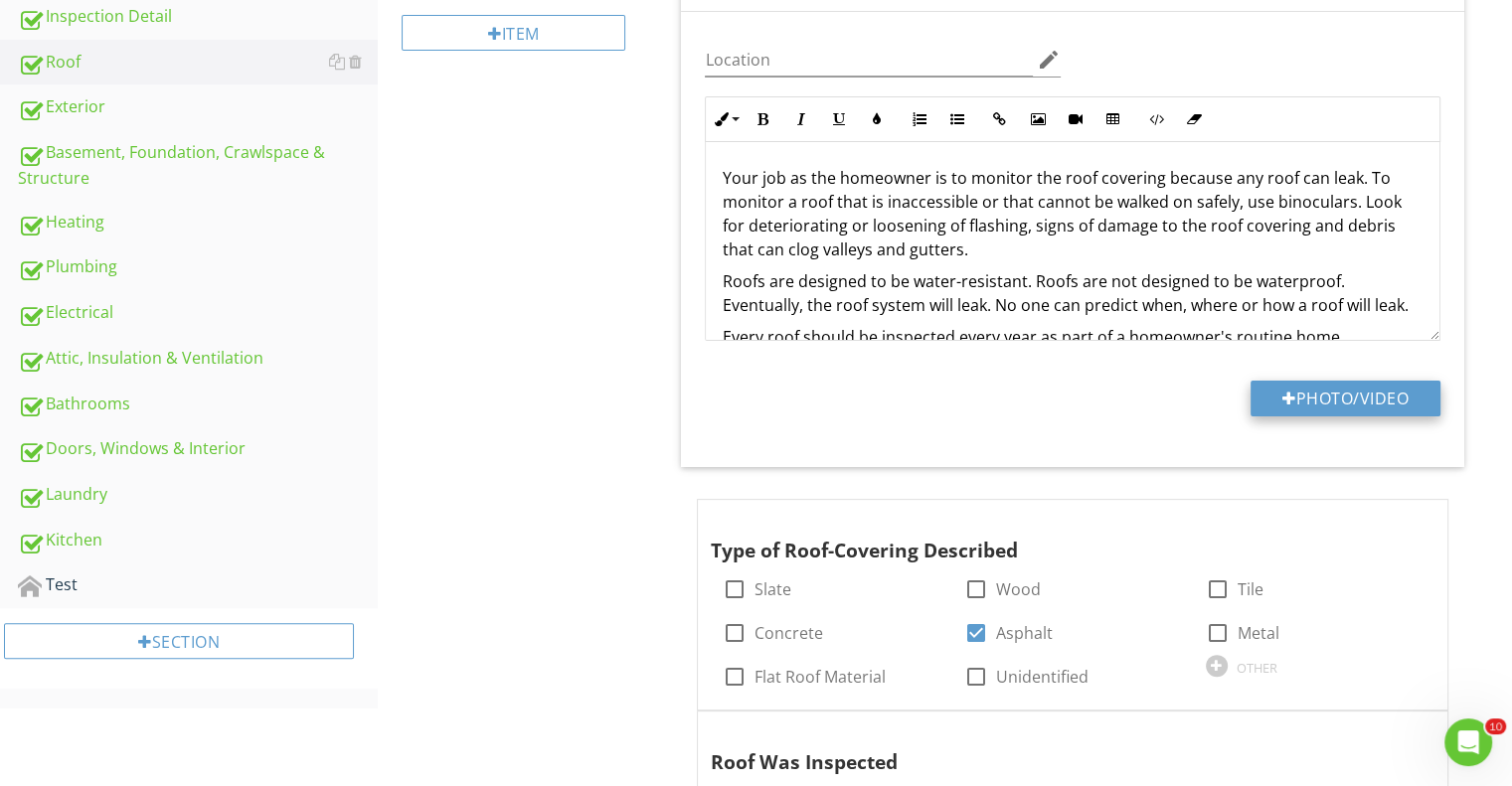 click on "Photo/Video" at bounding box center (1345, 398) 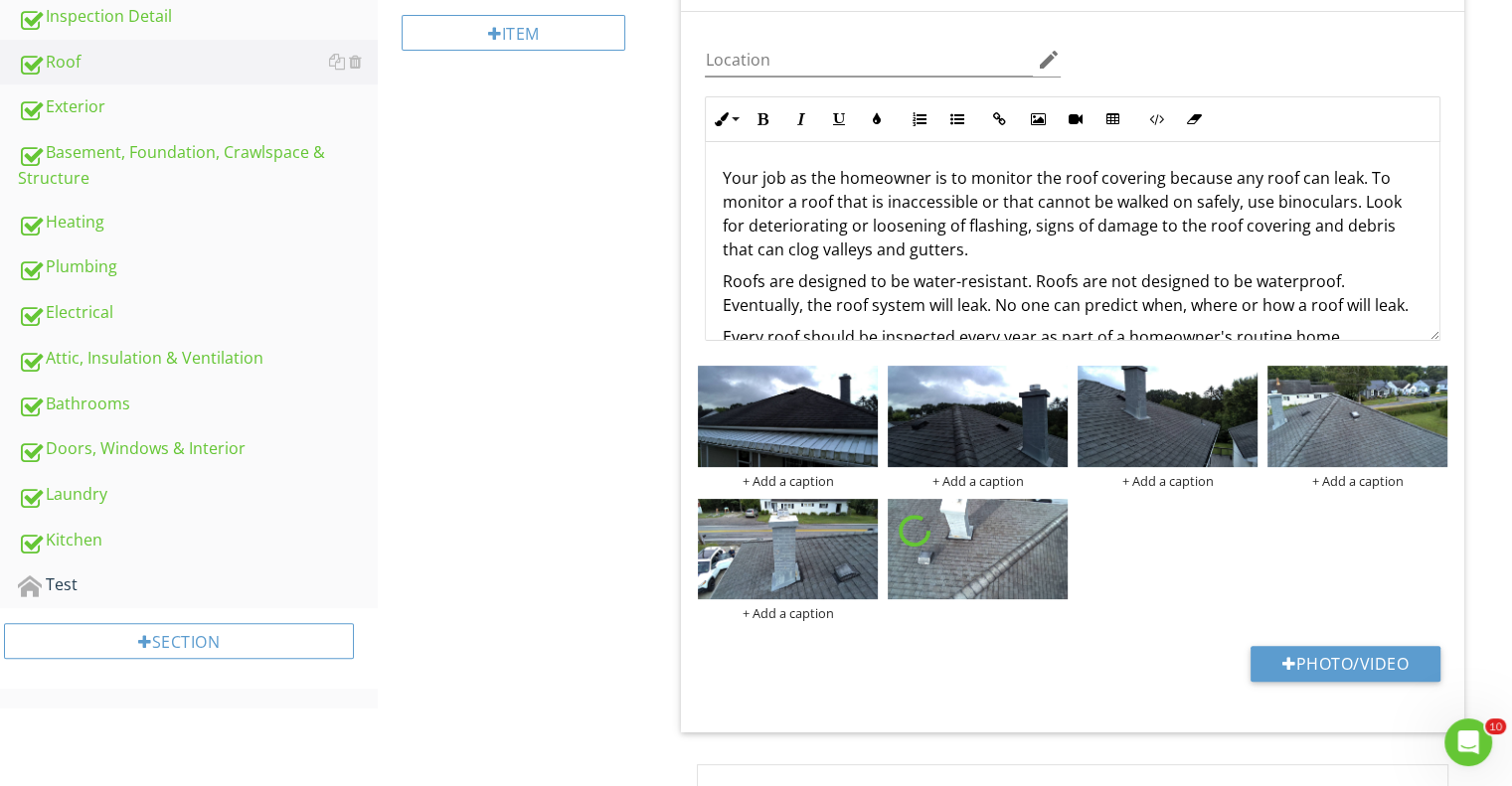 scroll, scrollTop: 497, scrollLeft: 0, axis: vertical 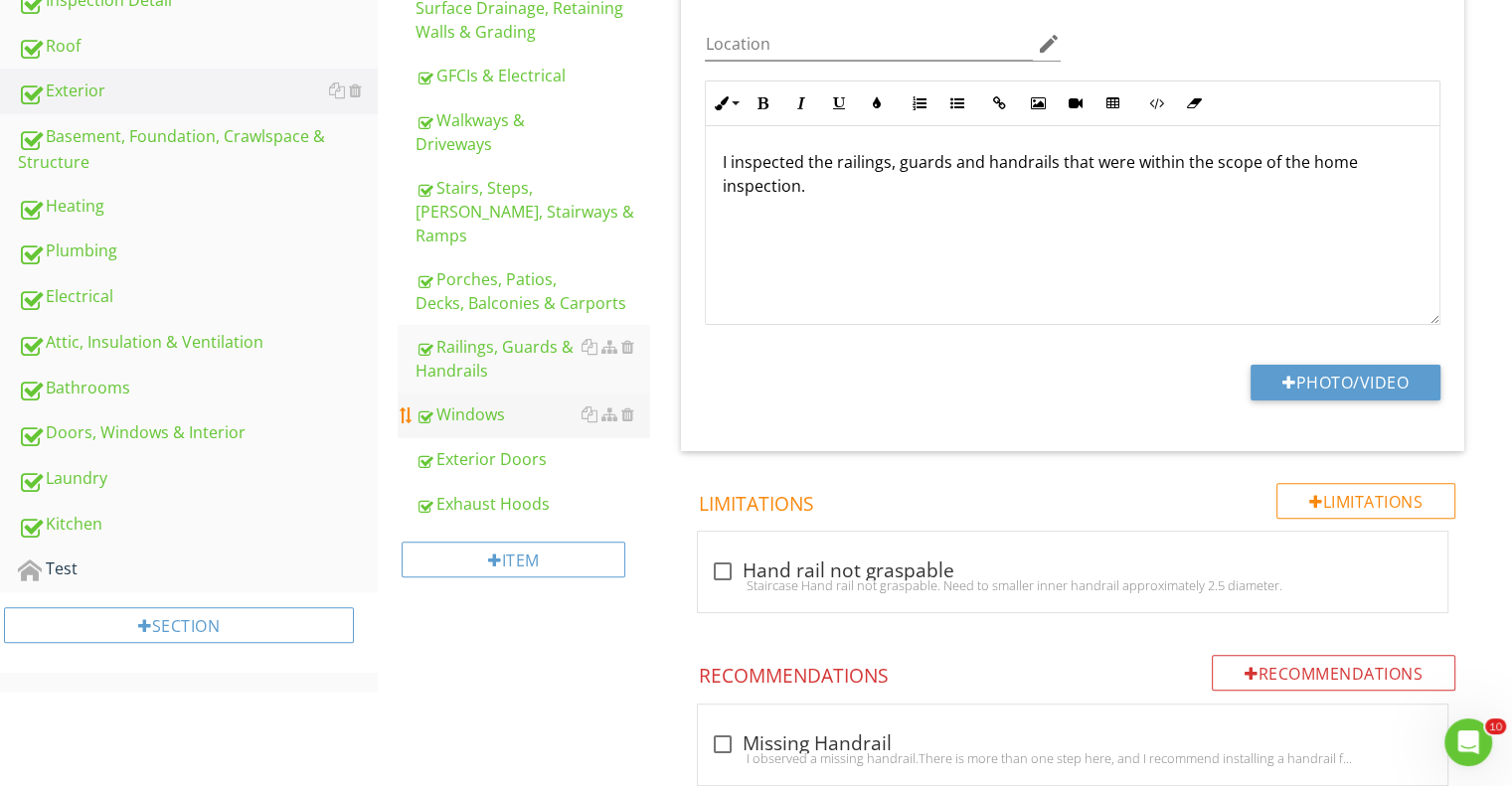 click on "Windows" at bounding box center [532, 414] 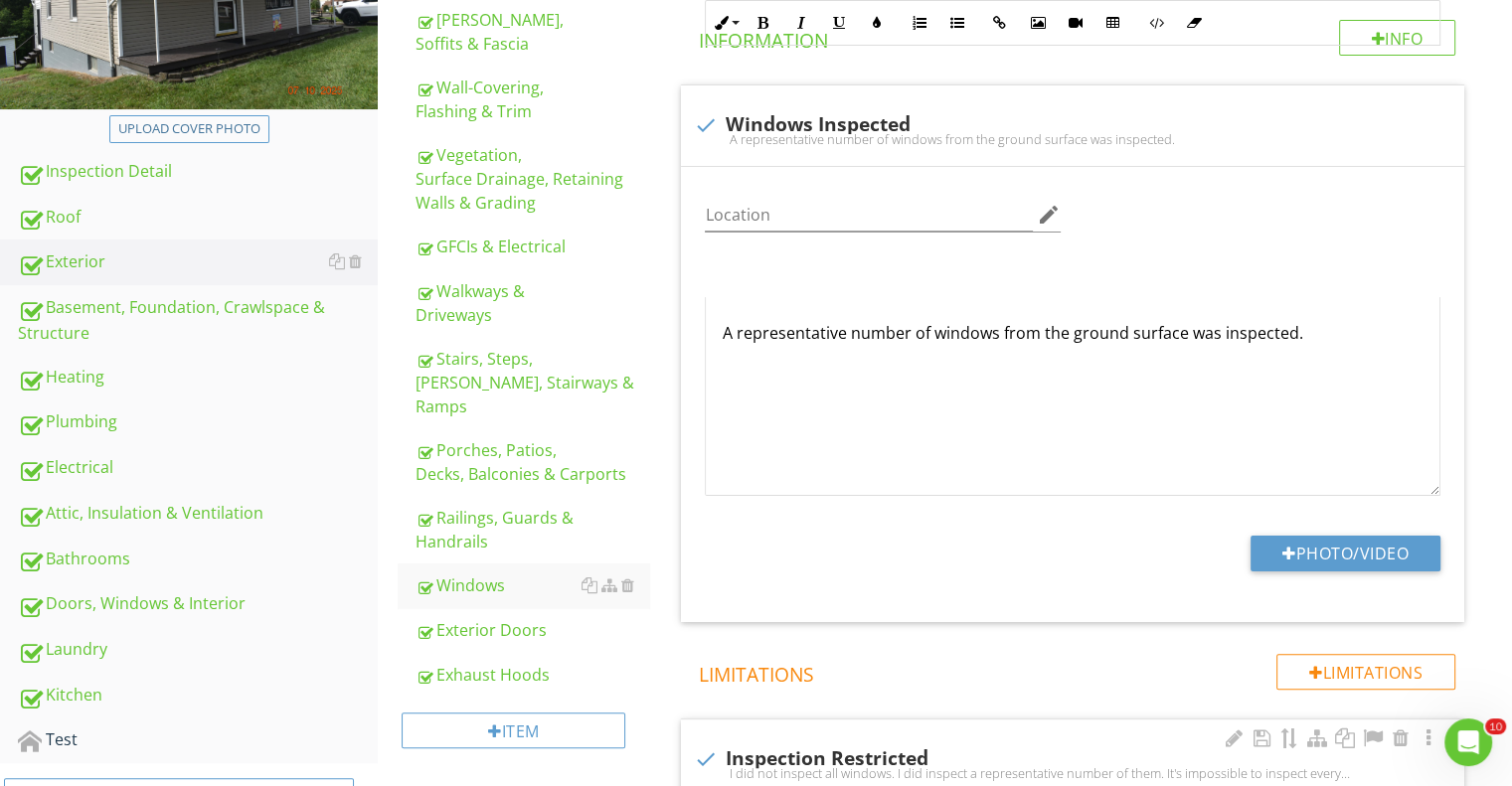 scroll, scrollTop: 612, scrollLeft: 0, axis: vertical 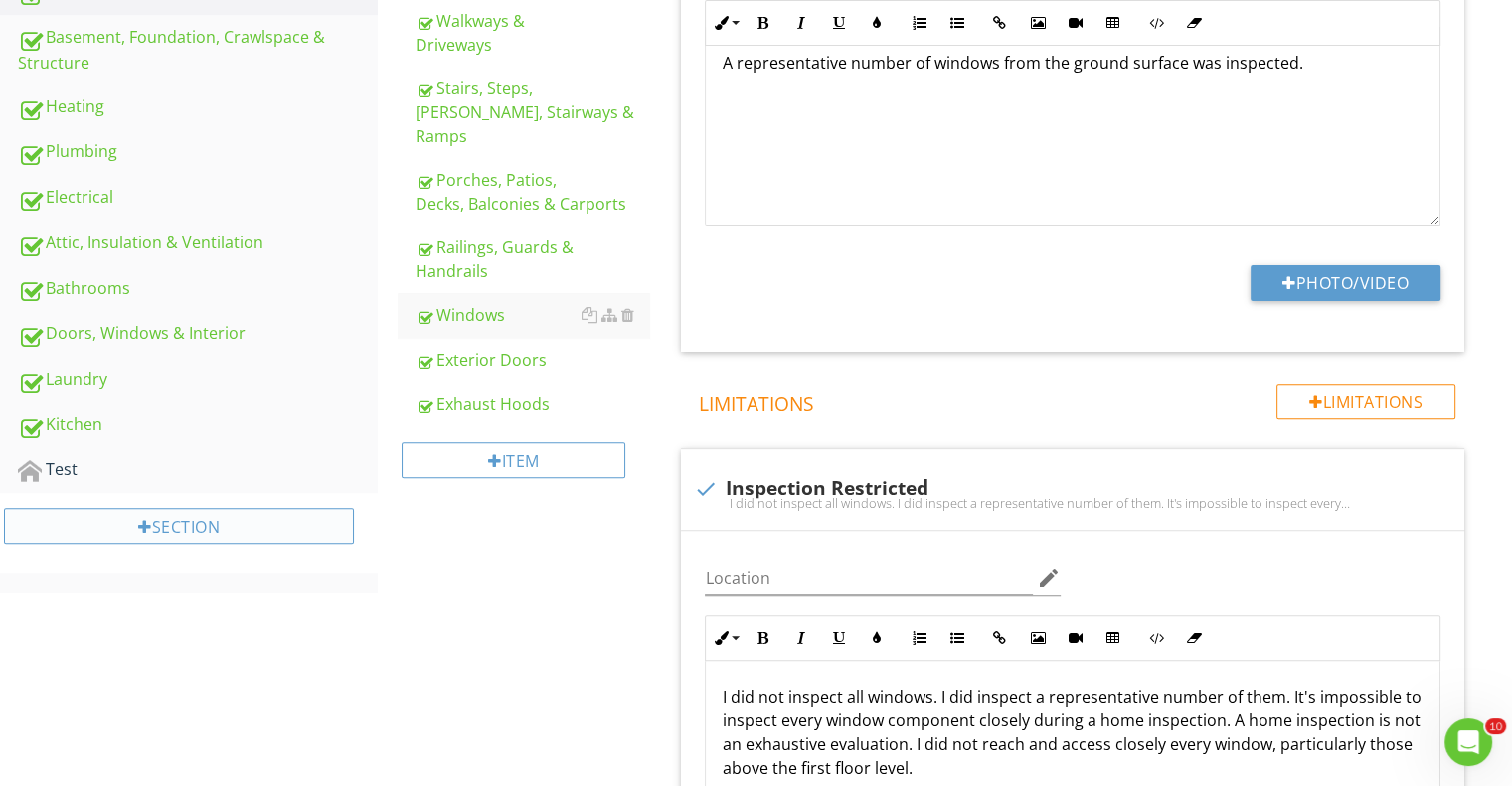 click on "Section" at bounding box center (179, 526) 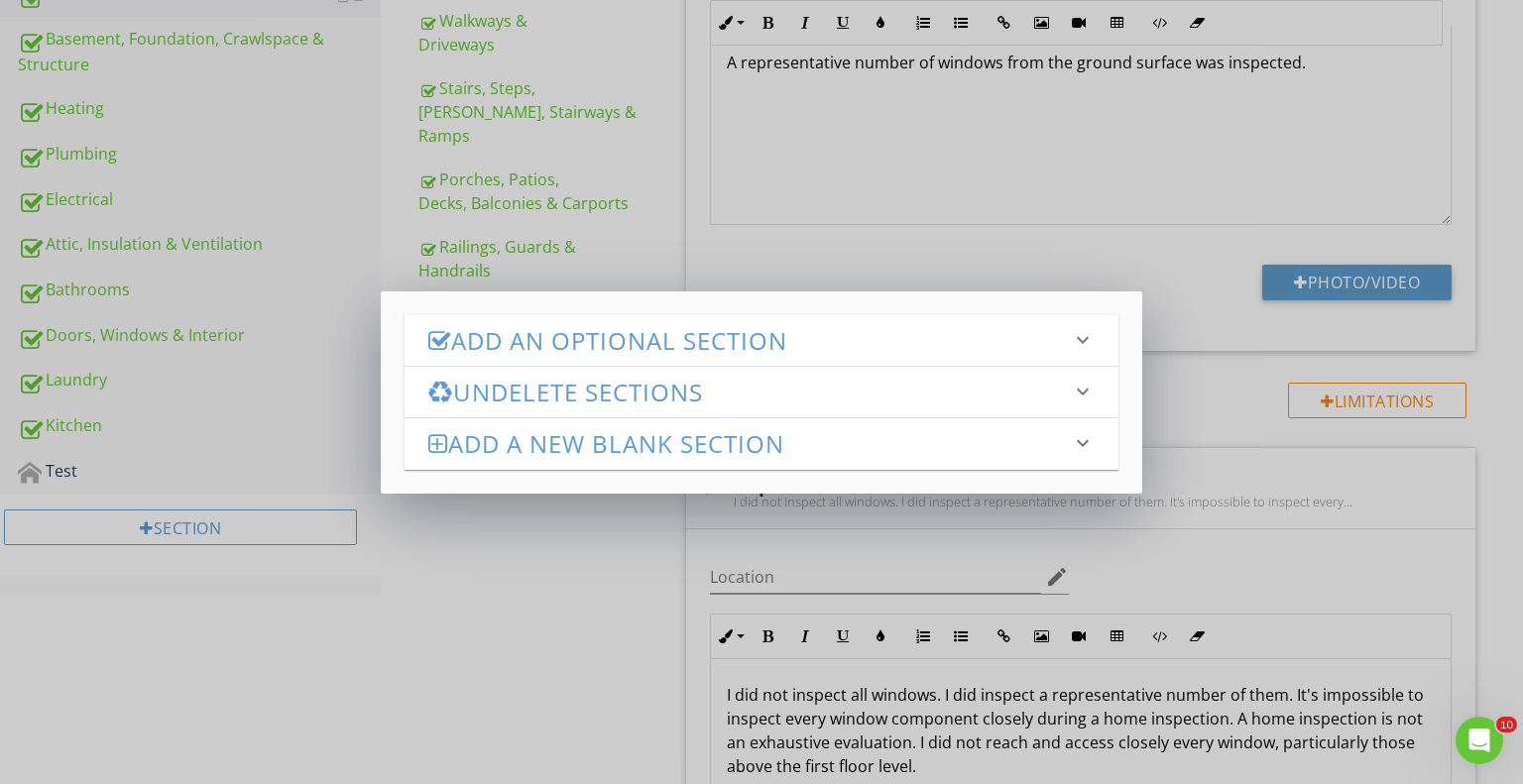 click on "Add an Optional Section" at bounding box center (750, 340) 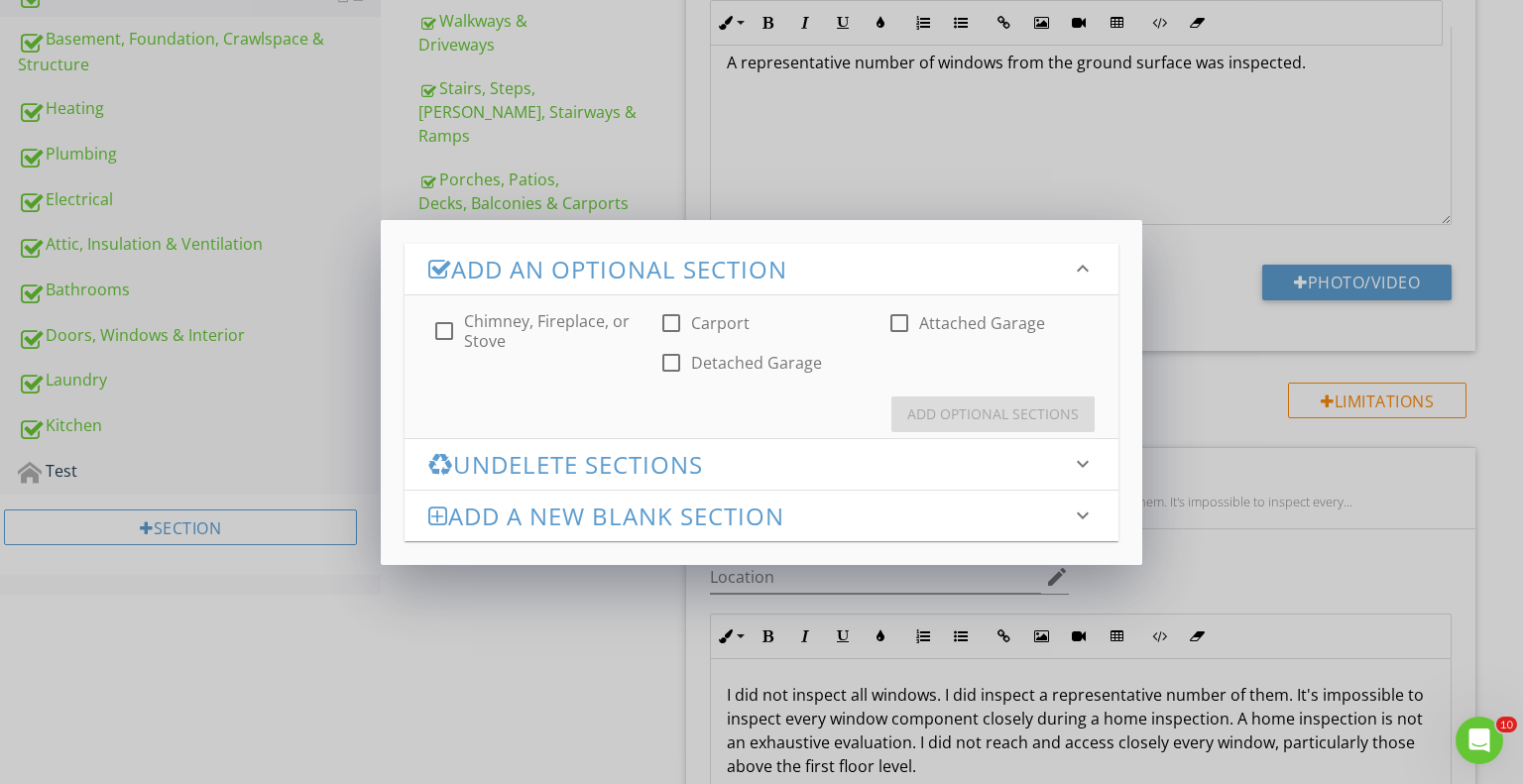 click at bounding box center (671, 363) 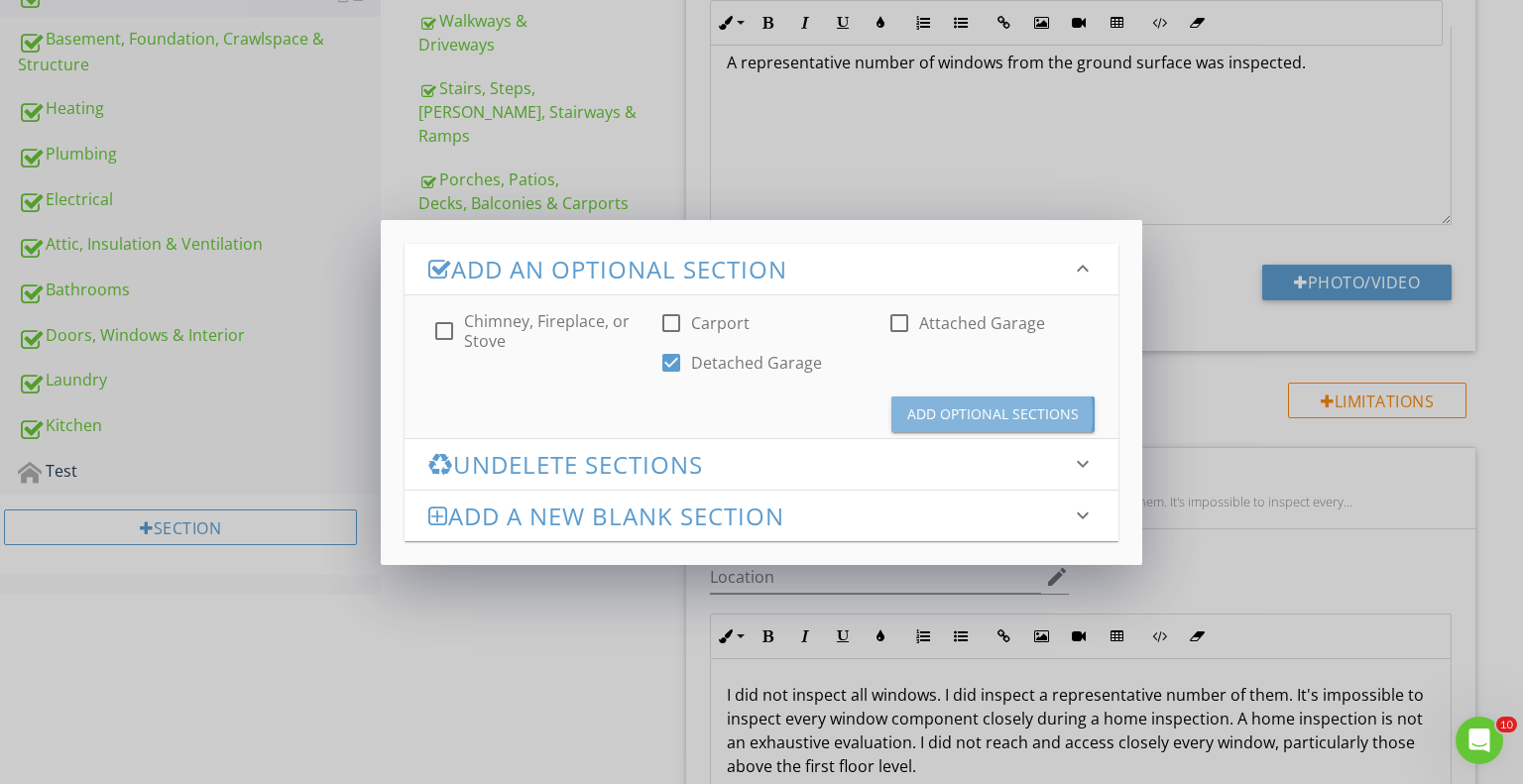 click on "Add Optional Sections" at bounding box center (993, 413) 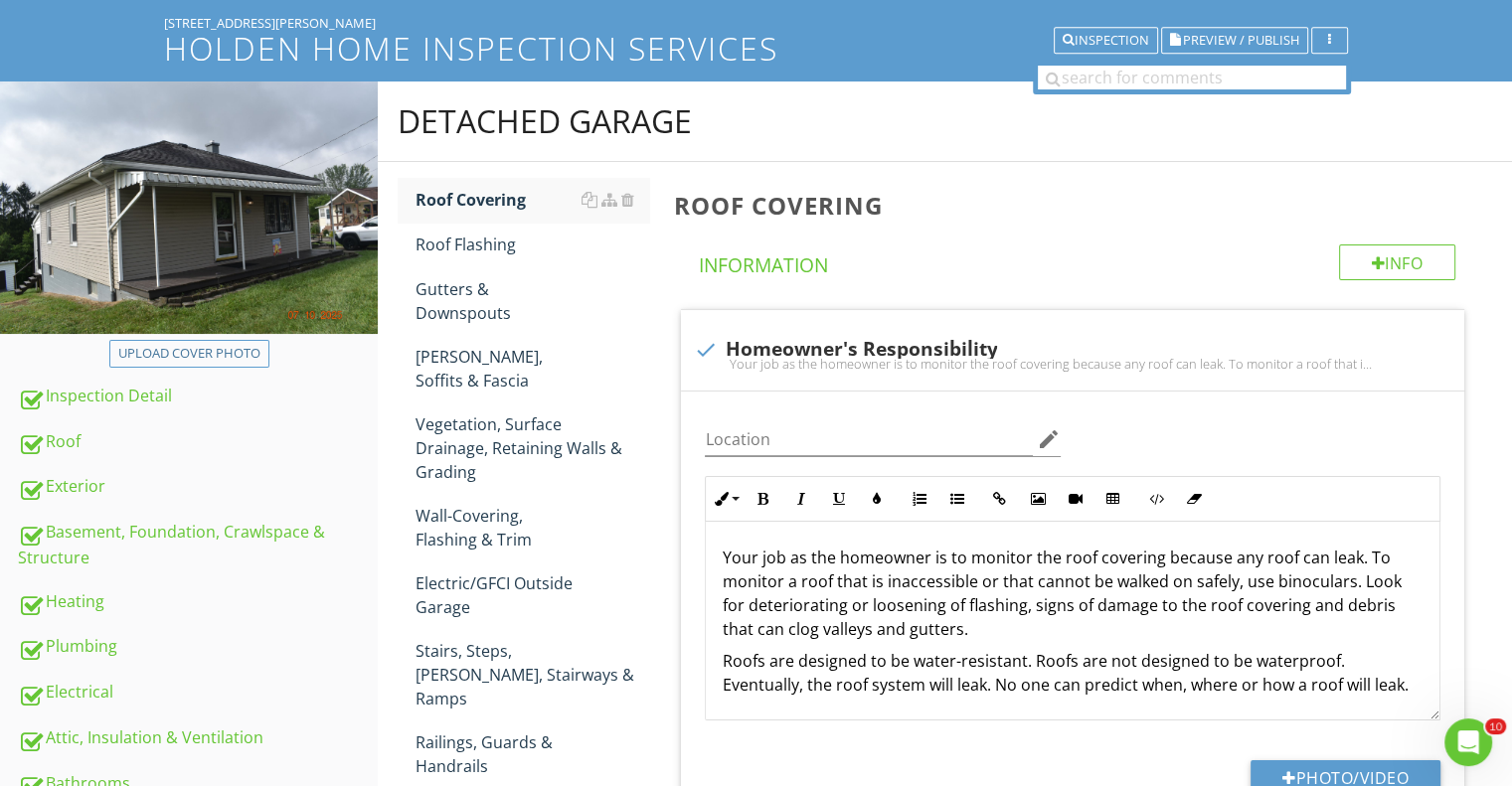 scroll, scrollTop: 513, scrollLeft: 0, axis: vertical 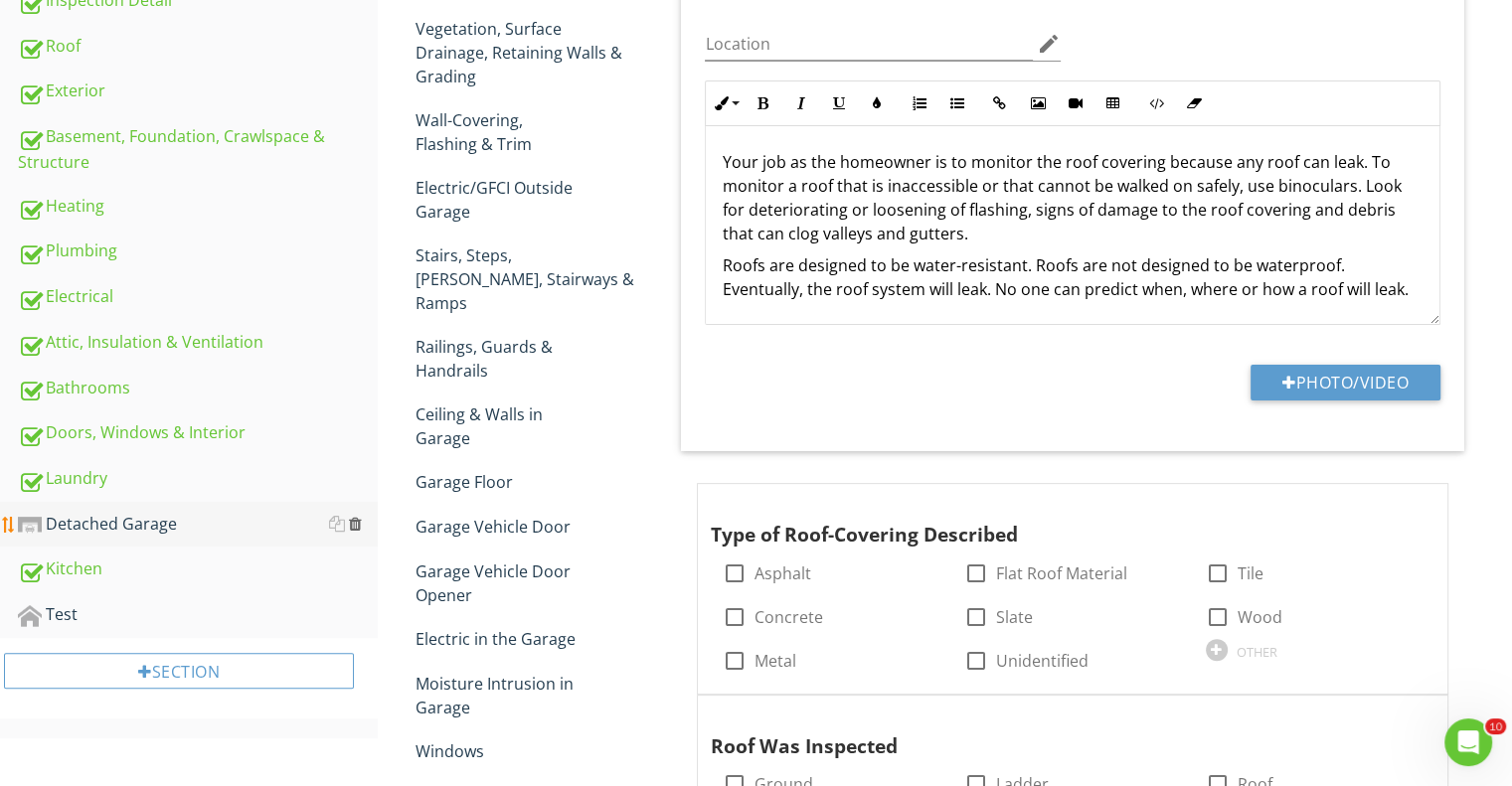 click at bounding box center [355, 524] 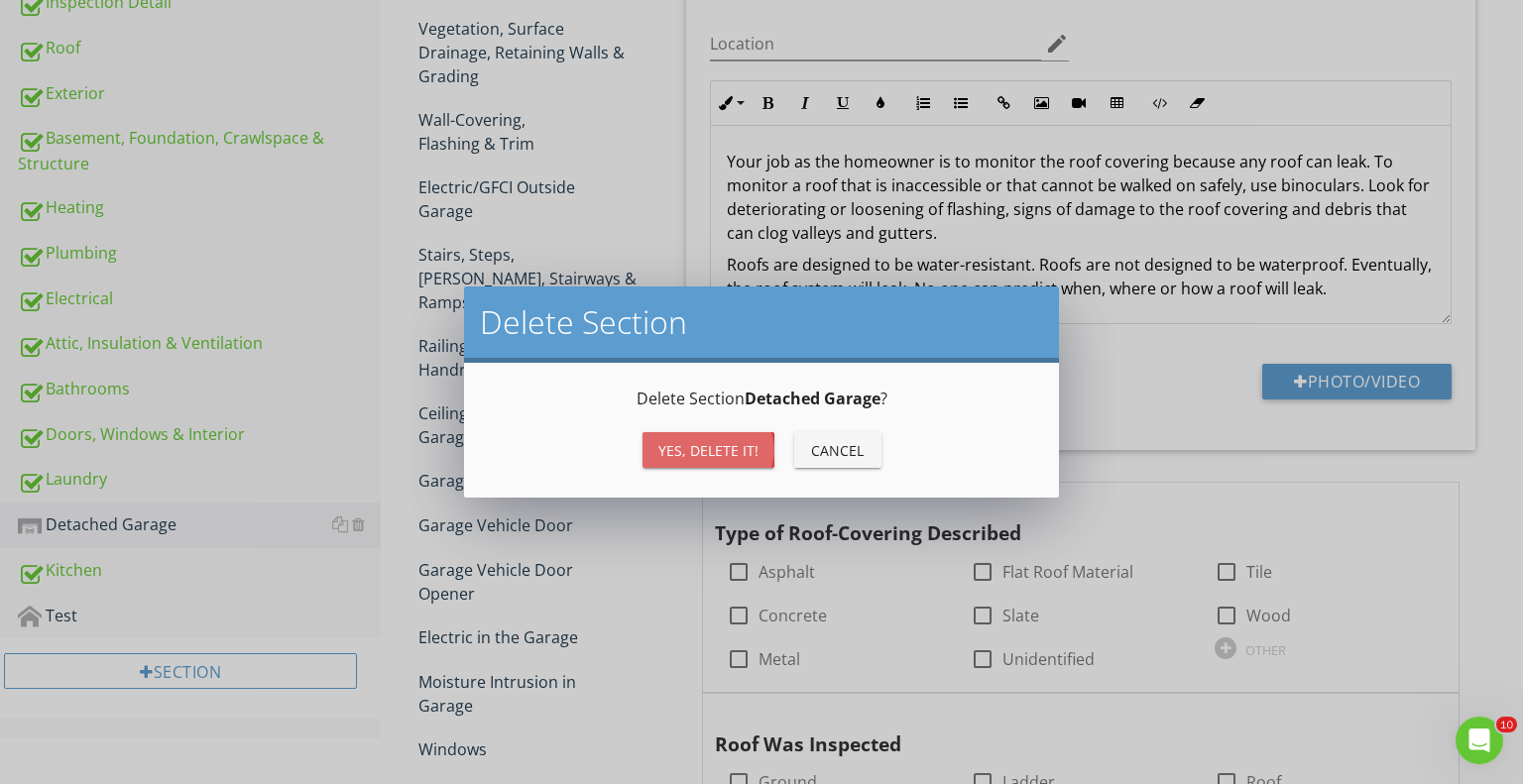 click on "Yes, Delete it!" at bounding box center [708, 450] 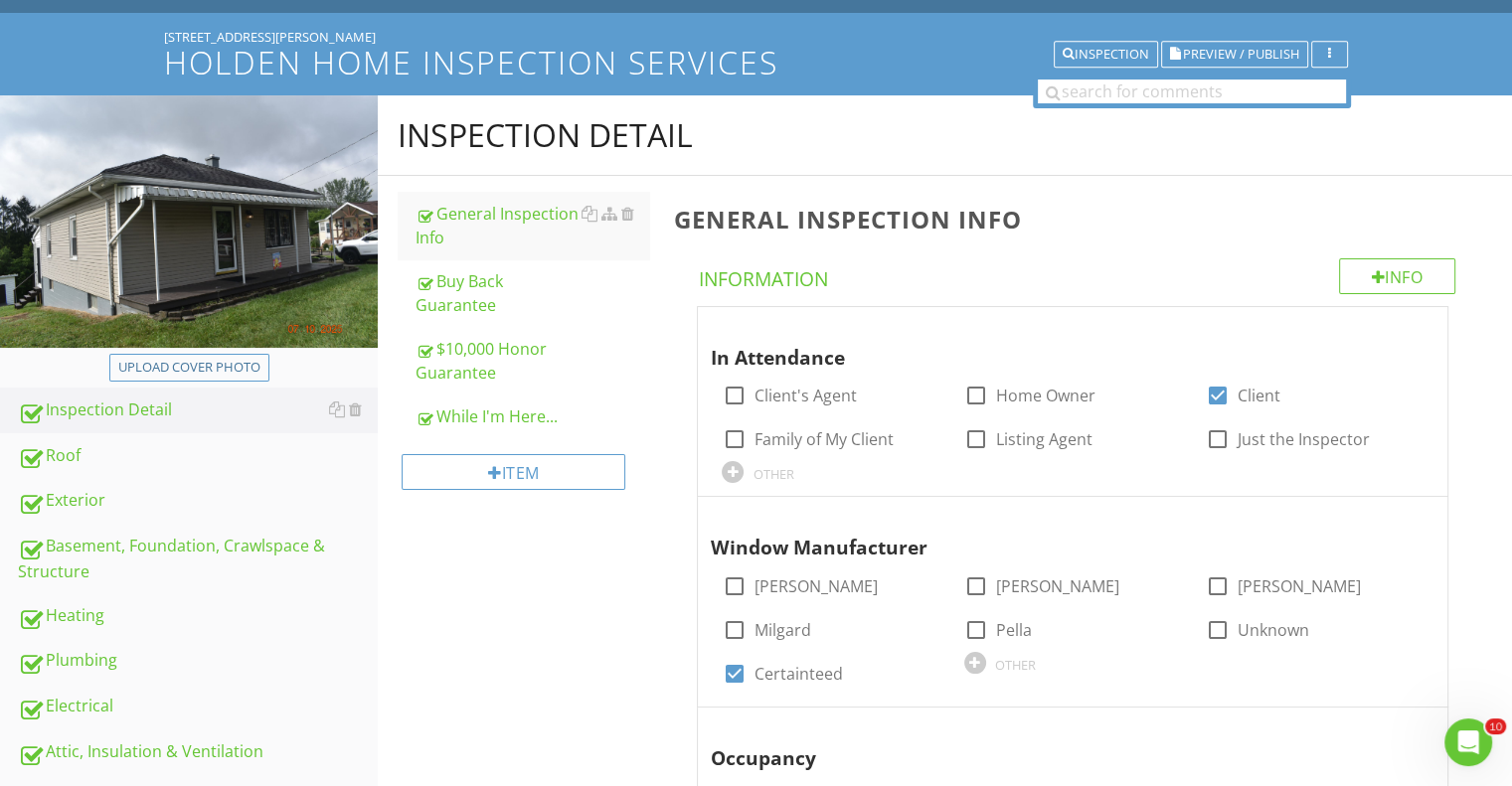 scroll, scrollTop: 298, scrollLeft: 0, axis: vertical 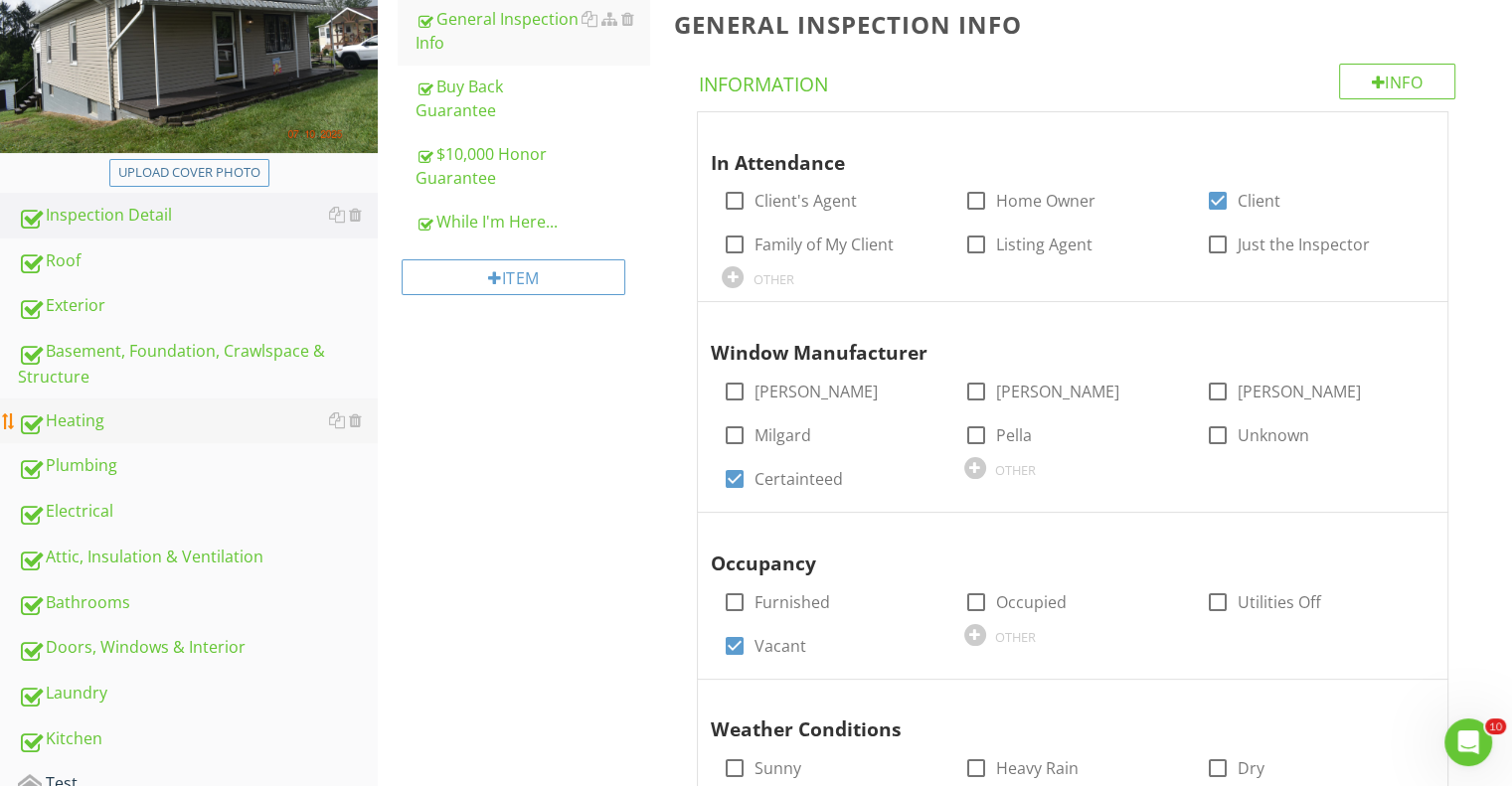 click on "Heating" at bounding box center (198, 421) 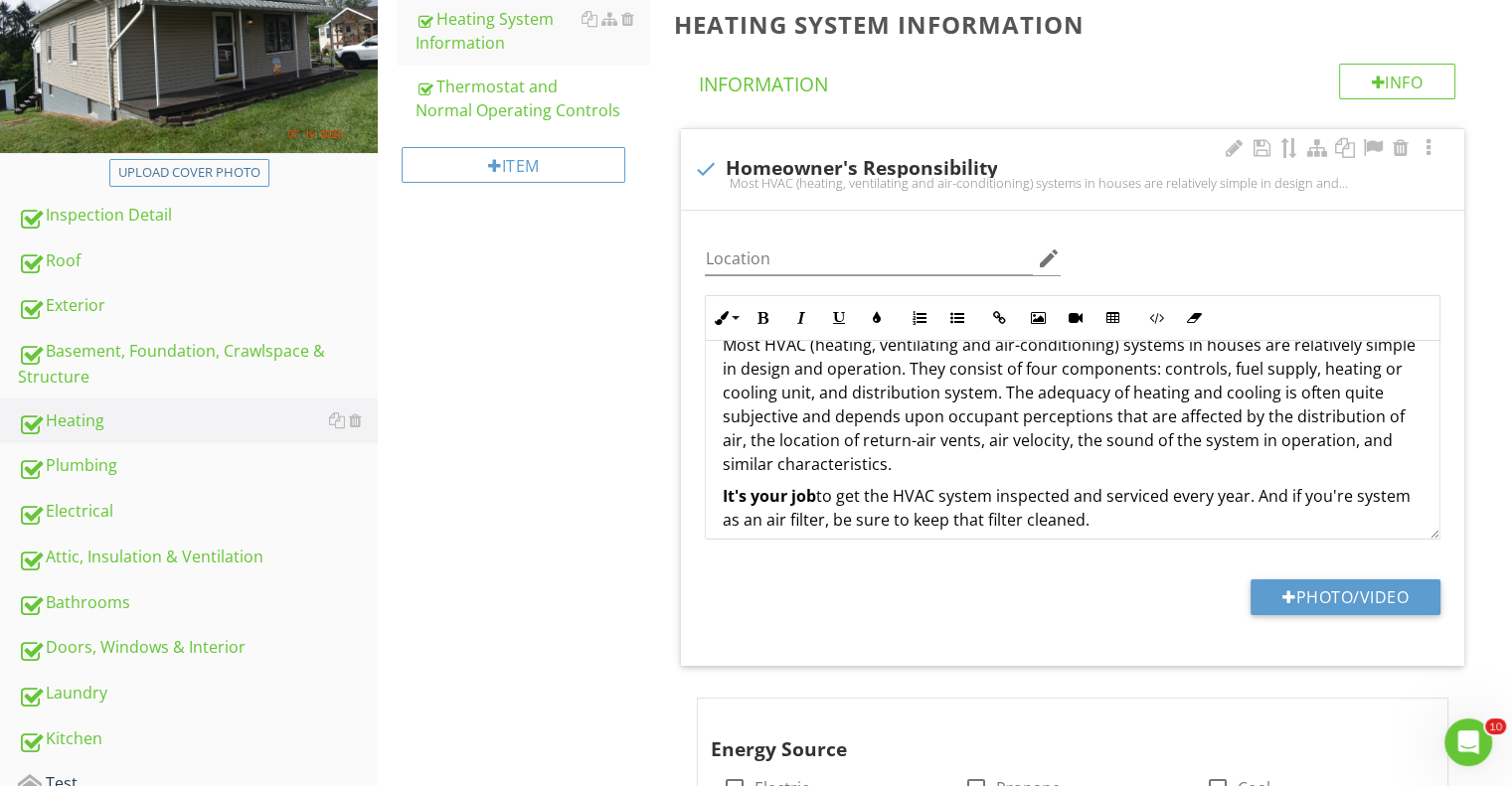 scroll, scrollTop: 48, scrollLeft: 0, axis: vertical 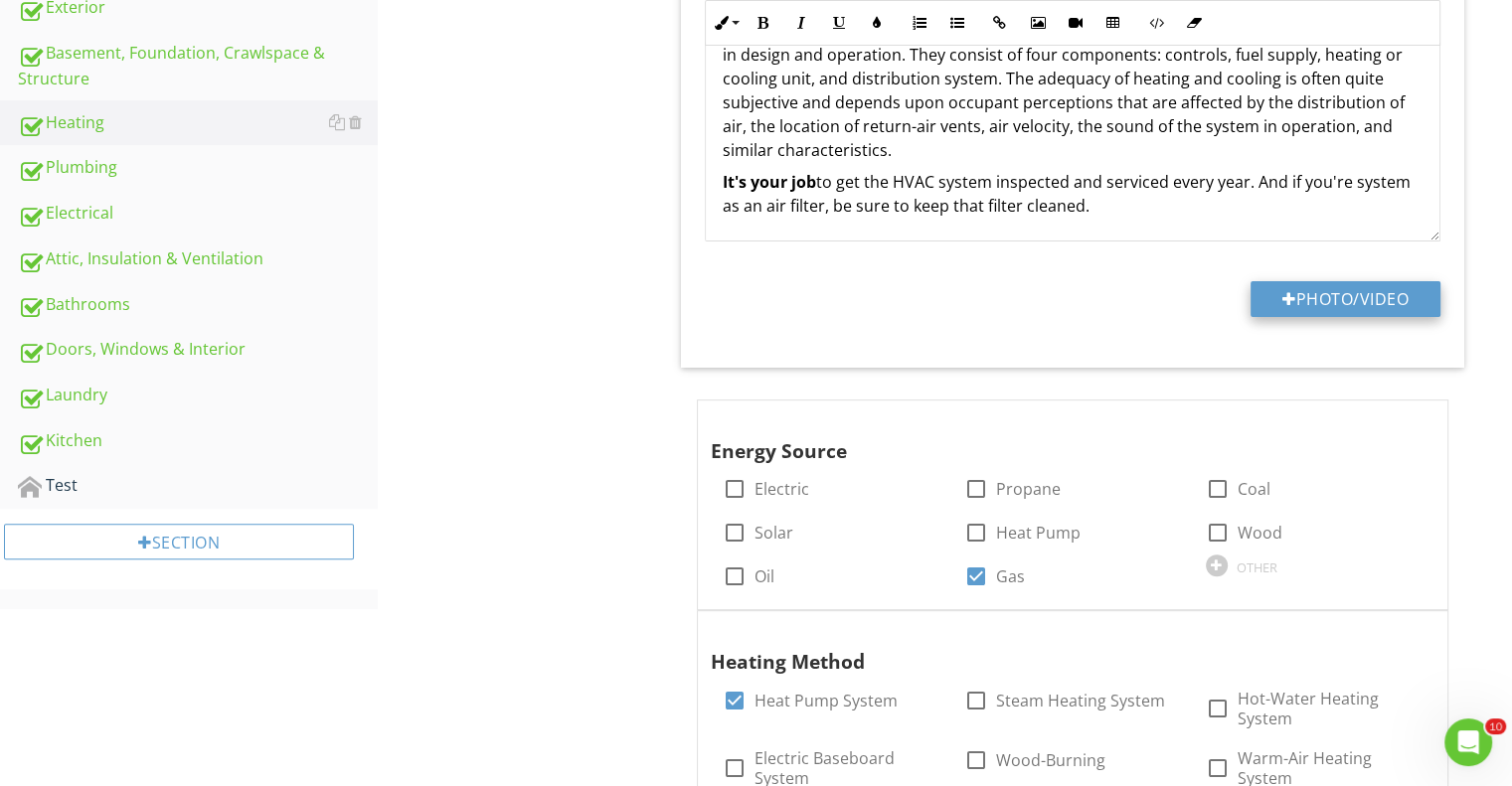 click on "Photo/Video" at bounding box center (1345, 299) 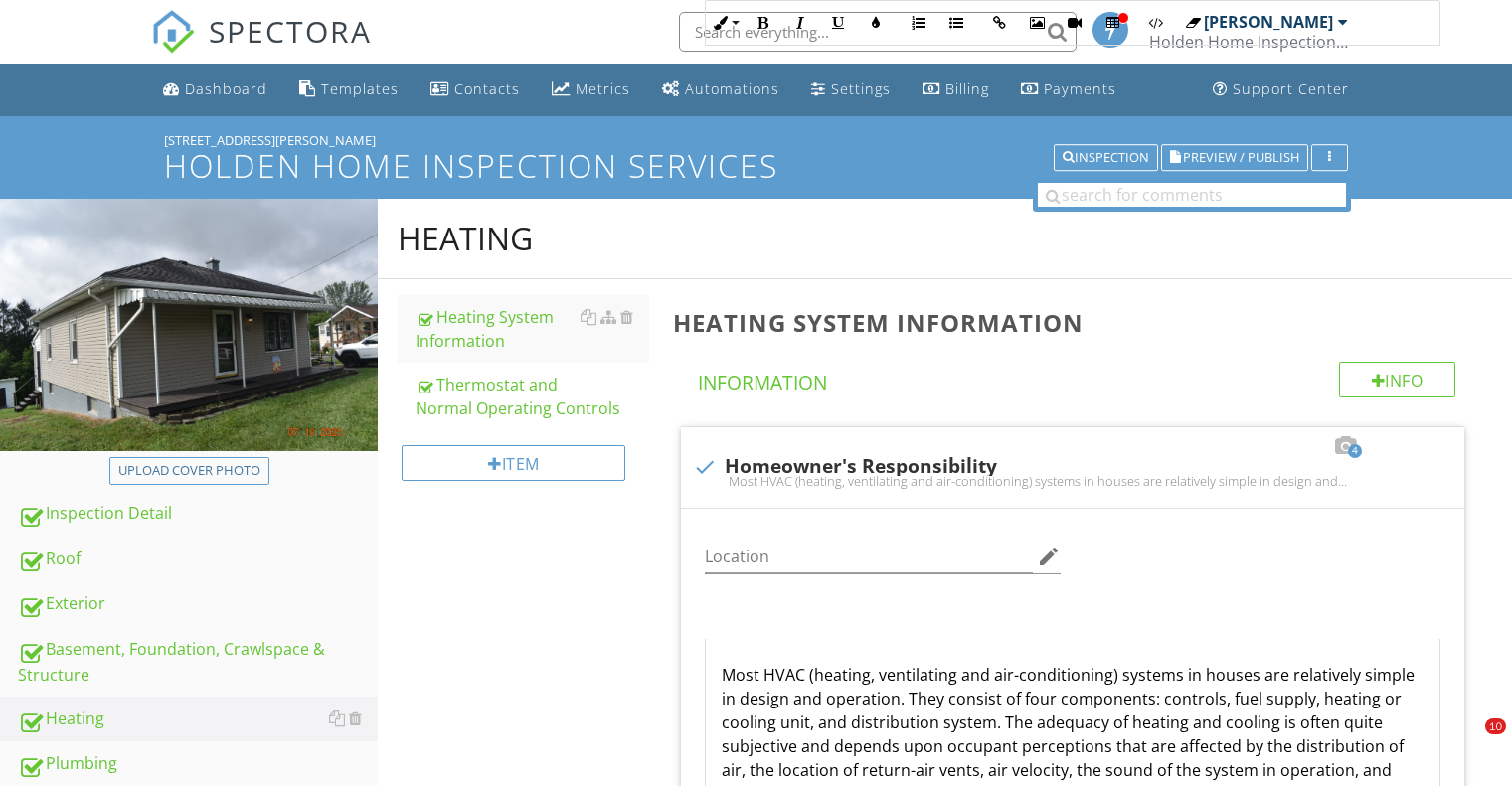 scroll, scrollTop: 596, scrollLeft: 0, axis: vertical 